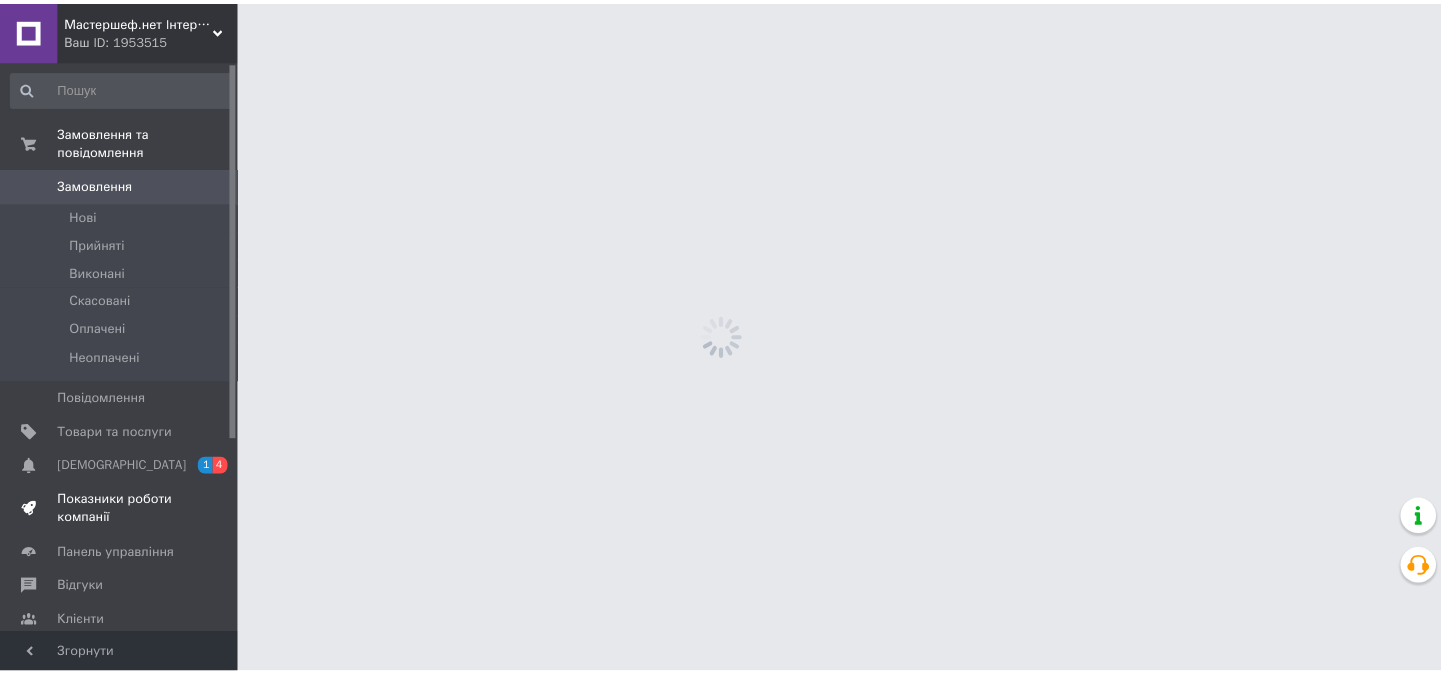 scroll, scrollTop: 0, scrollLeft: 0, axis: both 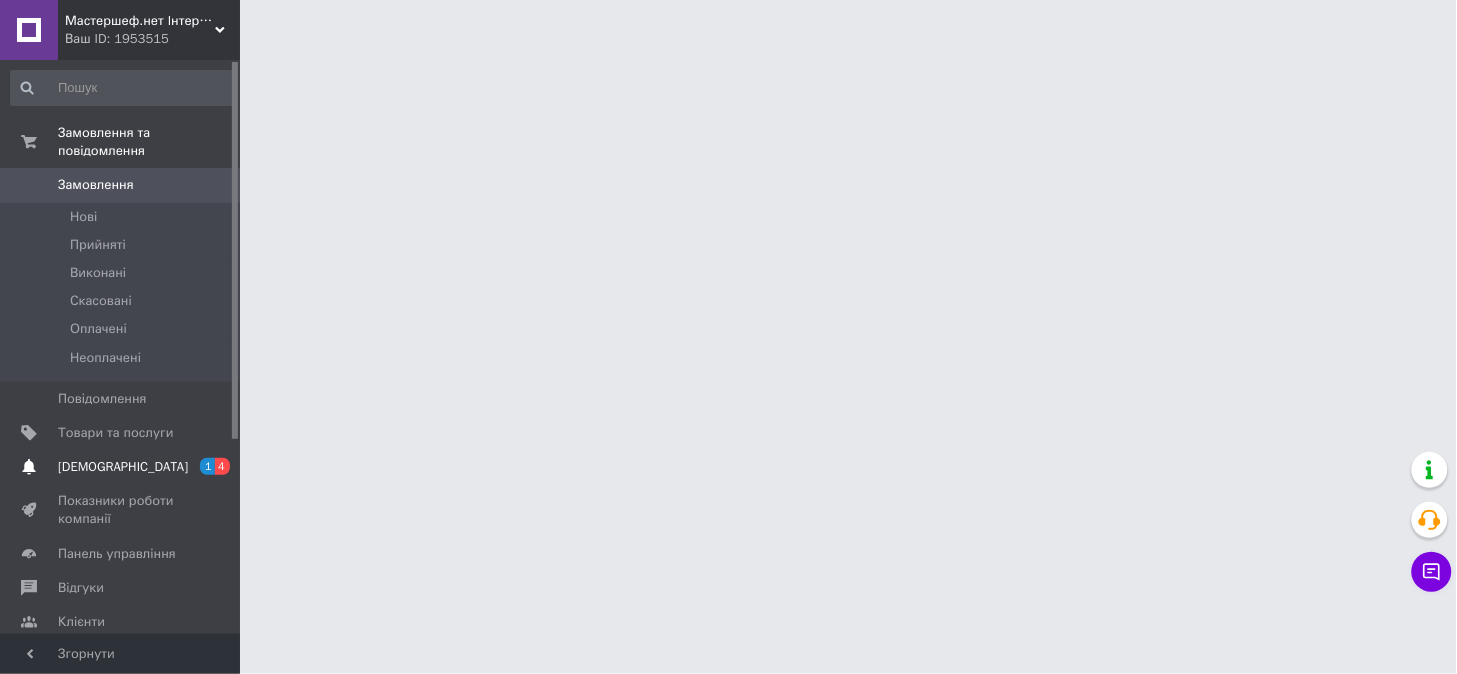 click on "[DEMOGRAPHIC_DATA]" at bounding box center (123, 467) 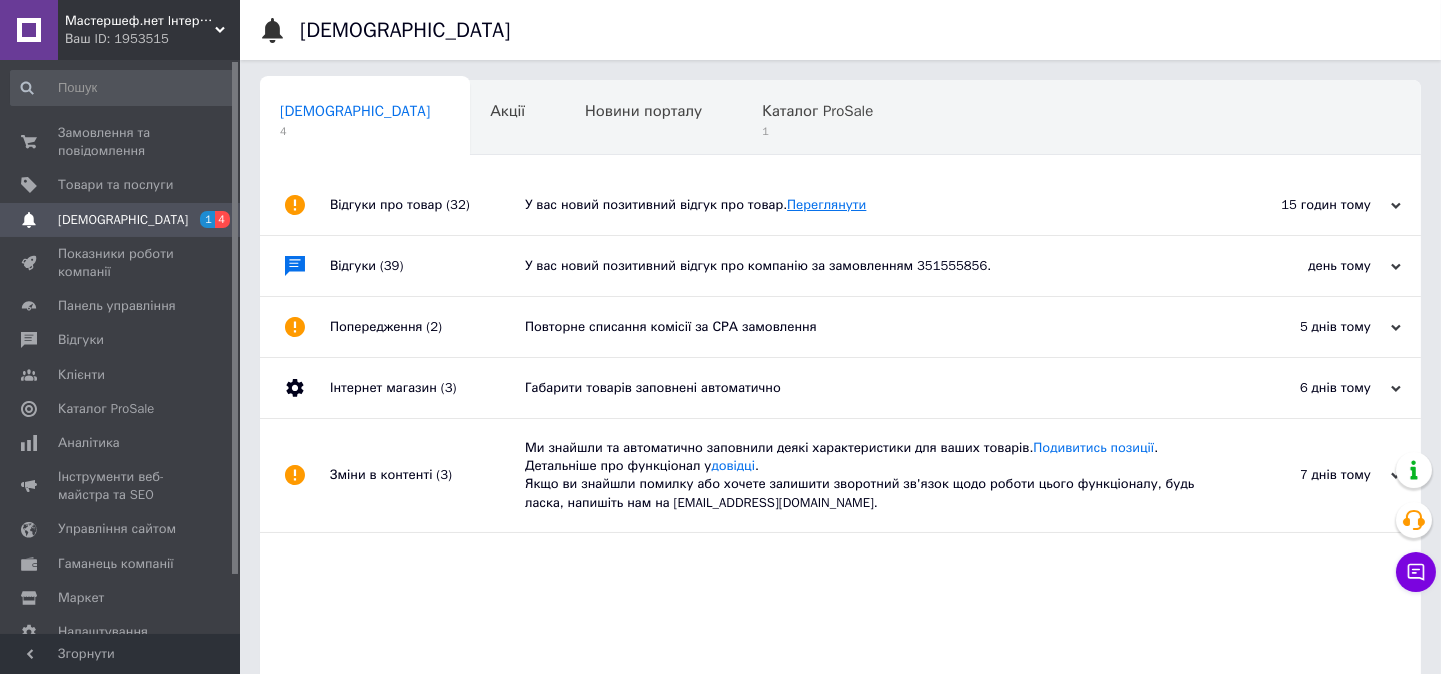 click on "Переглянути" at bounding box center (826, 204) 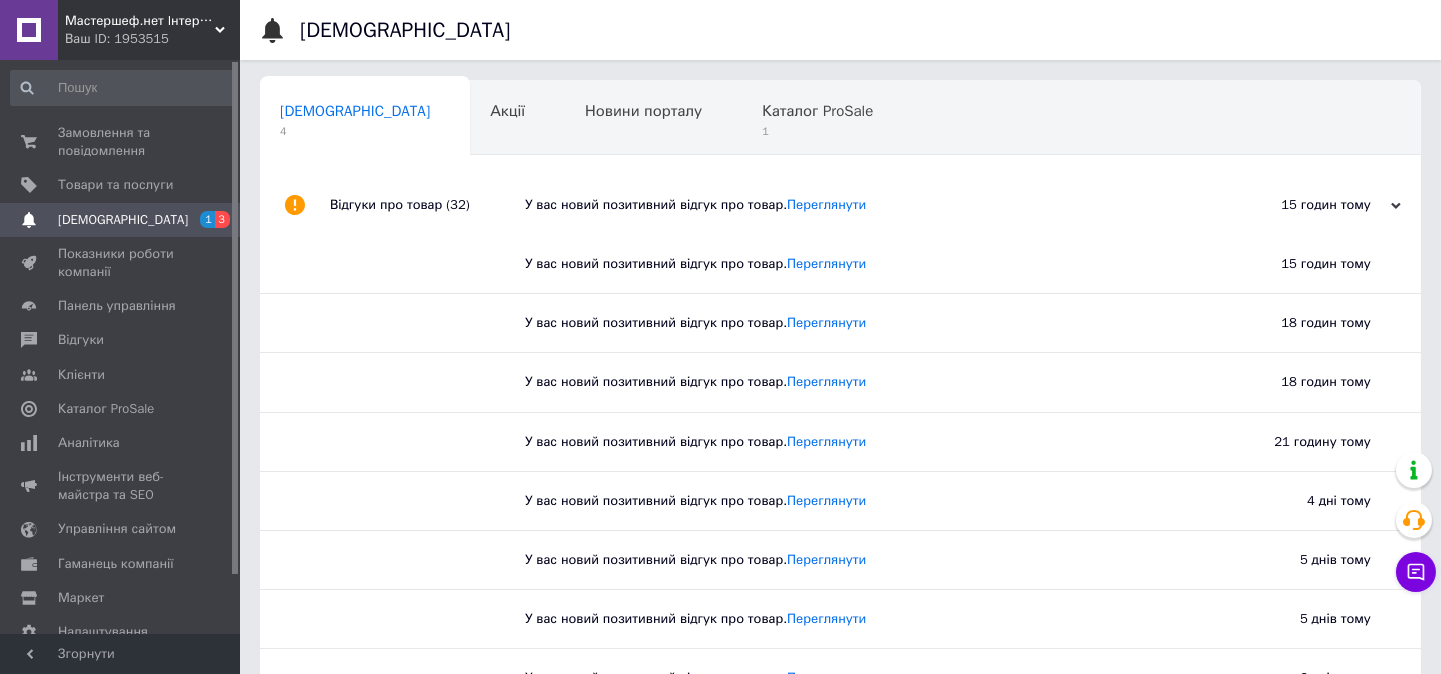 click on "У вас новий позитивний відгук про товар.  [GEOGRAPHIC_DATA]" at bounding box center [848, 442] 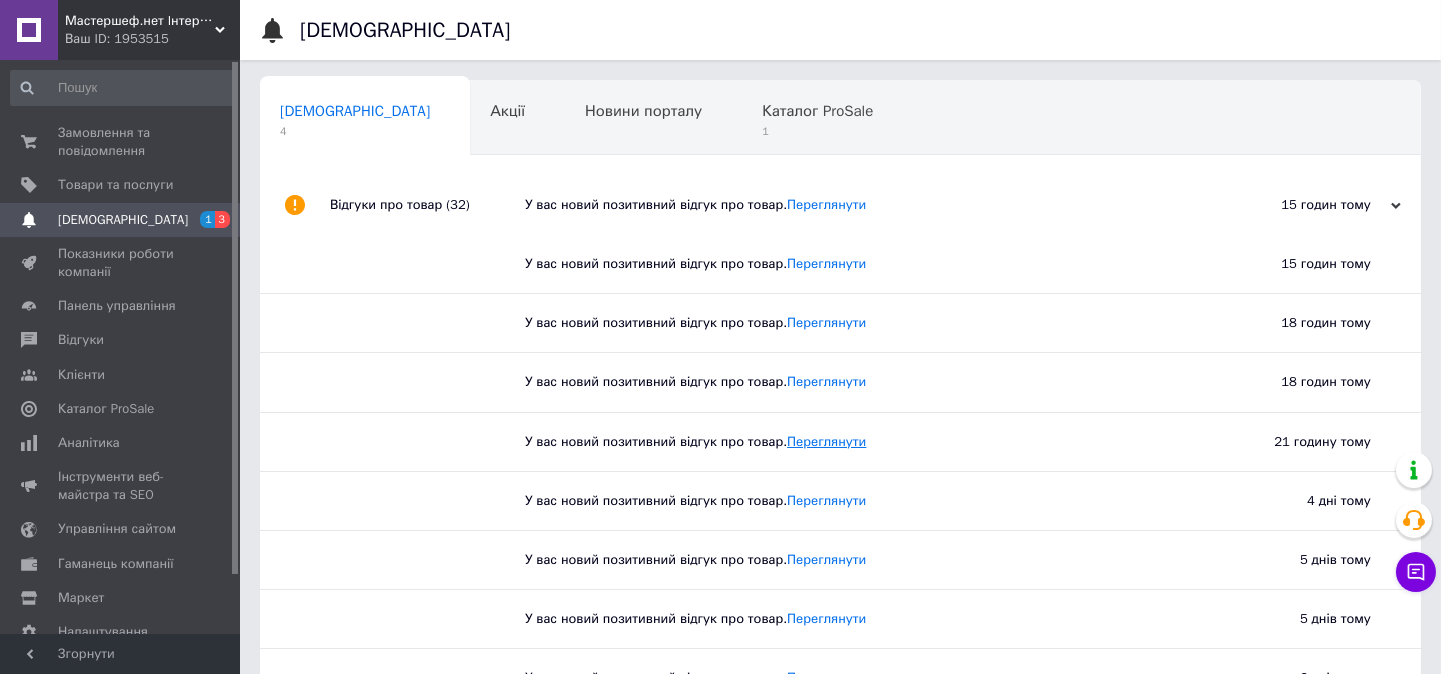 click on "Переглянути" at bounding box center (826, 441) 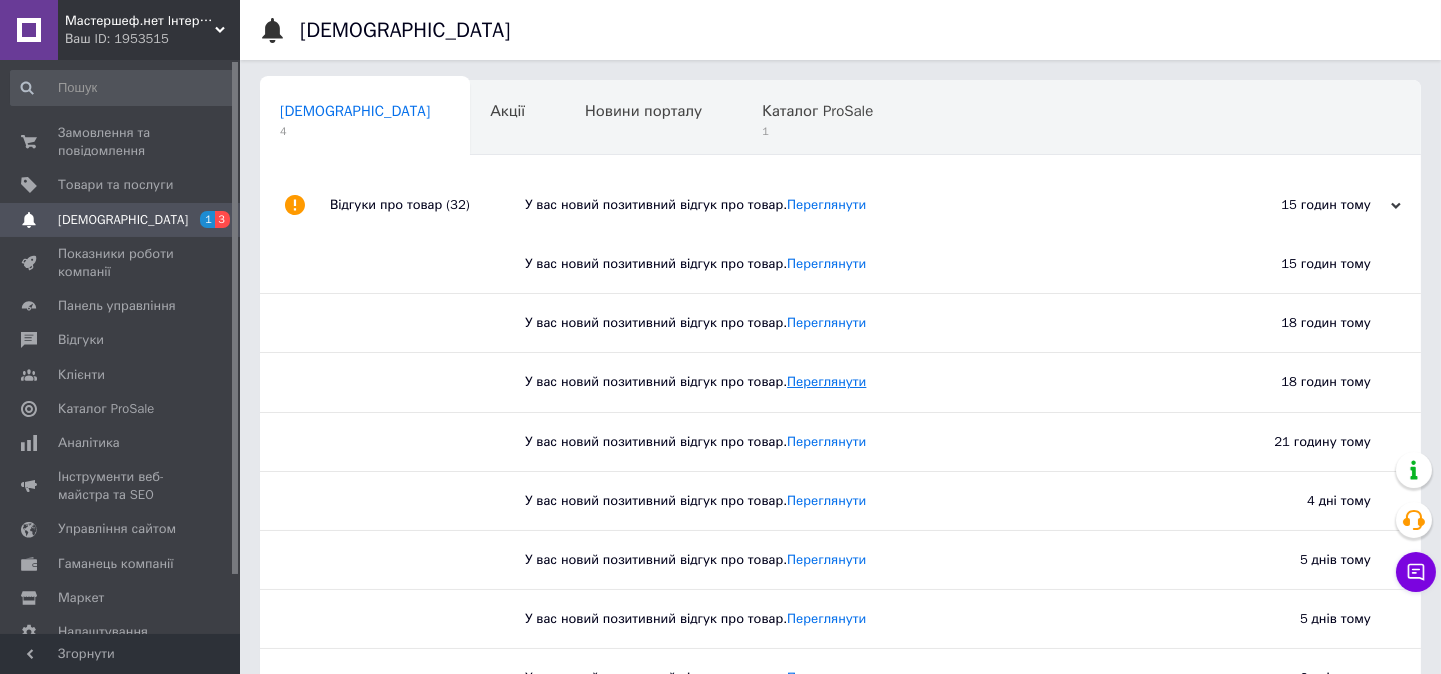 click on "Переглянути" at bounding box center (826, 381) 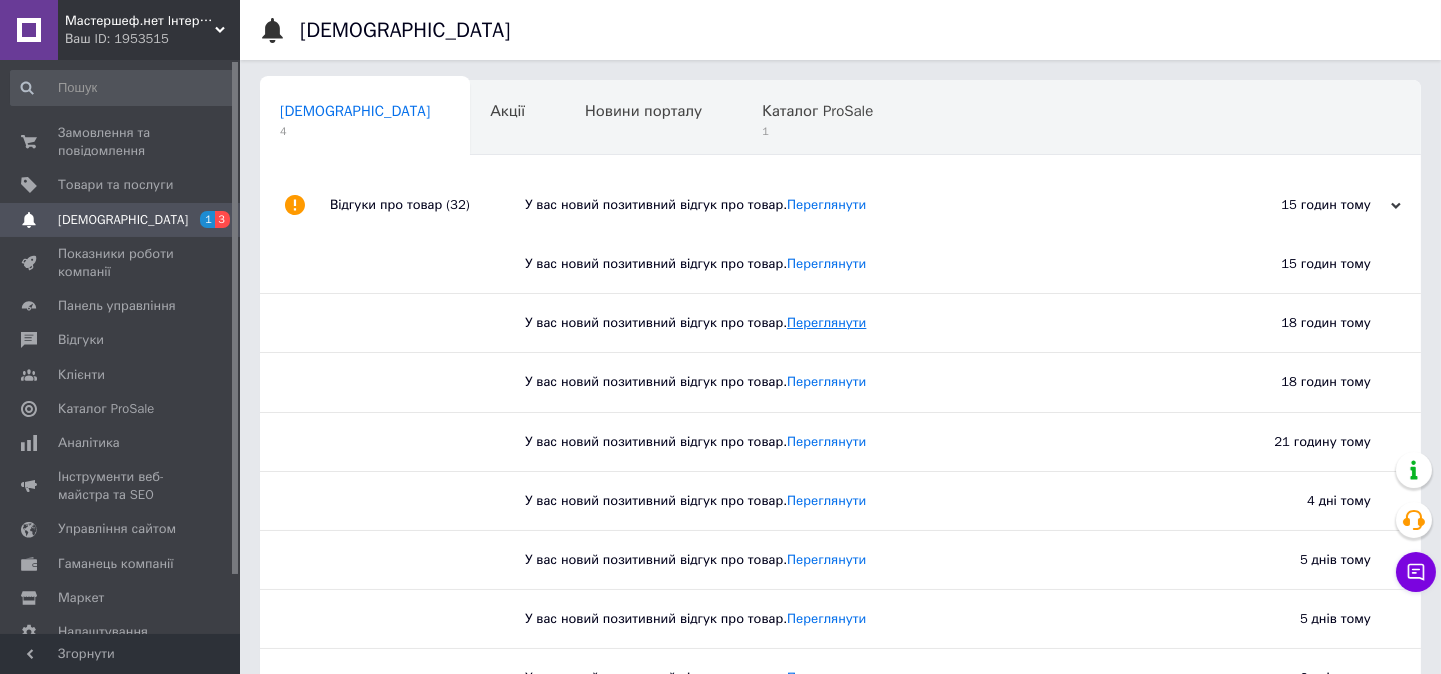 click on "Переглянути" at bounding box center [826, 322] 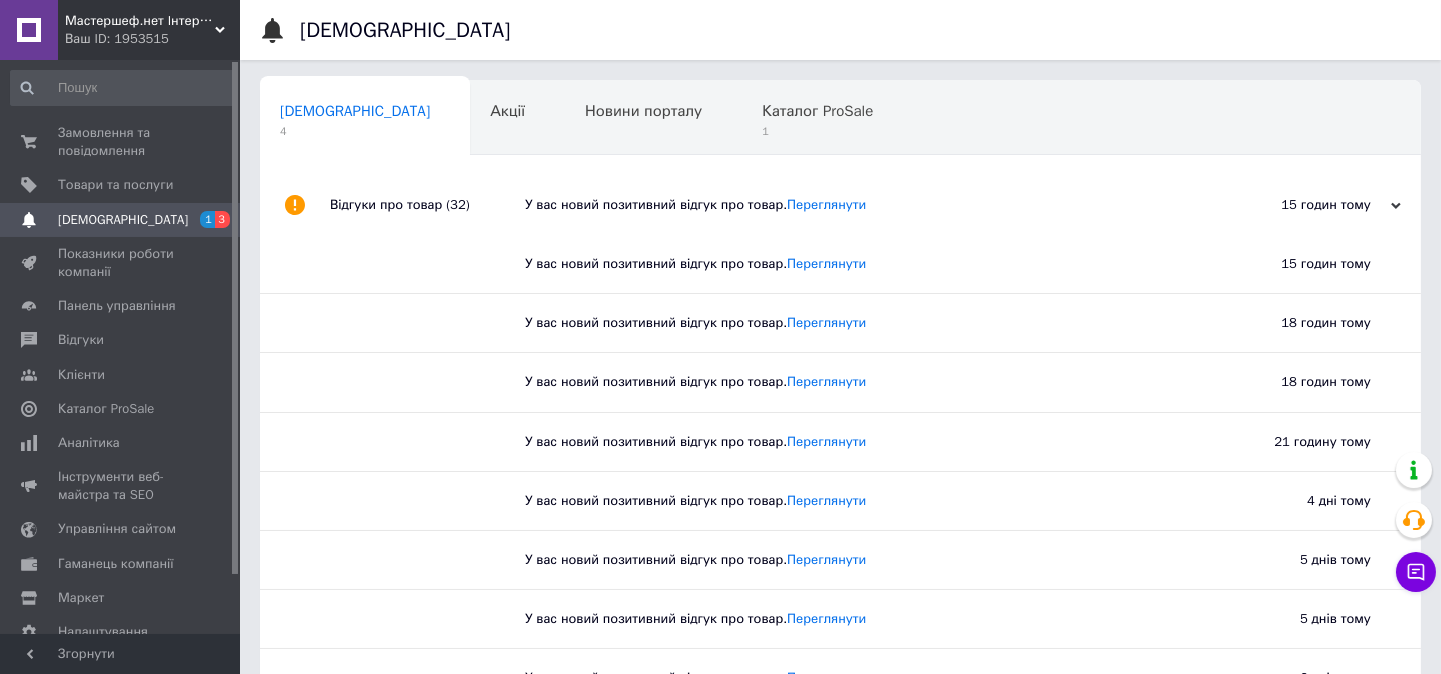 click on "У вас новий позитивний відгук про товар.  [GEOGRAPHIC_DATA]" at bounding box center (848, 264) 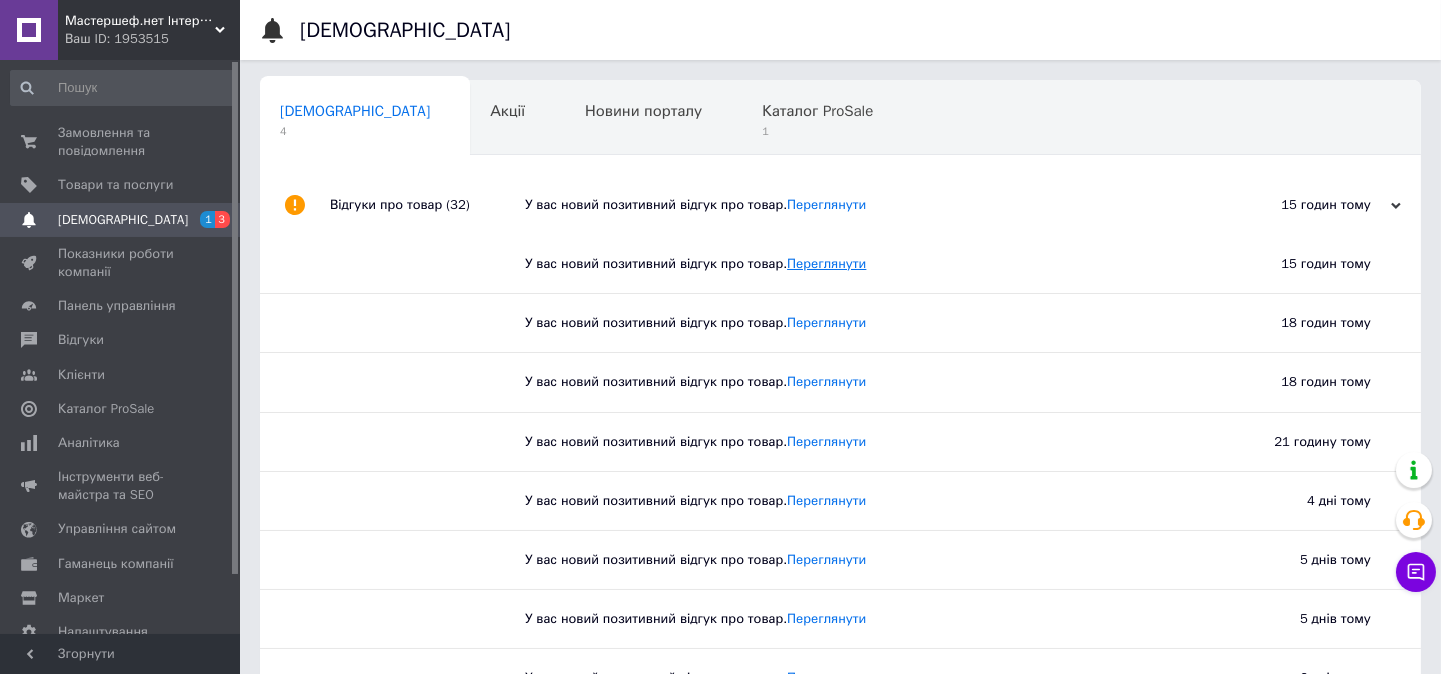 click on "Переглянути" at bounding box center [826, 263] 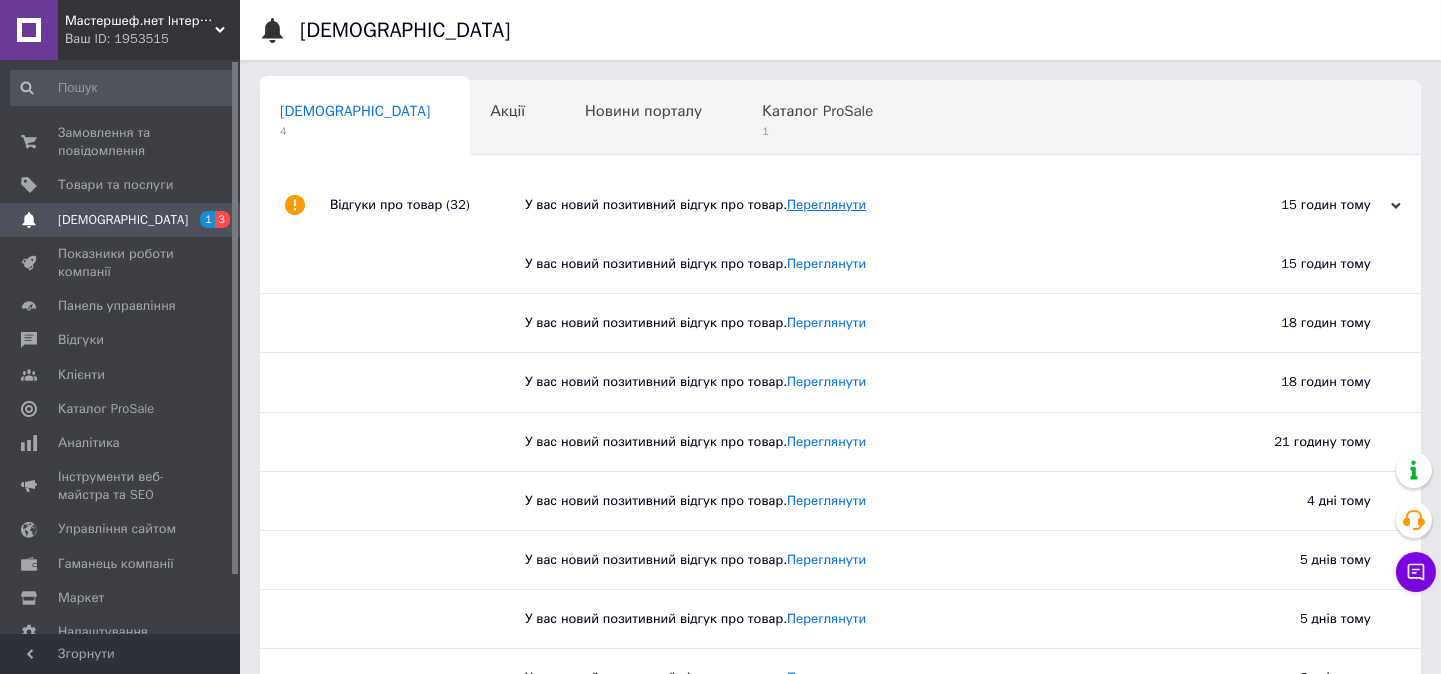 click on "Переглянути" at bounding box center (826, 204) 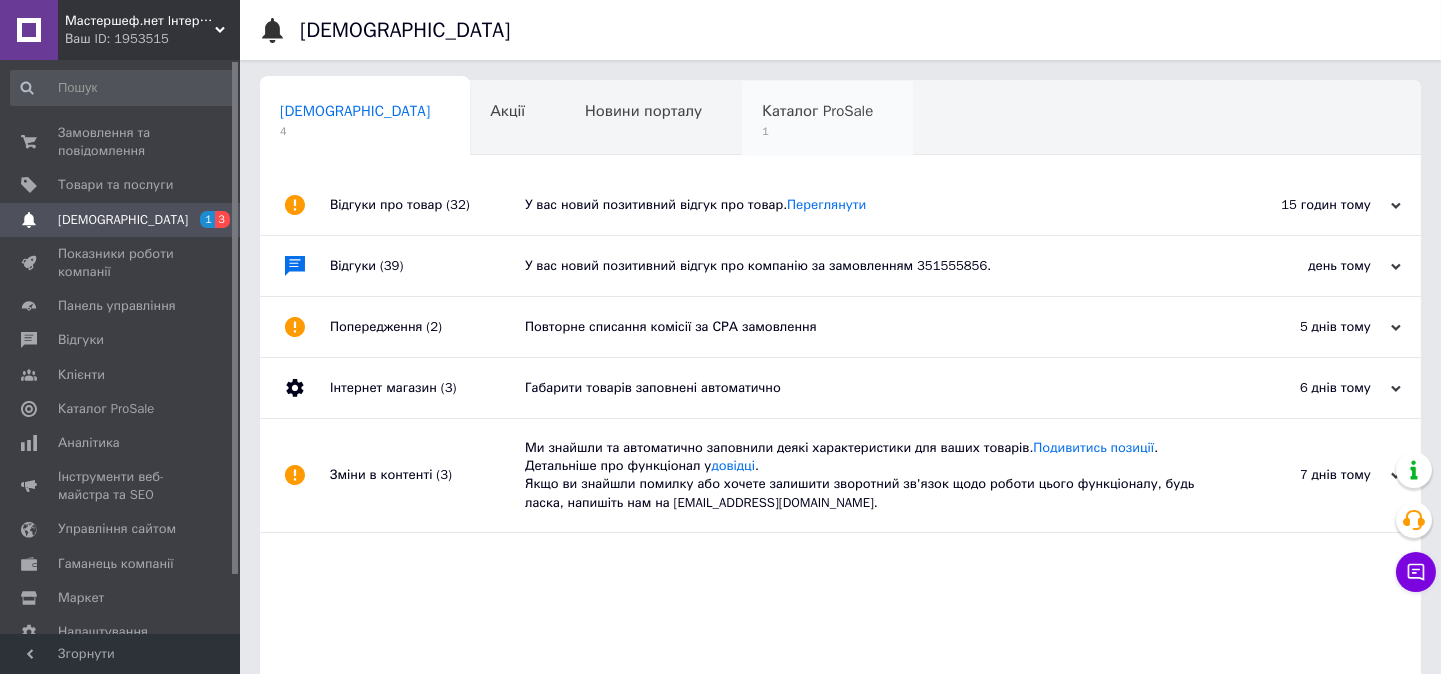 click on "Каталог ProSale 1" at bounding box center (827, 119) 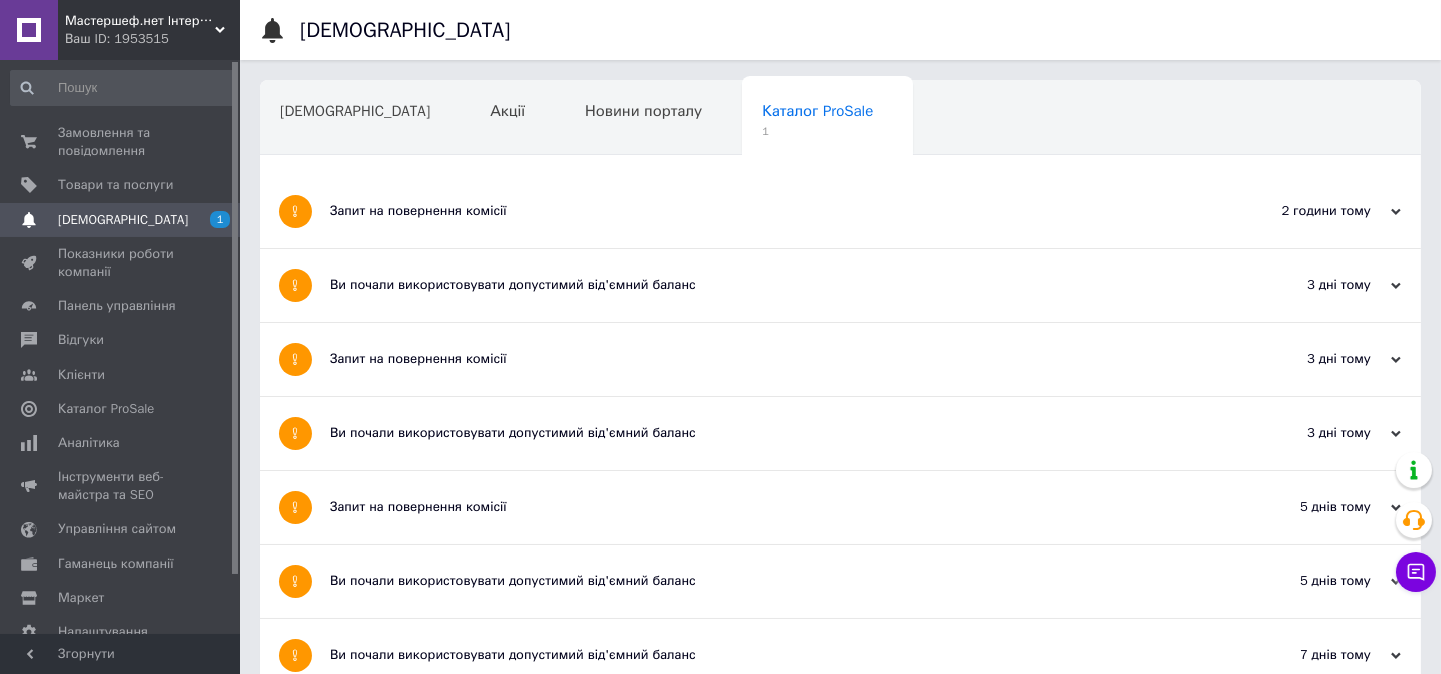 click on "Запит на повернення комісії" at bounding box center [765, 211] 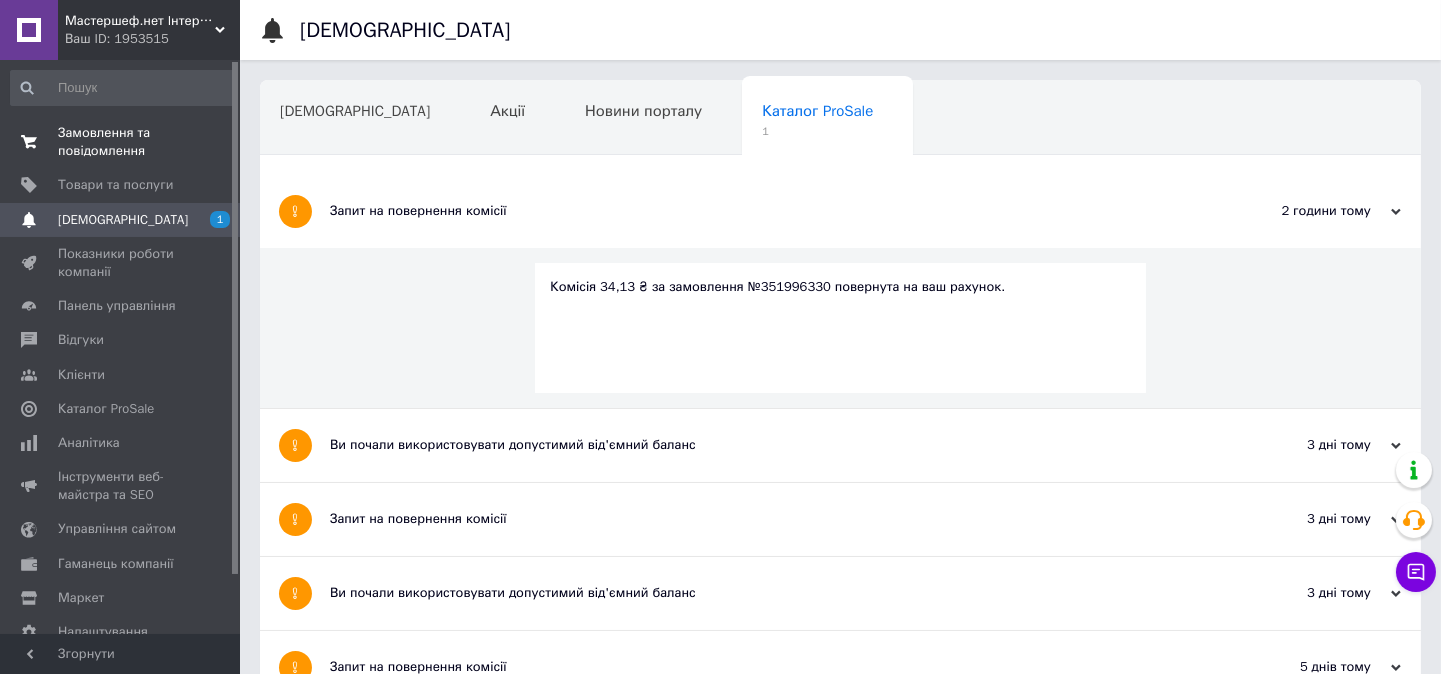 click on "Замовлення та повідомлення" at bounding box center (121, 142) 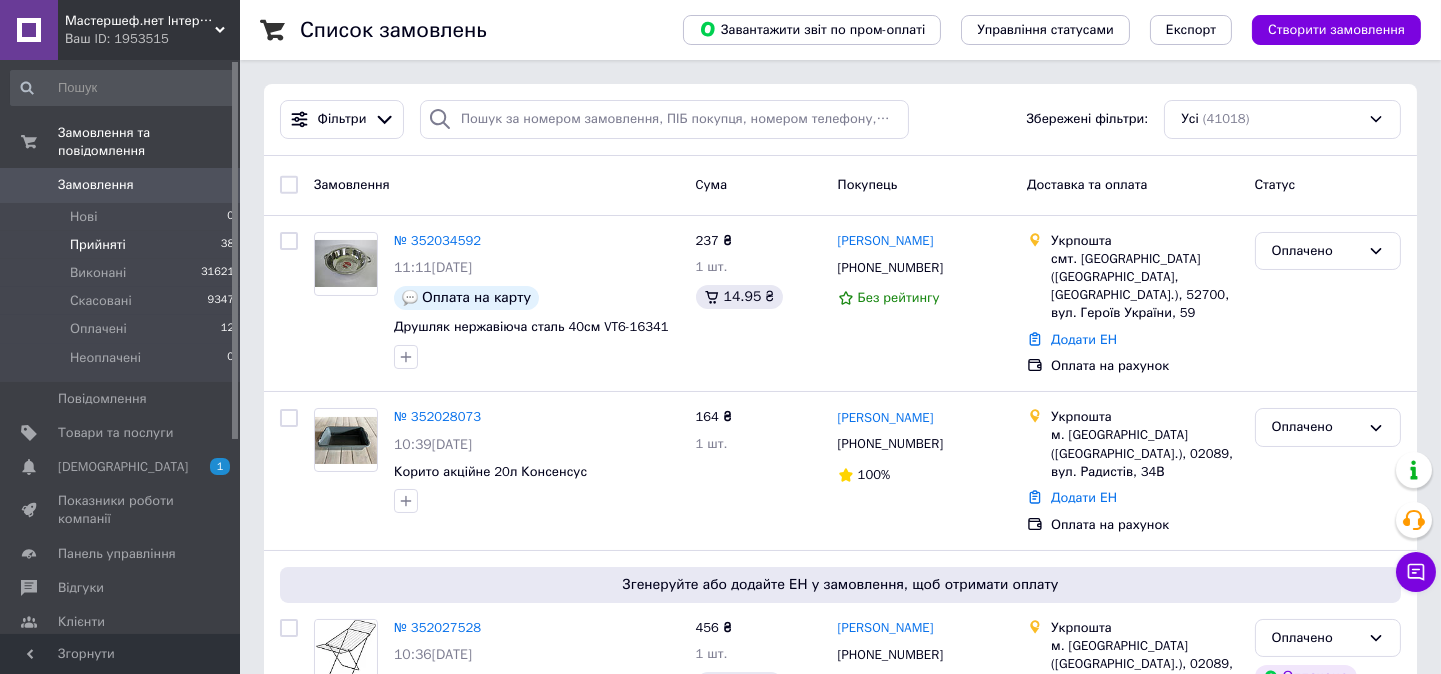 click on "Прийняті" at bounding box center [98, 245] 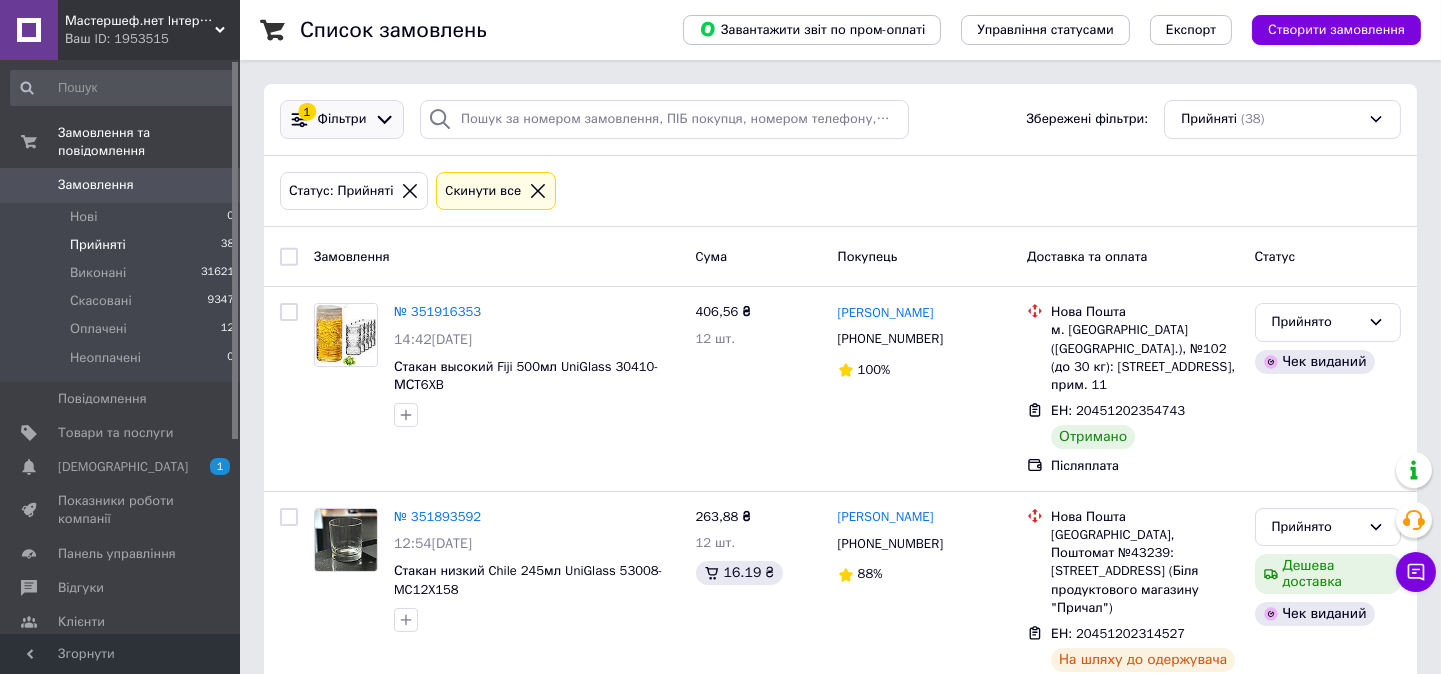 click at bounding box center (384, 119) 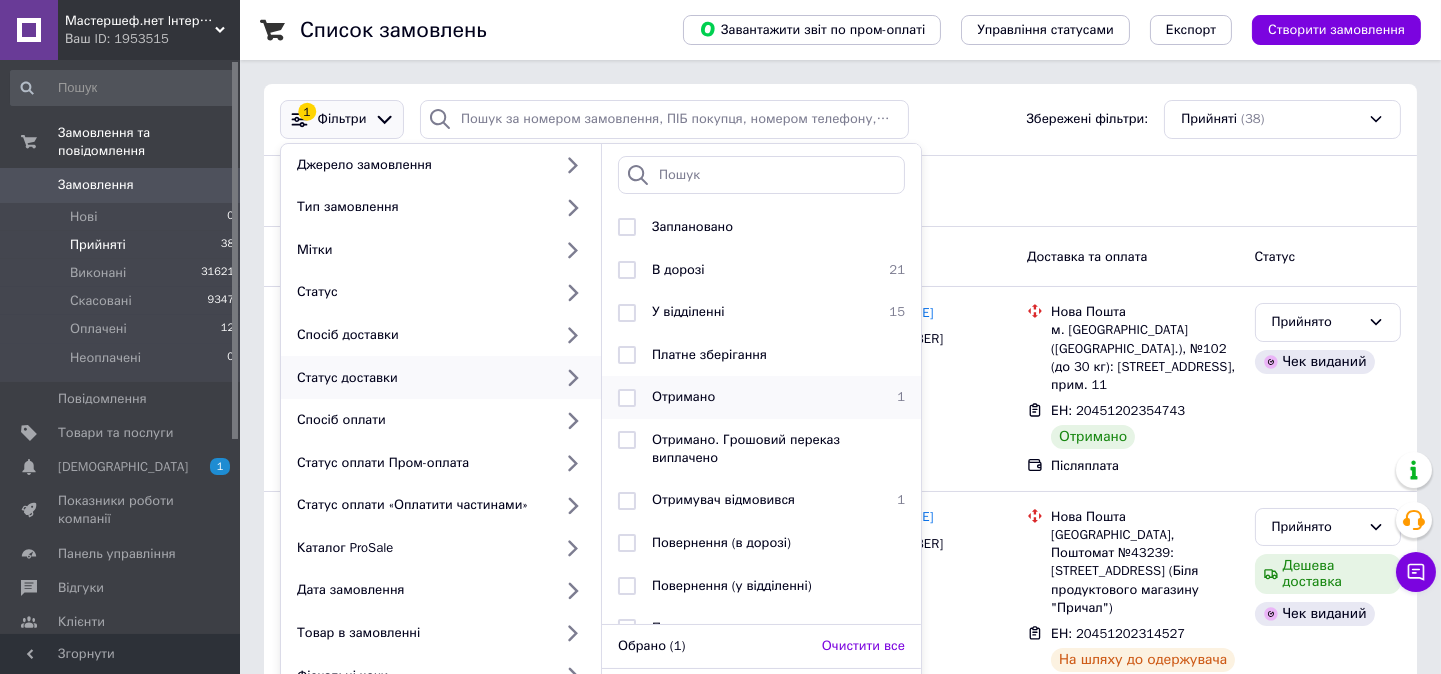 click at bounding box center [627, 398] 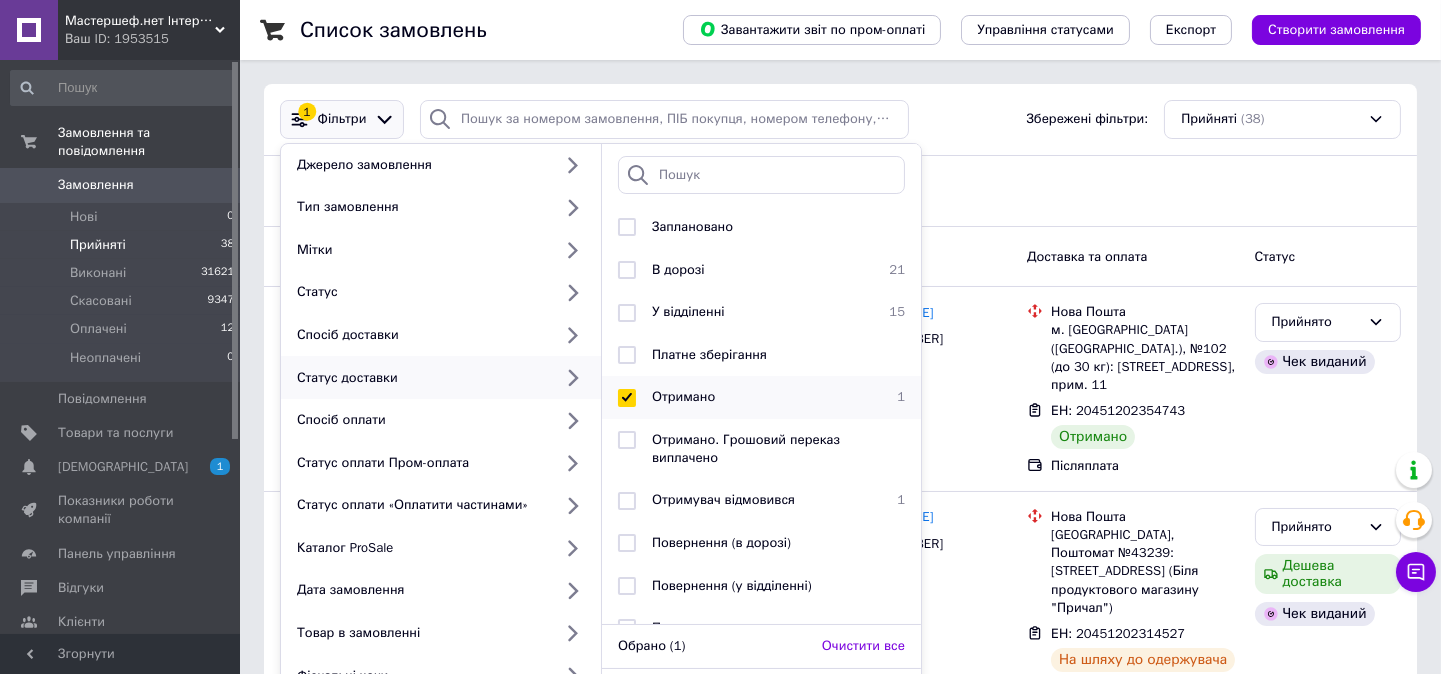 checkbox on "true" 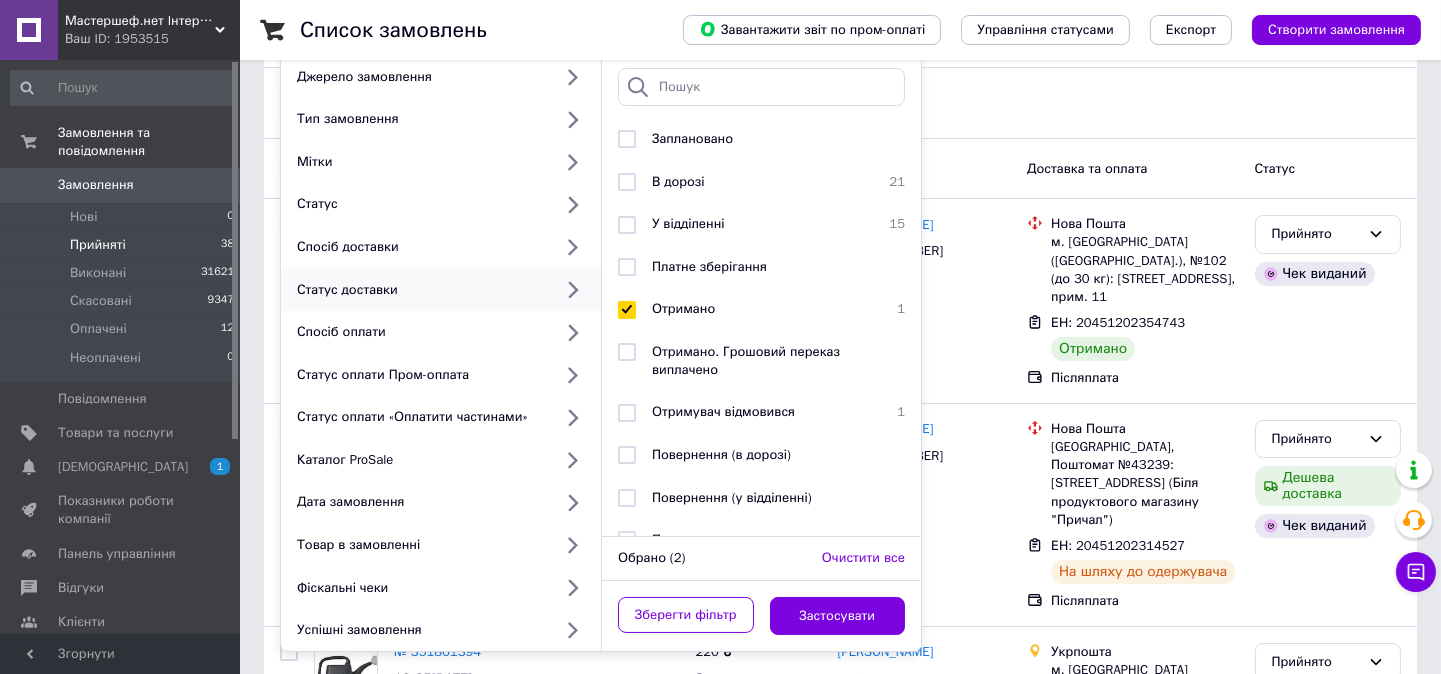 scroll, scrollTop: 111, scrollLeft: 0, axis: vertical 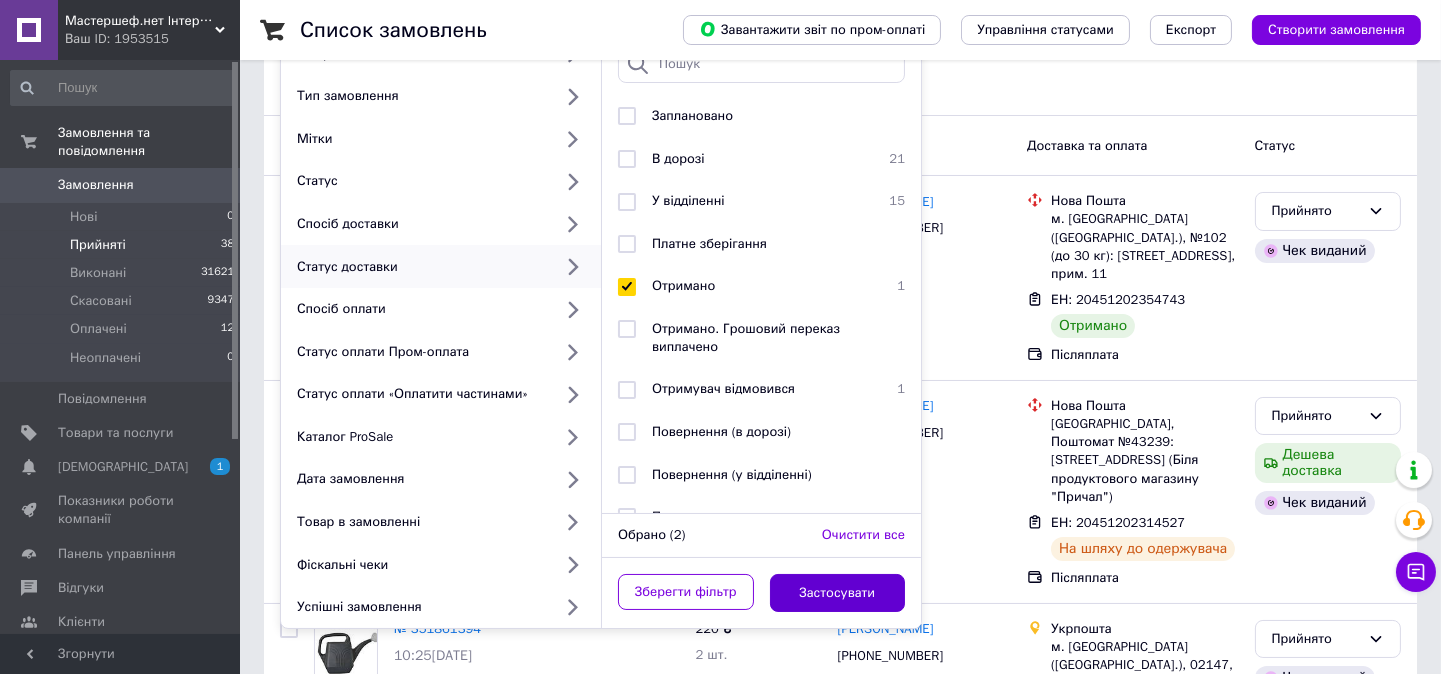 click on "Застосувати" at bounding box center [838, 593] 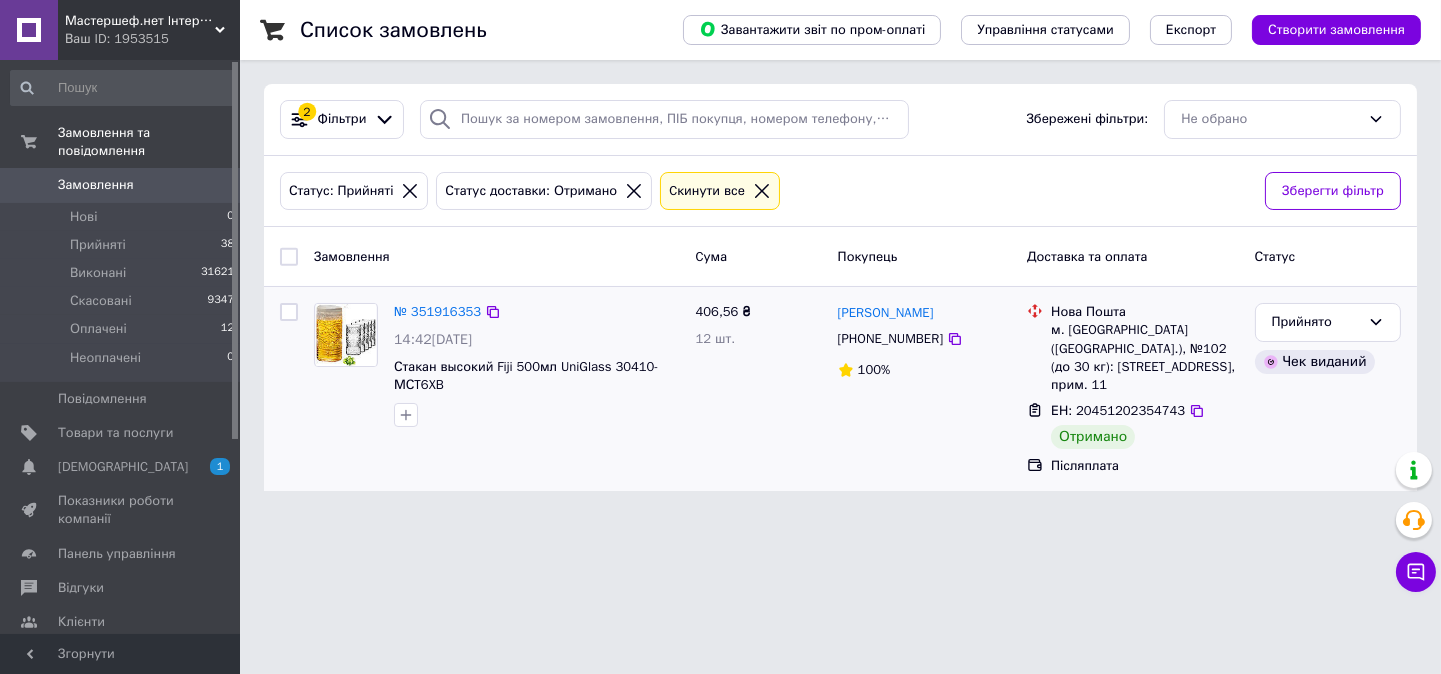 scroll, scrollTop: 0, scrollLeft: 0, axis: both 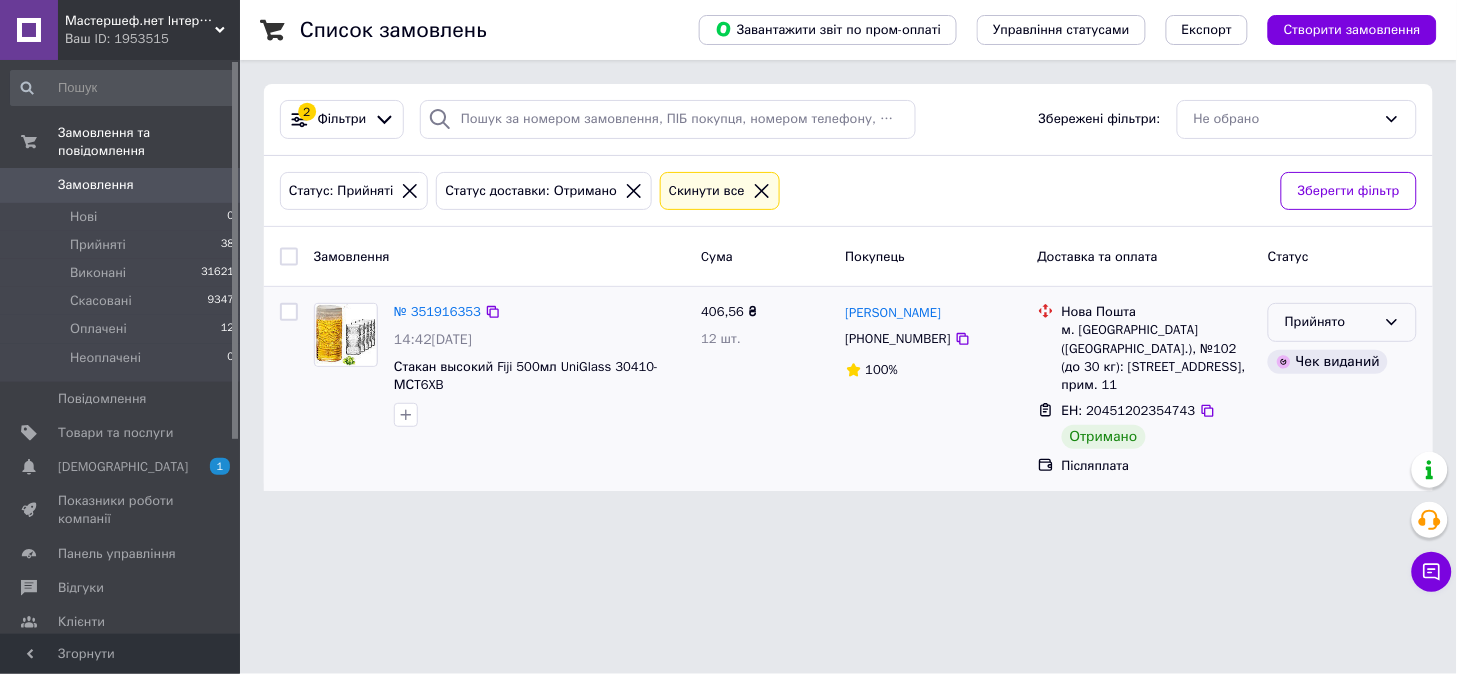 click on "Прийнято" at bounding box center (1342, 322) 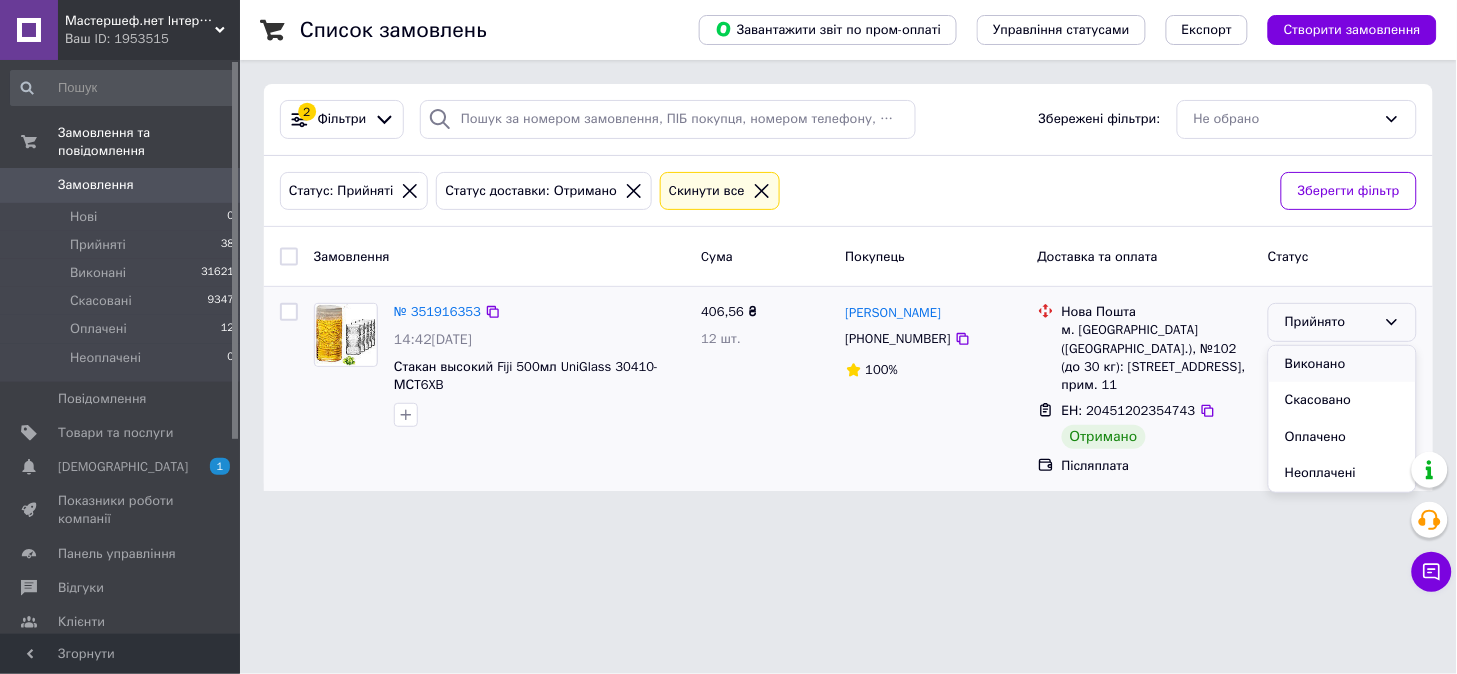 click on "Виконано" at bounding box center (1342, 364) 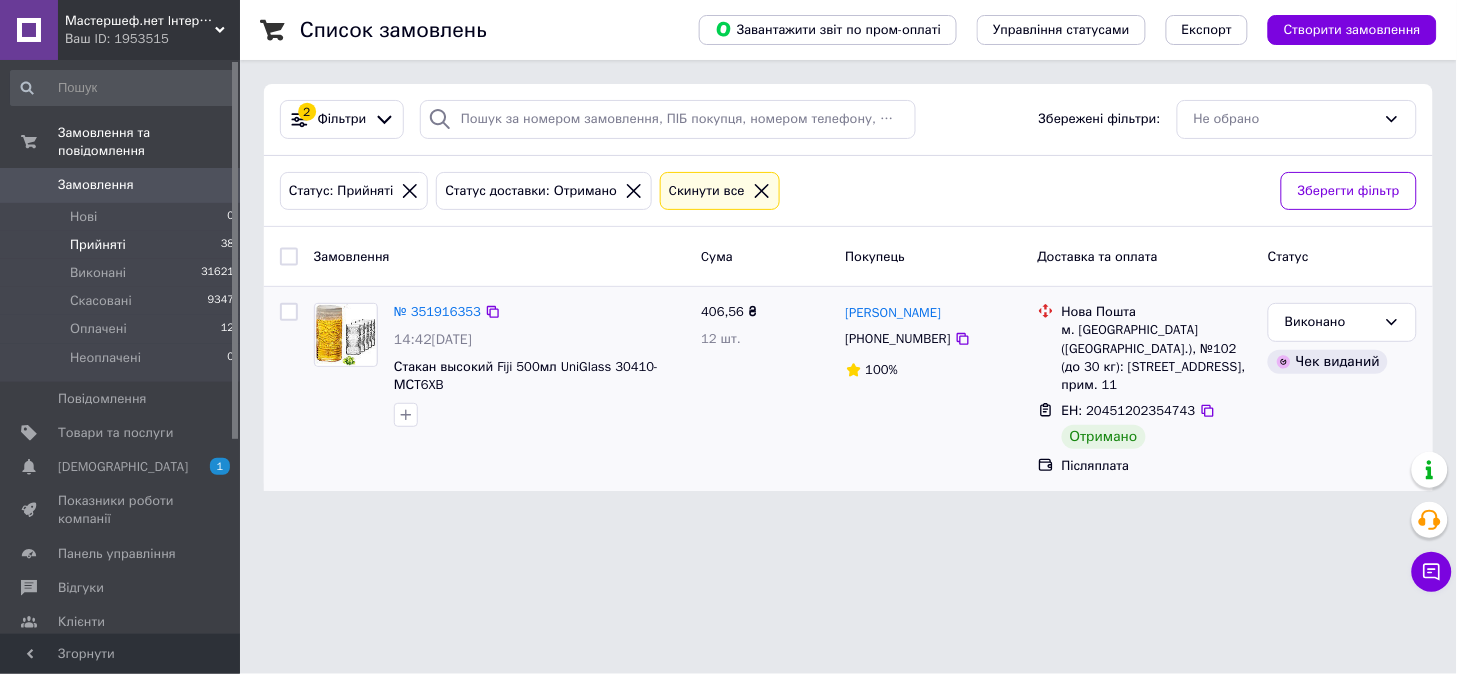 click on "Прийняті" at bounding box center (98, 245) 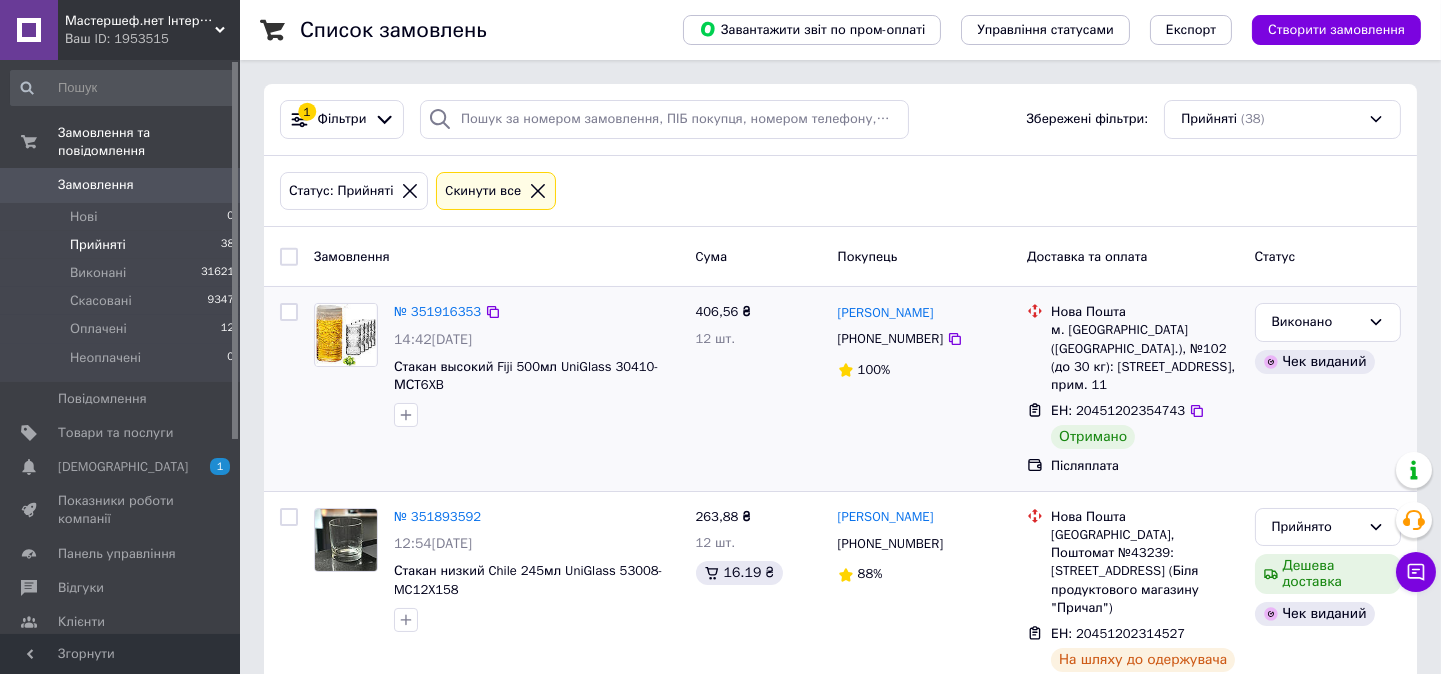 click on "Прийняті" at bounding box center (98, 245) 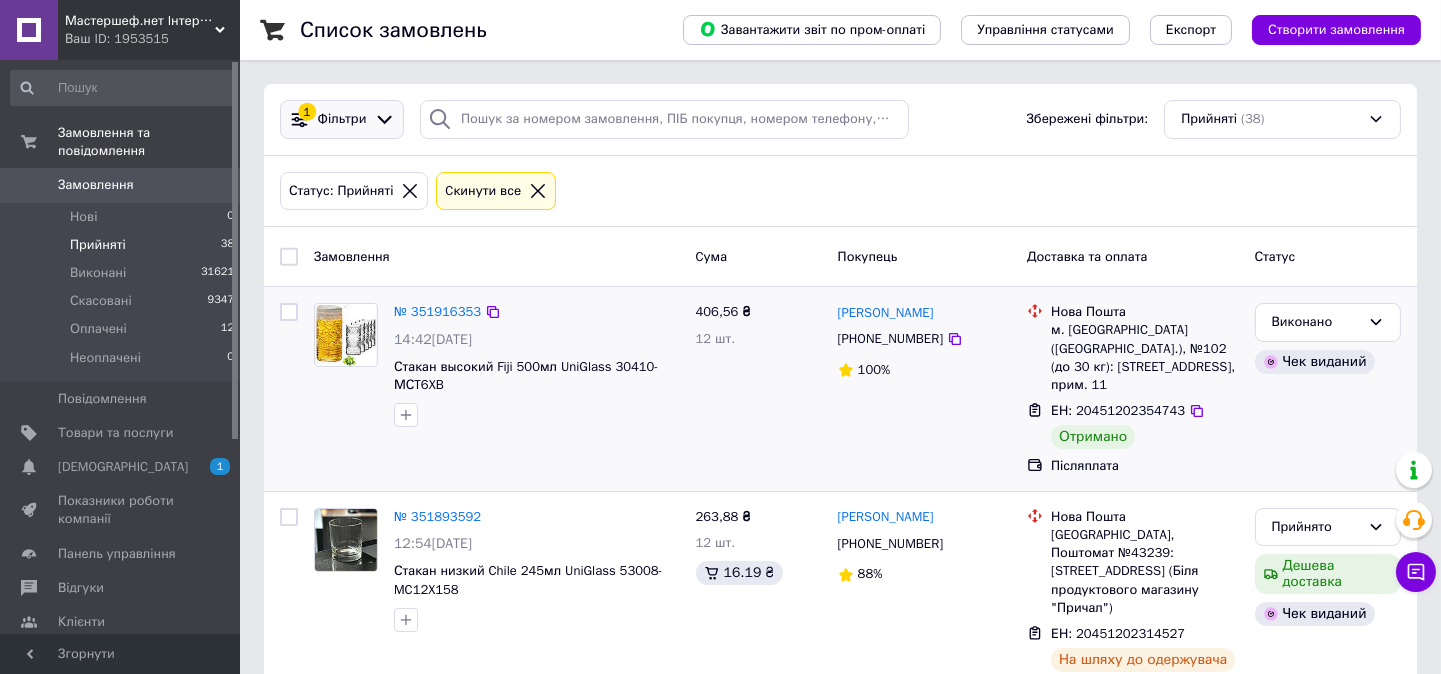 click at bounding box center [384, 119] 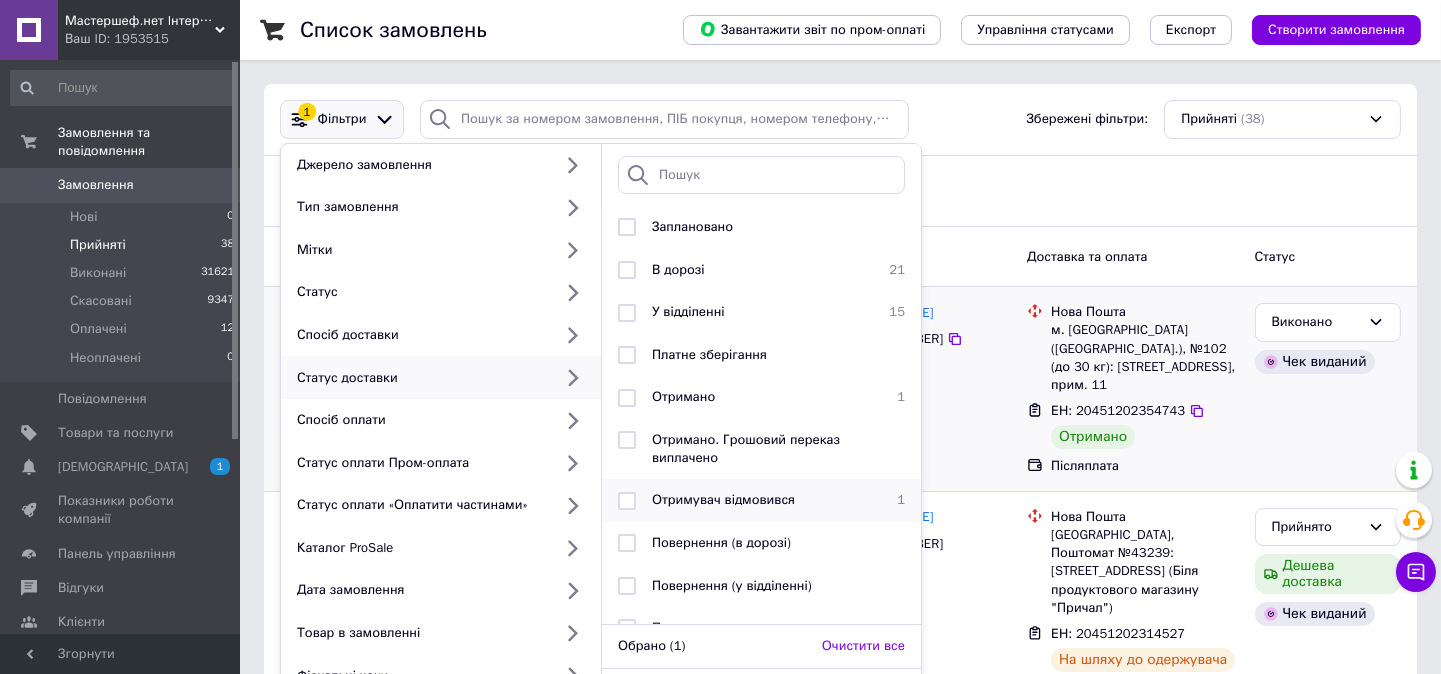 click at bounding box center (627, 501) 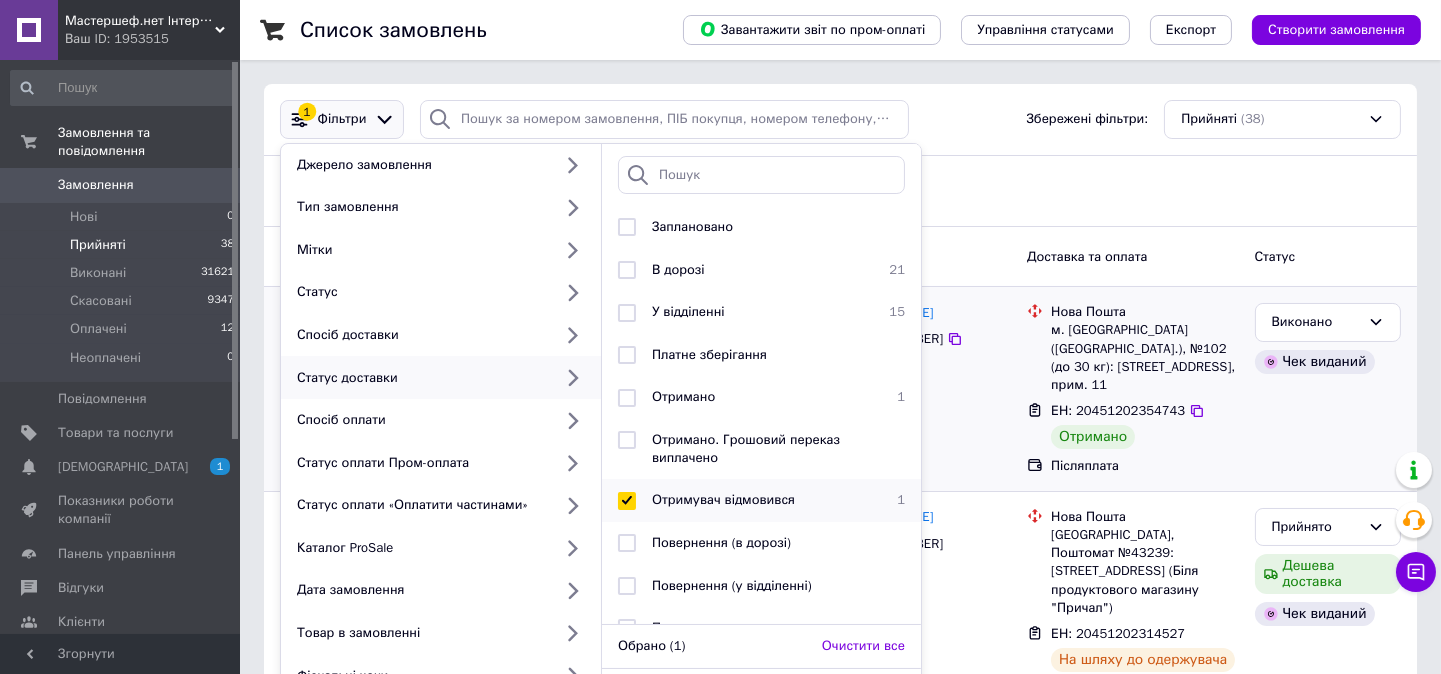 checkbox on "true" 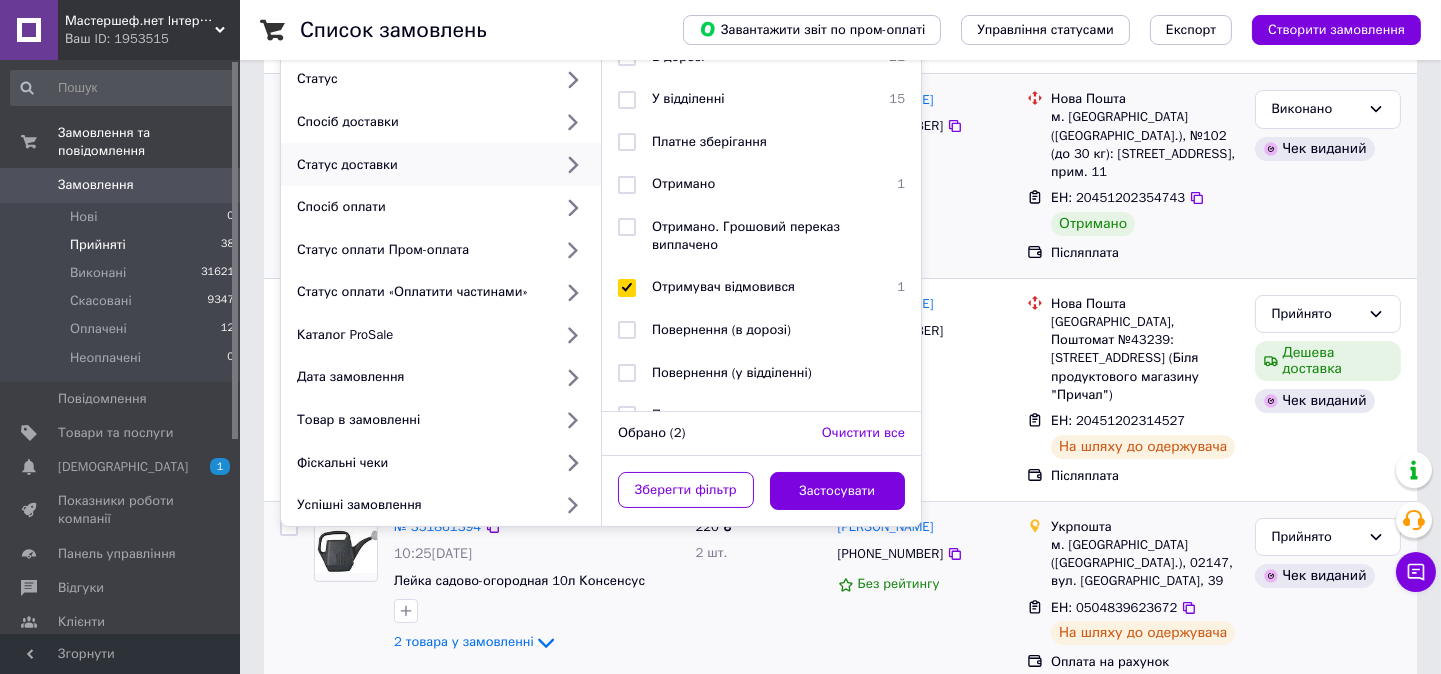 scroll, scrollTop: 222, scrollLeft: 0, axis: vertical 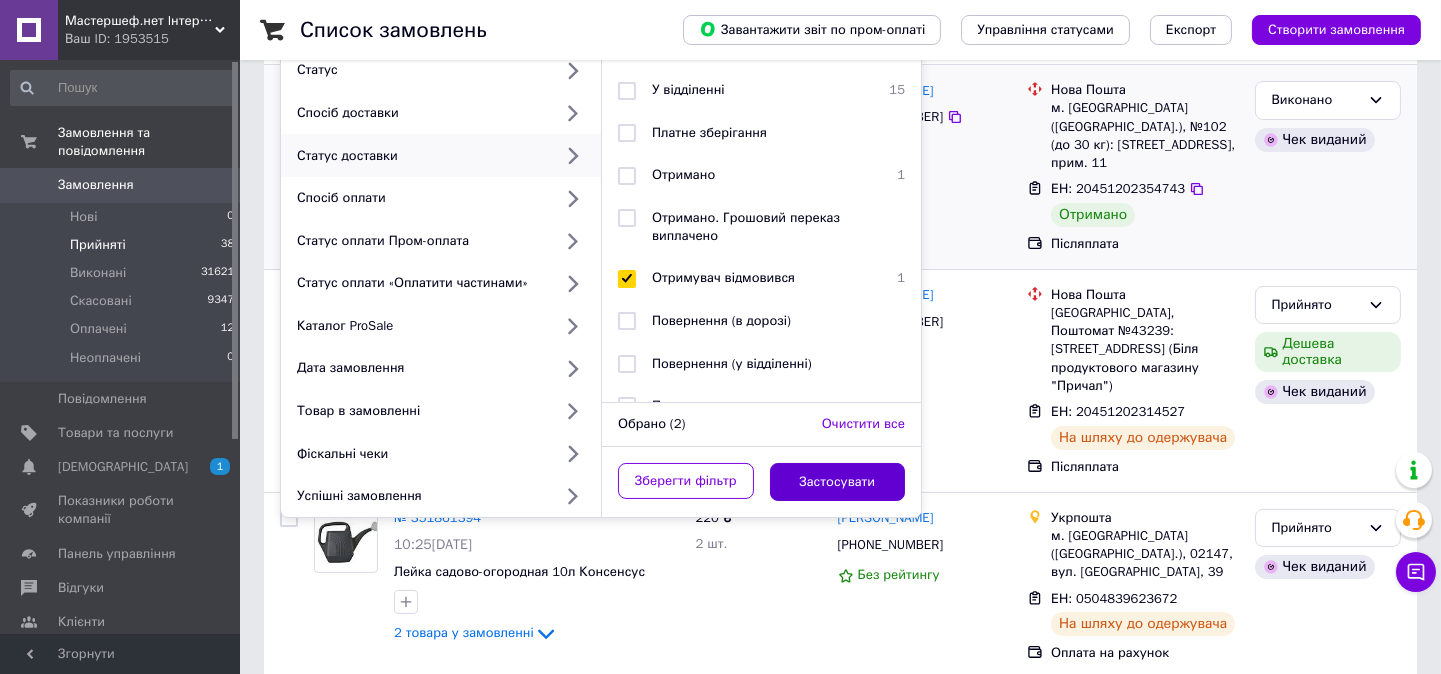click on "Застосувати" at bounding box center (838, 482) 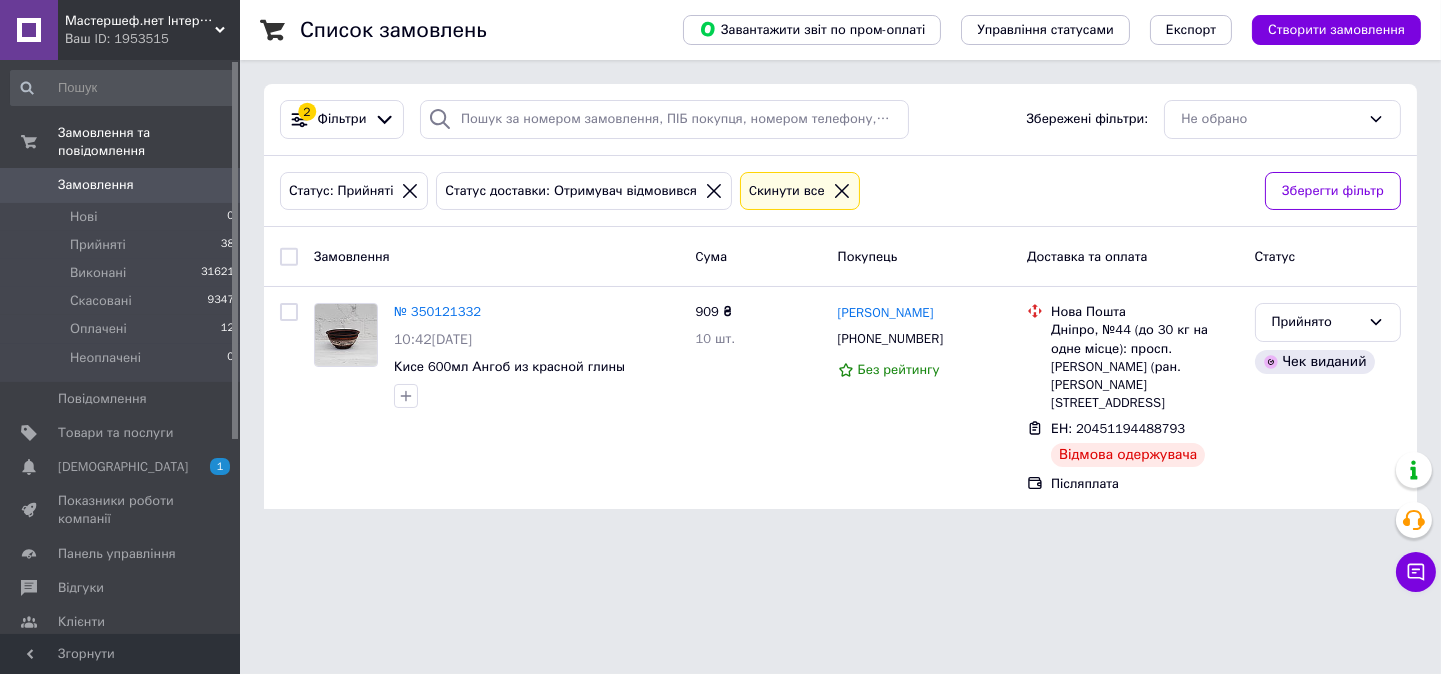 scroll, scrollTop: 0, scrollLeft: 0, axis: both 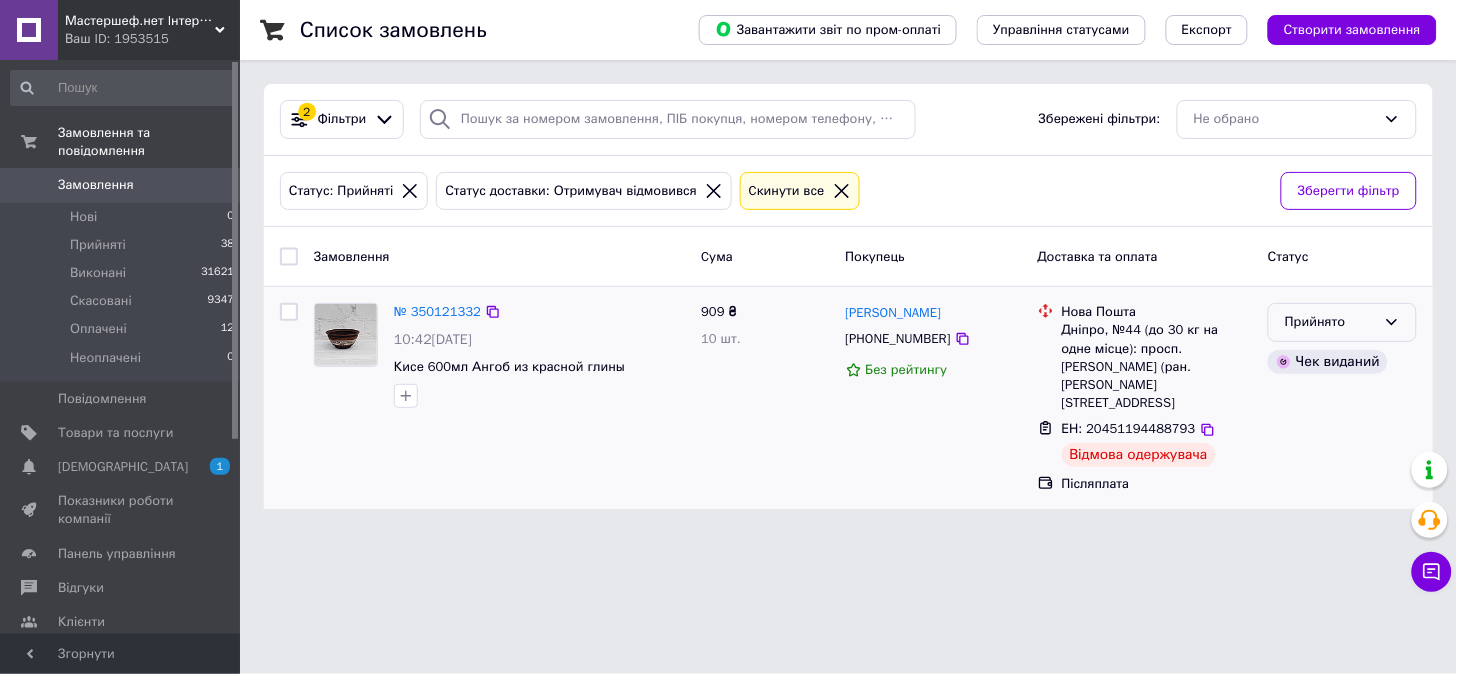 click on "Прийнято" at bounding box center (1330, 322) 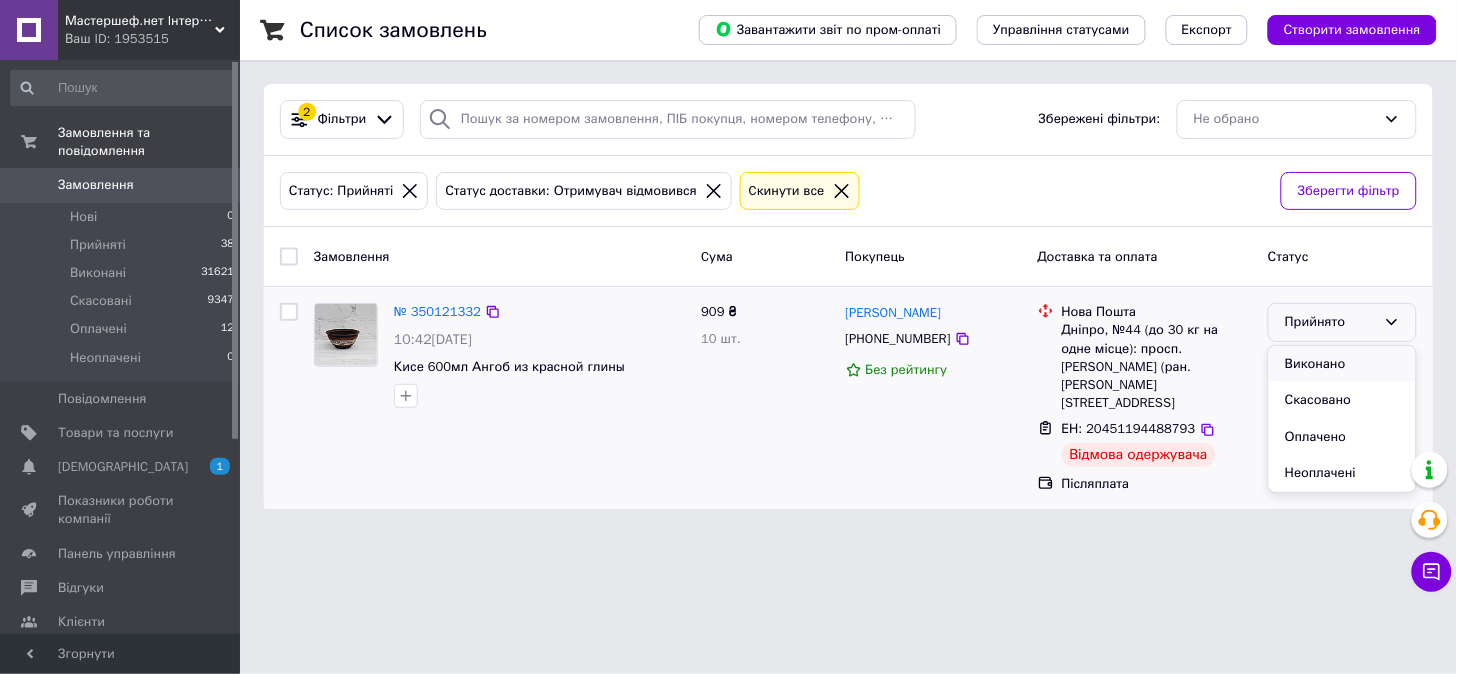 click on "Виконано" at bounding box center [1342, 364] 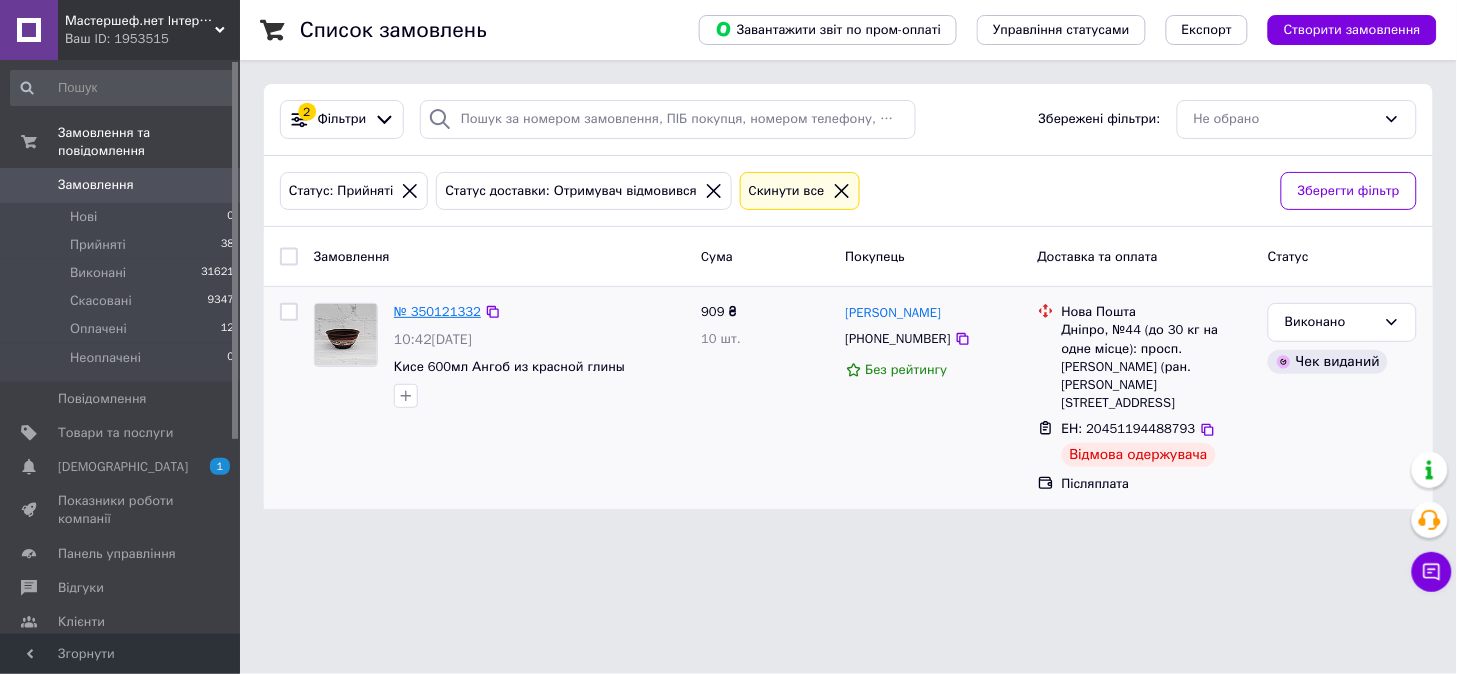 click on "№ 350121332" at bounding box center [437, 311] 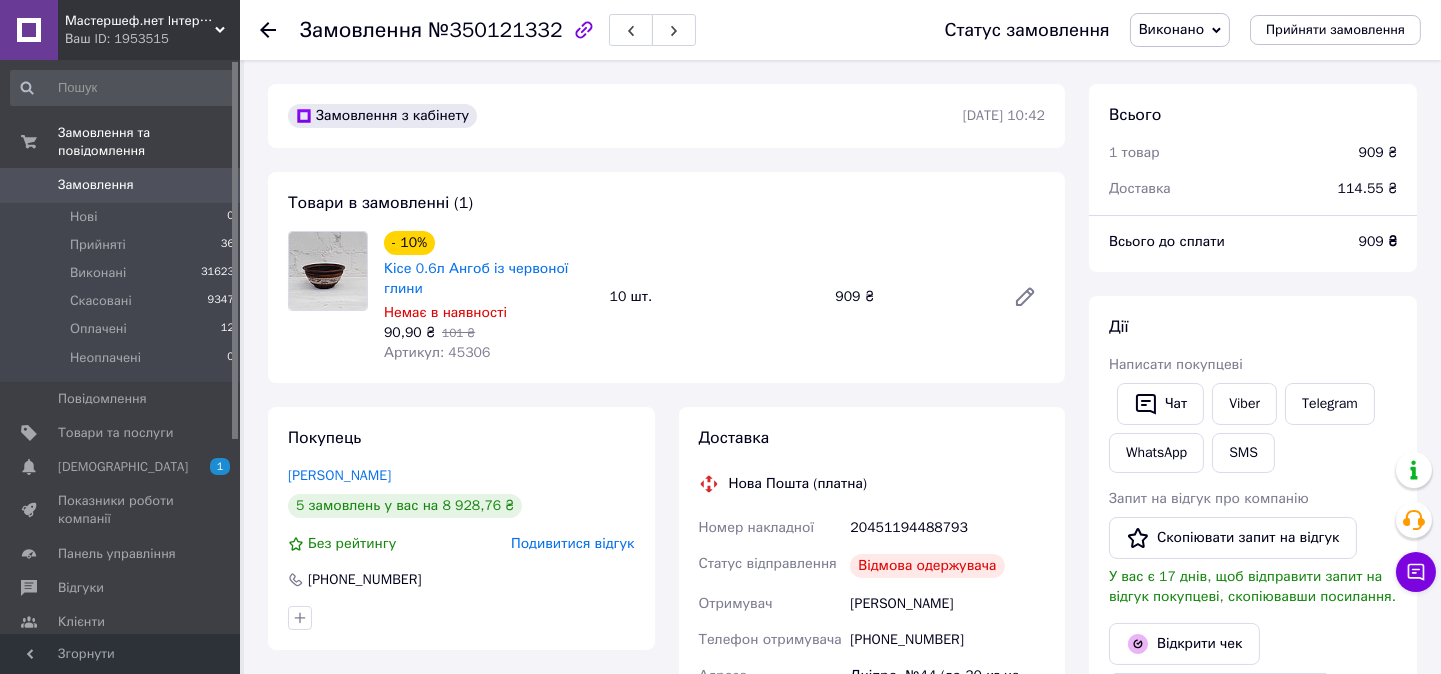 scroll, scrollTop: 155, scrollLeft: 0, axis: vertical 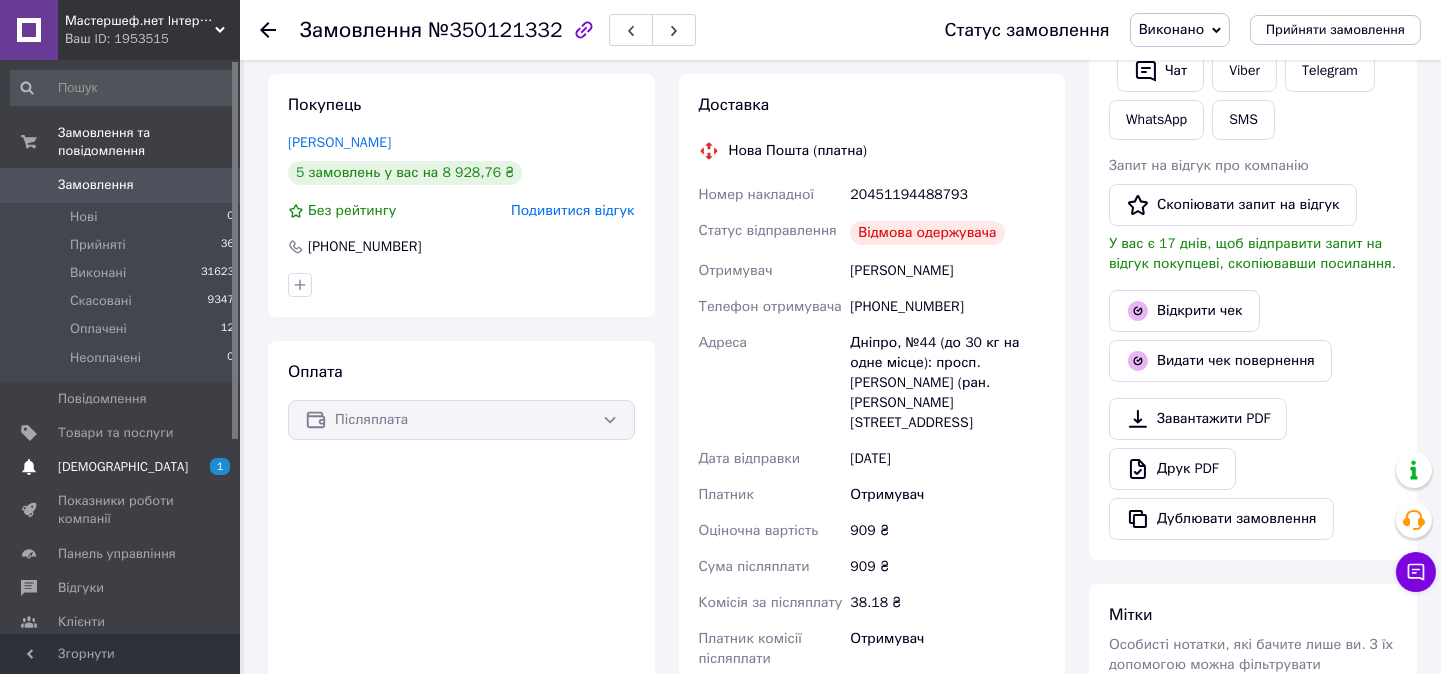click on "[DEMOGRAPHIC_DATA]" at bounding box center [123, 467] 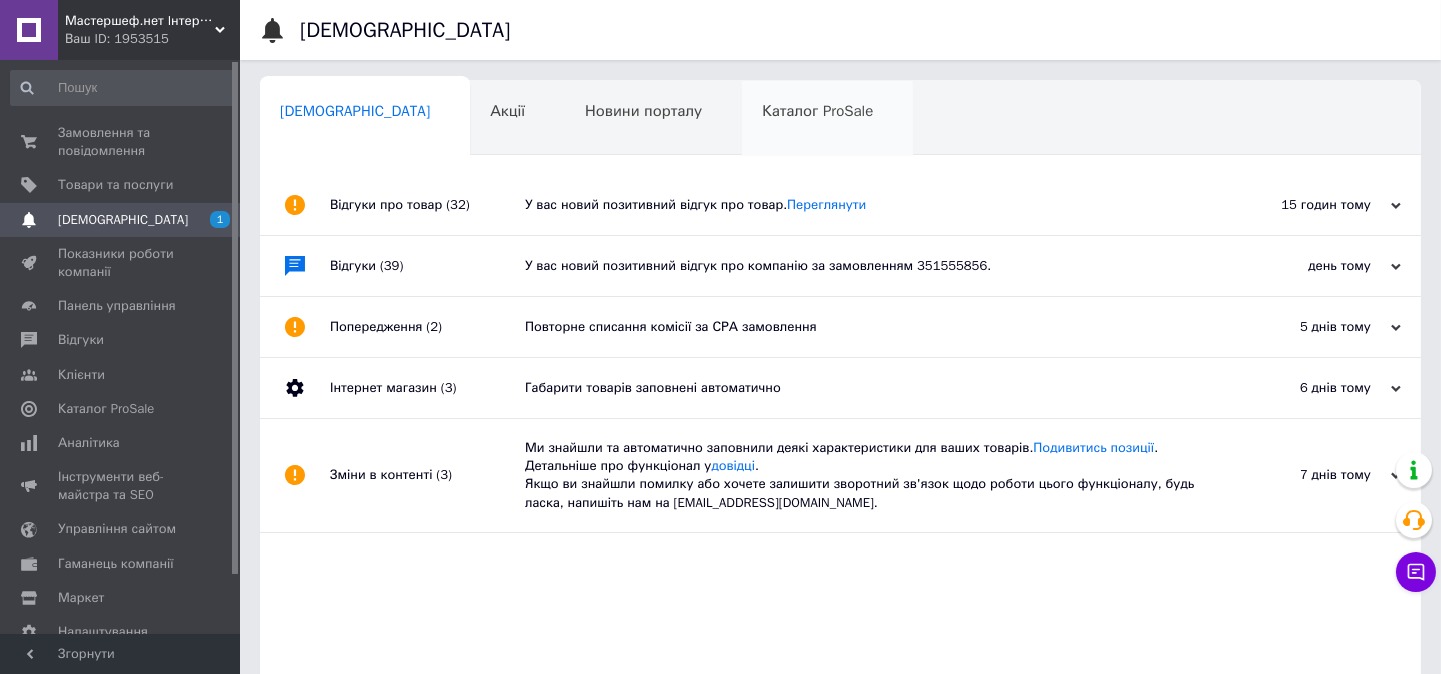 click on "Каталог ProSale 0" at bounding box center (827, 119) 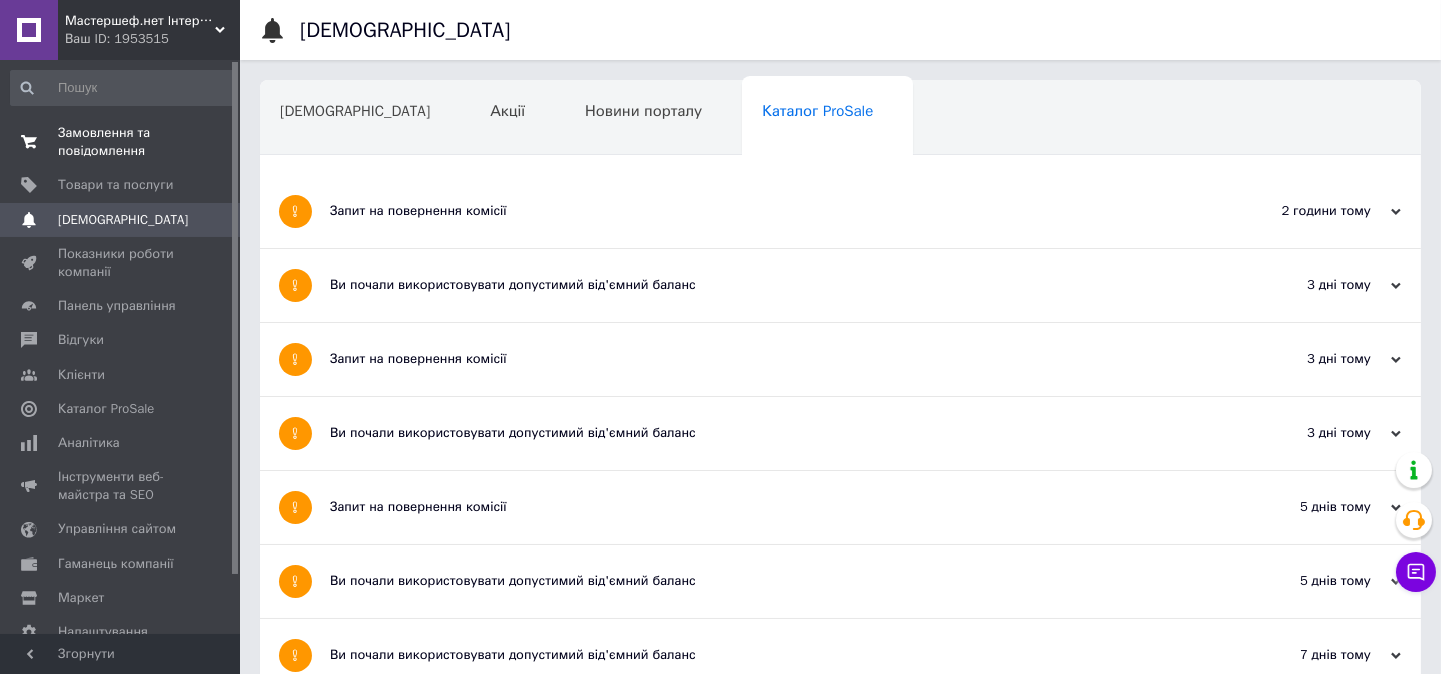 click on "Замовлення та повідомлення" at bounding box center (121, 142) 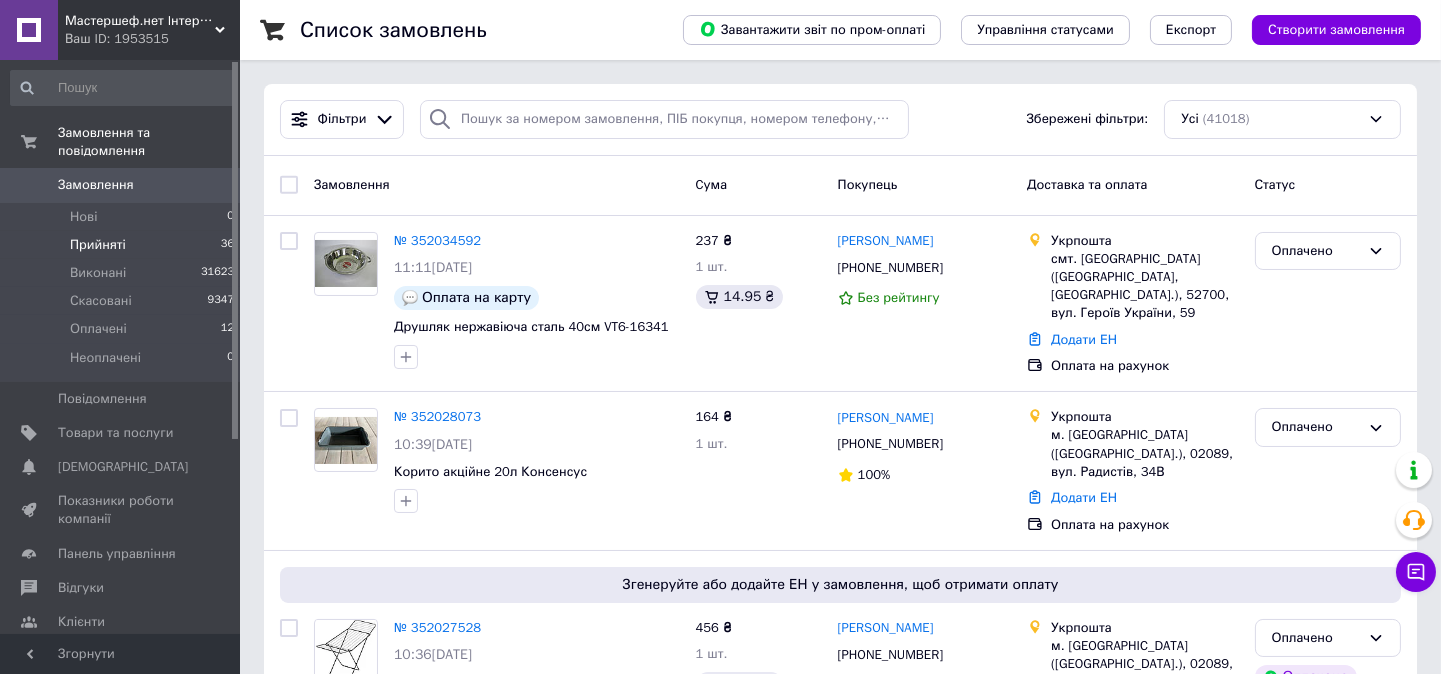 click on "Прийняті" at bounding box center (98, 245) 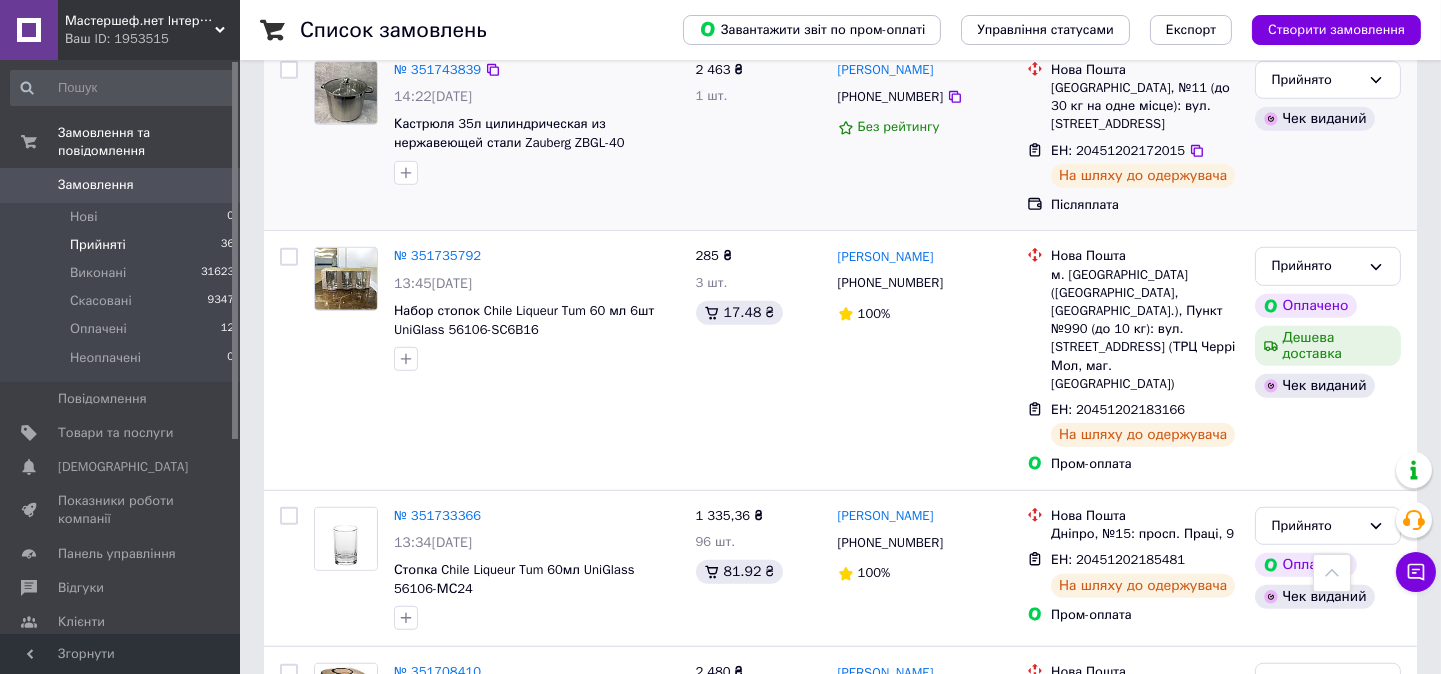 scroll, scrollTop: 2386, scrollLeft: 0, axis: vertical 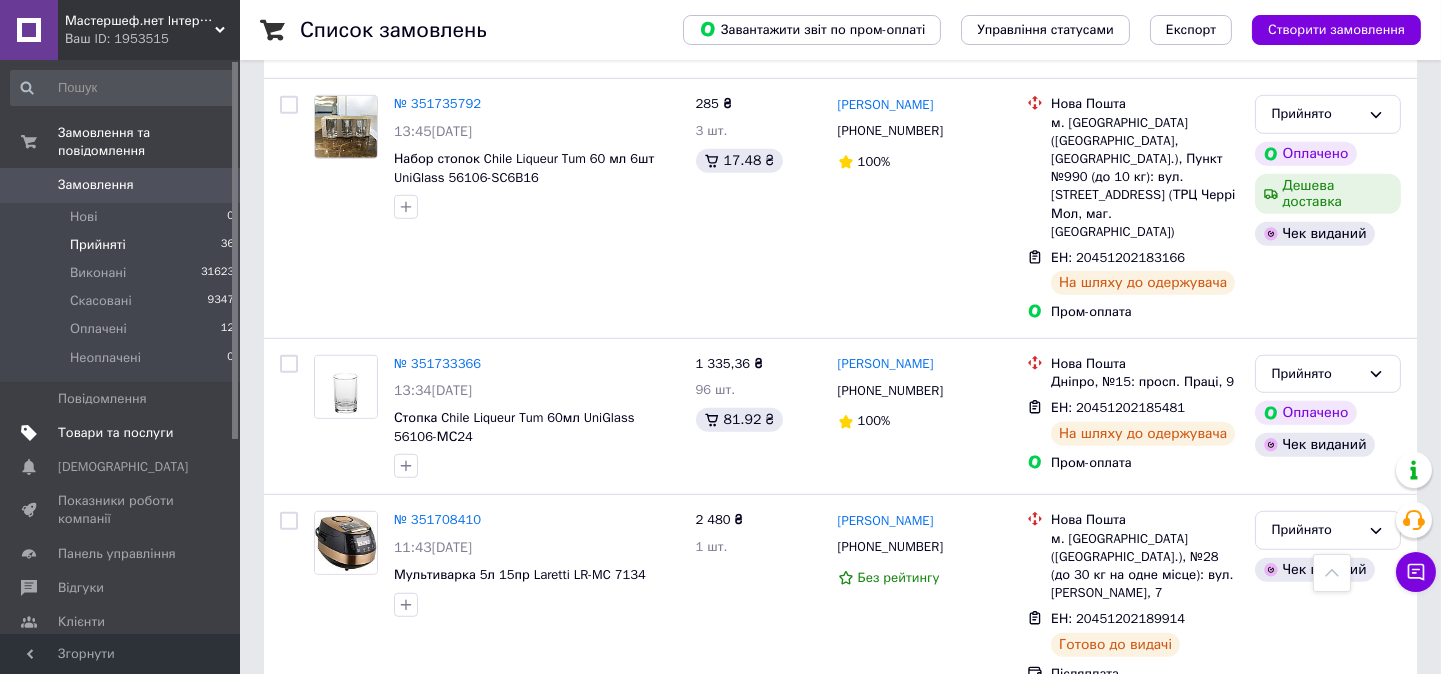 click on "Товари та послуги" at bounding box center [115, 433] 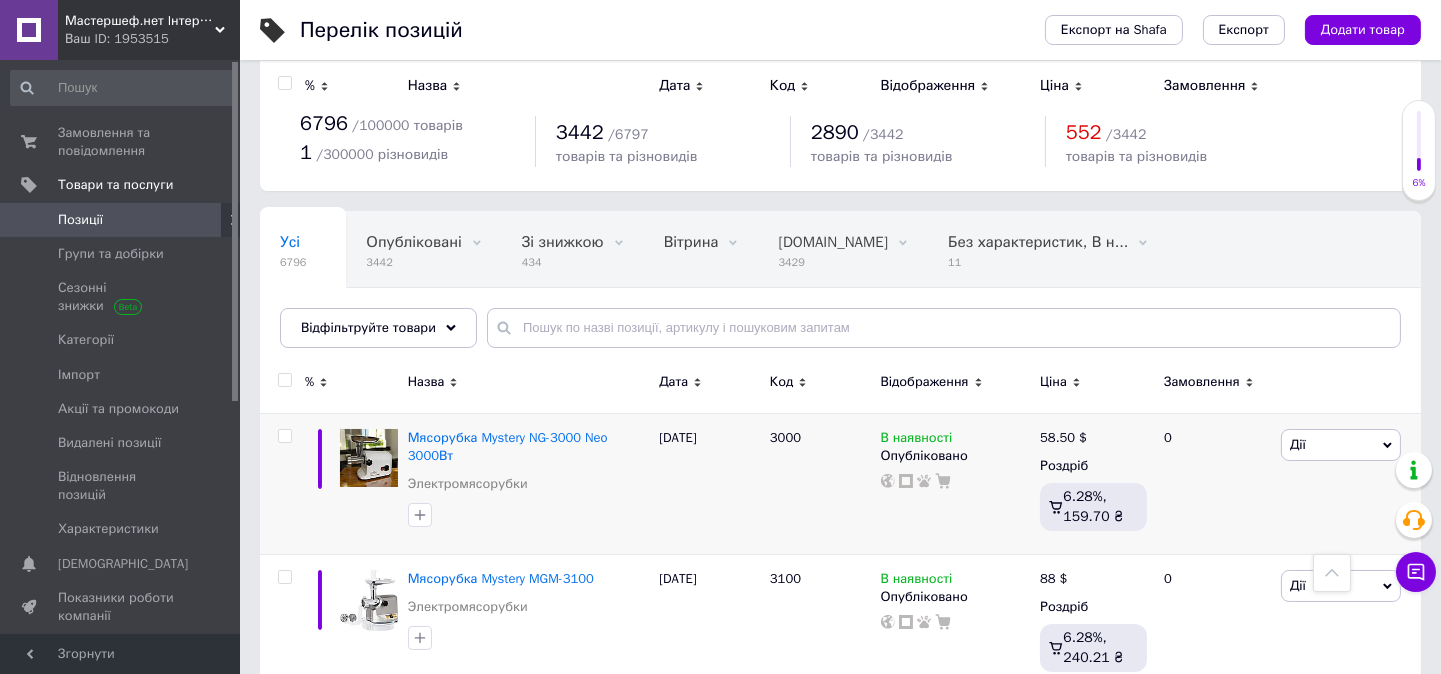 scroll, scrollTop: 0, scrollLeft: 0, axis: both 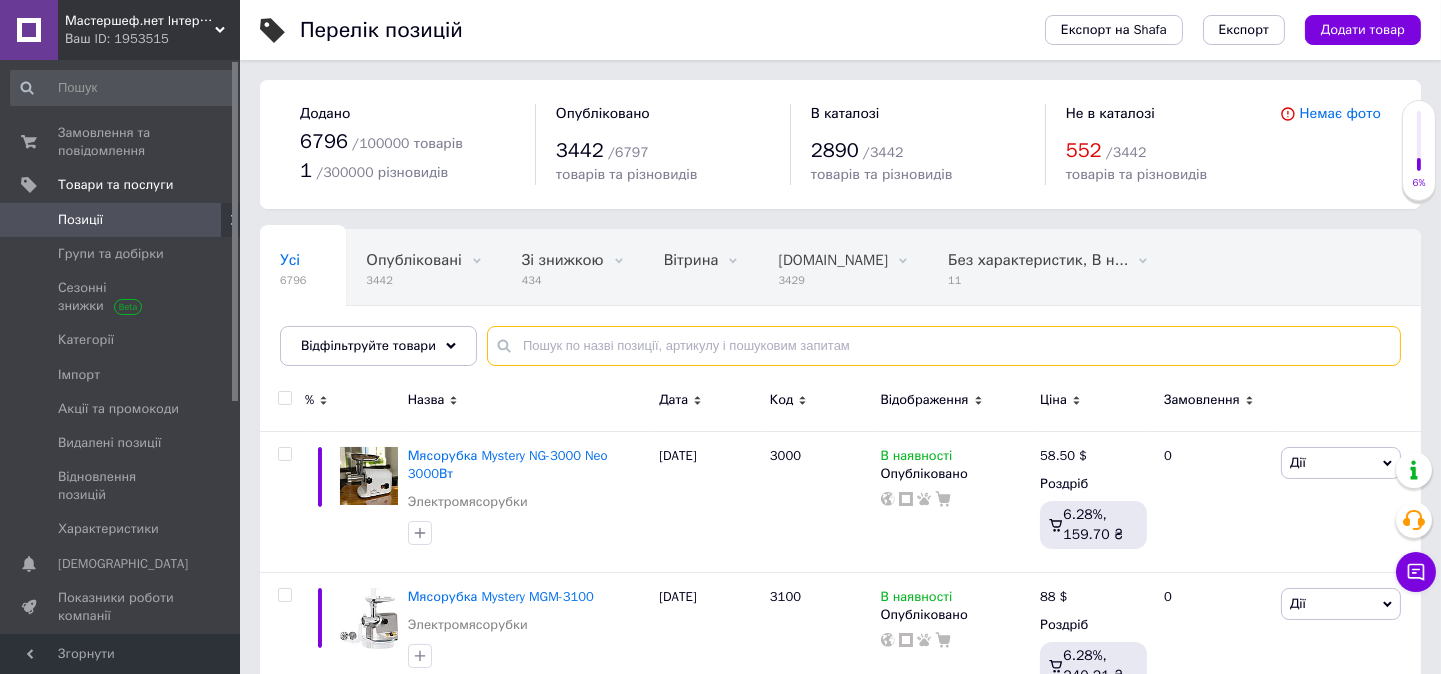 click at bounding box center [944, 346] 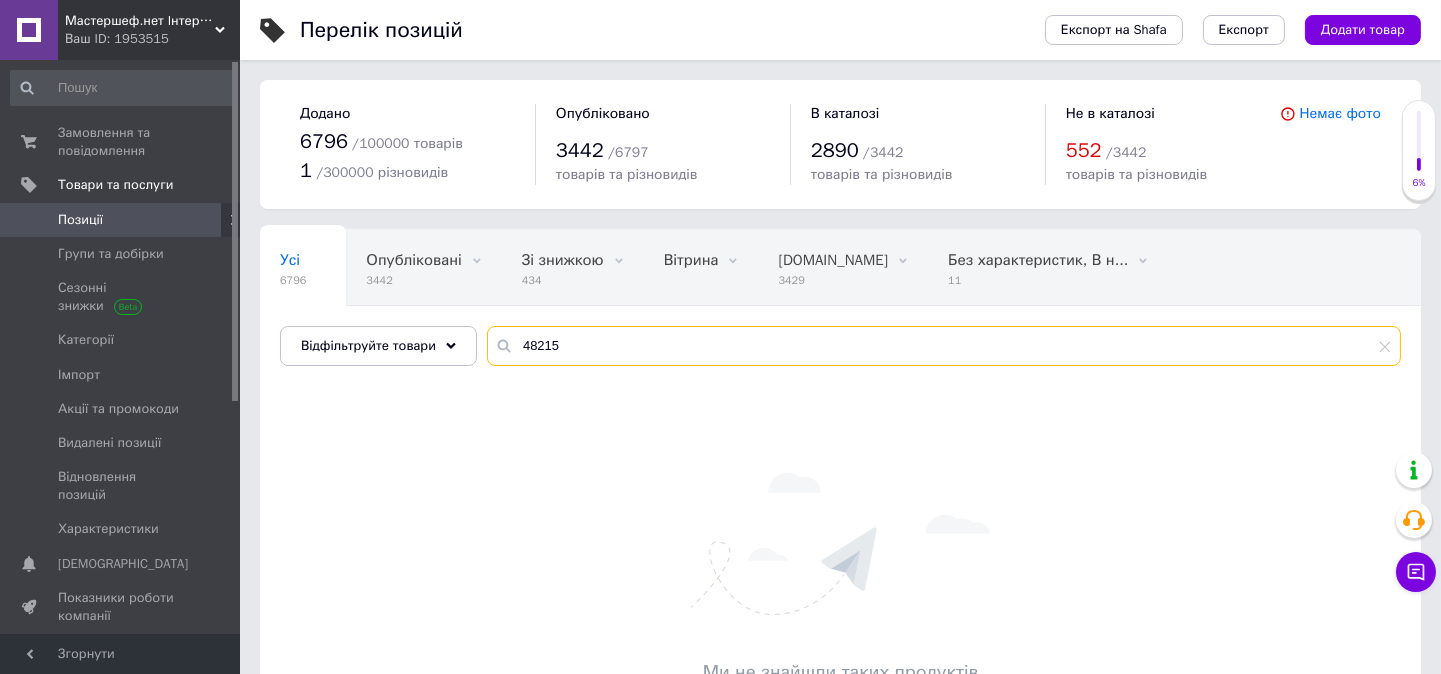 drag, startPoint x: 544, startPoint y: 347, endPoint x: 576, endPoint y: 367, distance: 37.735924 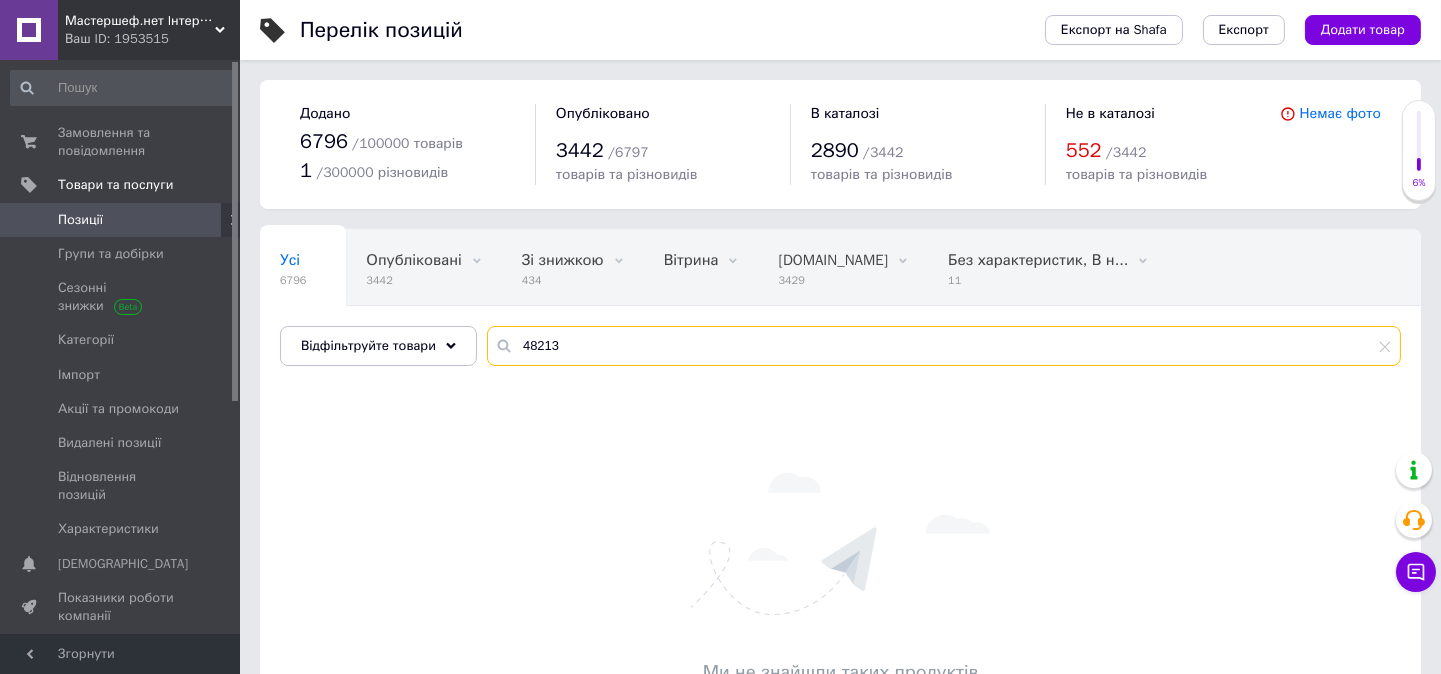 drag, startPoint x: 536, startPoint y: 348, endPoint x: 597, endPoint y: 363, distance: 62.817196 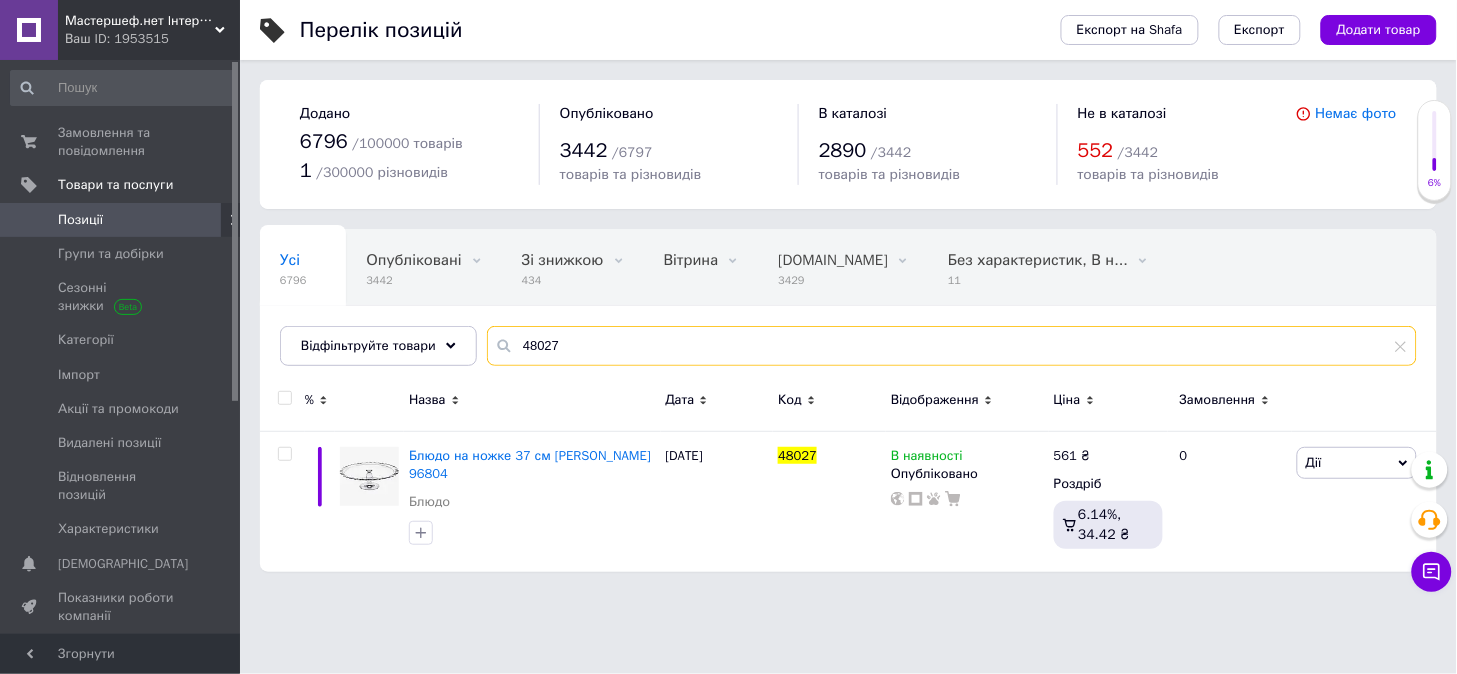 drag, startPoint x: 538, startPoint y: 346, endPoint x: 564, endPoint y: 351, distance: 26.476404 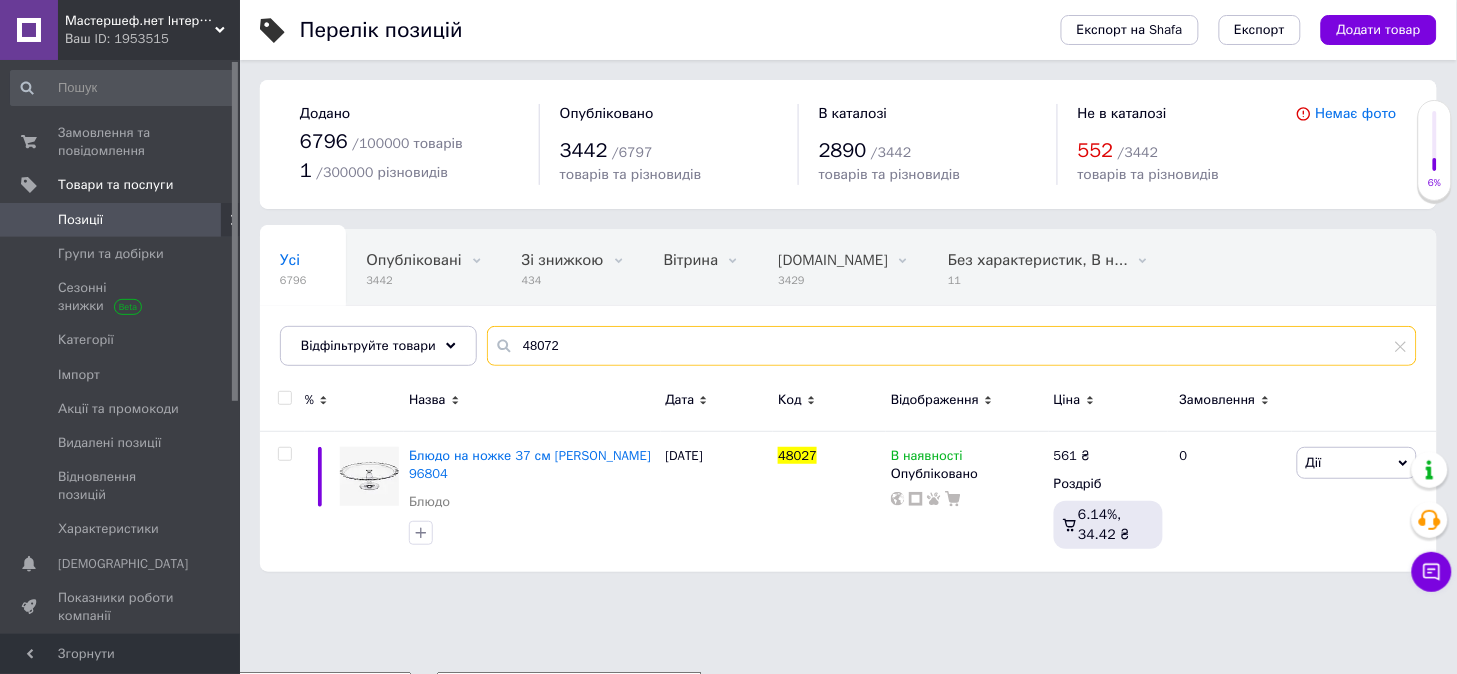 type on "48072" 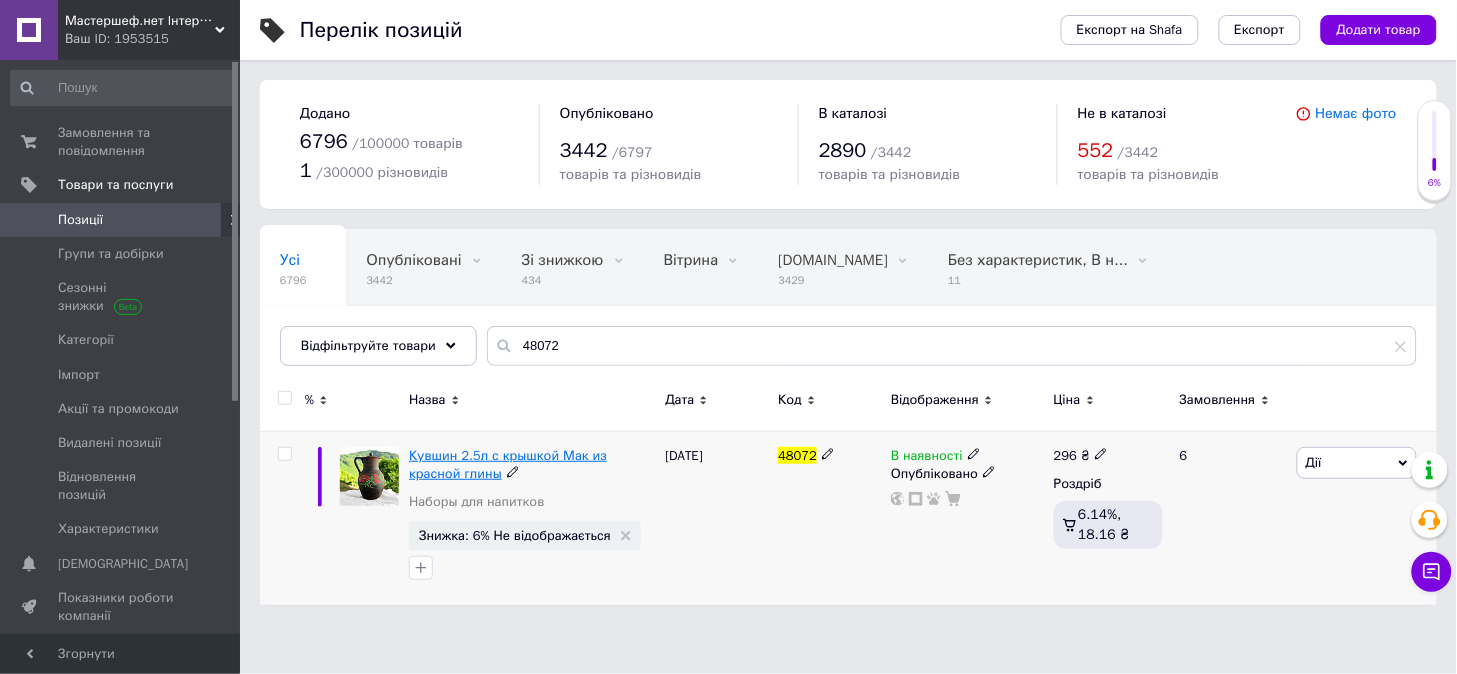 click on "Кувшин 2.5л с крышкой Мак из красной глины" at bounding box center (508, 464) 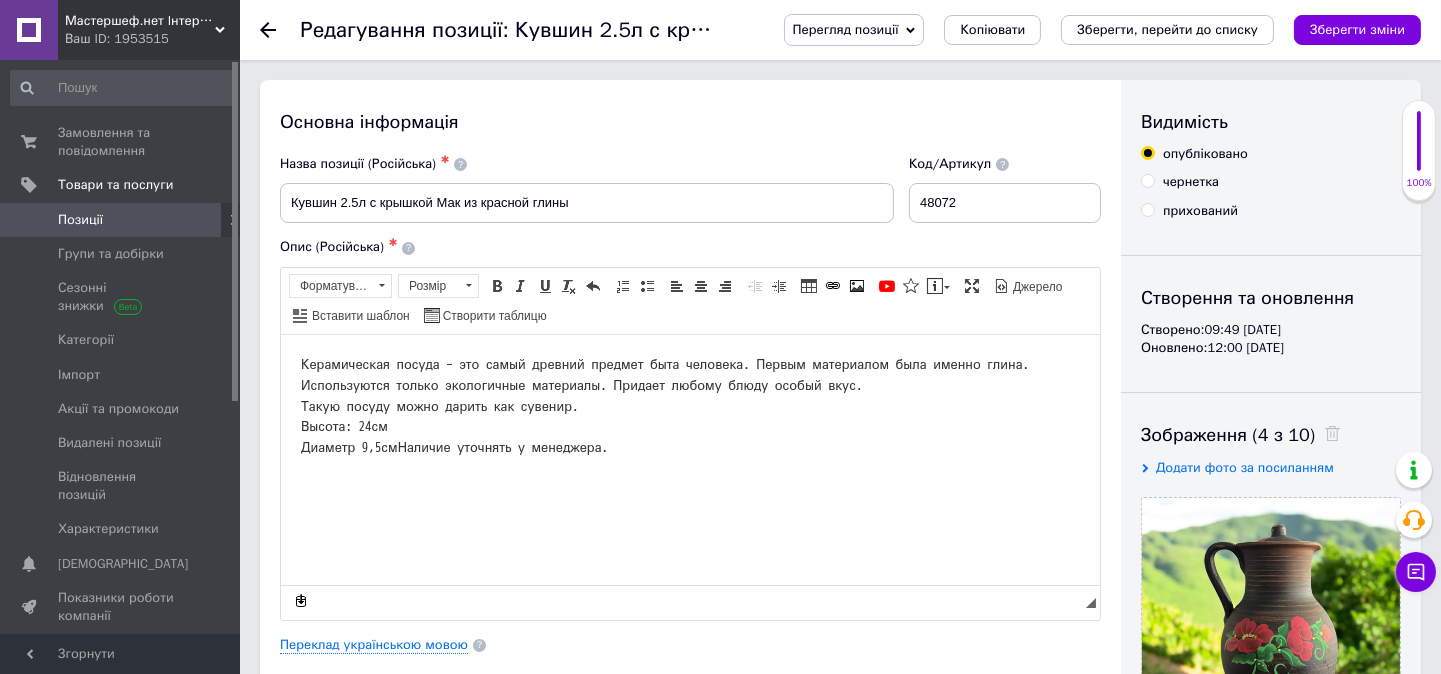 scroll, scrollTop: 0, scrollLeft: 0, axis: both 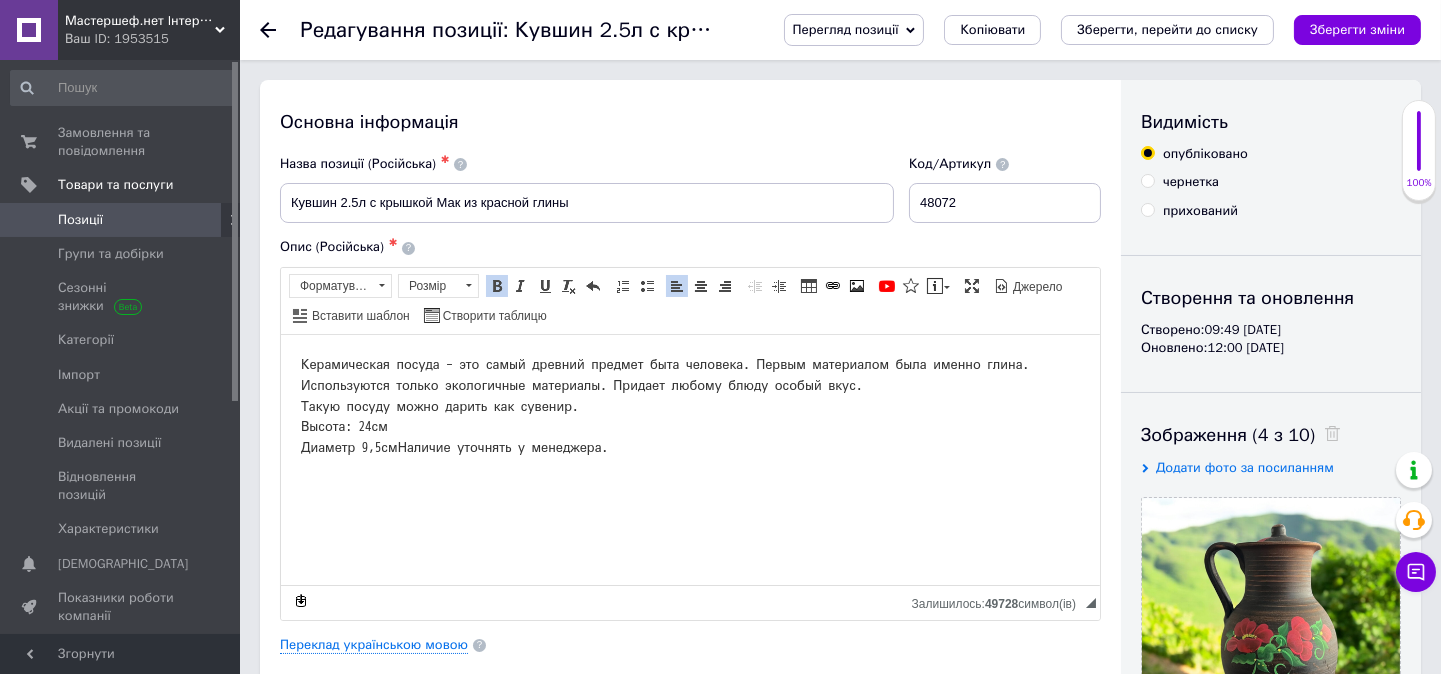 click on "Керамическая посуда – это самый древний предмет быта человека. Первым материалом была именно глина. Используются только экологичные материалы. Придает любому блюду особый вкус.
Такую посуду можно дарить как сувенир.
Высота: 24см
Диаметр 9,5см
Наличие уточнять у менеджера." at bounding box center (689, 406) 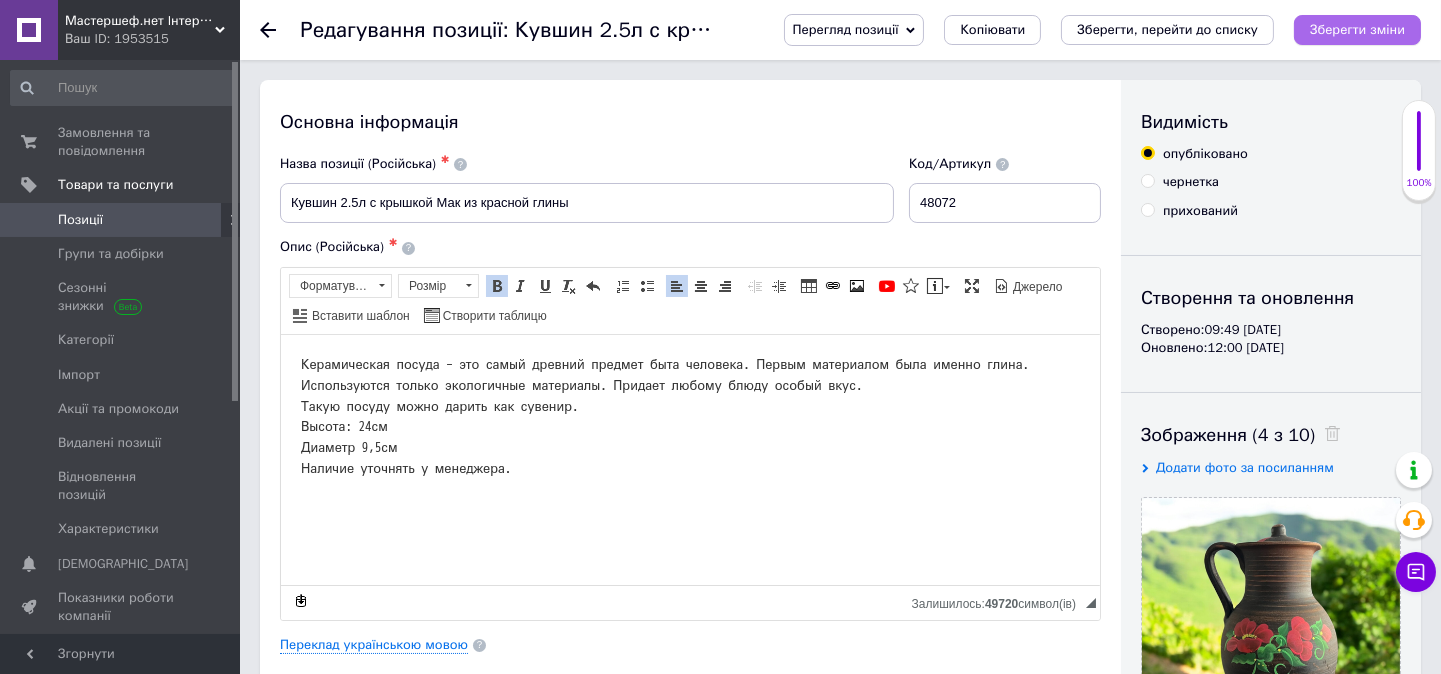 click on "Зберегти зміни" at bounding box center (1357, 29) 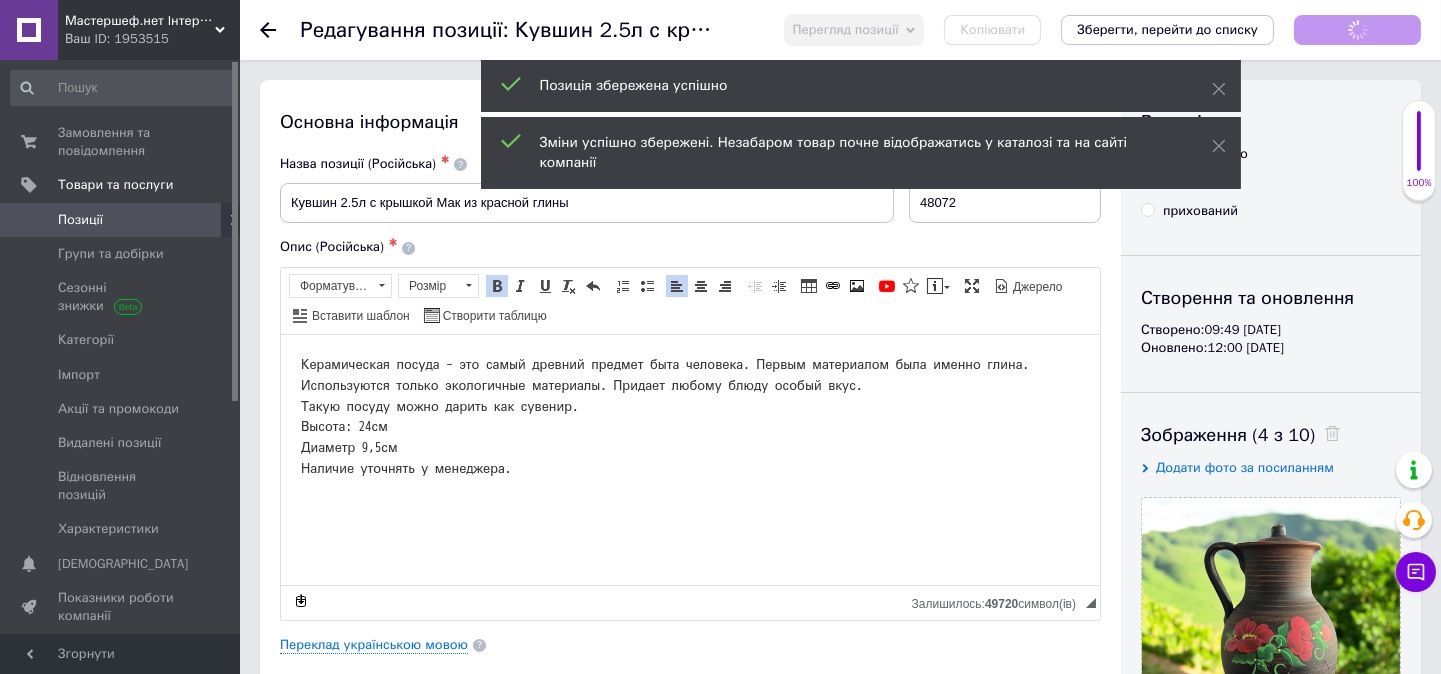 click 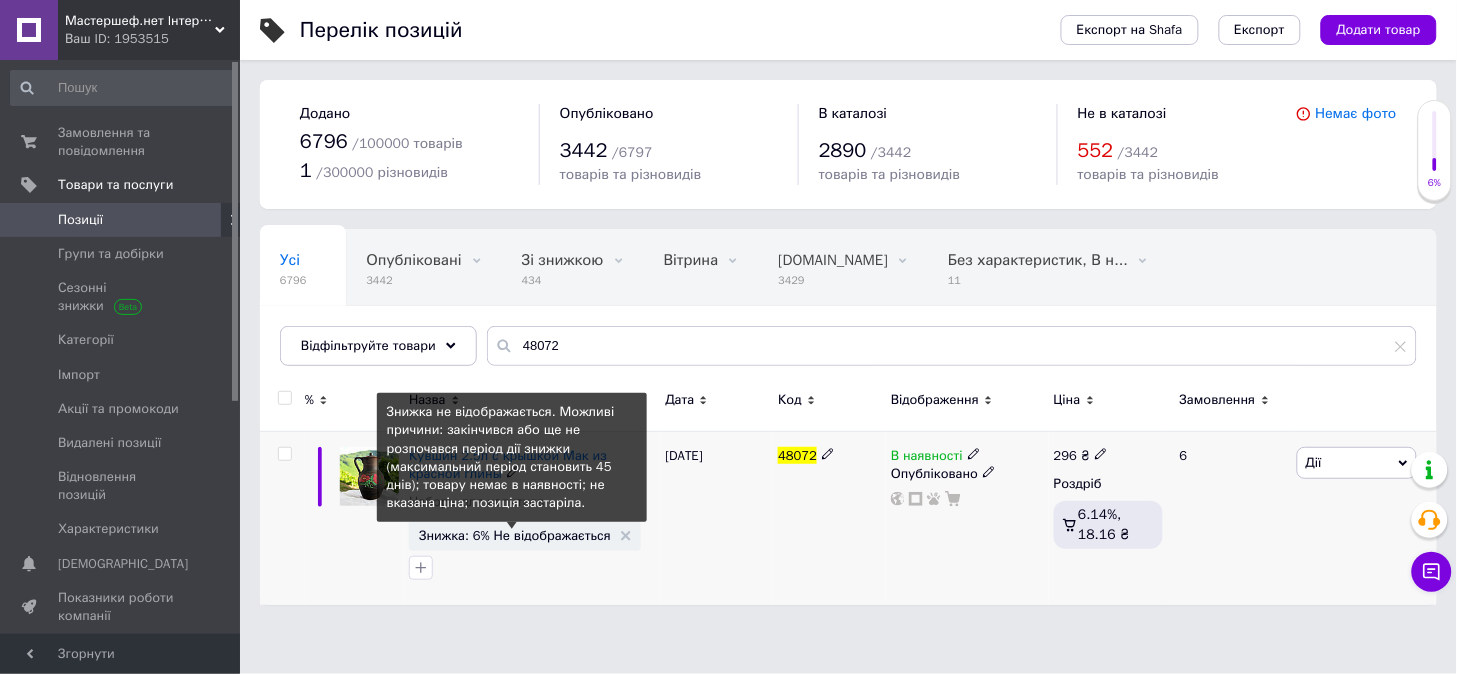 click on "Знижка: 6% Не відображається" at bounding box center [515, 535] 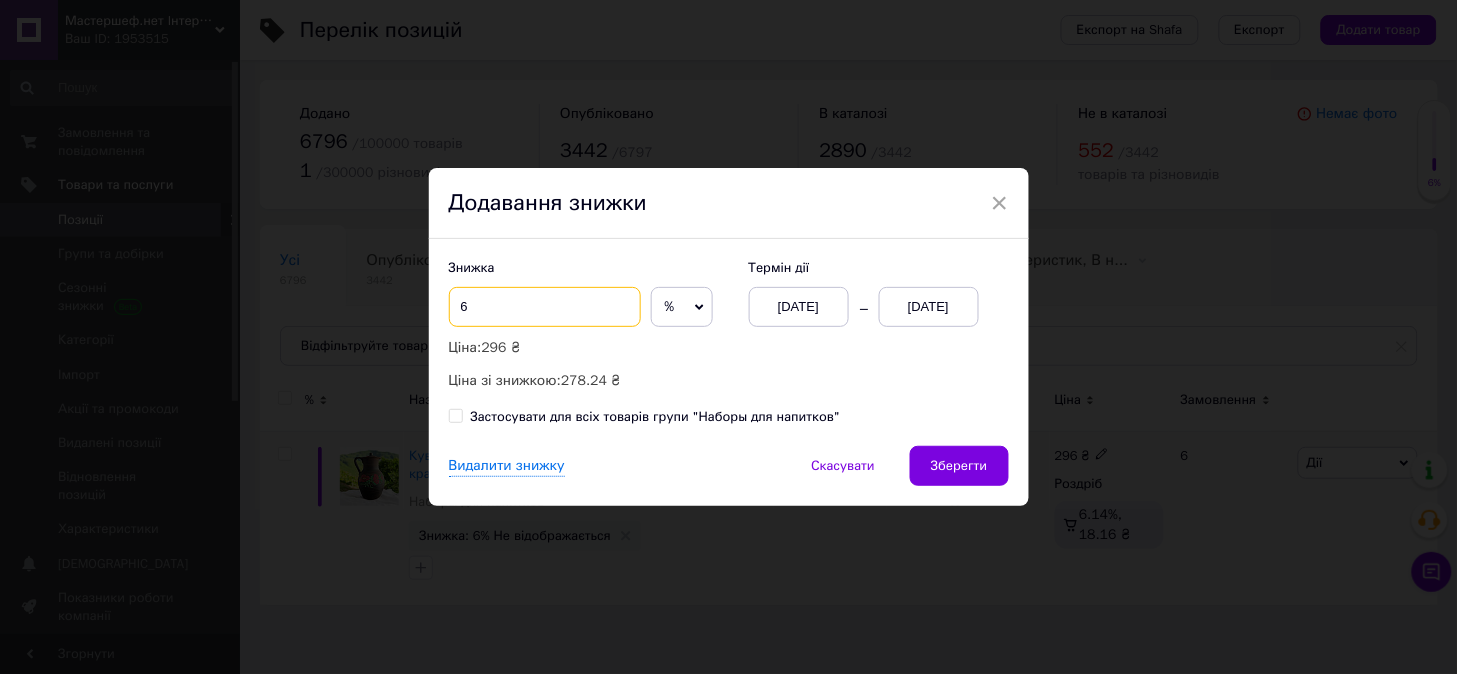 drag, startPoint x: 455, startPoint y: 312, endPoint x: 470, endPoint y: 320, distance: 17 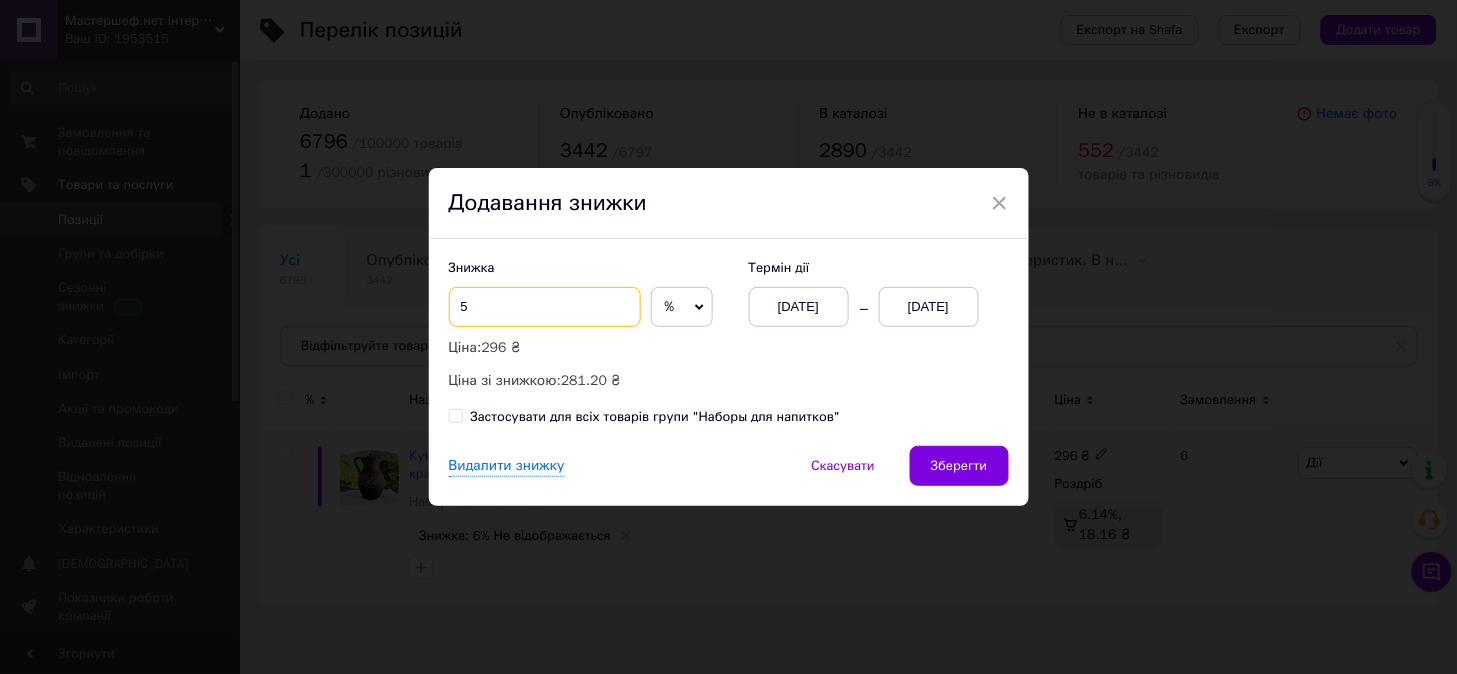 type on "5" 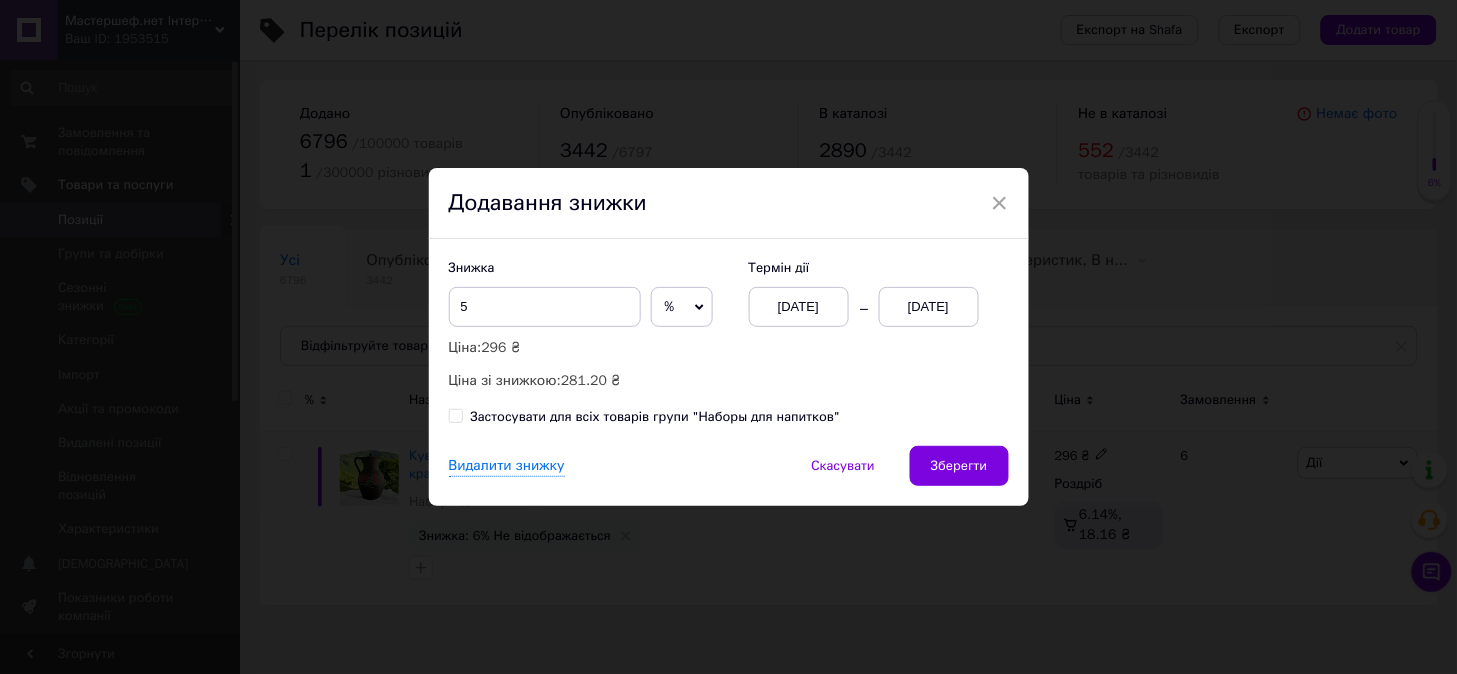 click on "[DATE]" at bounding box center [929, 307] 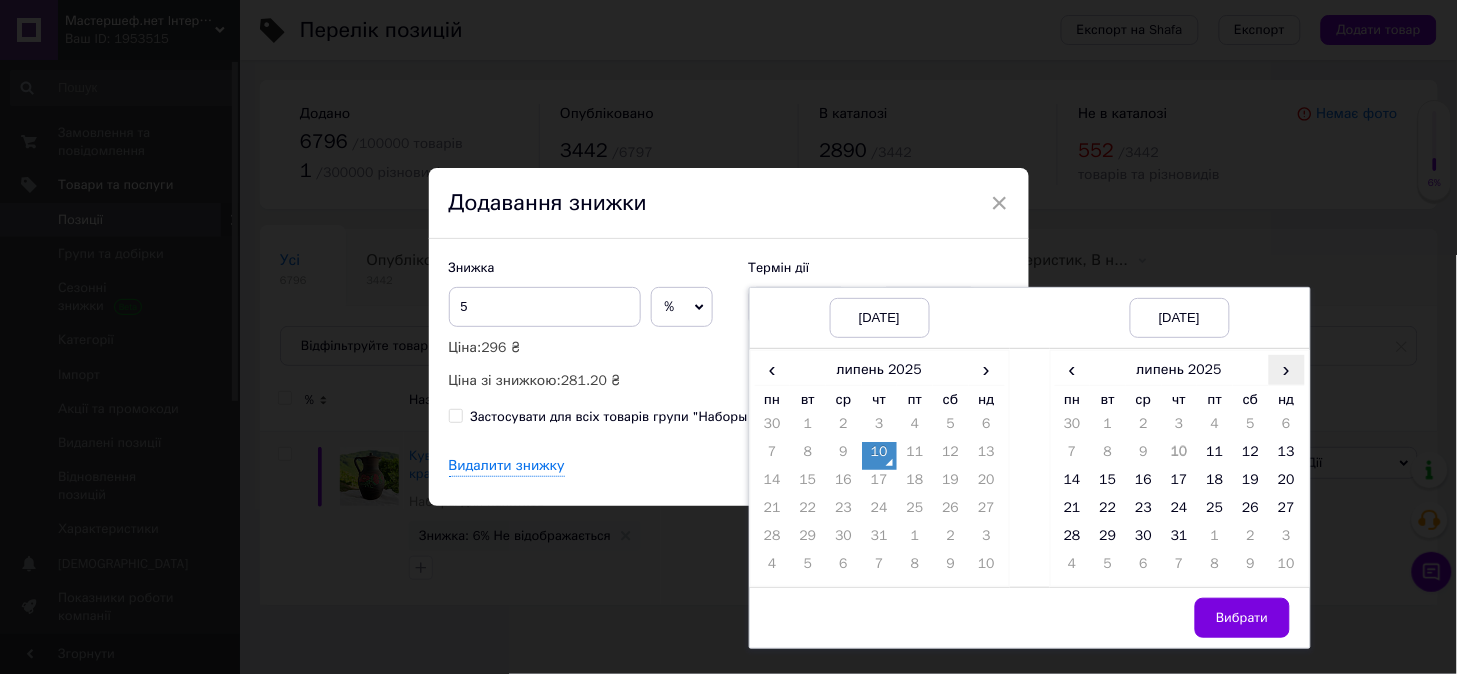 click on "›" at bounding box center (1287, 369) 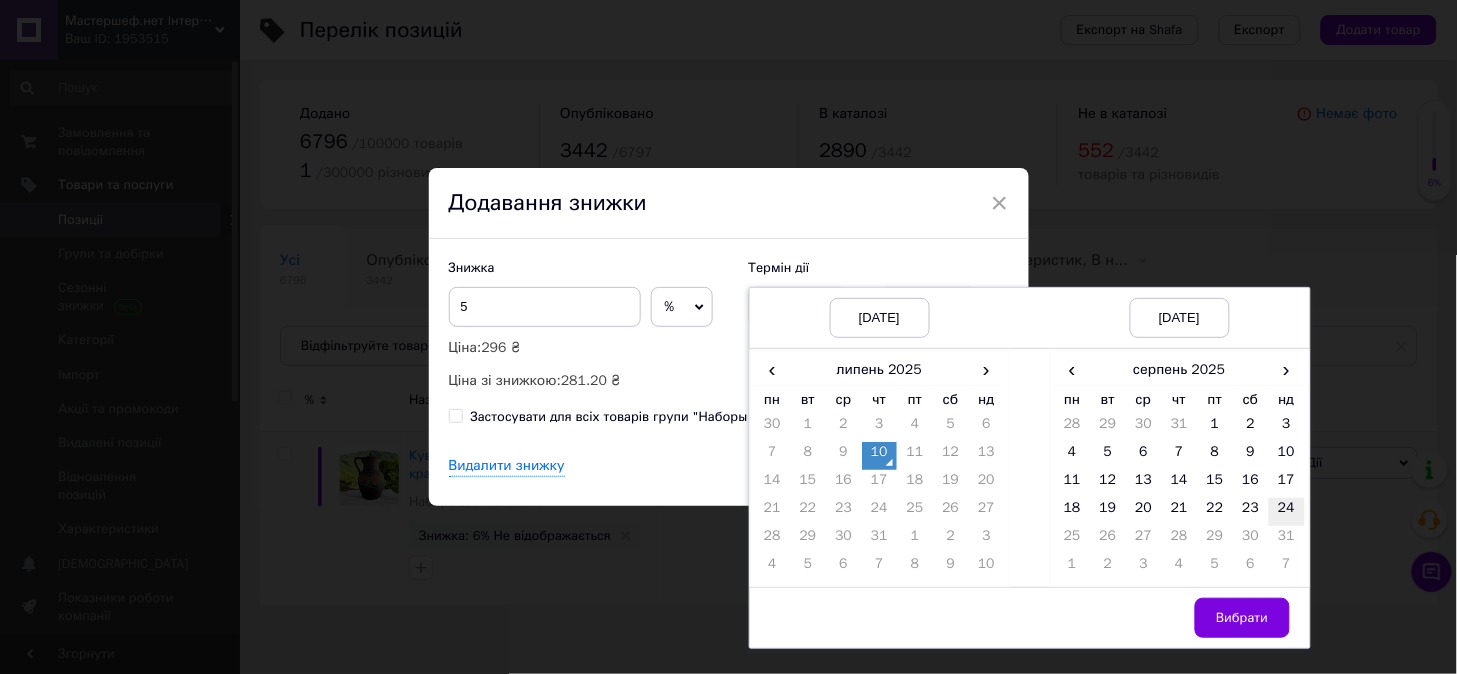 click on "24" at bounding box center [1287, 512] 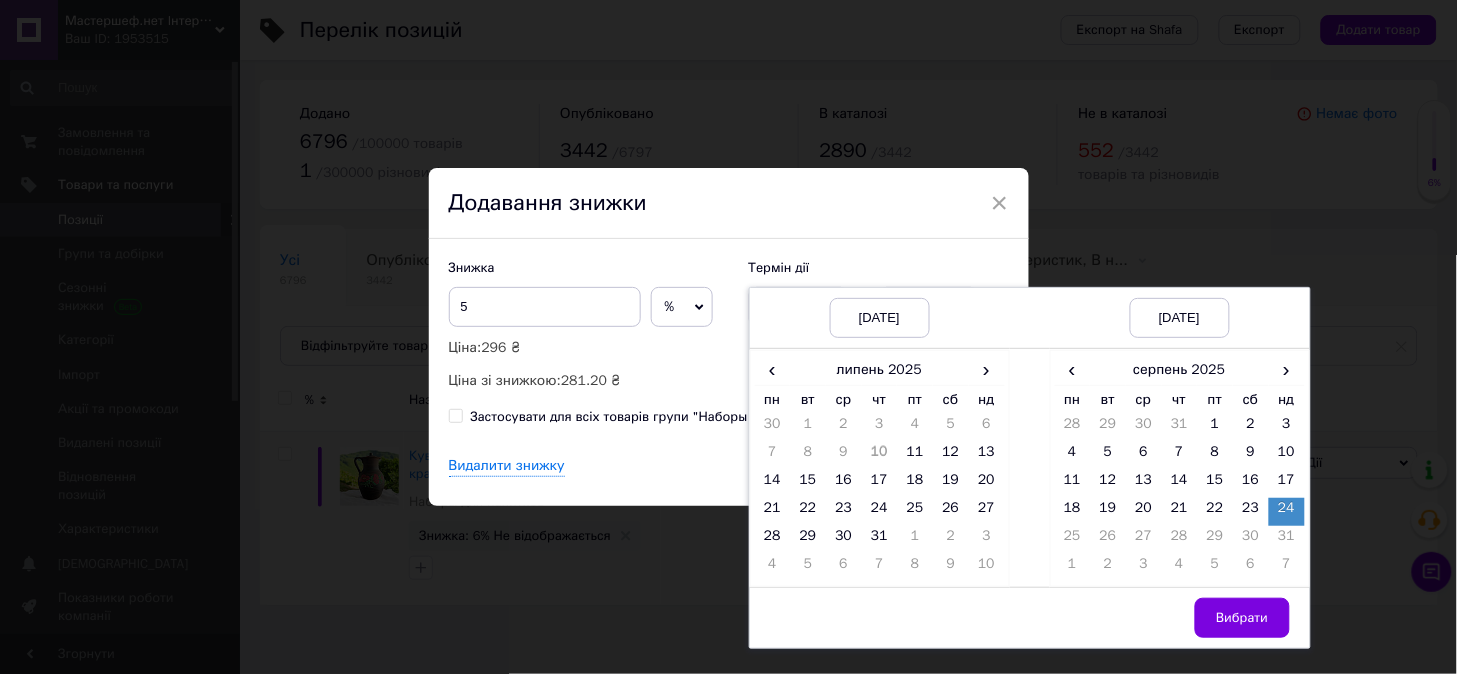 click on "Вибрати" at bounding box center (1242, 618) 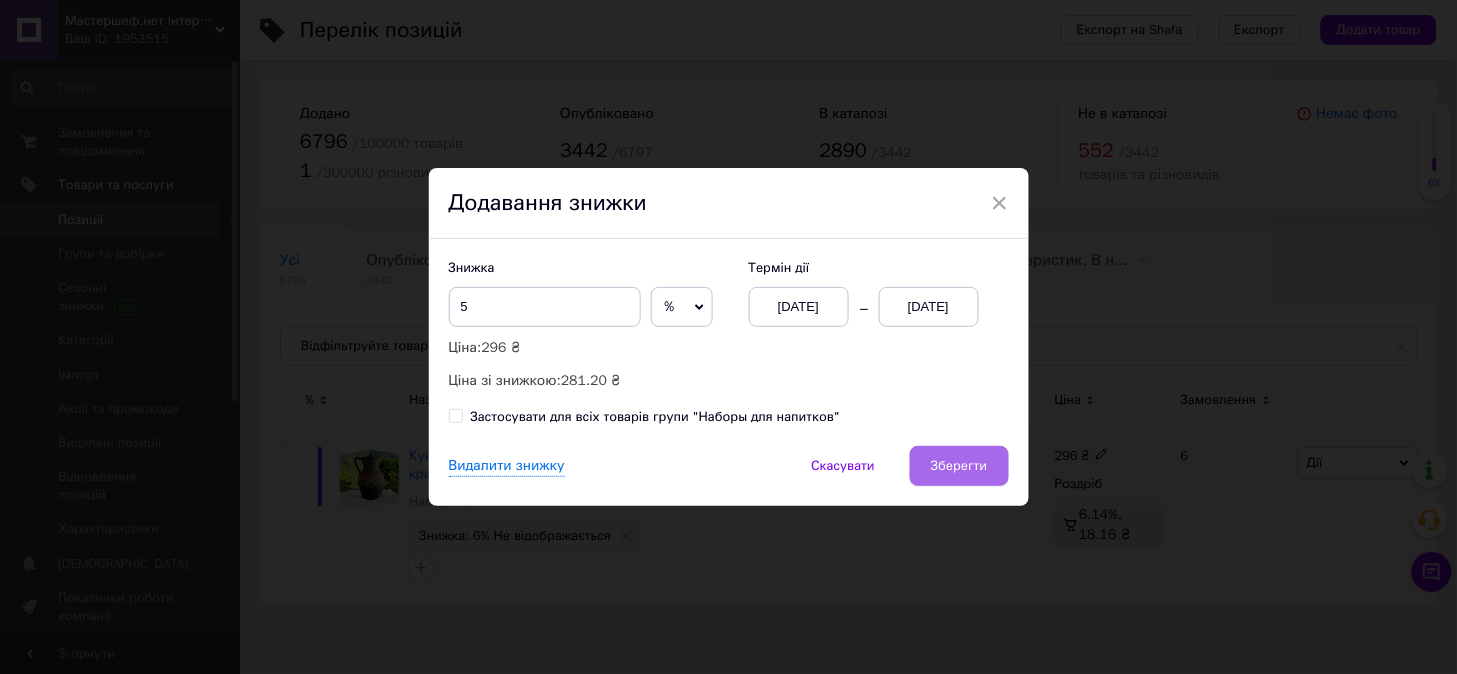 click on "Зберегти" at bounding box center (959, 466) 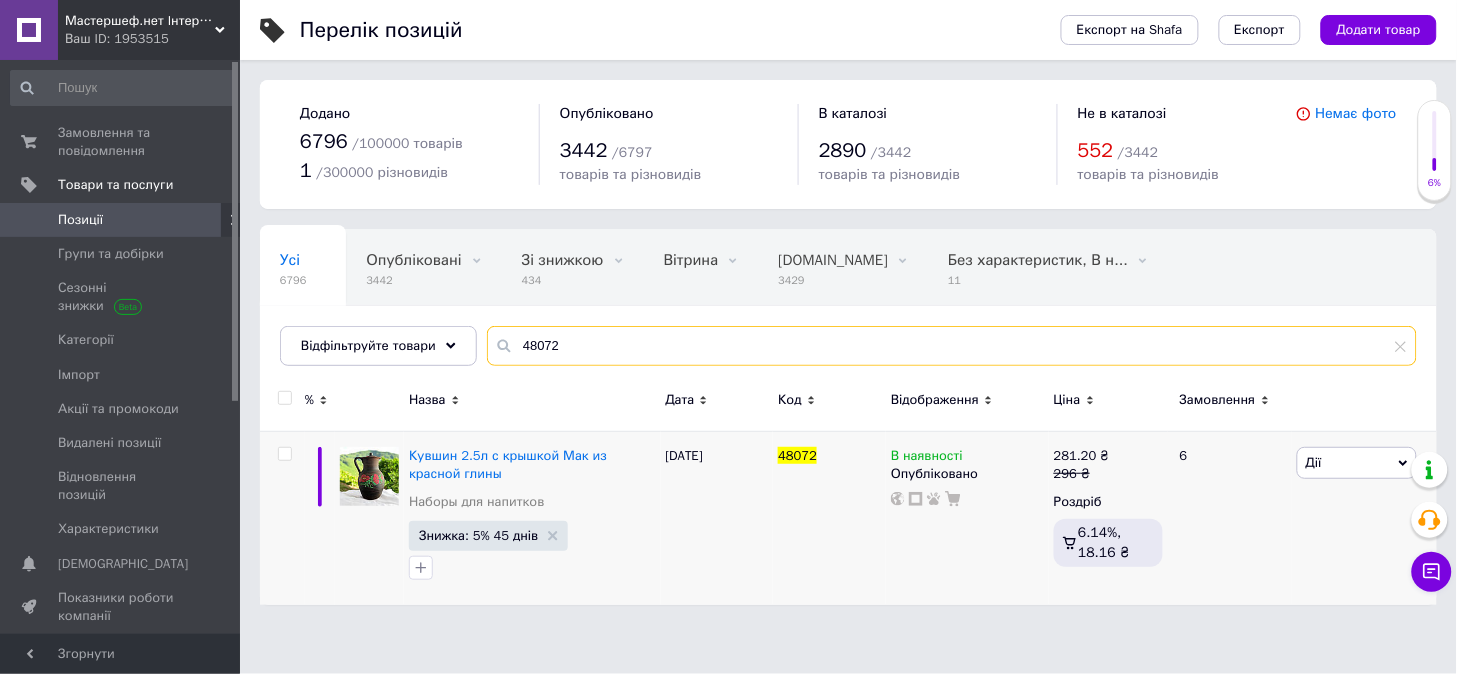 drag, startPoint x: 508, startPoint y: 345, endPoint x: 615, endPoint y: 366, distance: 109.041275 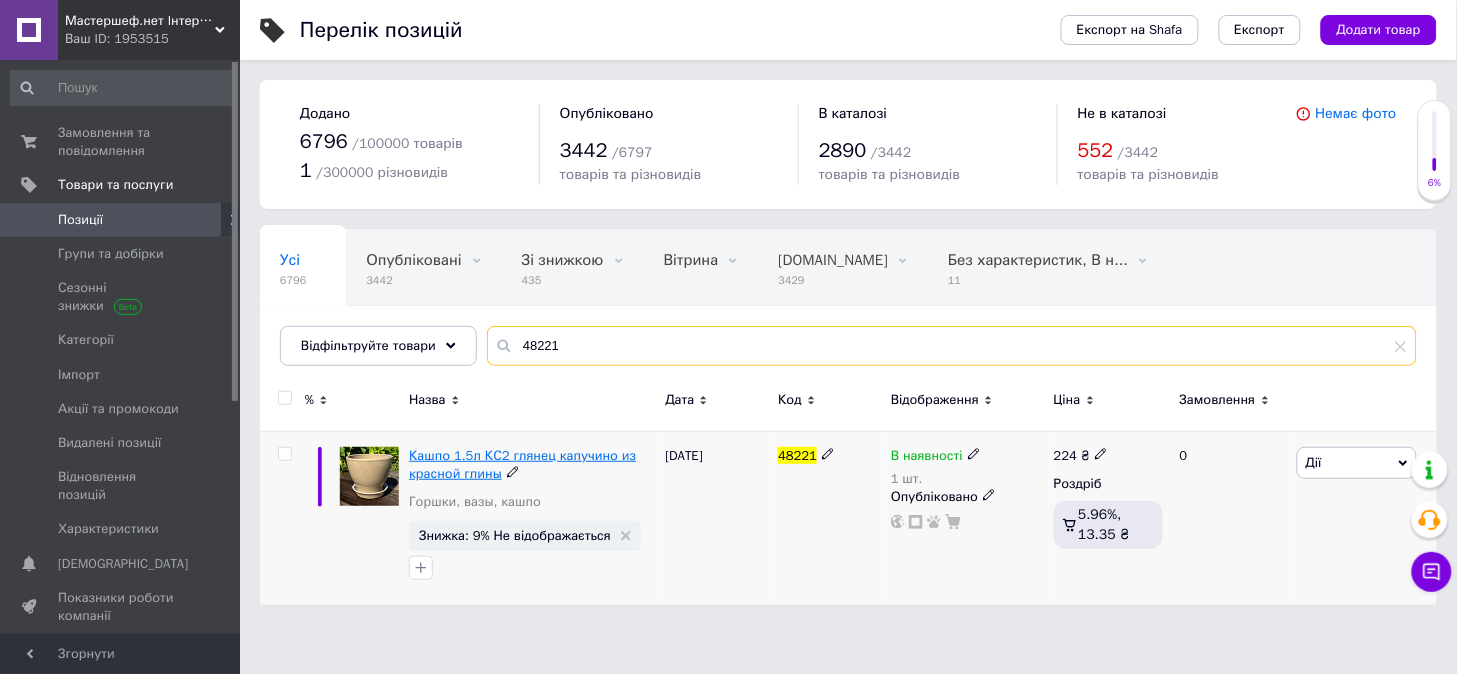 type on "48221" 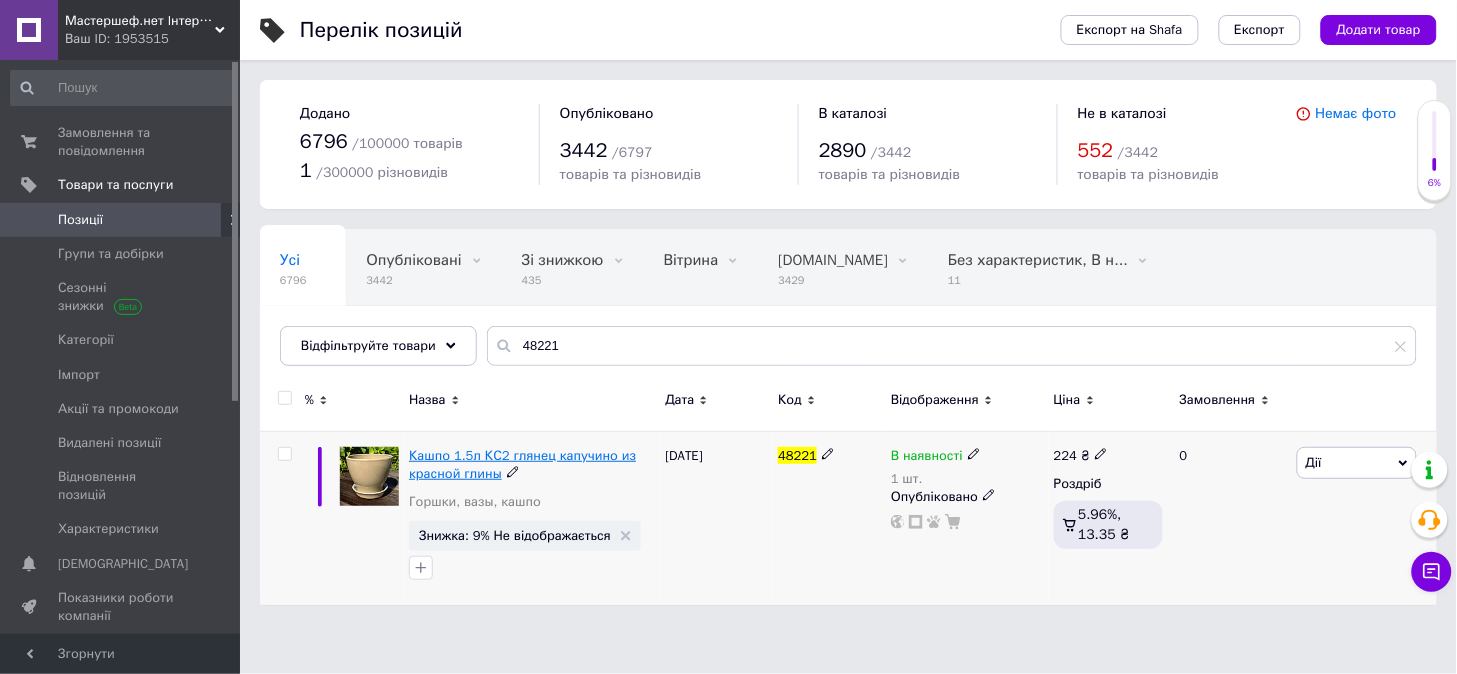 click on "Кашпо 1.5л КС2 глянец капучино из красной глины" at bounding box center [522, 464] 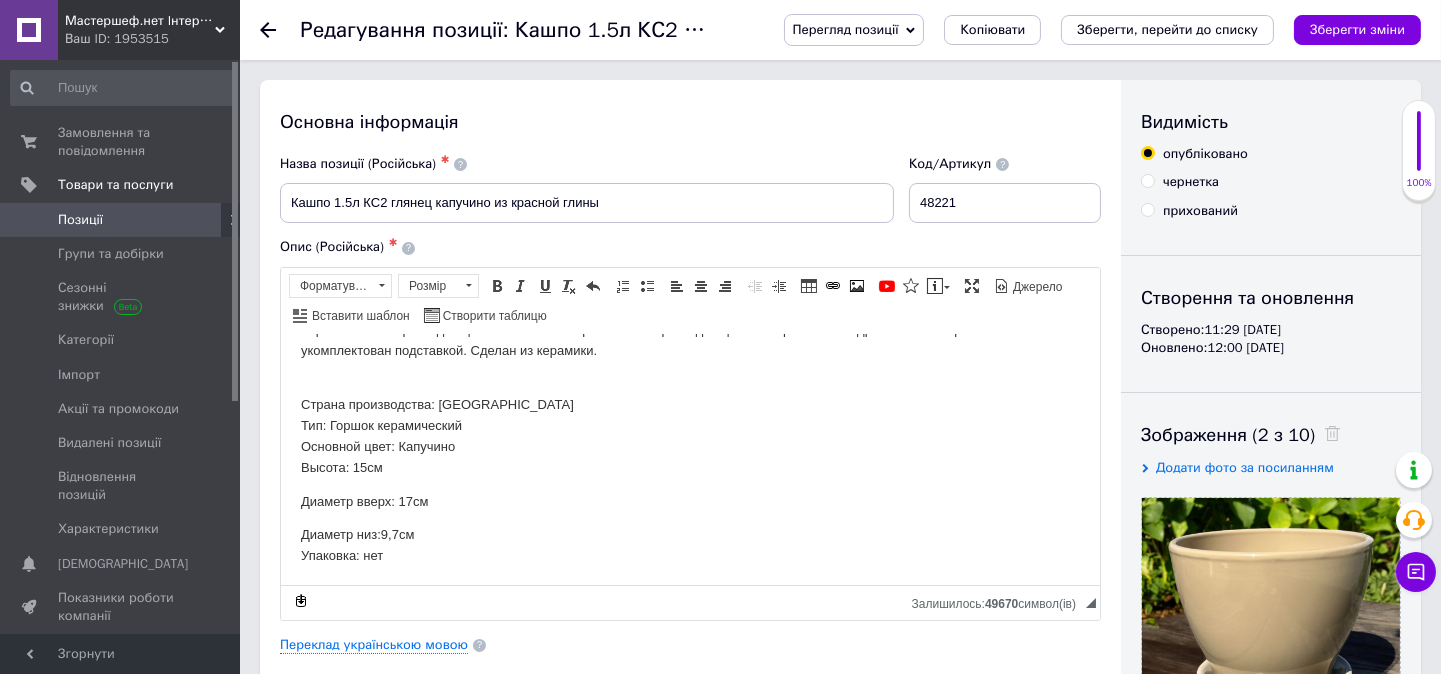 scroll, scrollTop: 71, scrollLeft: 0, axis: vertical 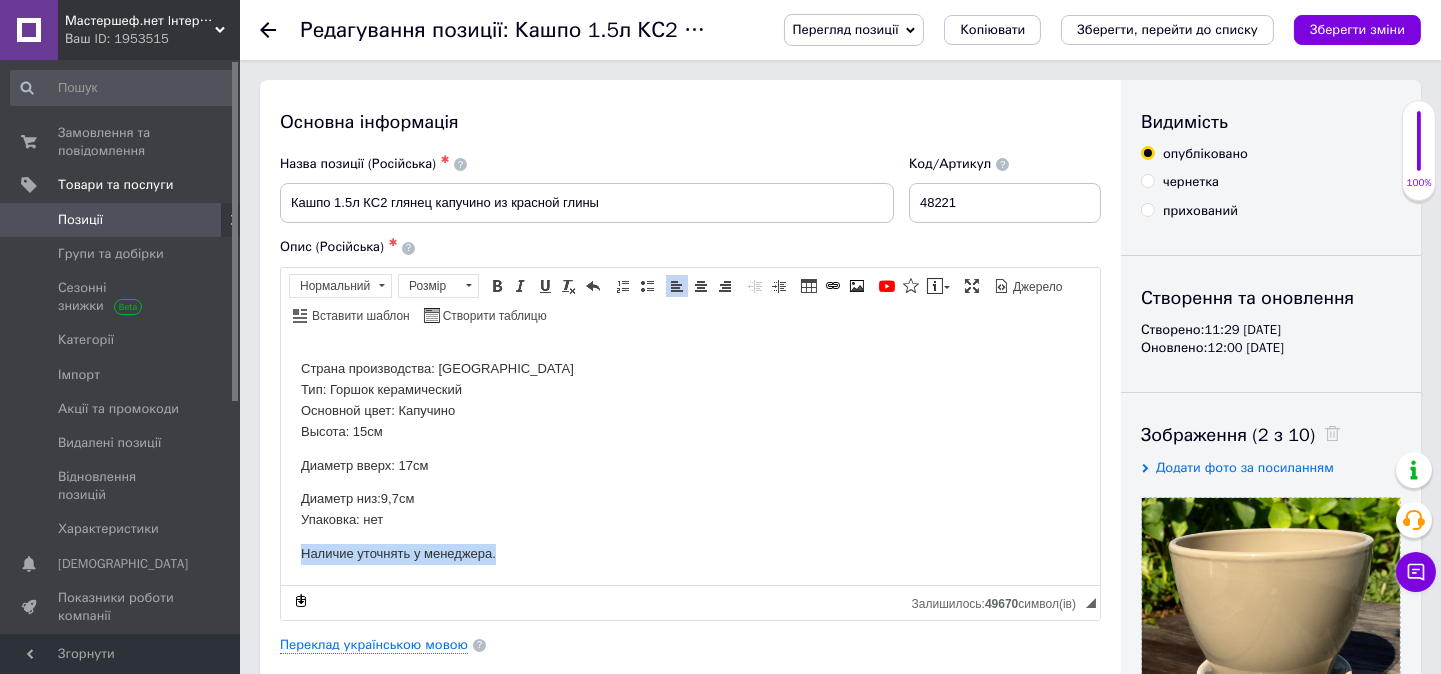 drag, startPoint x: 291, startPoint y: 551, endPoint x: 513, endPoint y: 551, distance: 222 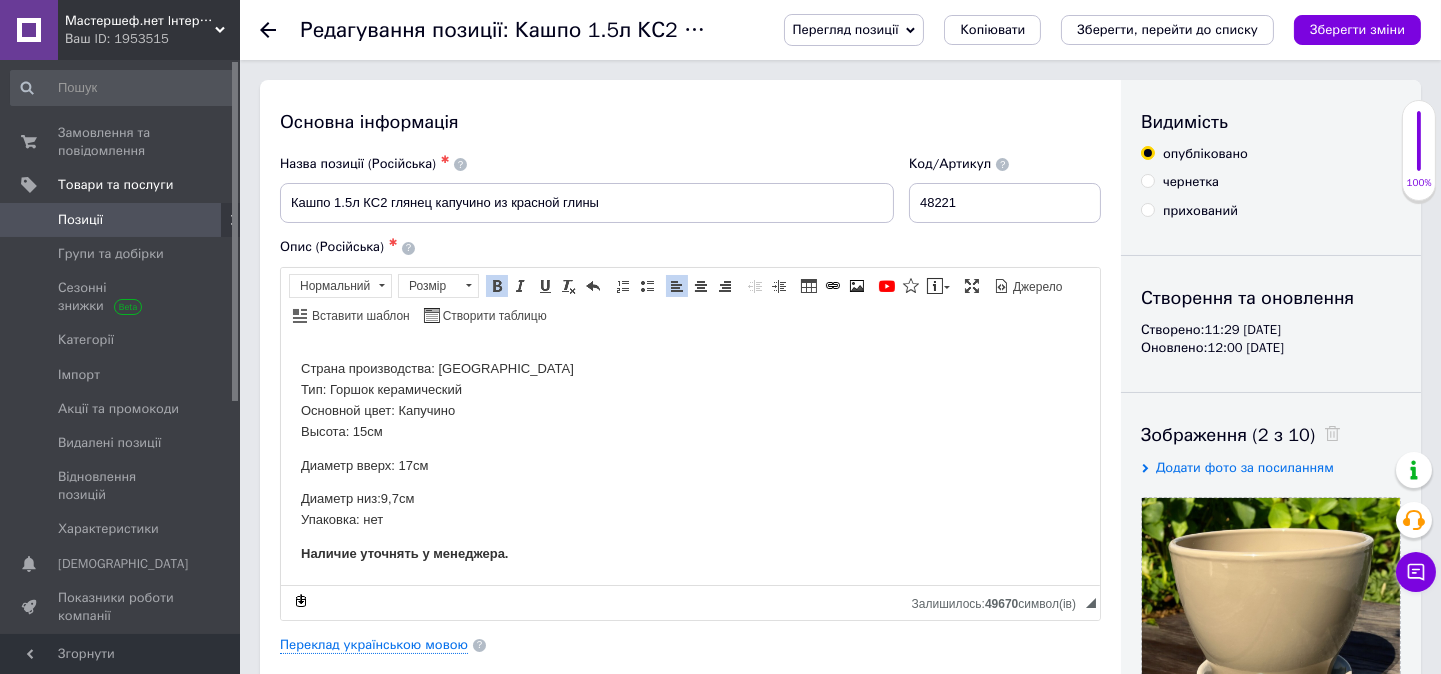 click on "Перегляд позиції Зберегти та переглянути на сайті Зберегти та переглянути на маркетплейсі [DOMAIN_NAME] Копіювати Зберегти, перейти до списку Зберегти зміни" at bounding box center (1082, 30) 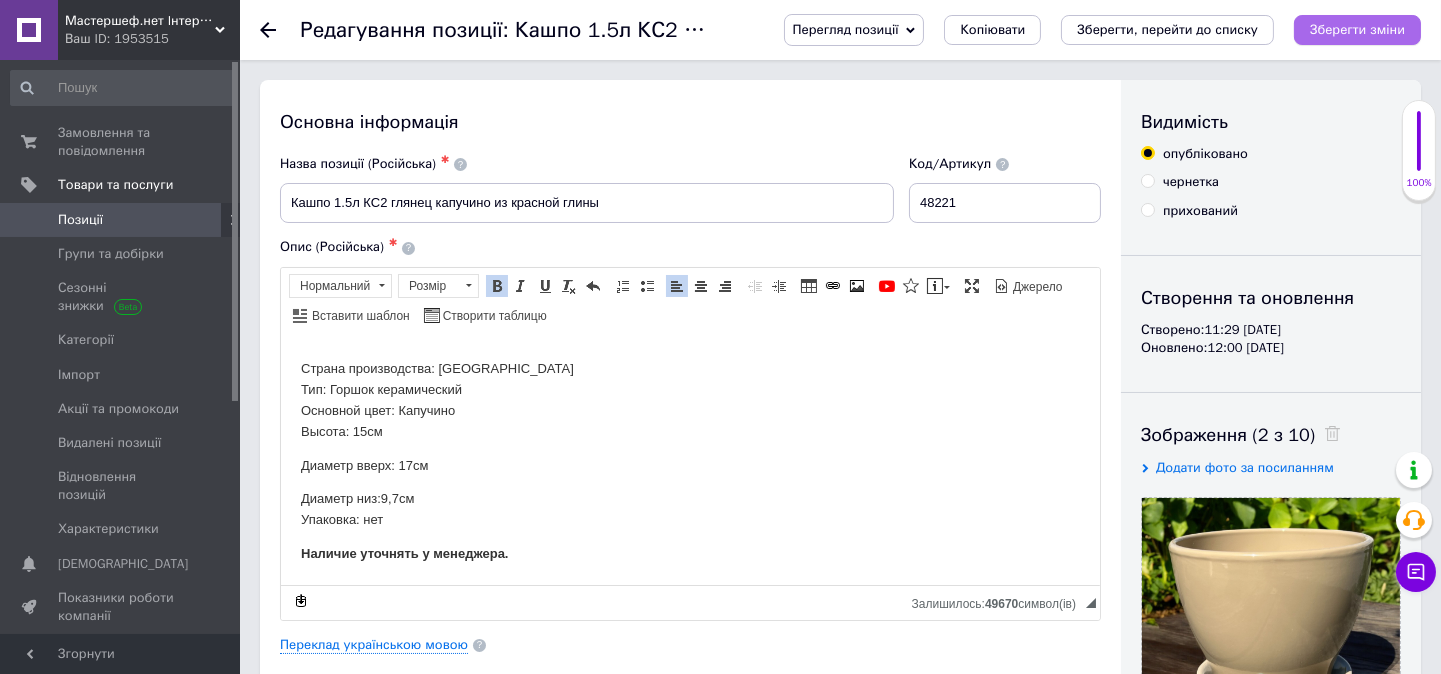 click on "Зберегти зміни" at bounding box center (1357, 29) 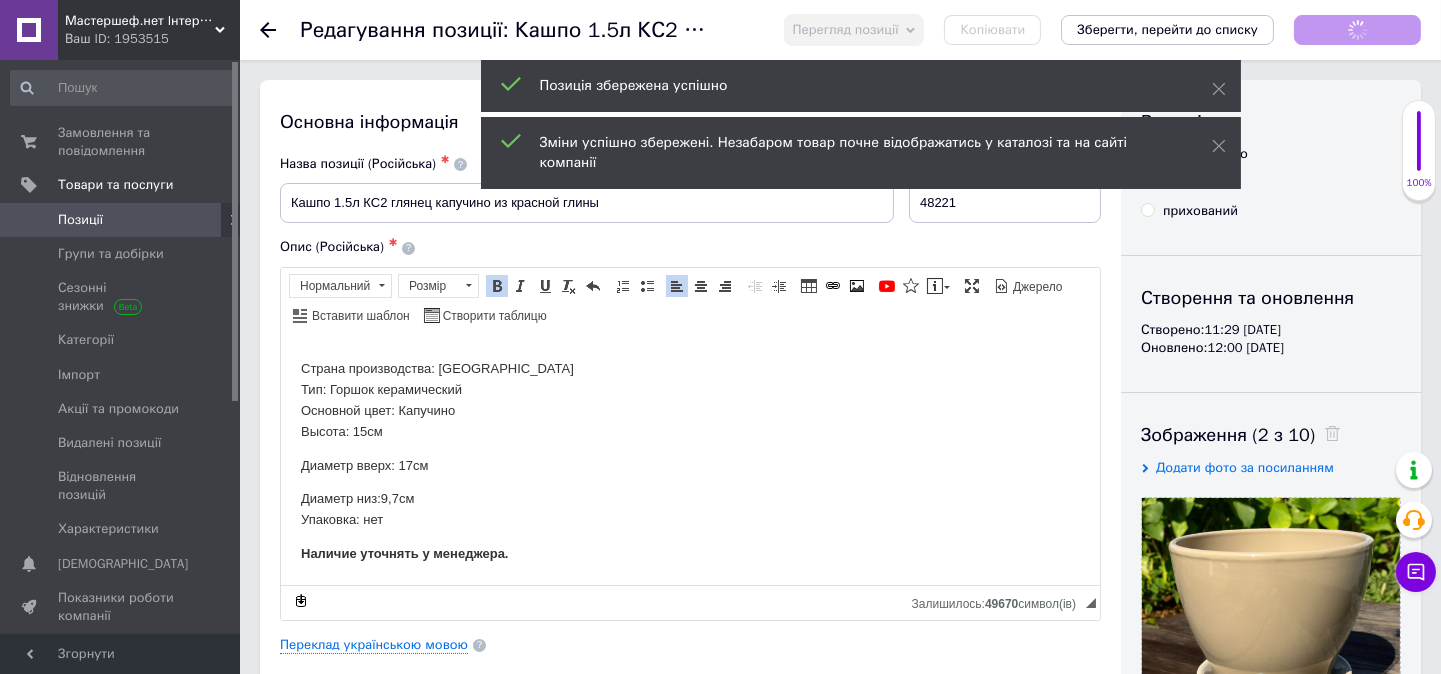 click 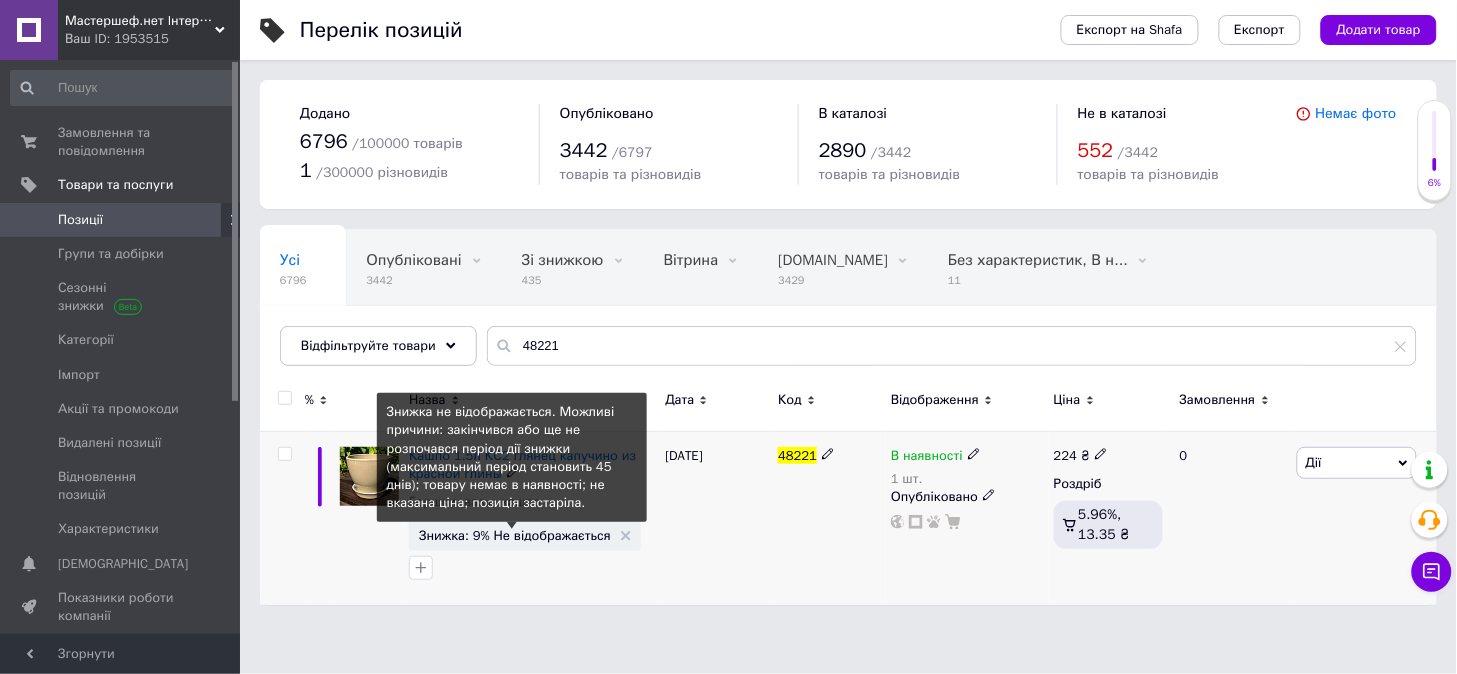 click on "Знижка: 9% Не відображається" at bounding box center (515, 535) 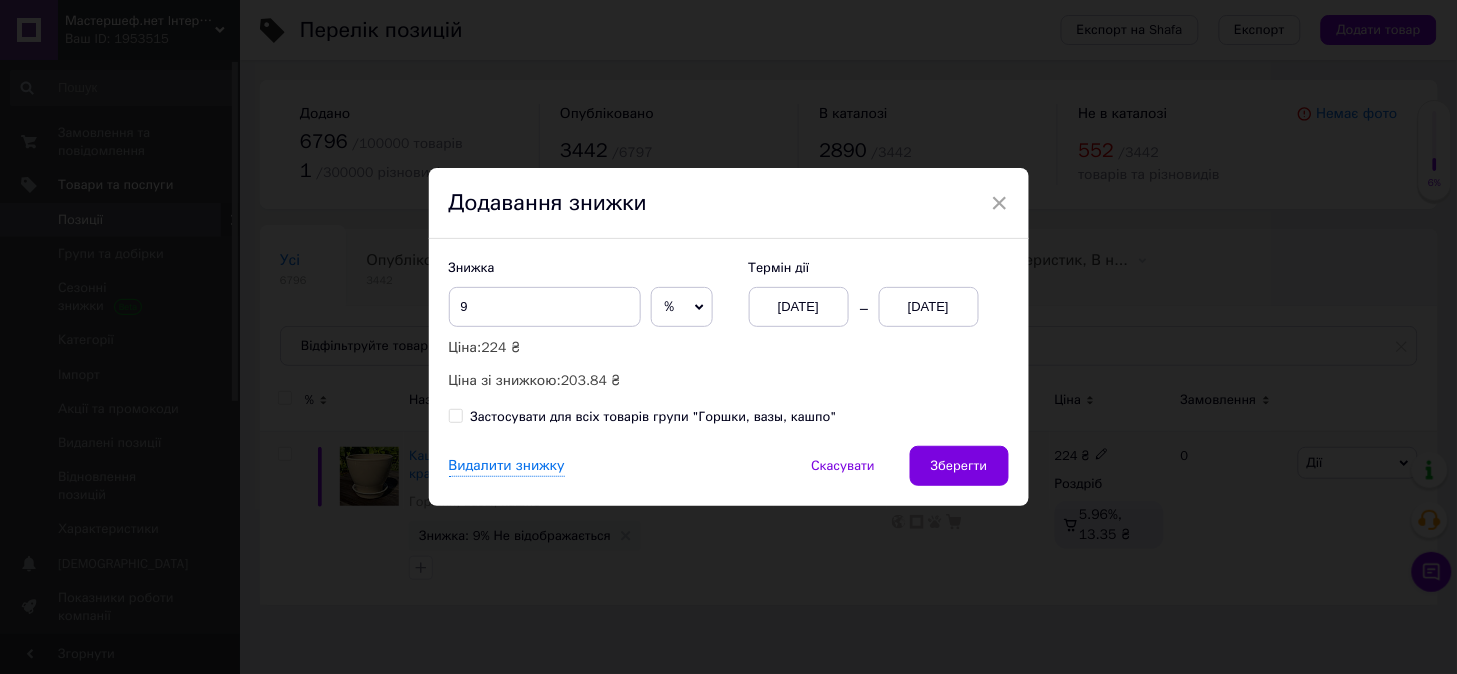 click on "[DATE]" at bounding box center [929, 307] 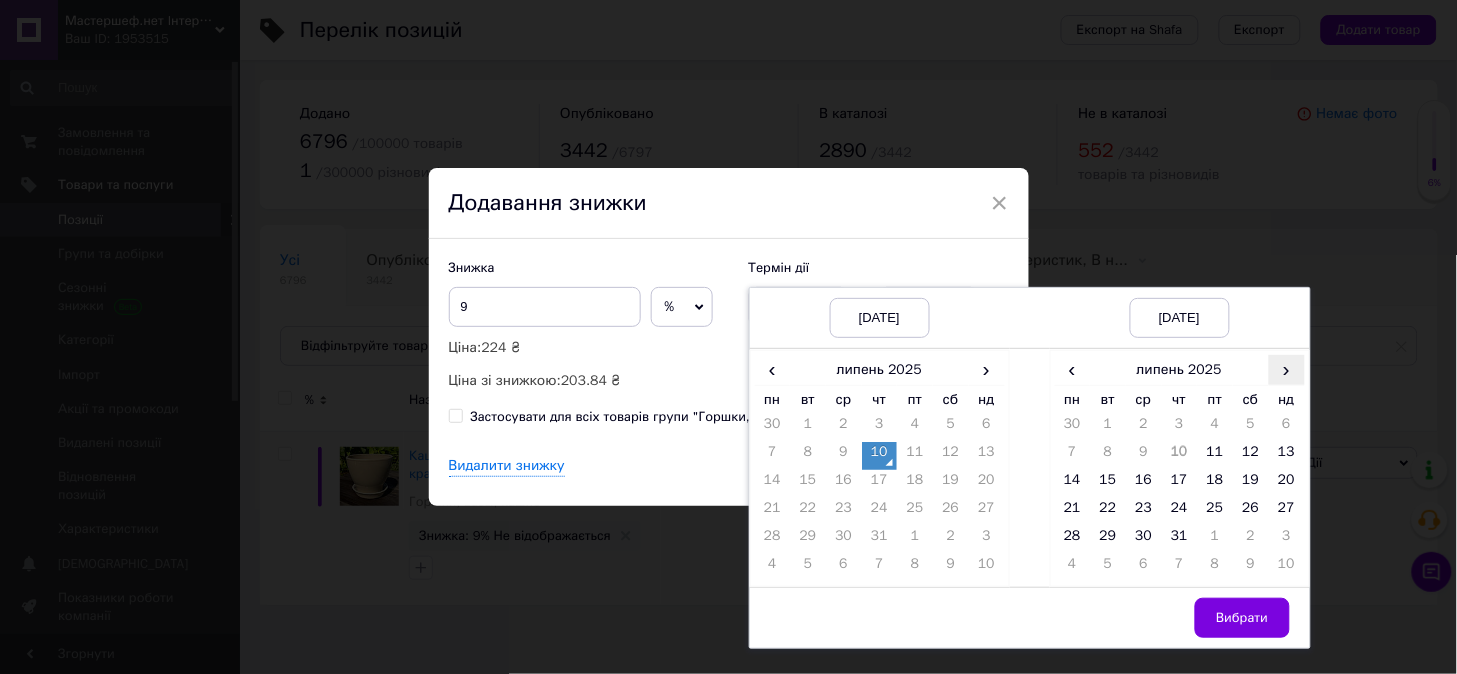 click on "›" at bounding box center (1287, 369) 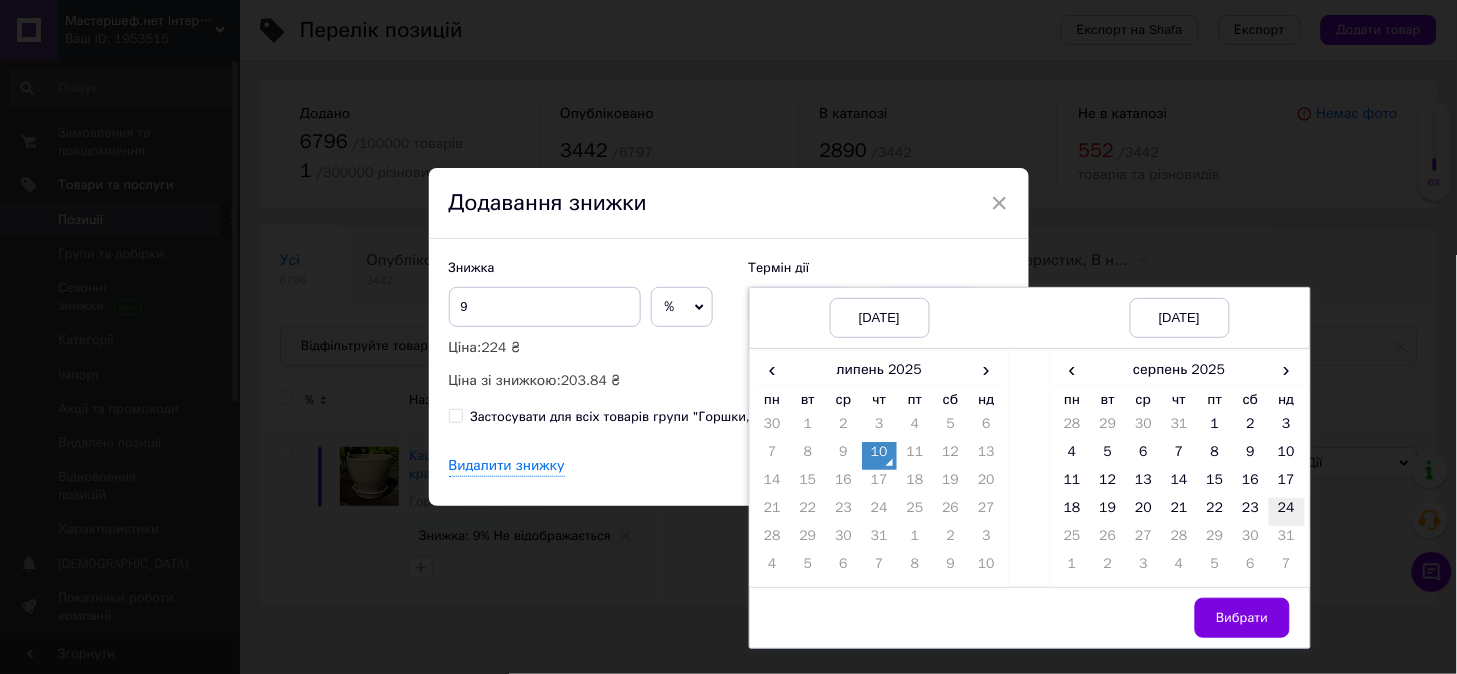 click on "24" at bounding box center [1287, 512] 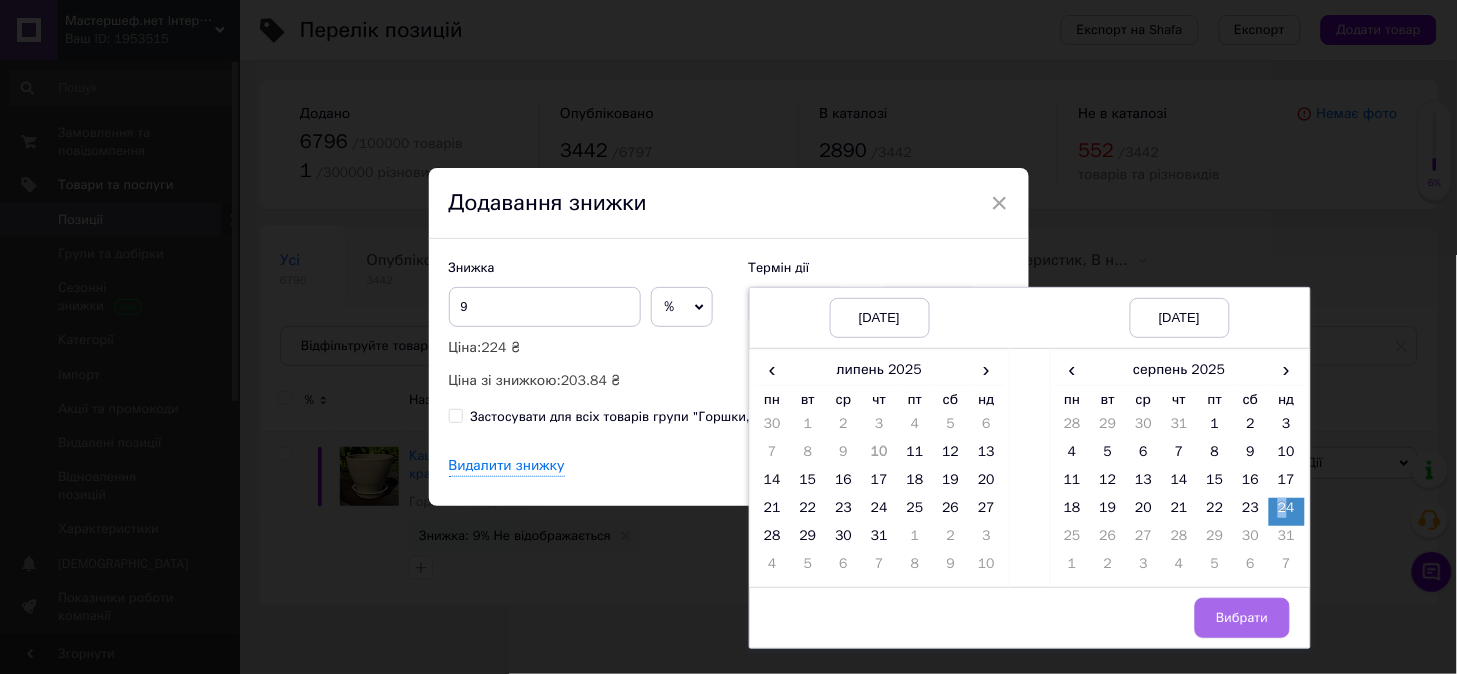 click on "Вибрати" at bounding box center (1242, 618) 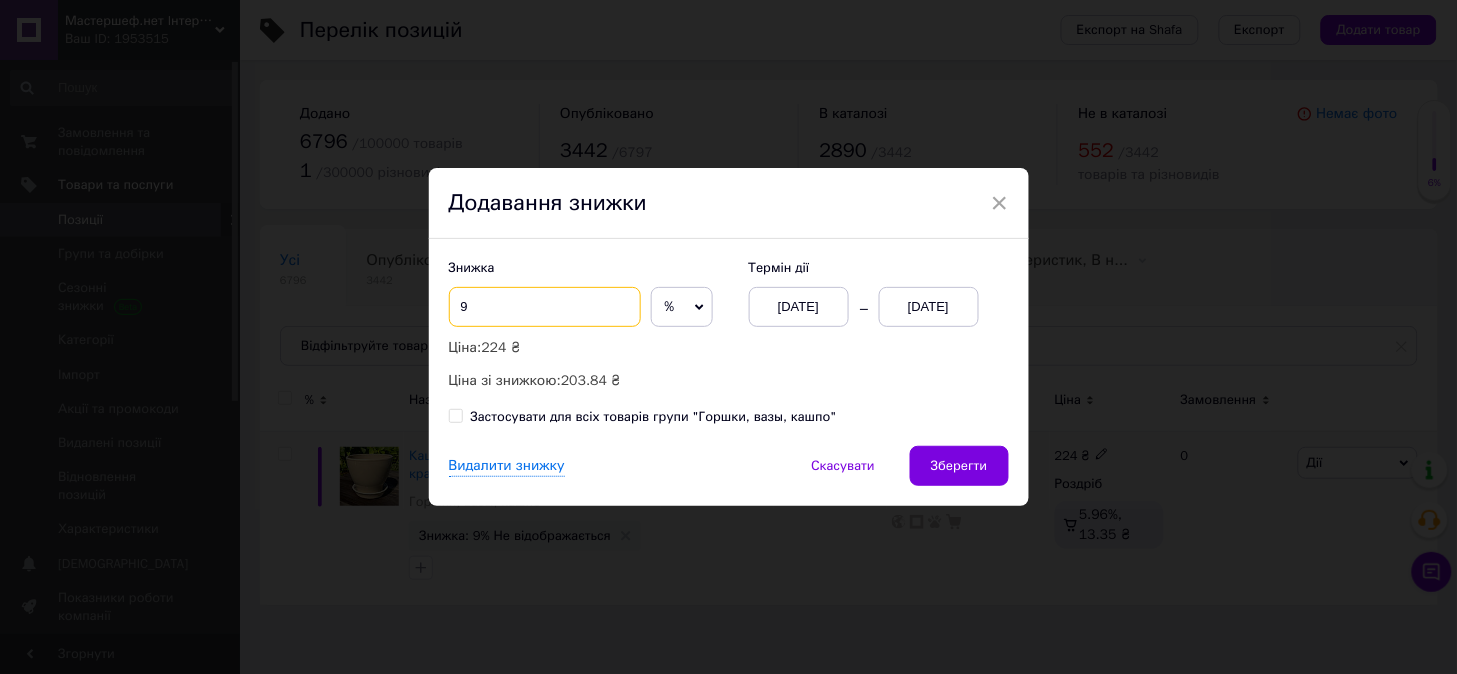 drag, startPoint x: 455, startPoint y: 308, endPoint x: 484, endPoint y: 317, distance: 30.364452 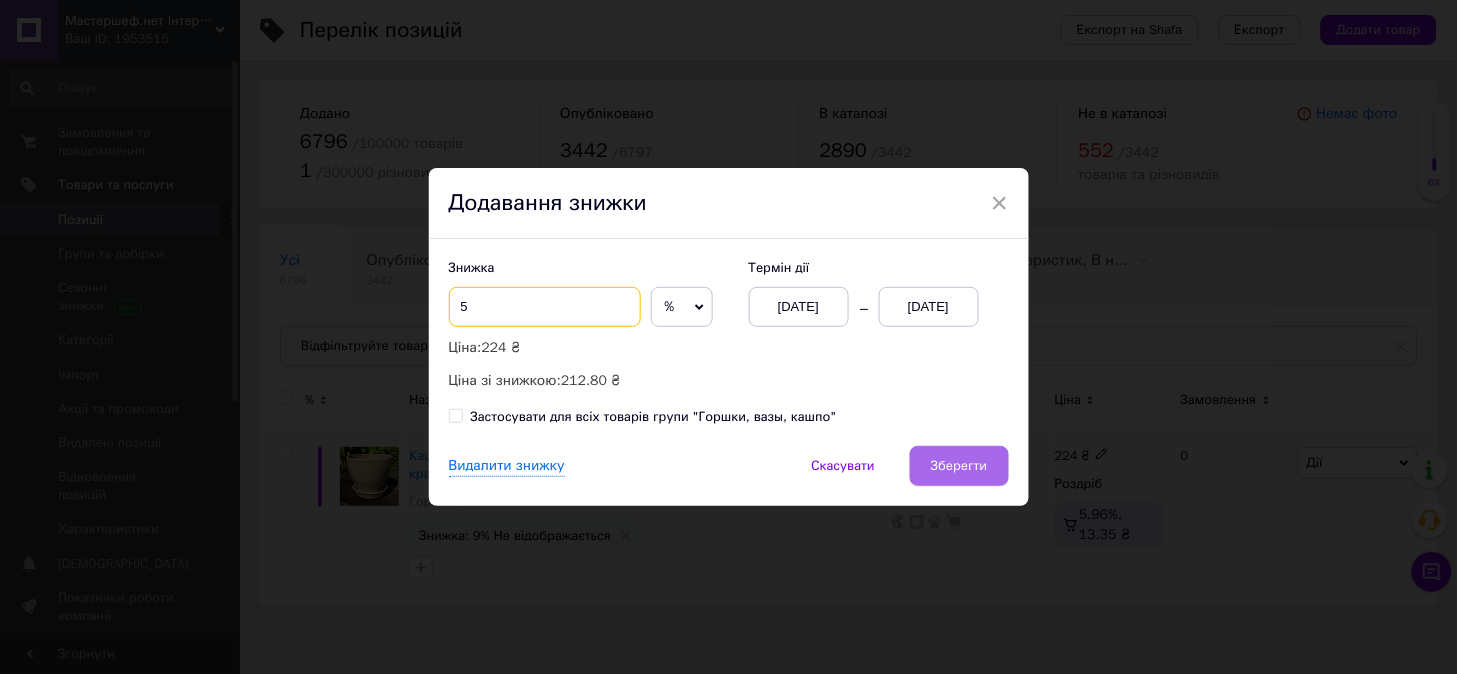 type on "5" 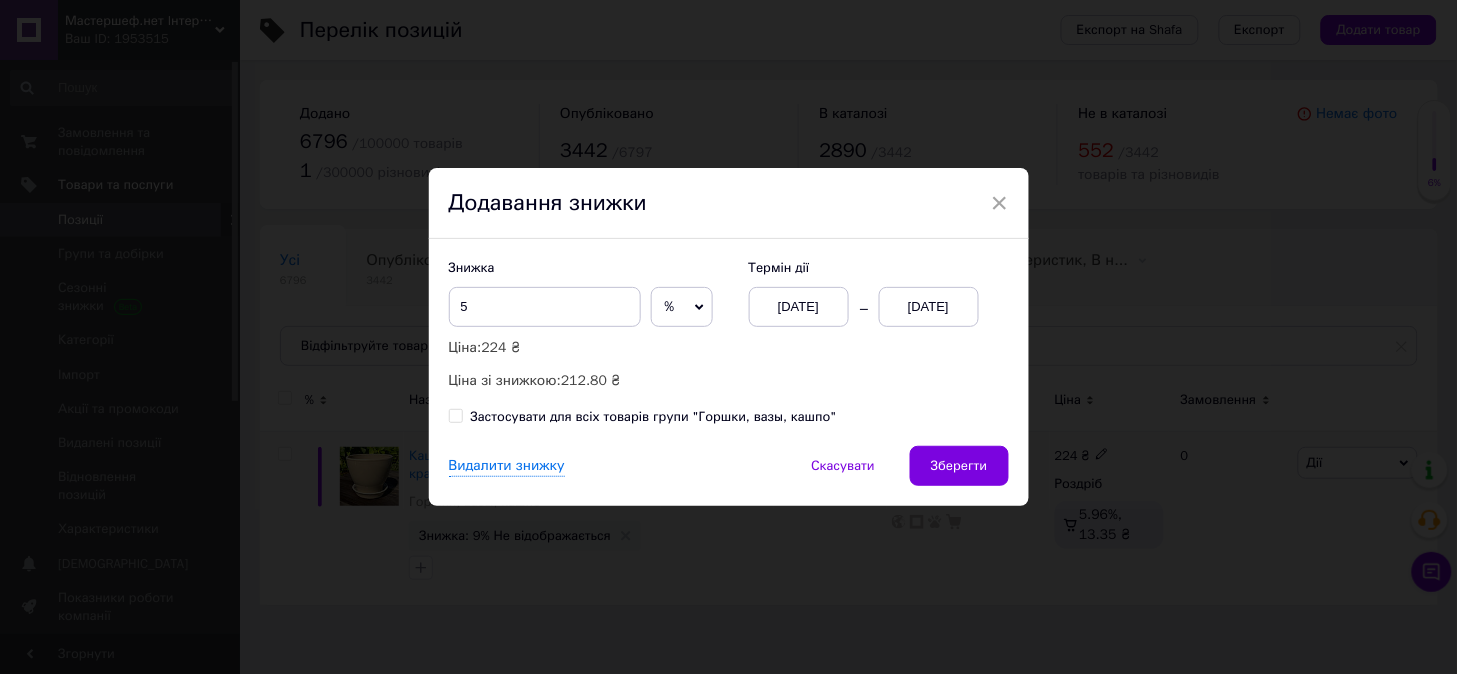 click on "Зберегти" at bounding box center [959, 466] 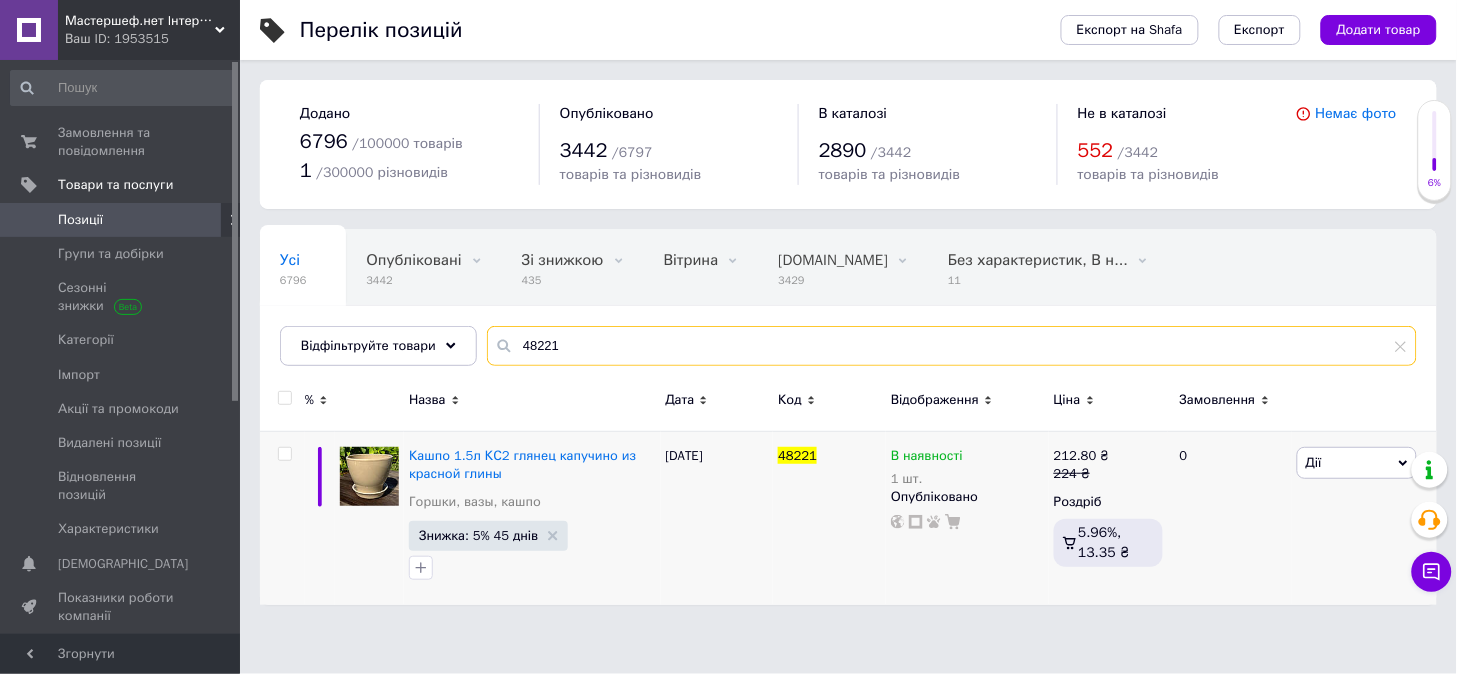 drag, startPoint x: 537, startPoint y: 346, endPoint x: 588, endPoint y: 354, distance: 51.62364 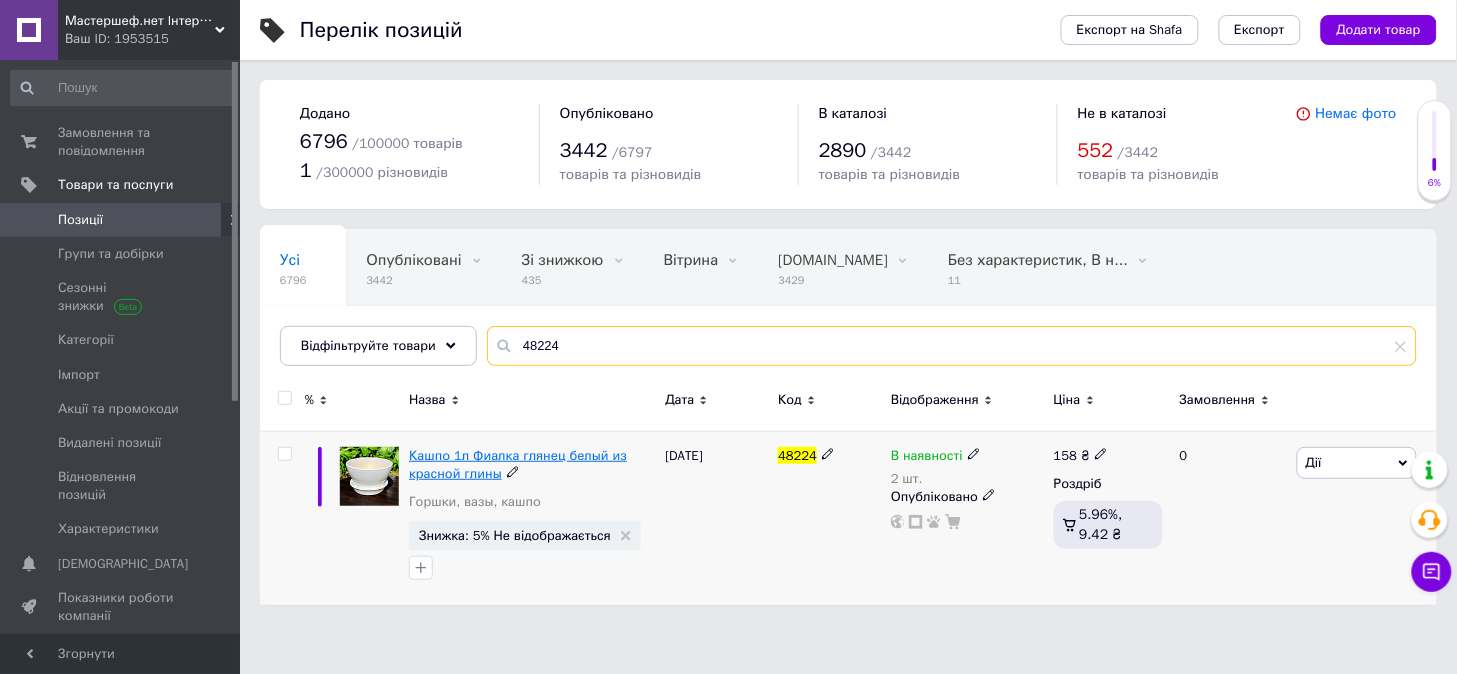 type on "48224" 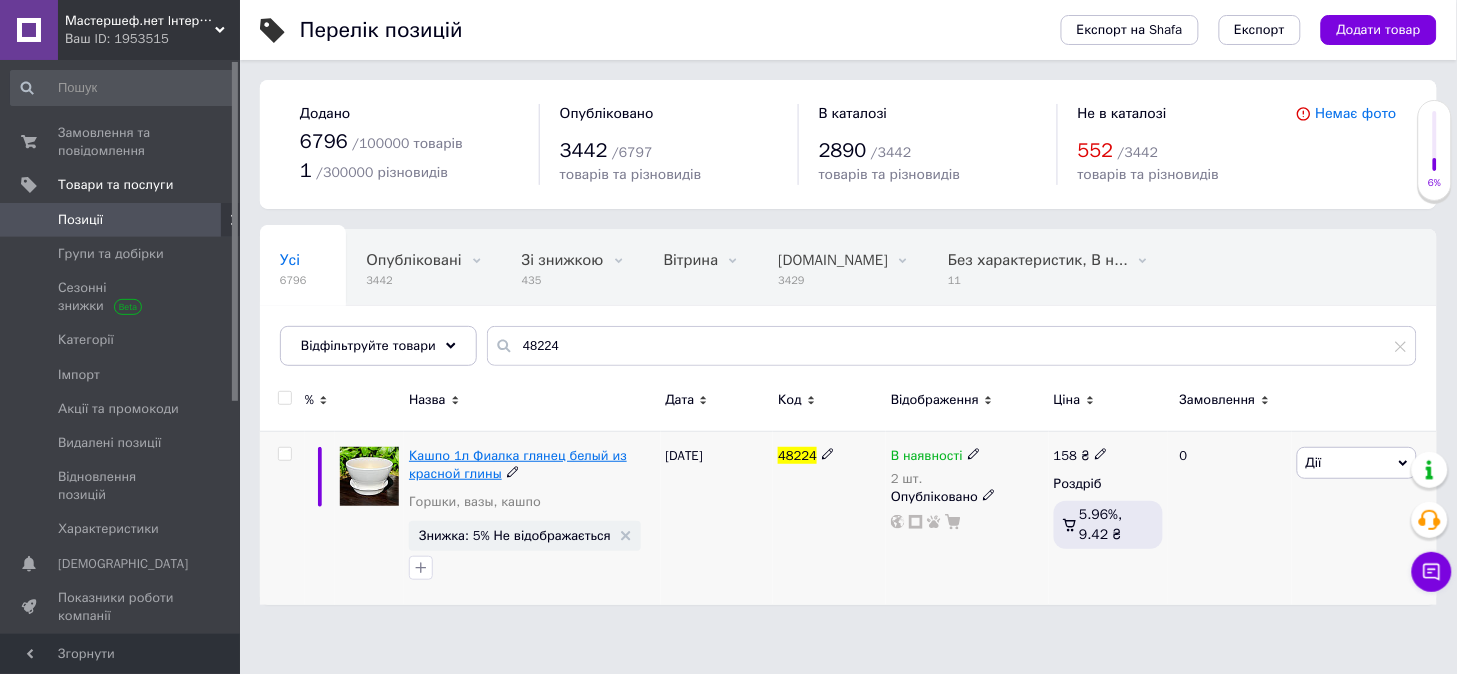 click on "Кашпо 1л Фиалка глянец белый из красной глины" at bounding box center (518, 464) 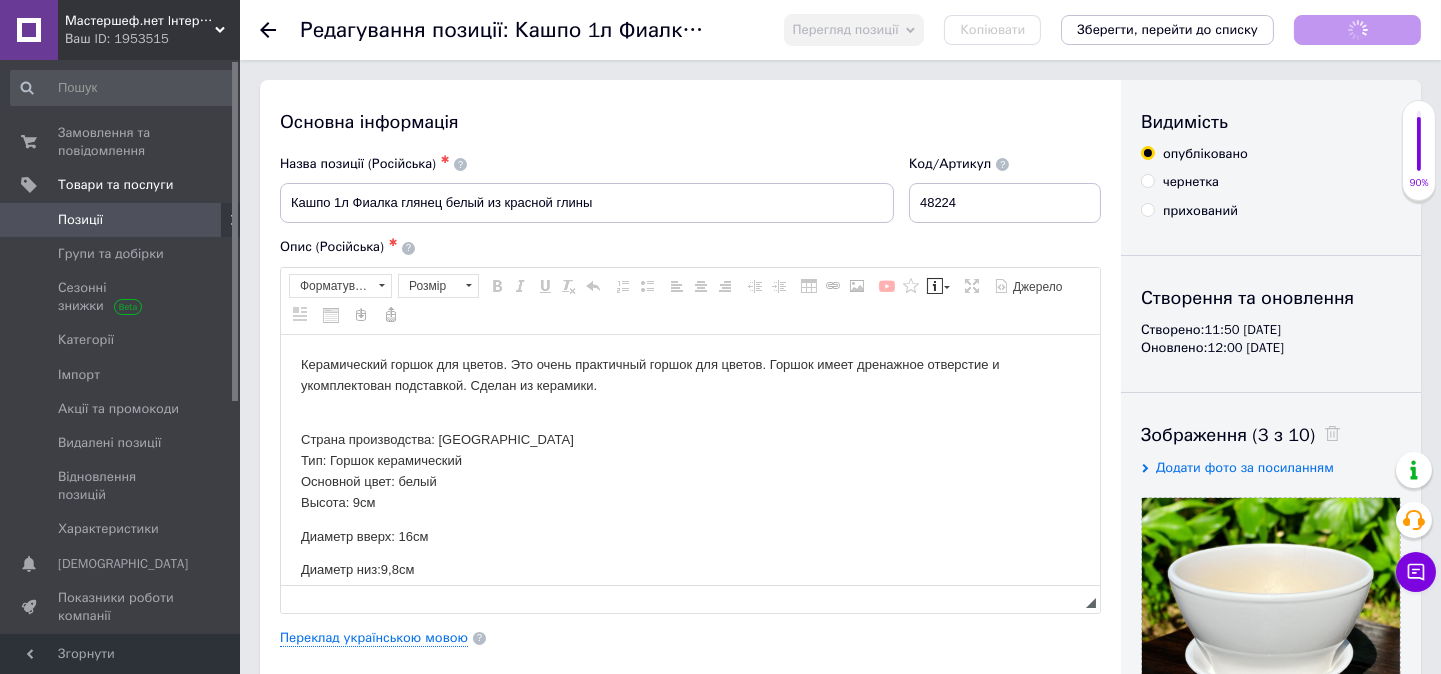 scroll, scrollTop: 0, scrollLeft: 0, axis: both 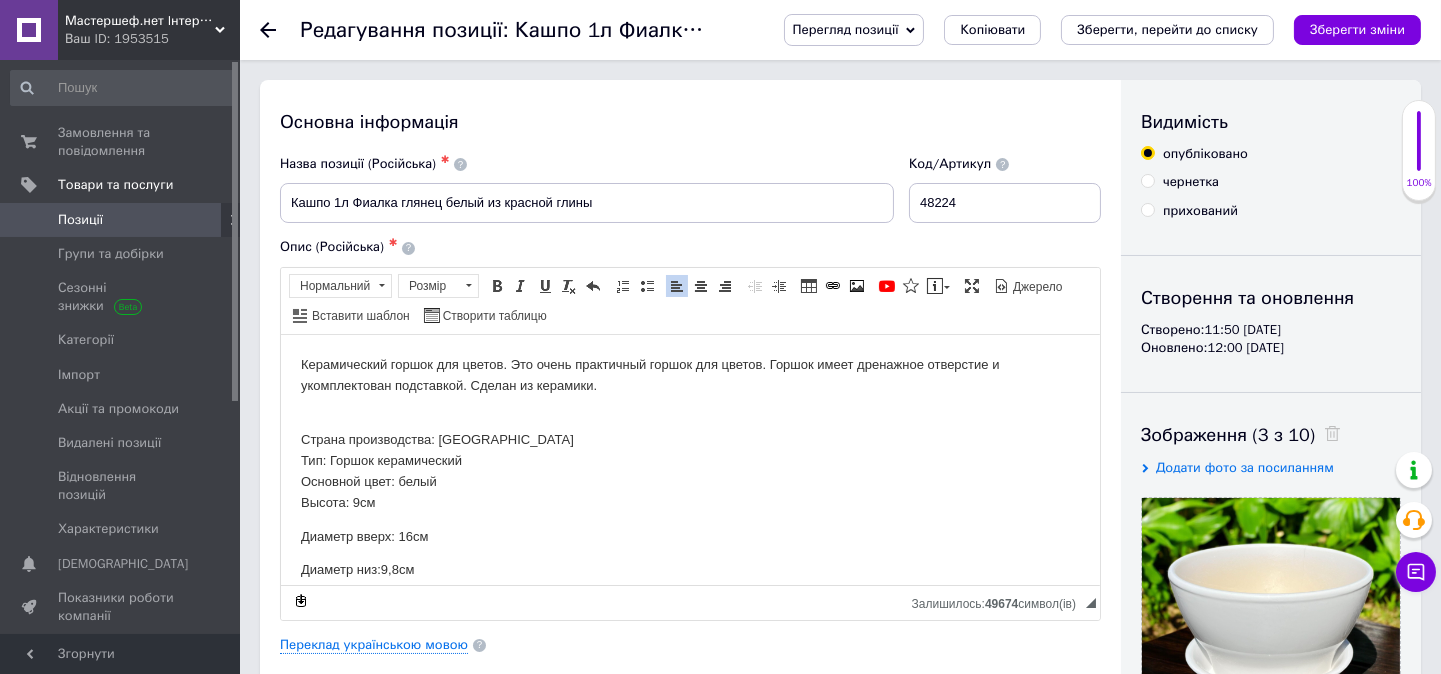 click on "Керамический горшок для цветов. Это очень практичный горшок для цветов. Горшок имеет дренажное отверстие и укомплектован подставкой. Сделан из керамики. Страна производства: Украина Тип: Горшок керамический Основной цвет: белый Высота: 9см Диаметр вверх: 16см Диаметр низ:9,8см Упаковка: нет Наличие уточнять у менеджера." at bounding box center [689, 494] 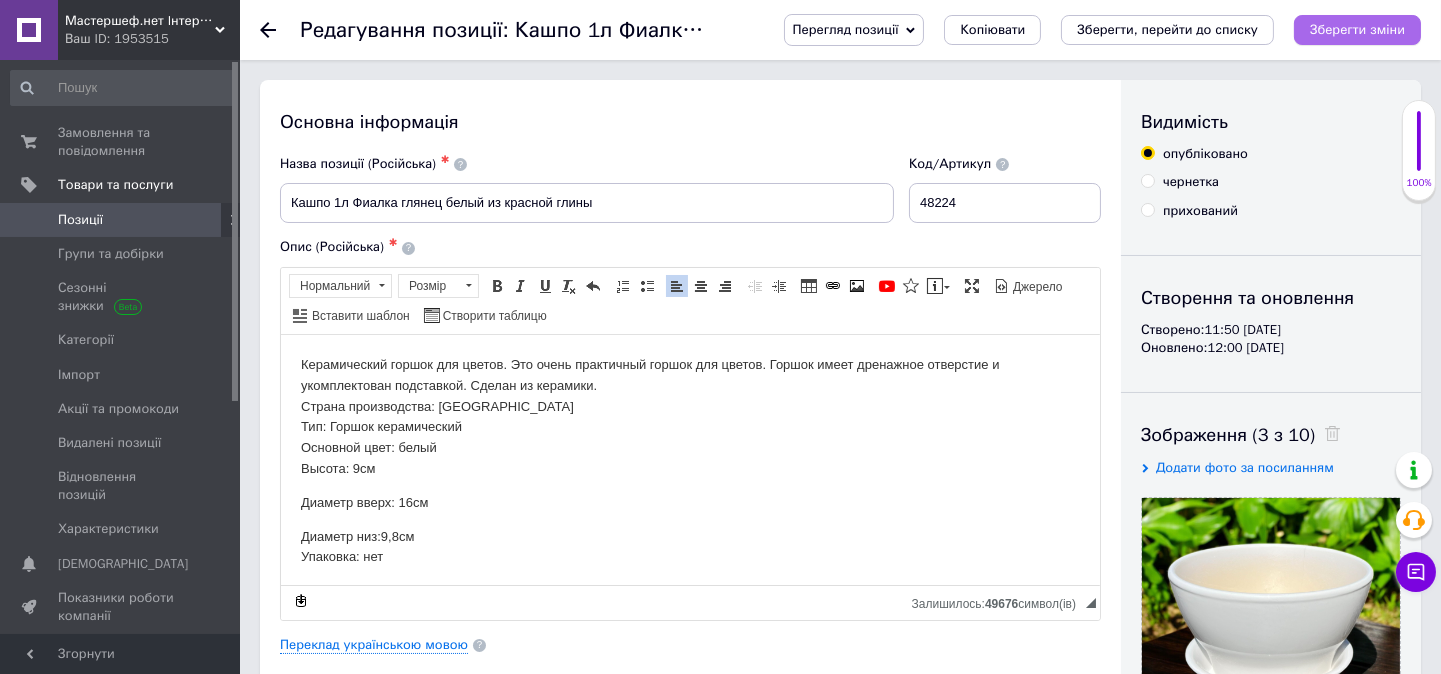 click on "Зберегти зміни" at bounding box center [1357, 29] 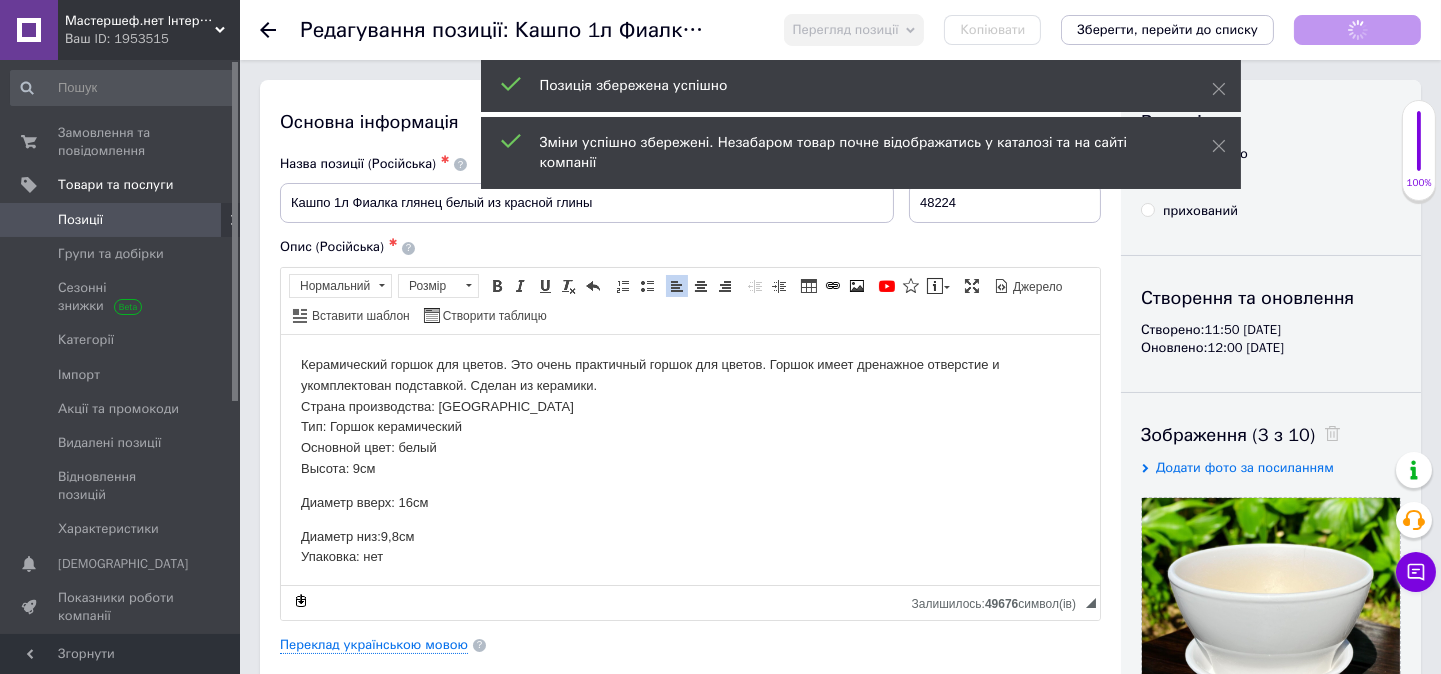 click 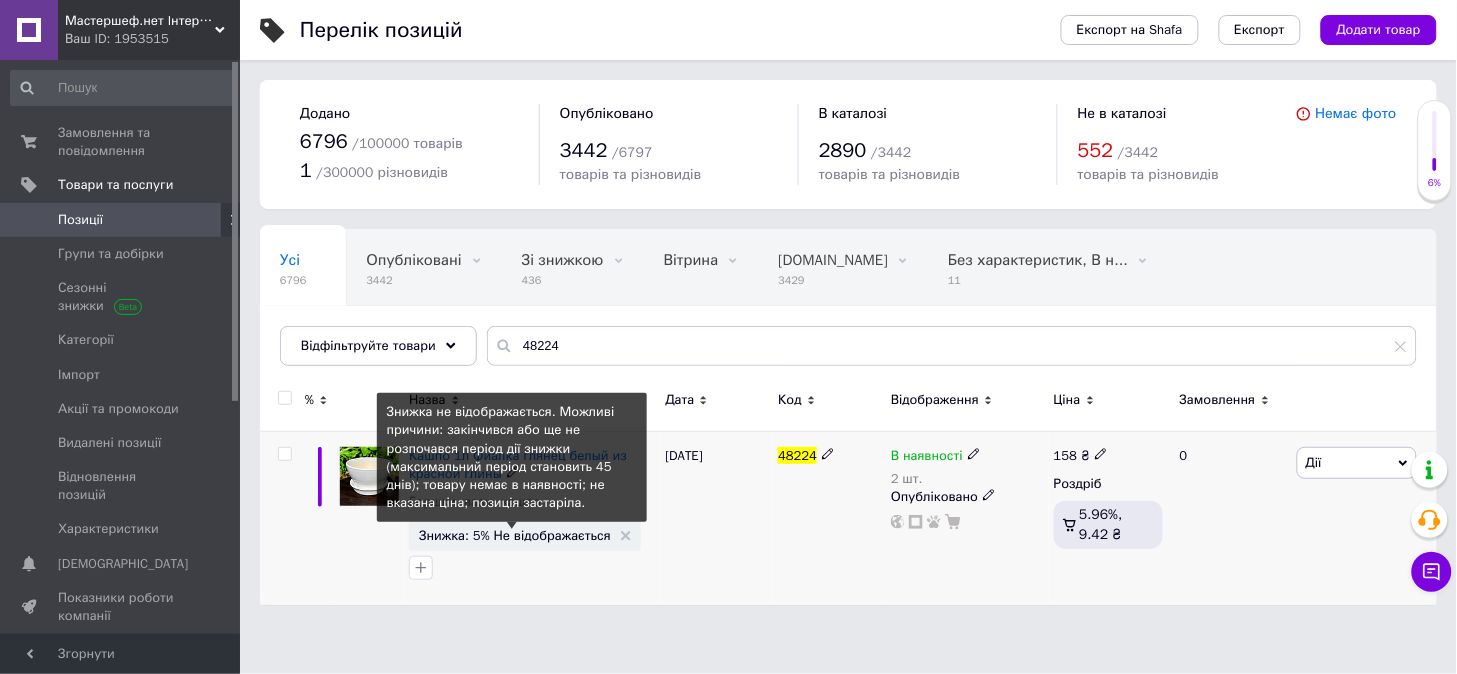 click on "Знижка: 5% Не відображається" at bounding box center (515, 535) 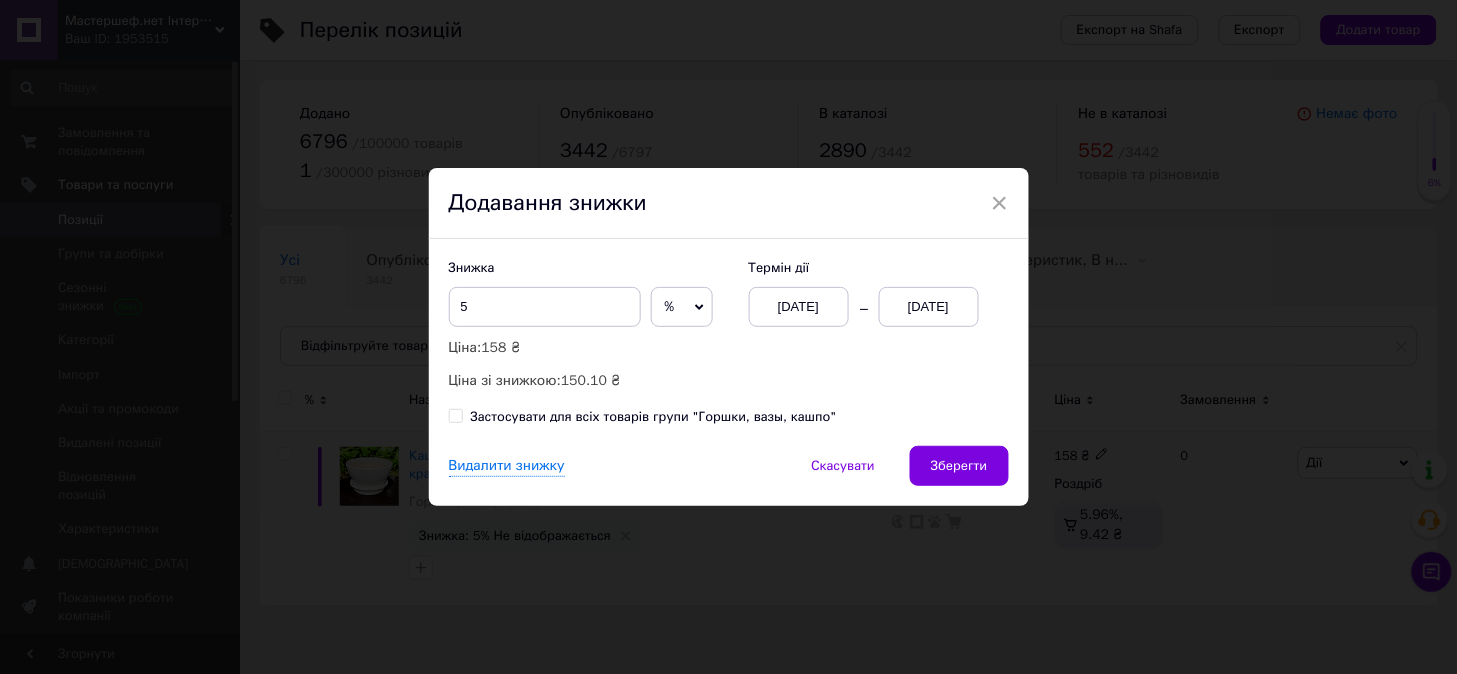 click on "[DATE]" at bounding box center (929, 307) 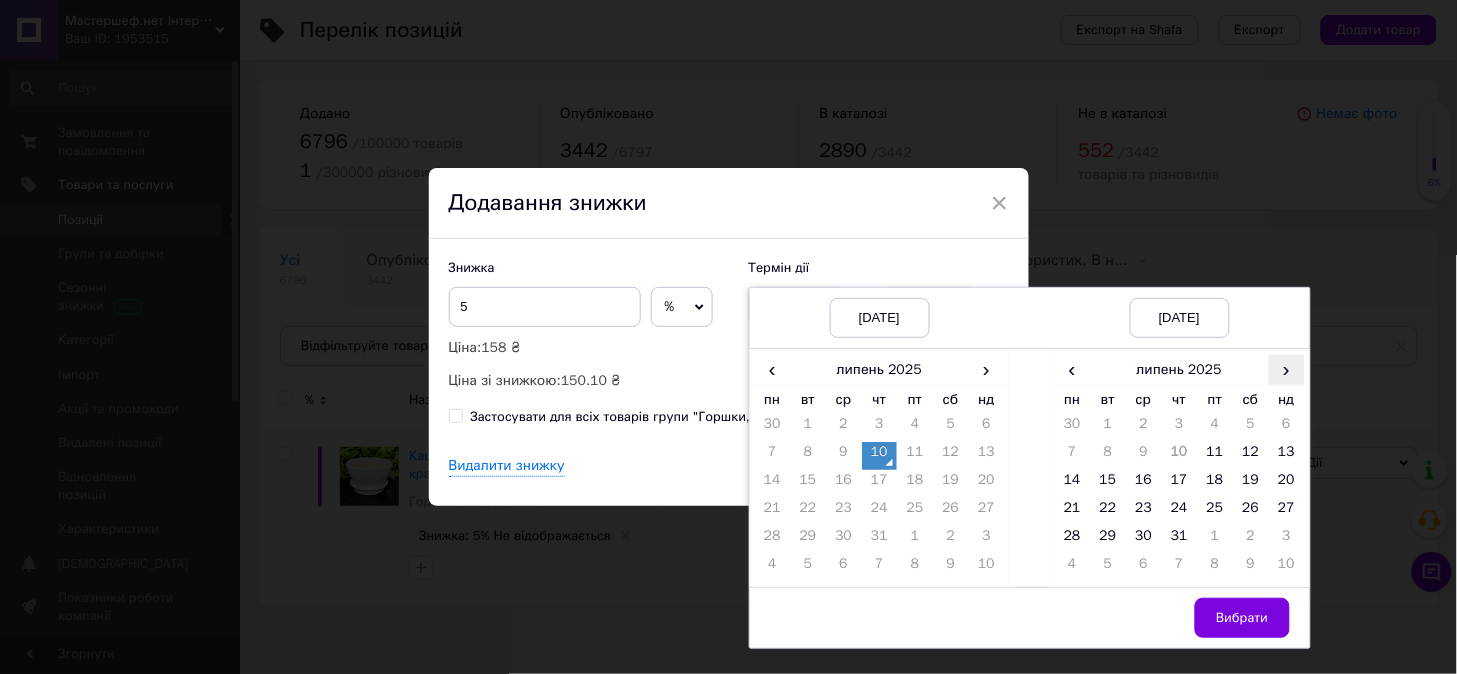 click on "›" at bounding box center (1287, 369) 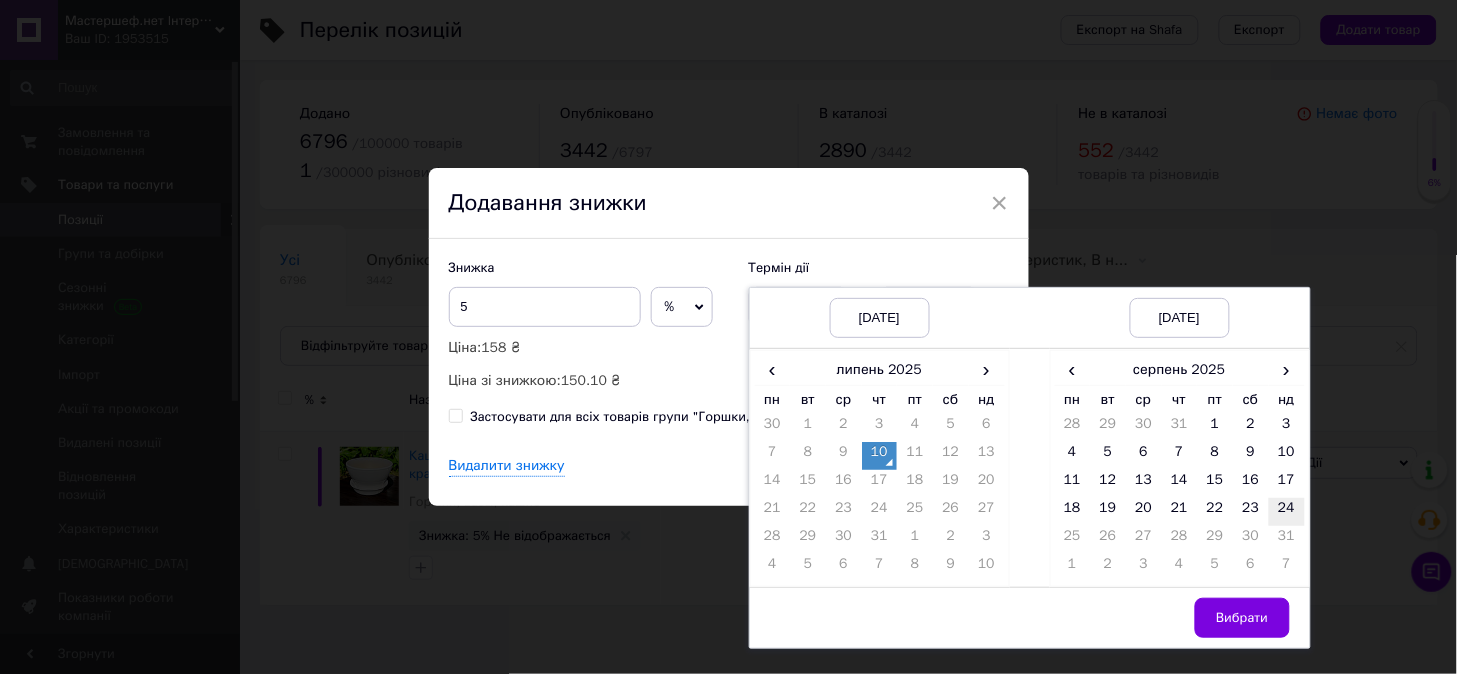 click on "24" at bounding box center (1287, 512) 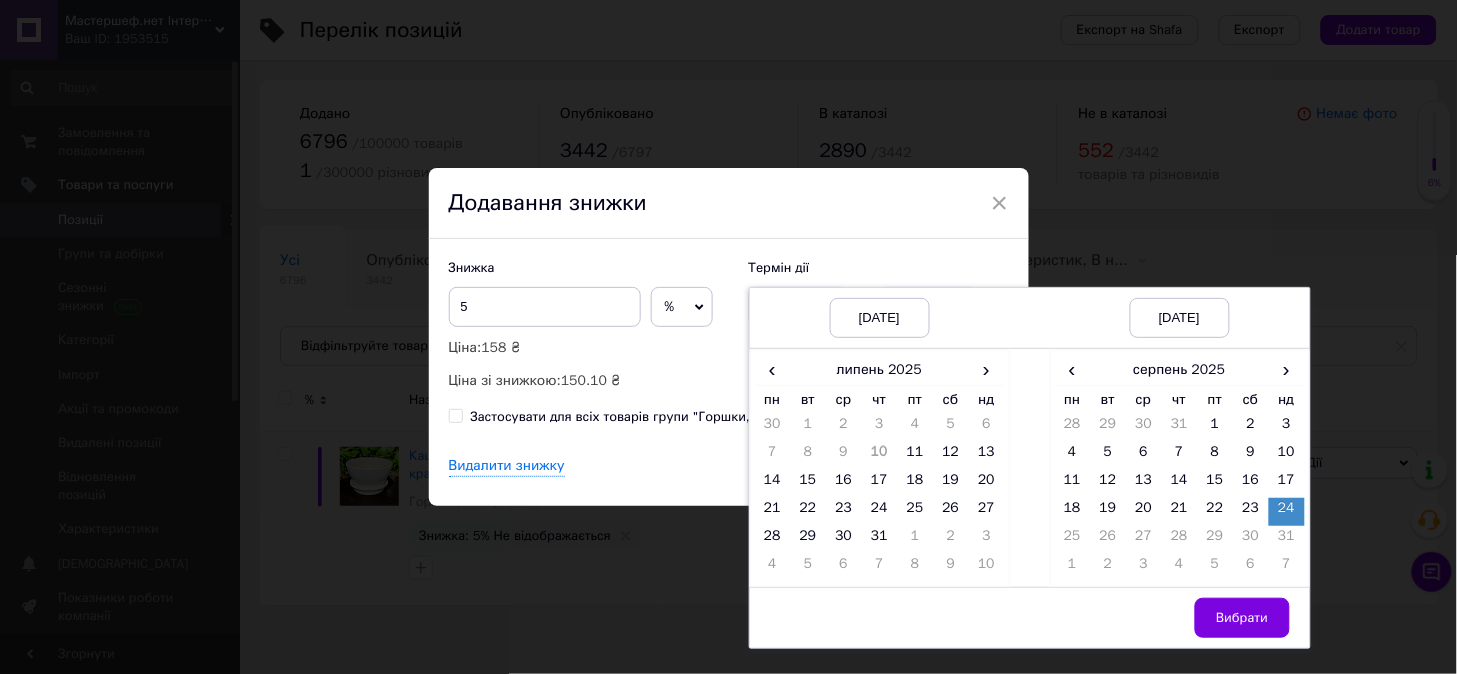 drag, startPoint x: 1260, startPoint y: 614, endPoint x: 1052, endPoint y: 533, distance: 223.21515 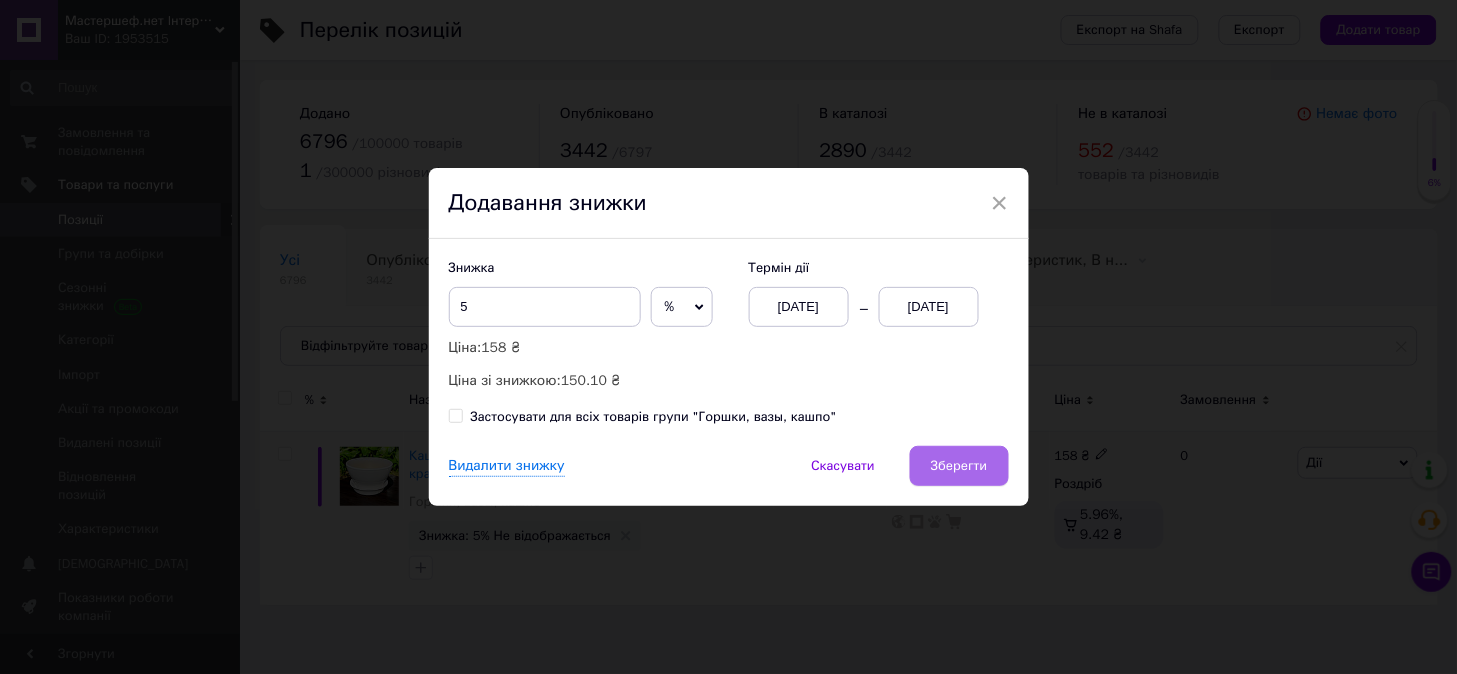click on "Зберегти" at bounding box center [959, 466] 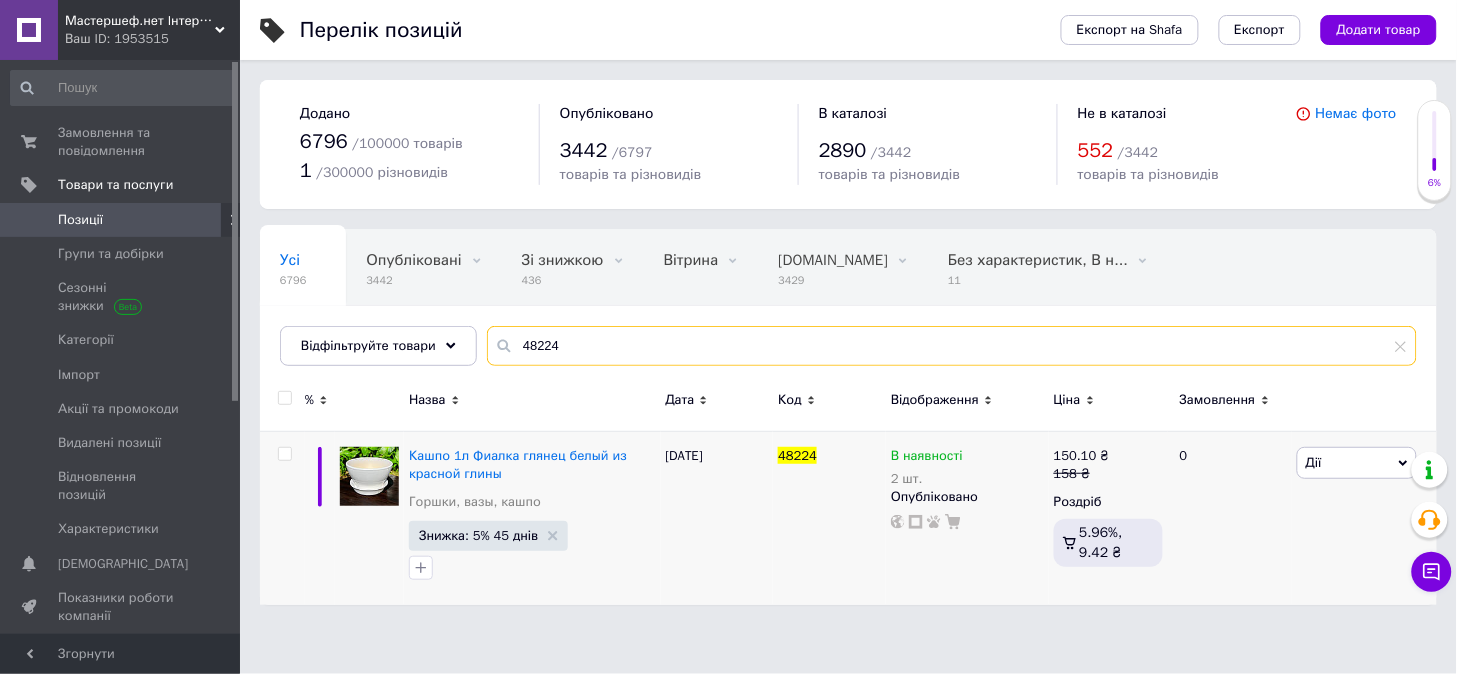 click on "48224" at bounding box center [952, 346] 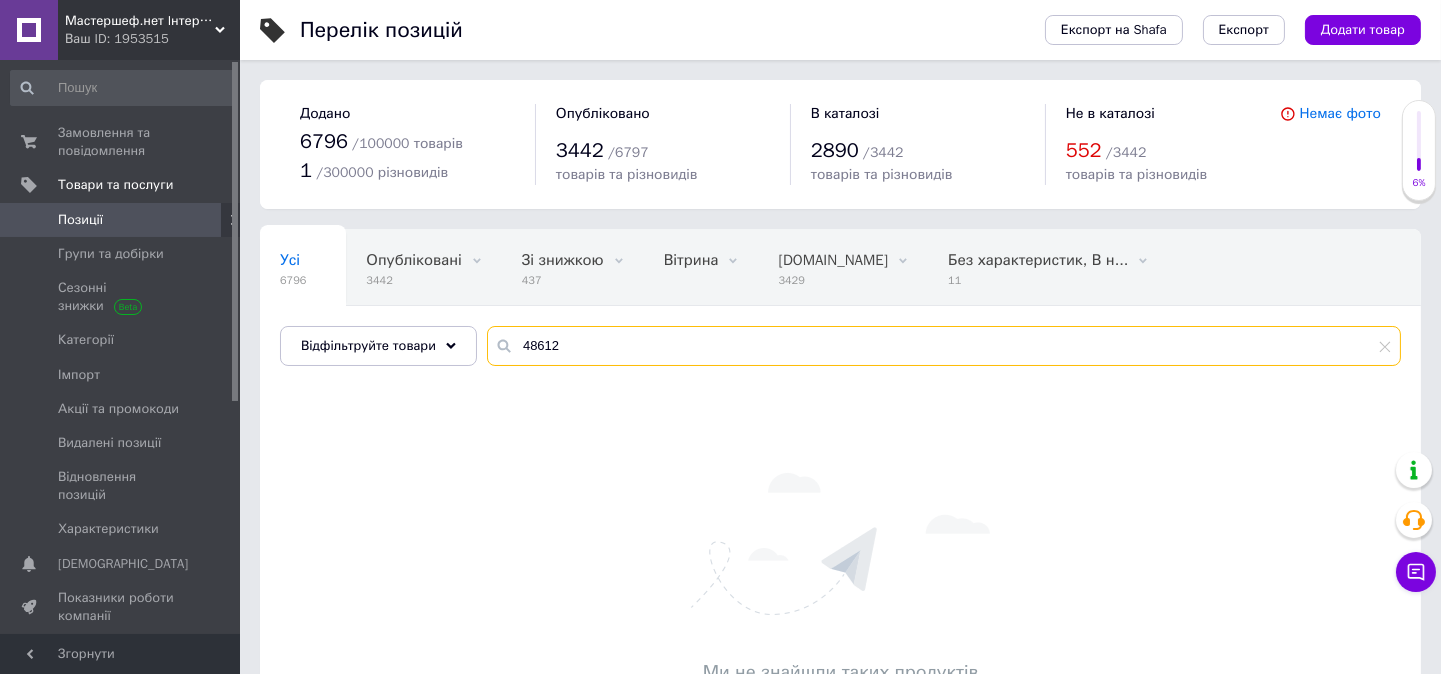 drag, startPoint x: 530, startPoint y: 348, endPoint x: 630, endPoint y: 365, distance: 101.43471 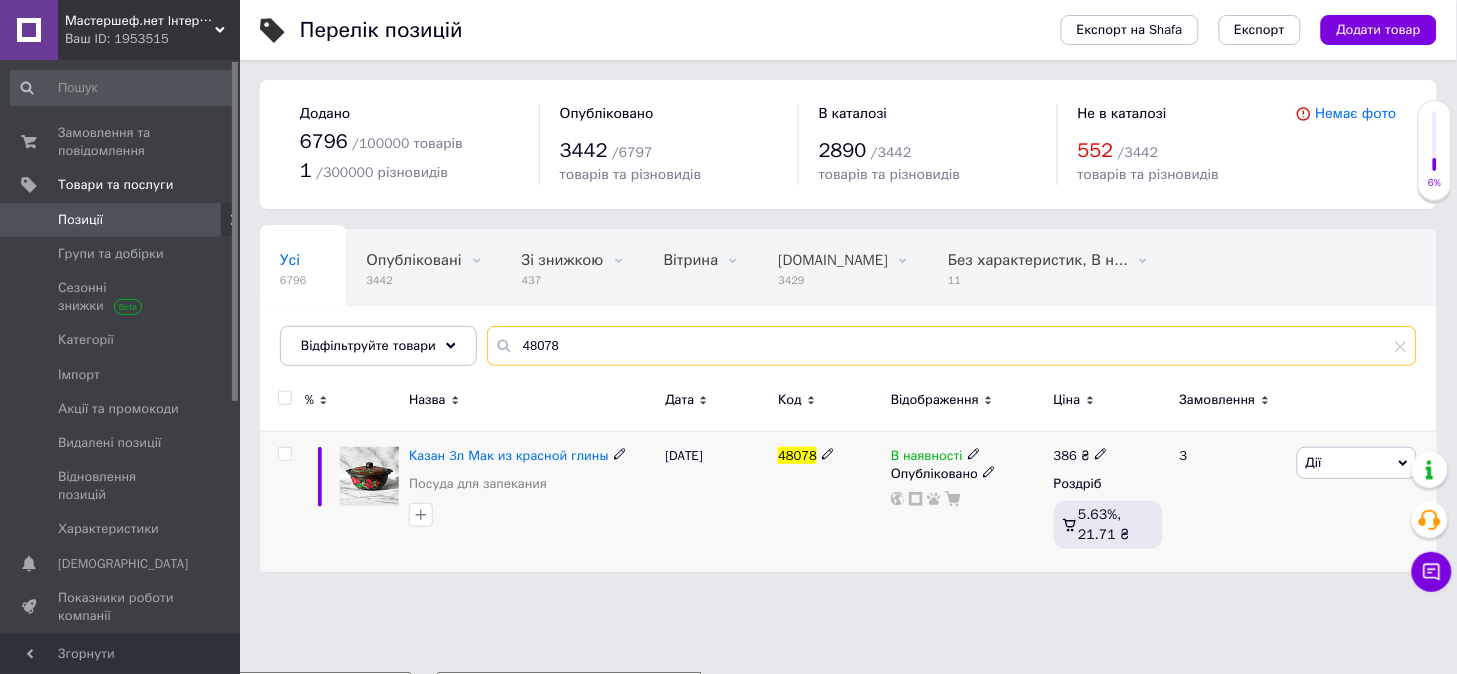type on "48078" 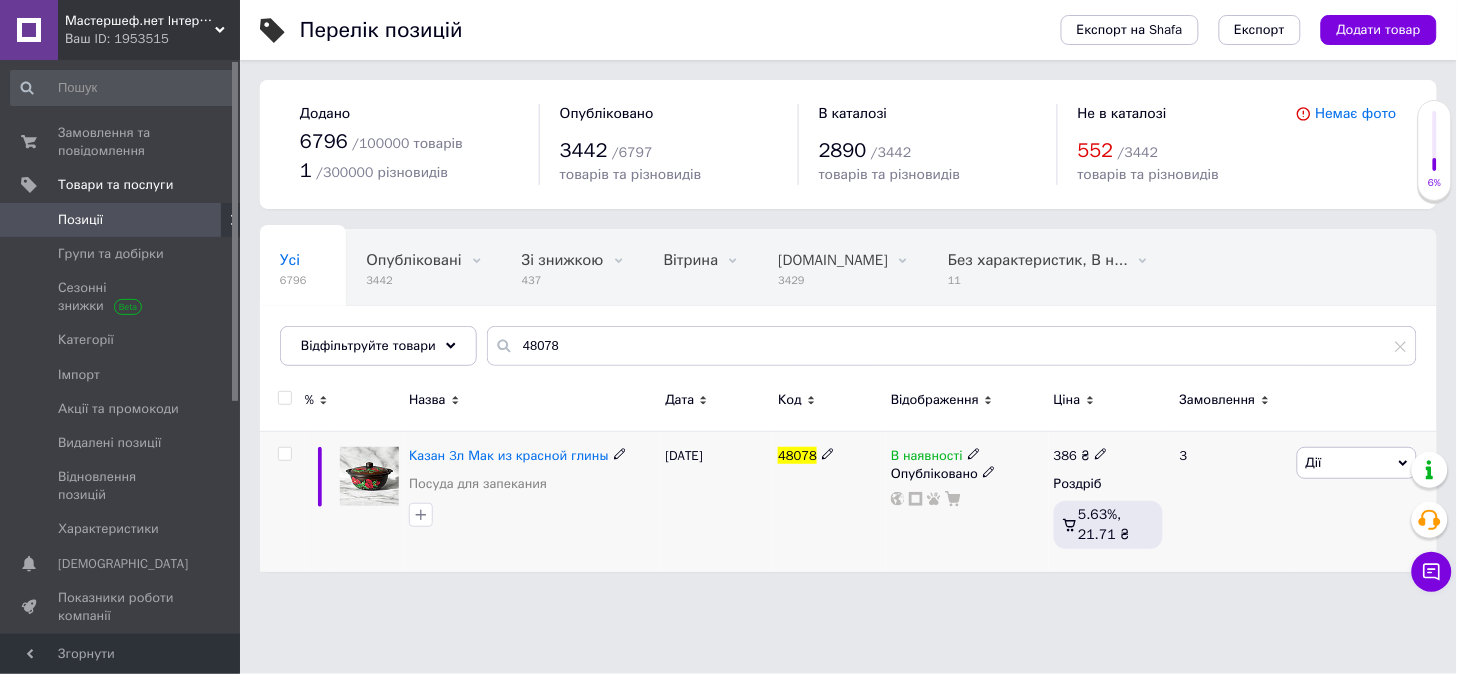 click on "Дії" at bounding box center (1357, 463) 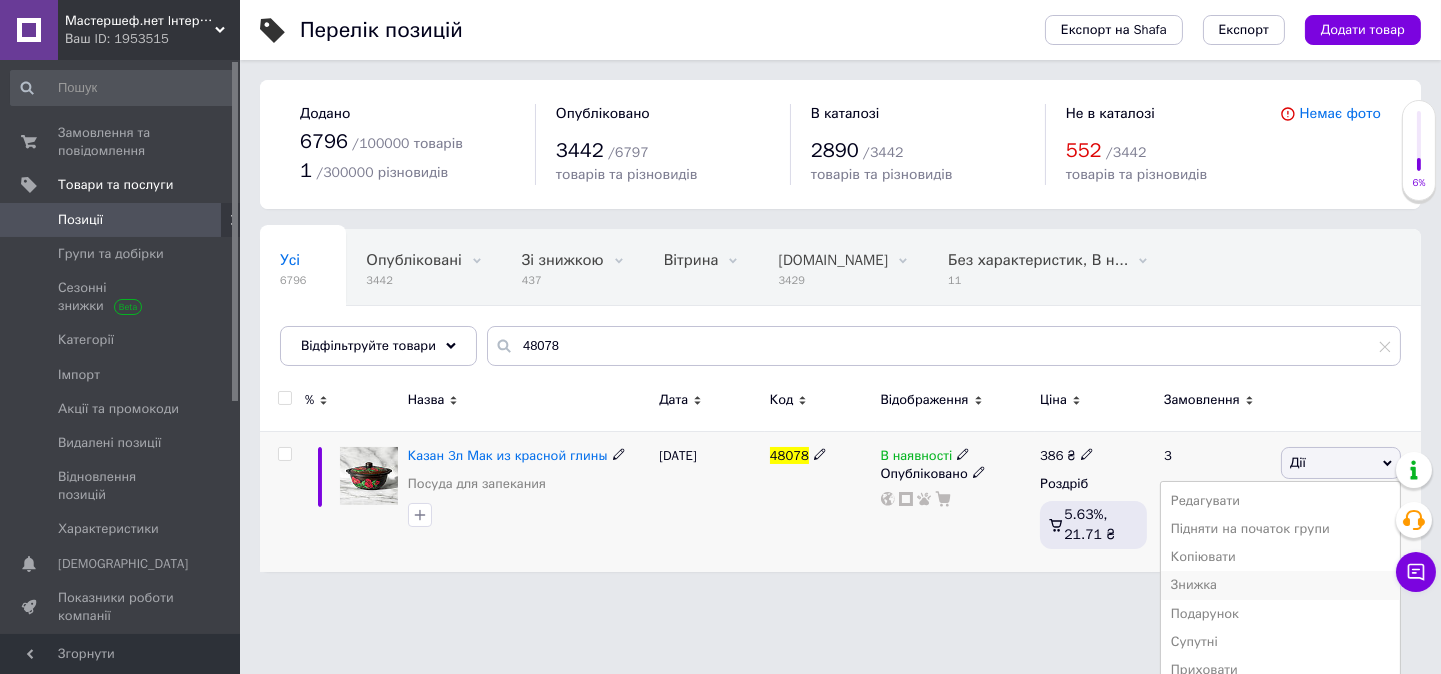click on "Знижка" at bounding box center [1280, 585] 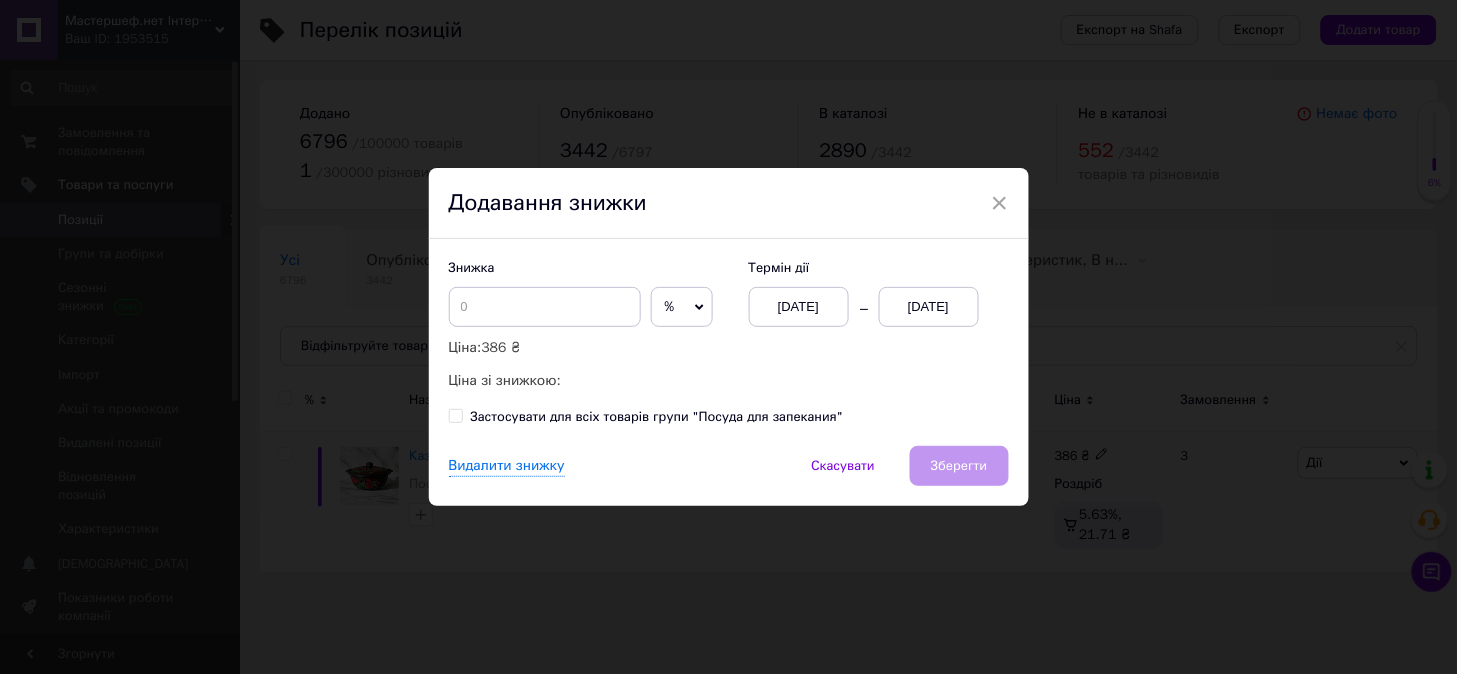 drag, startPoint x: 544, startPoint y: 276, endPoint x: 537, endPoint y: 298, distance: 23.086792 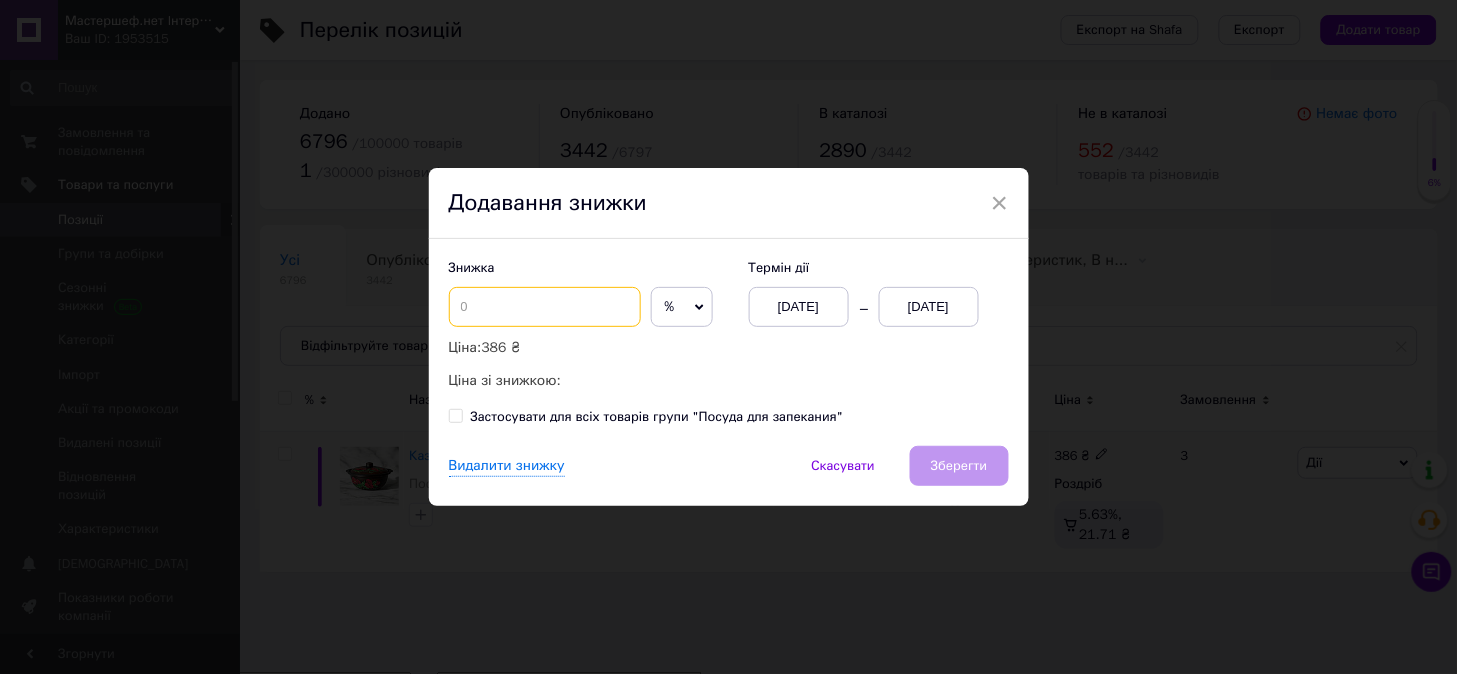 click at bounding box center [545, 307] 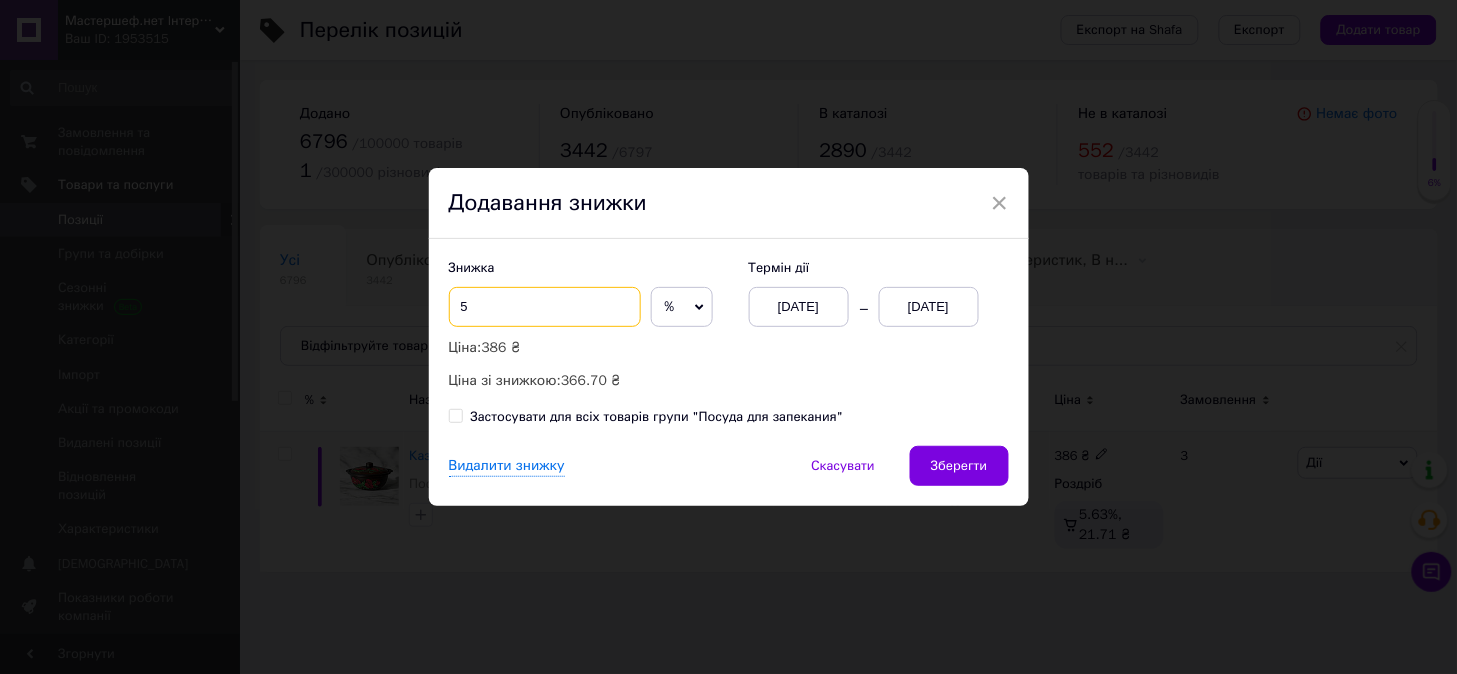type on "5" 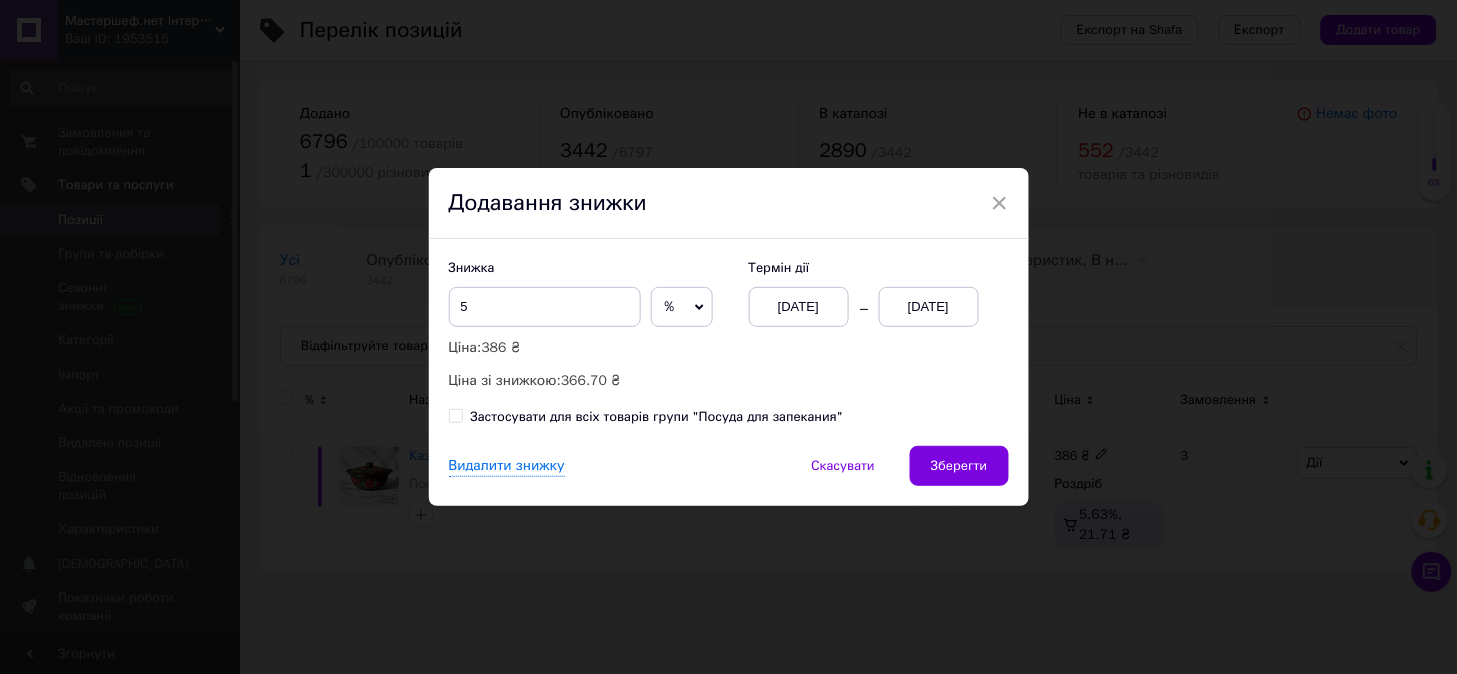 click on "[DATE]" at bounding box center [929, 307] 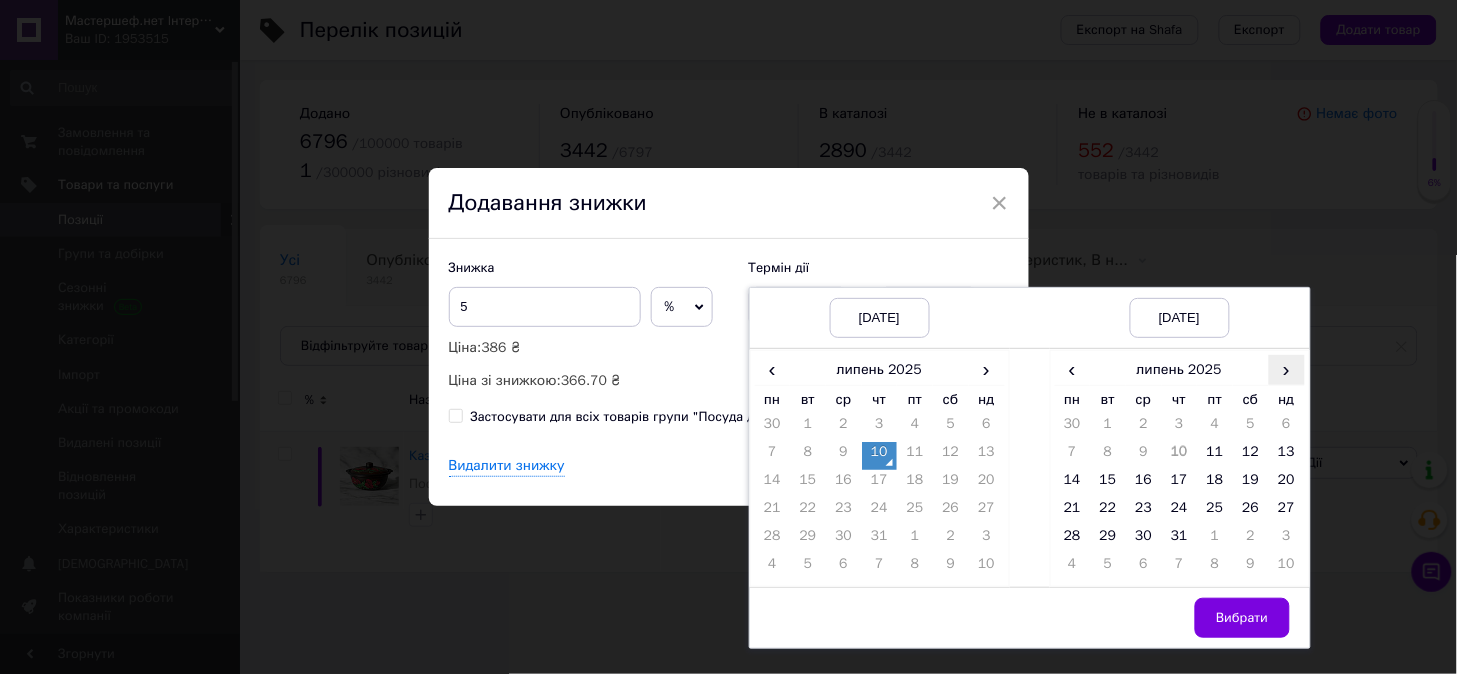 click on "›" at bounding box center (1287, 369) 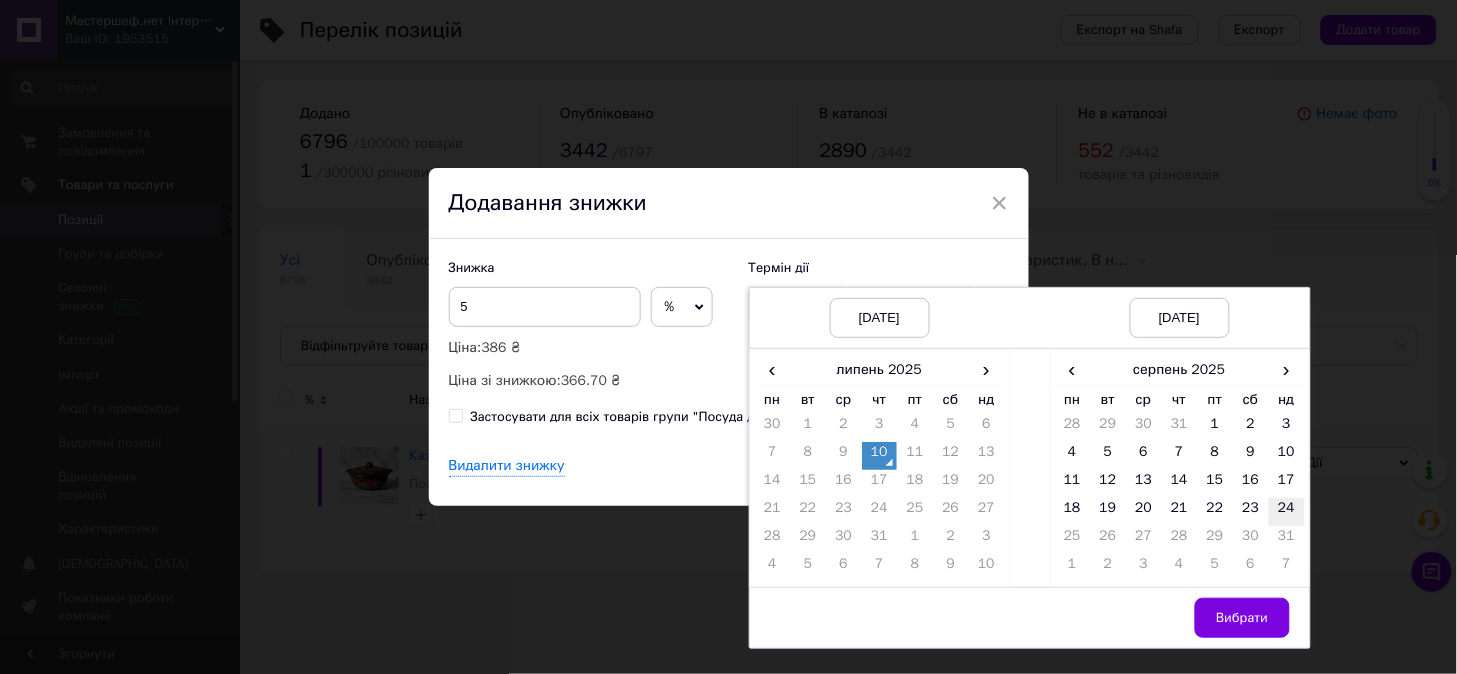 click on "24" at bounding box center [1287, 512] 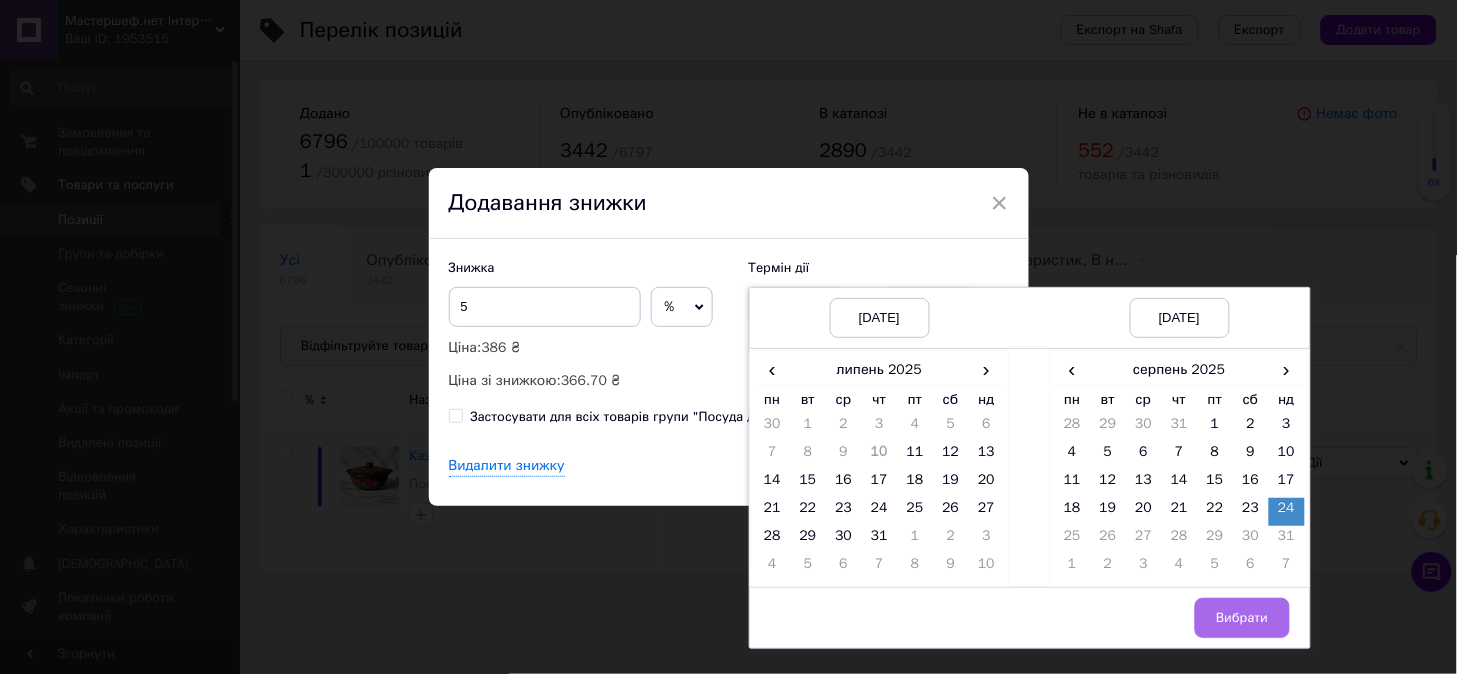 click on "Вибрати" at bounding box center [1242, 618] 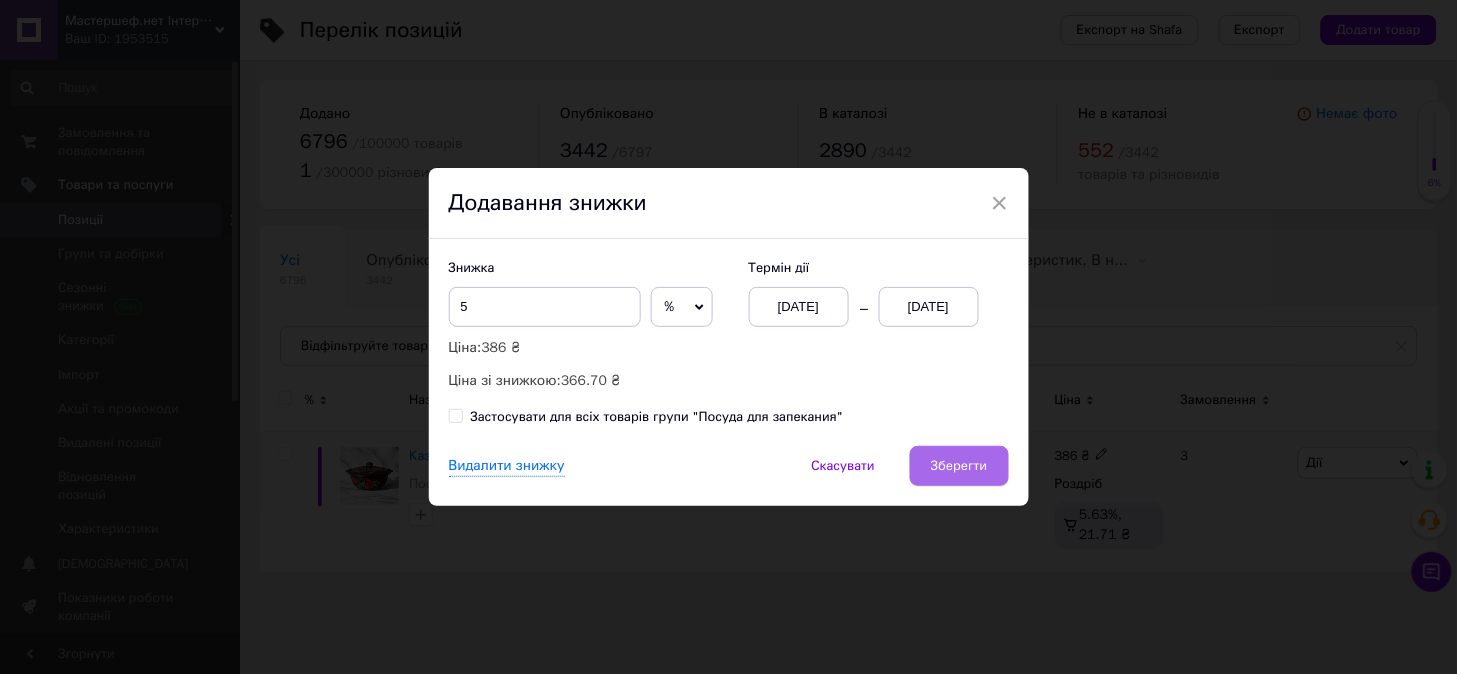 click on "Зберегти" at bounding box center [959, 466] 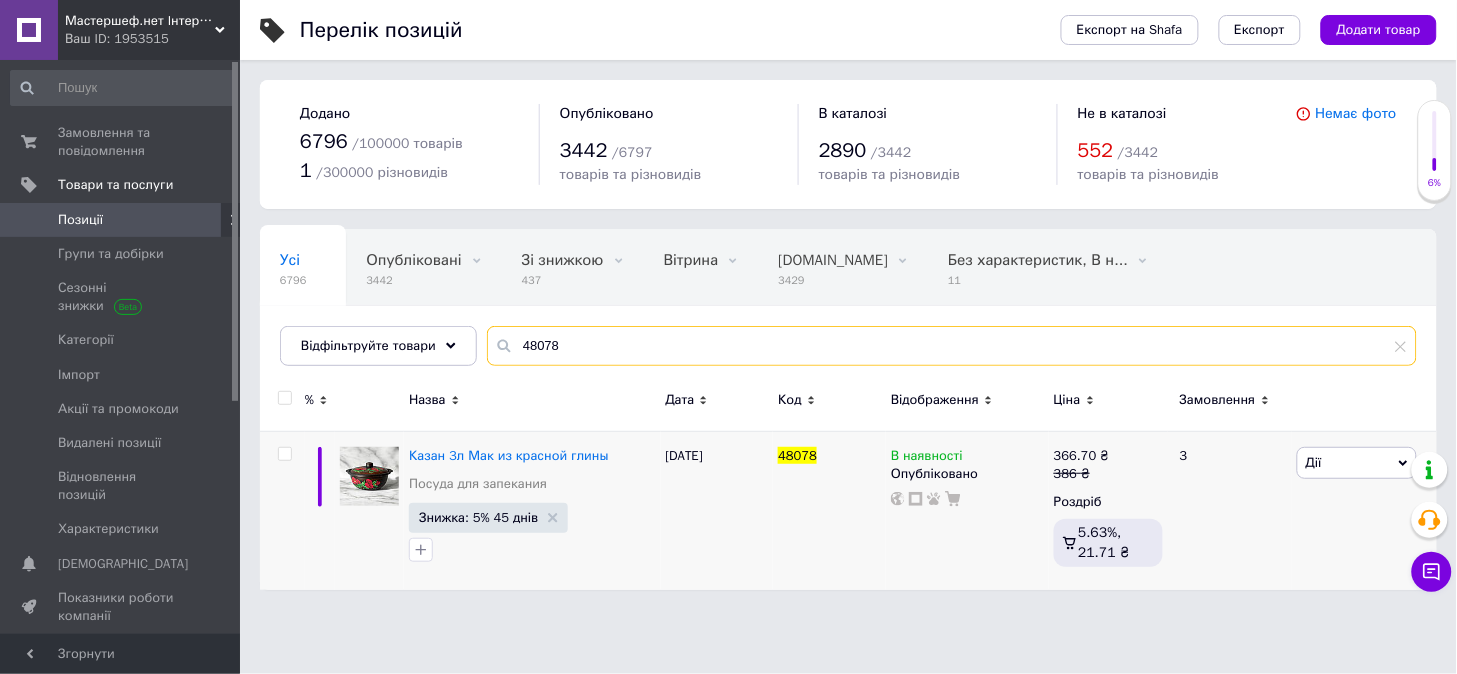 drag, startPoint x: 541, startPoint y: 351, endPoint x: 560, endPoint y: 351, distance: 19 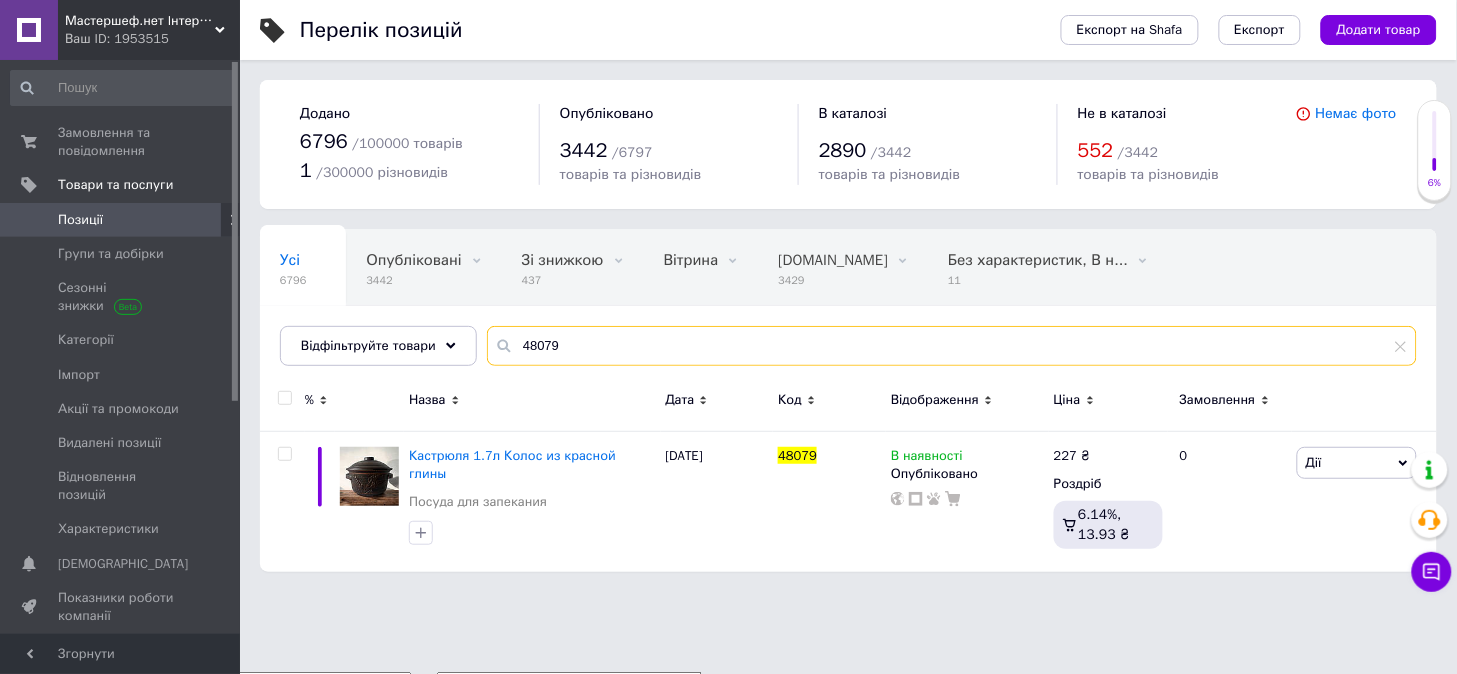 type on "48079" 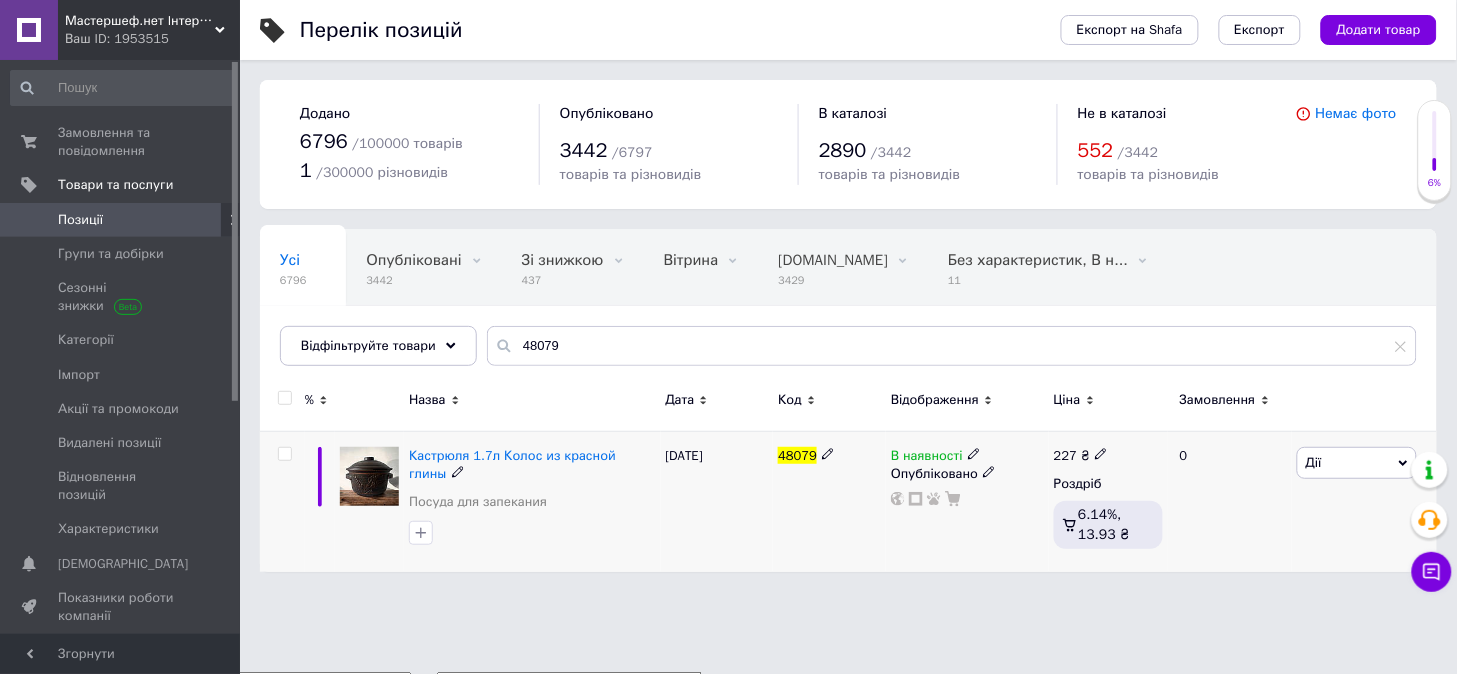click on "Дії" at bounding box center [1357, 463] 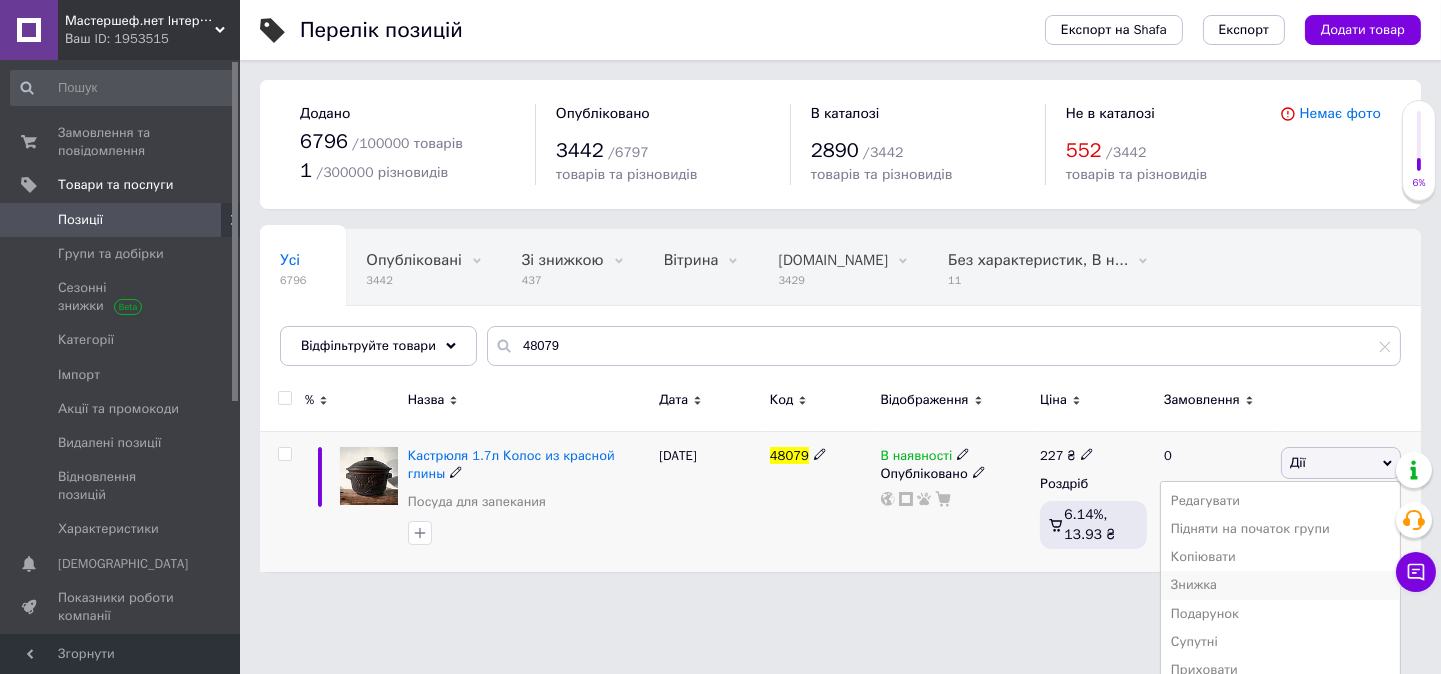 click on "Знижка" at bounding box center (1280, 585) 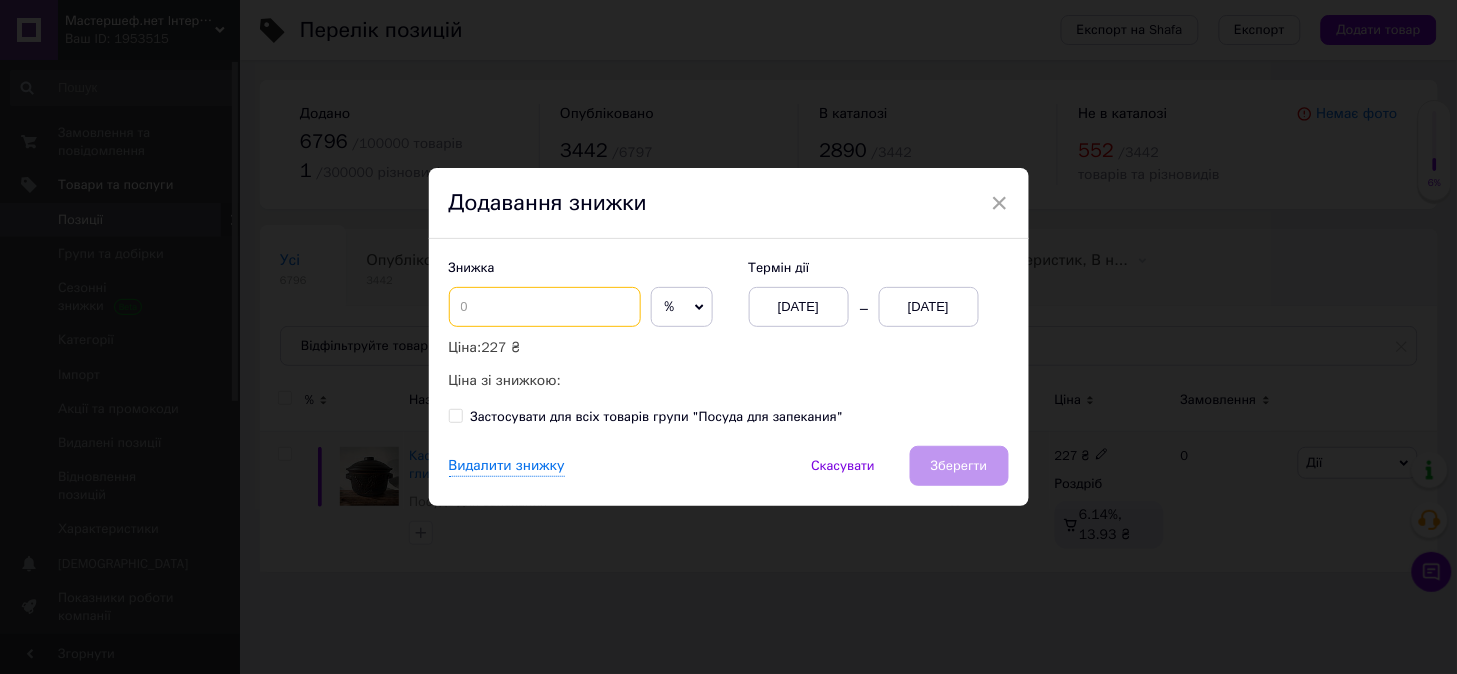 click at bounding box center [545, 307] 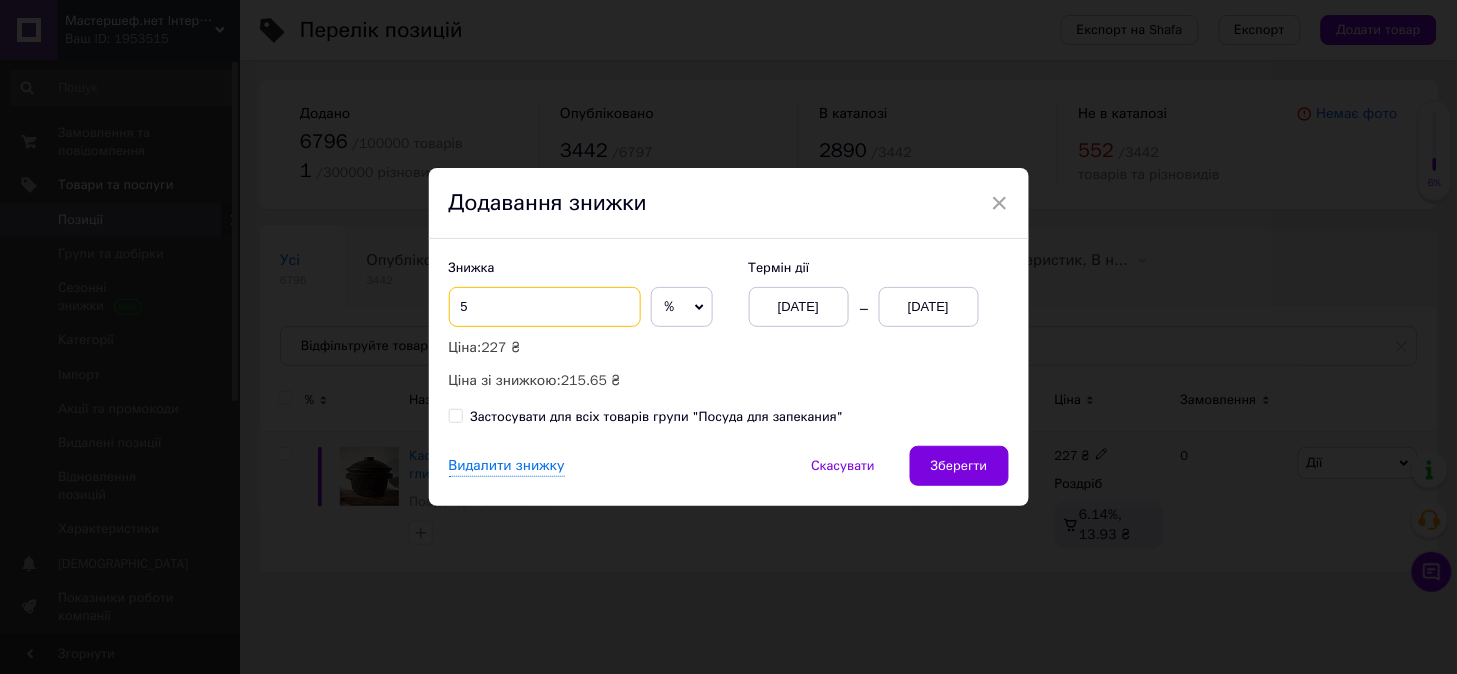 type on "5" 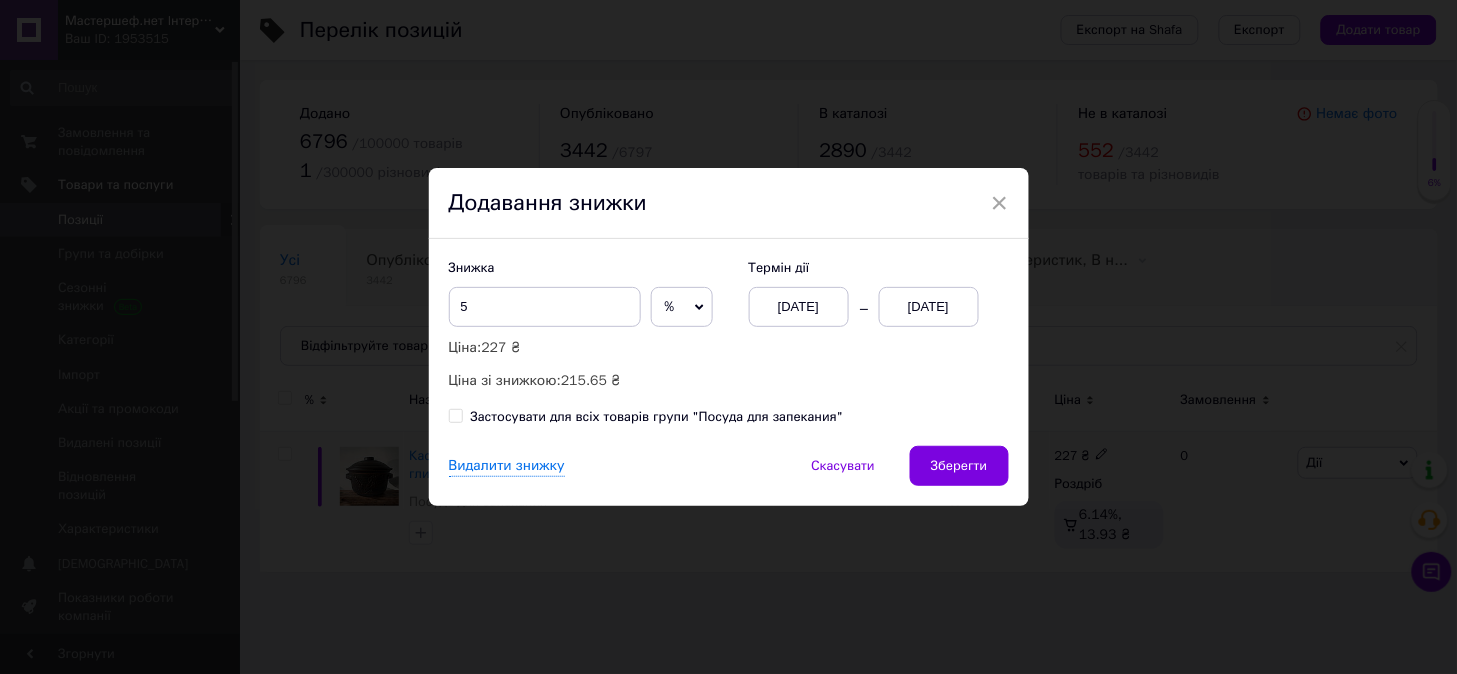 click on "[DATE]" at bounding box center (929, 307) 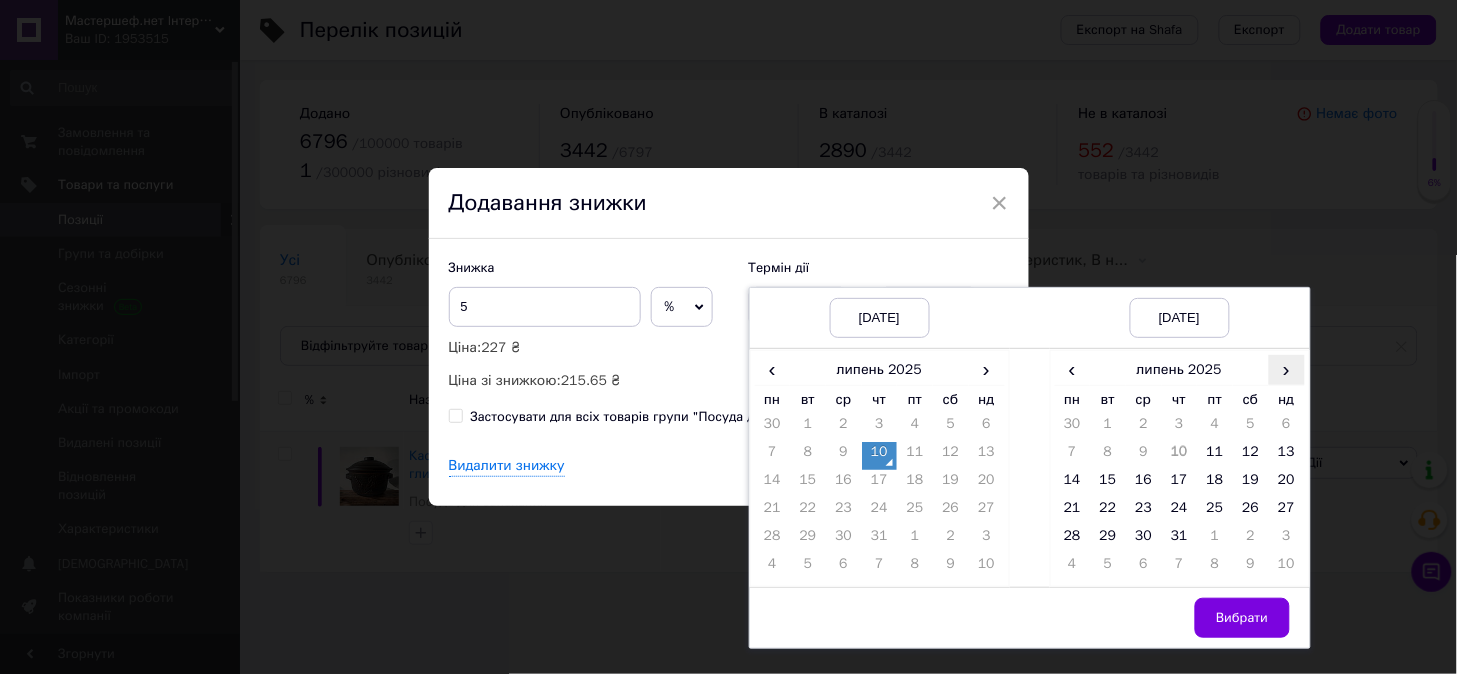 click on "›" at bounding box center [1287, 369] 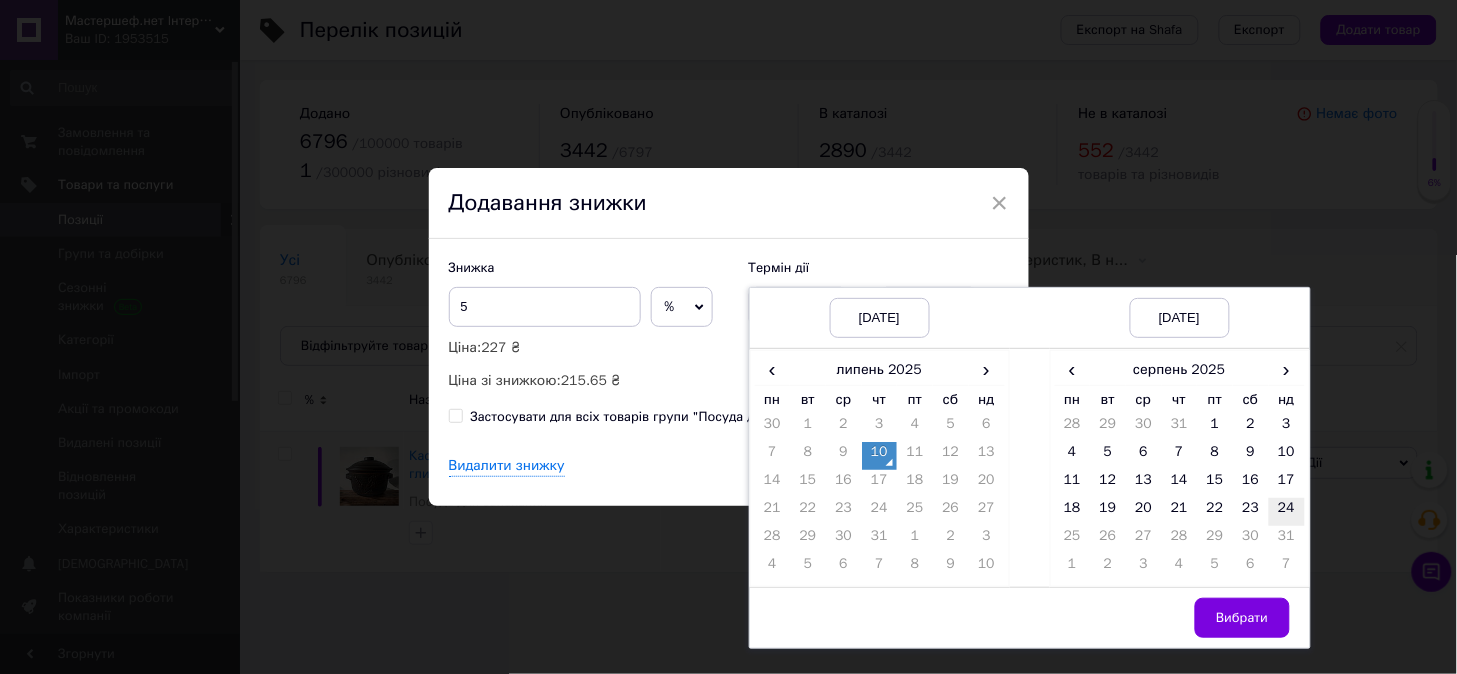 click on "24" at bounding box center [1287, 512] 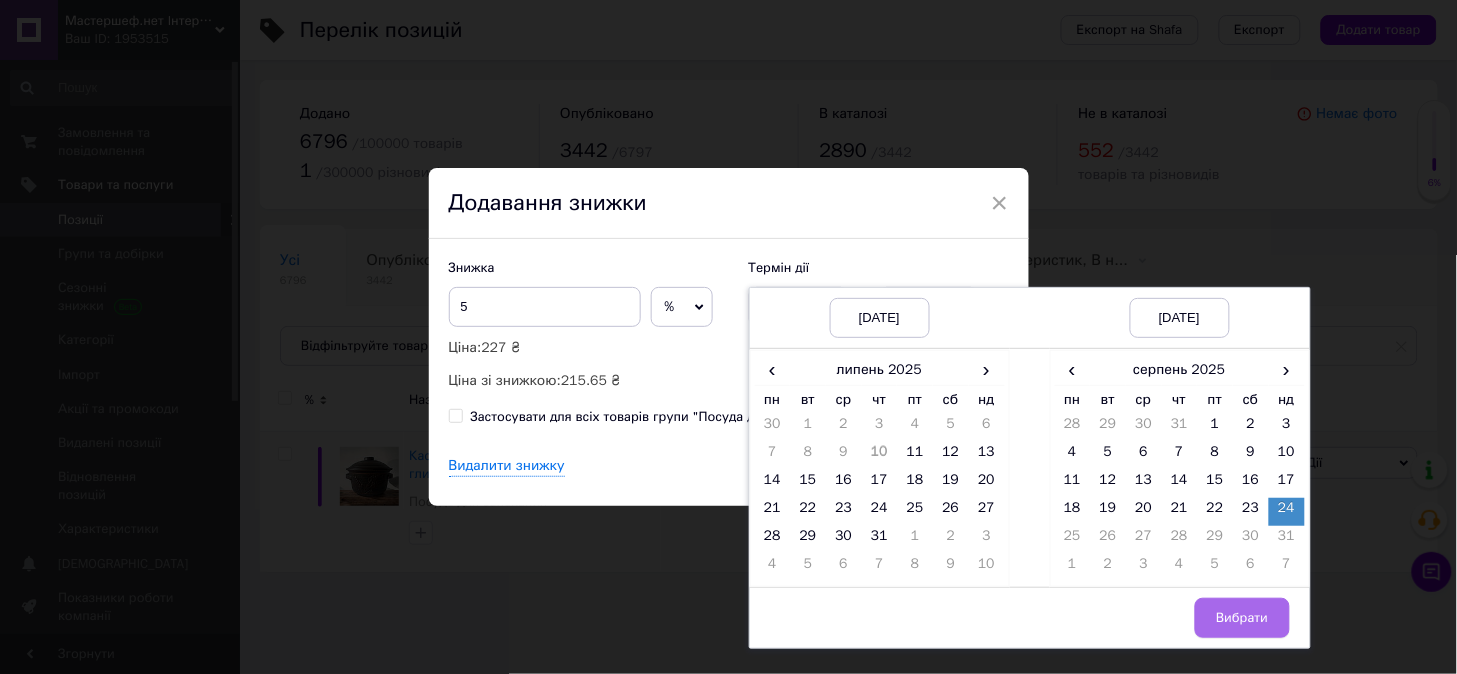 drag, startPoint x: 1241, startPoint y: 625, endPoint x: 1222, endPoint y: 616, distance: 21.023796 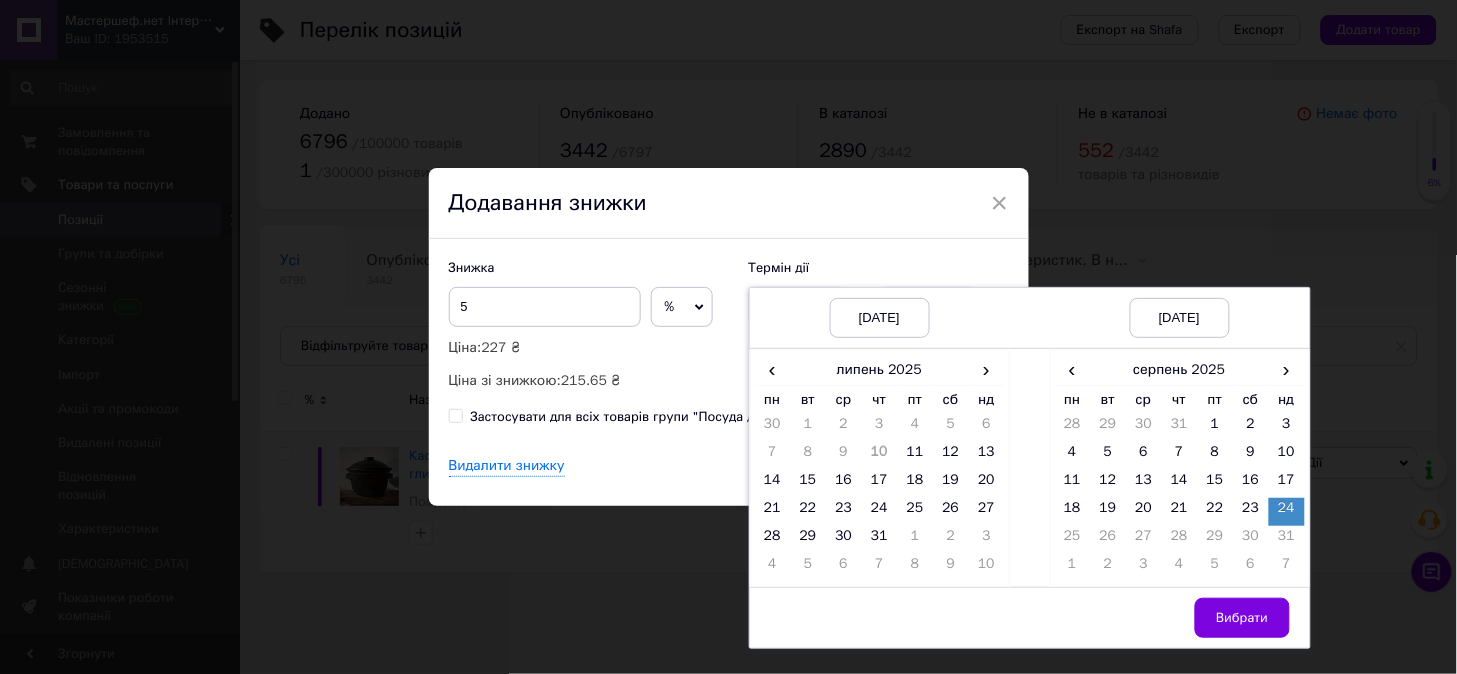 click on "Вибрати" at bounding box center [1242, 618] 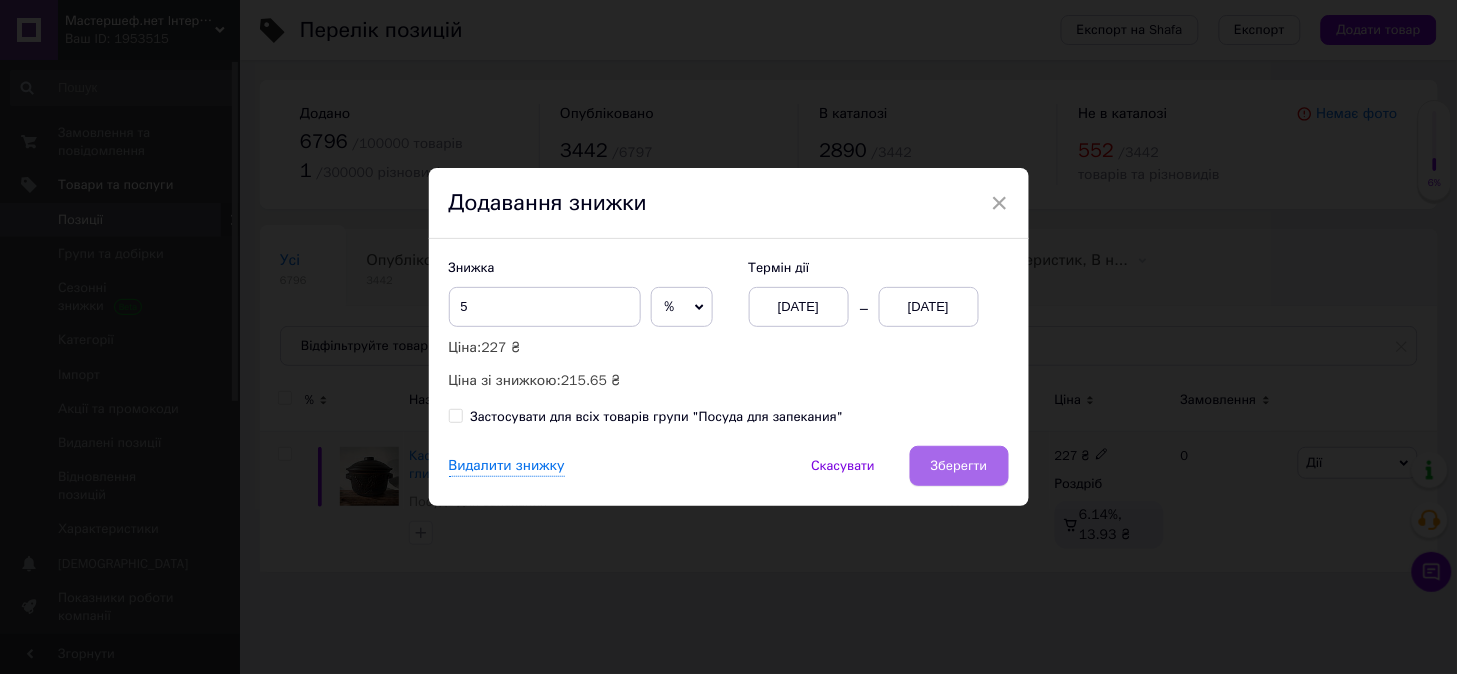 click on "Зберегти" at bounding box center [959, 466] 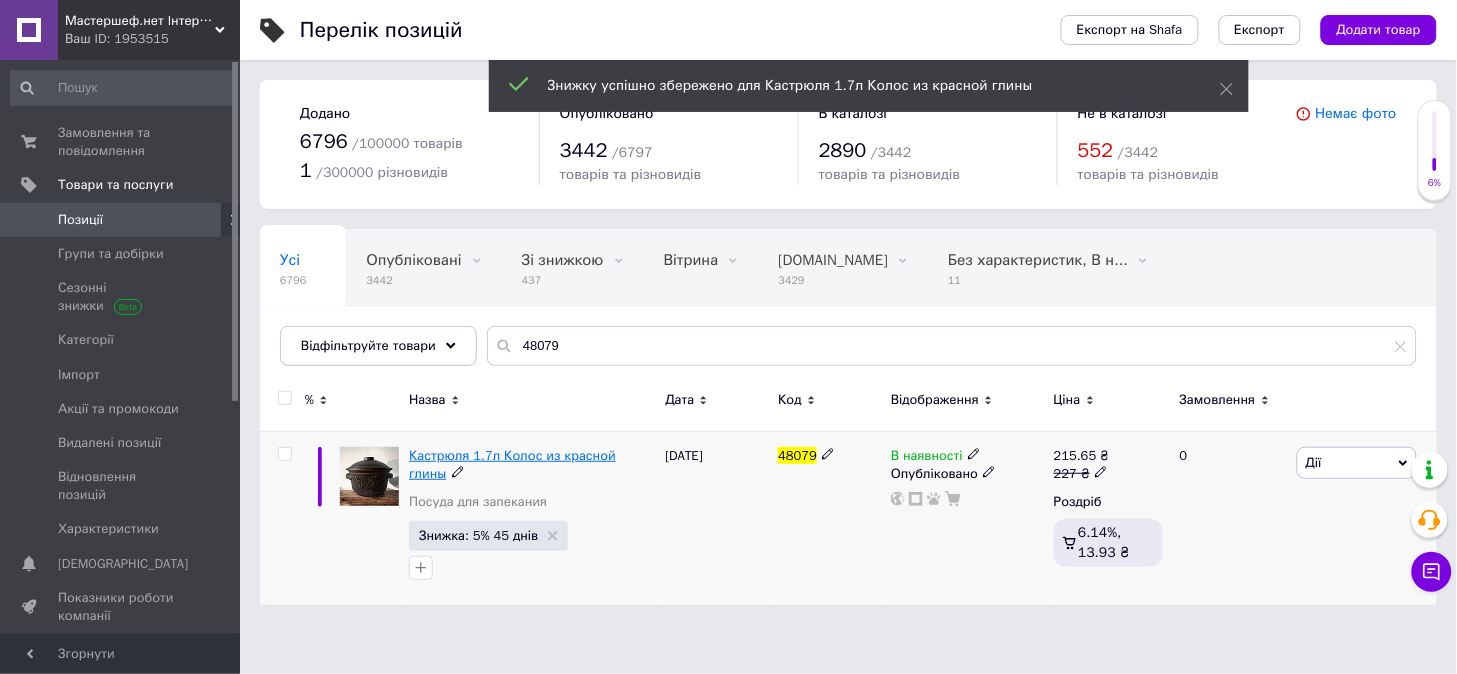 click on "Кастрюля 1.7л Колос из красной глины" at bounding box center [512, 464] 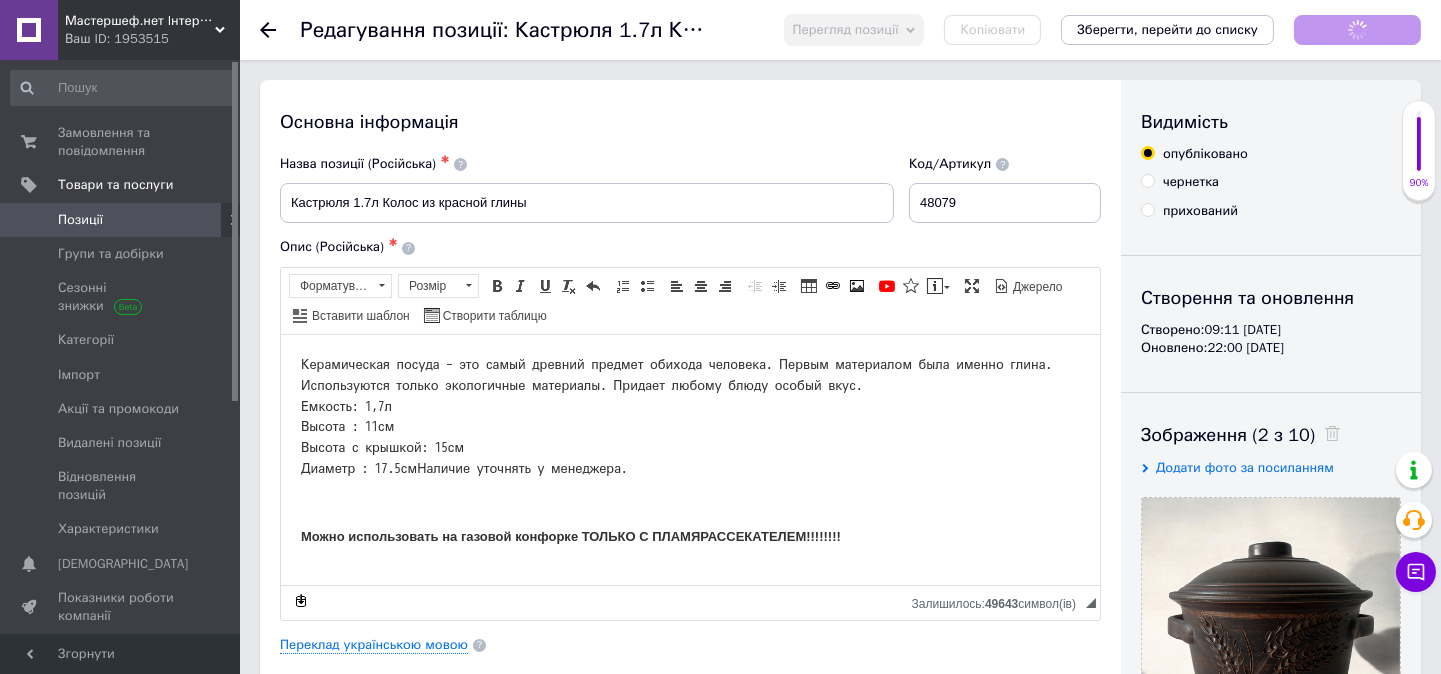 scroll, scrollTop: 0, scrollLeft: 0, axis: both 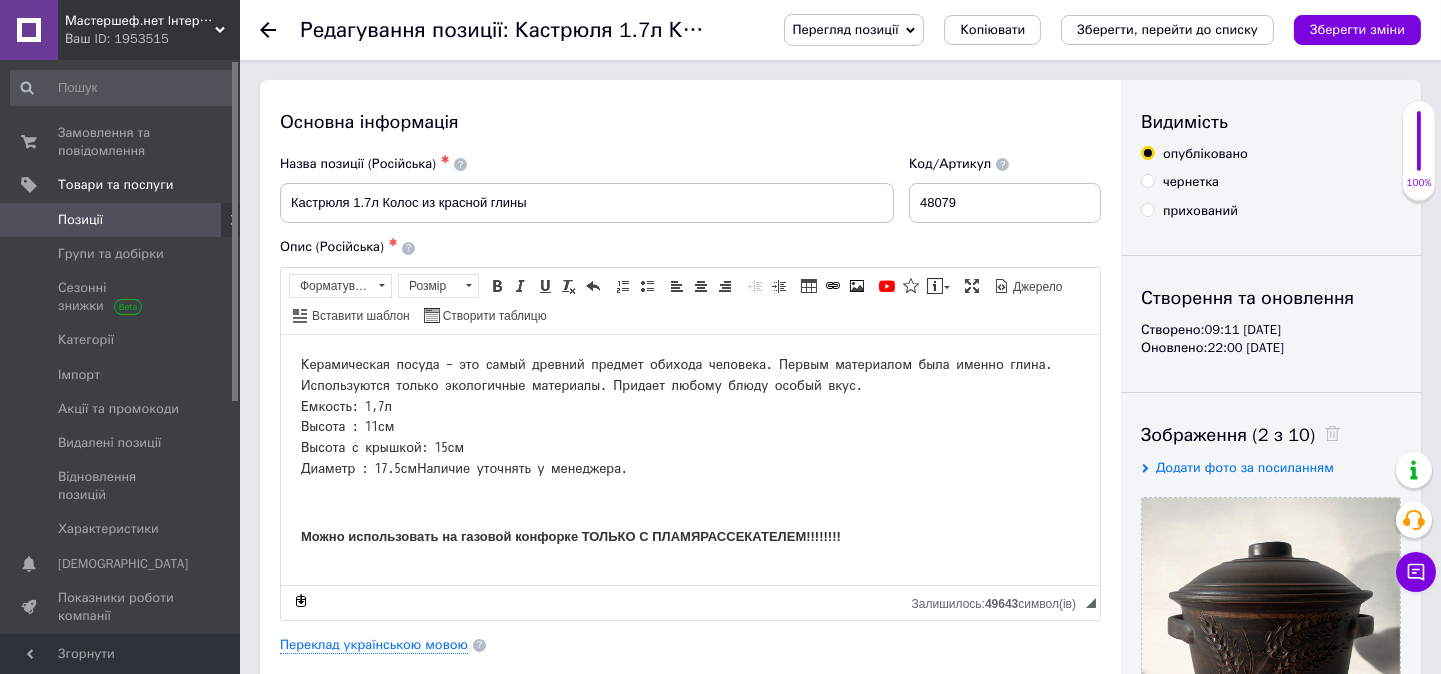 click on "Керамическая посуда – это самый древний предмет обихода человека. Первым материалом была именно глина. Используются только экологичные материалы. Придает любому блюду особый вкус.
Емкость: 1,7л
Высота : 11см
Высота с крышкой: 15см
Диаметр : 17.5см
Наличие уточнять у менеджера." at bounding box center [689, 416] 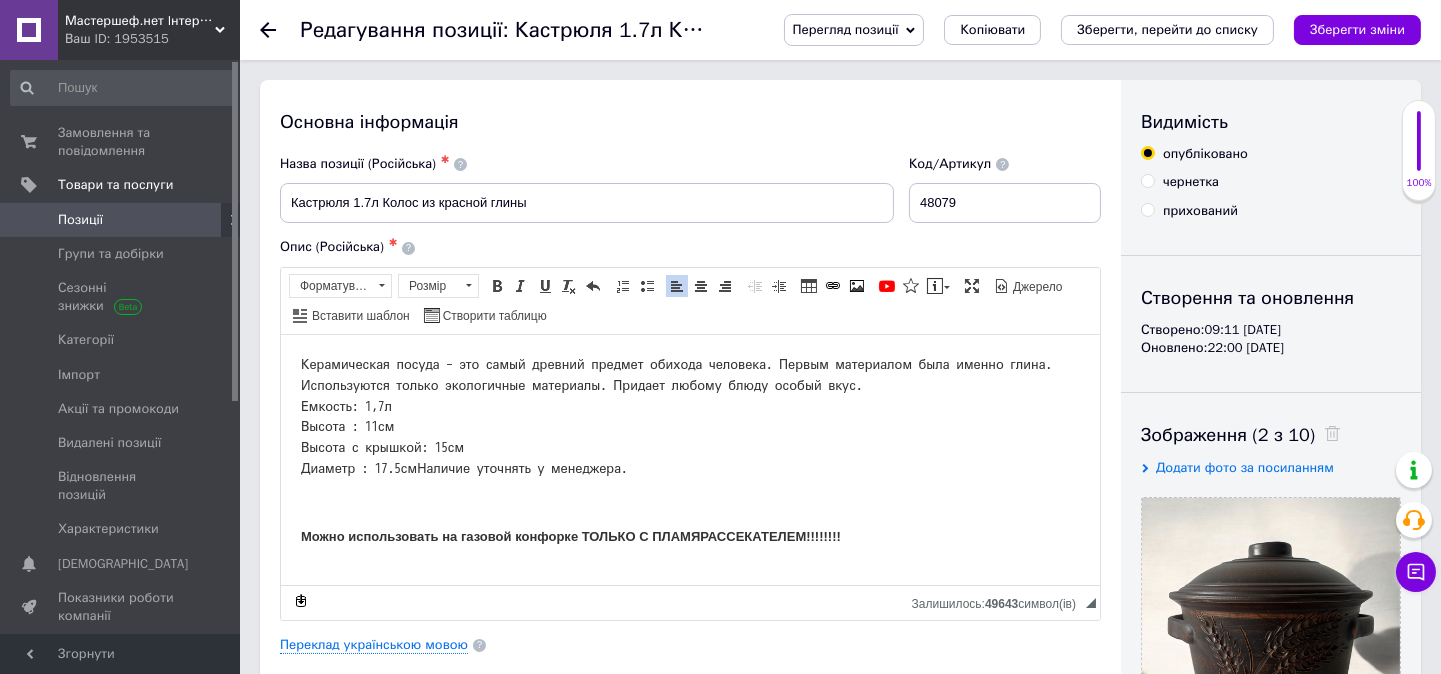 type 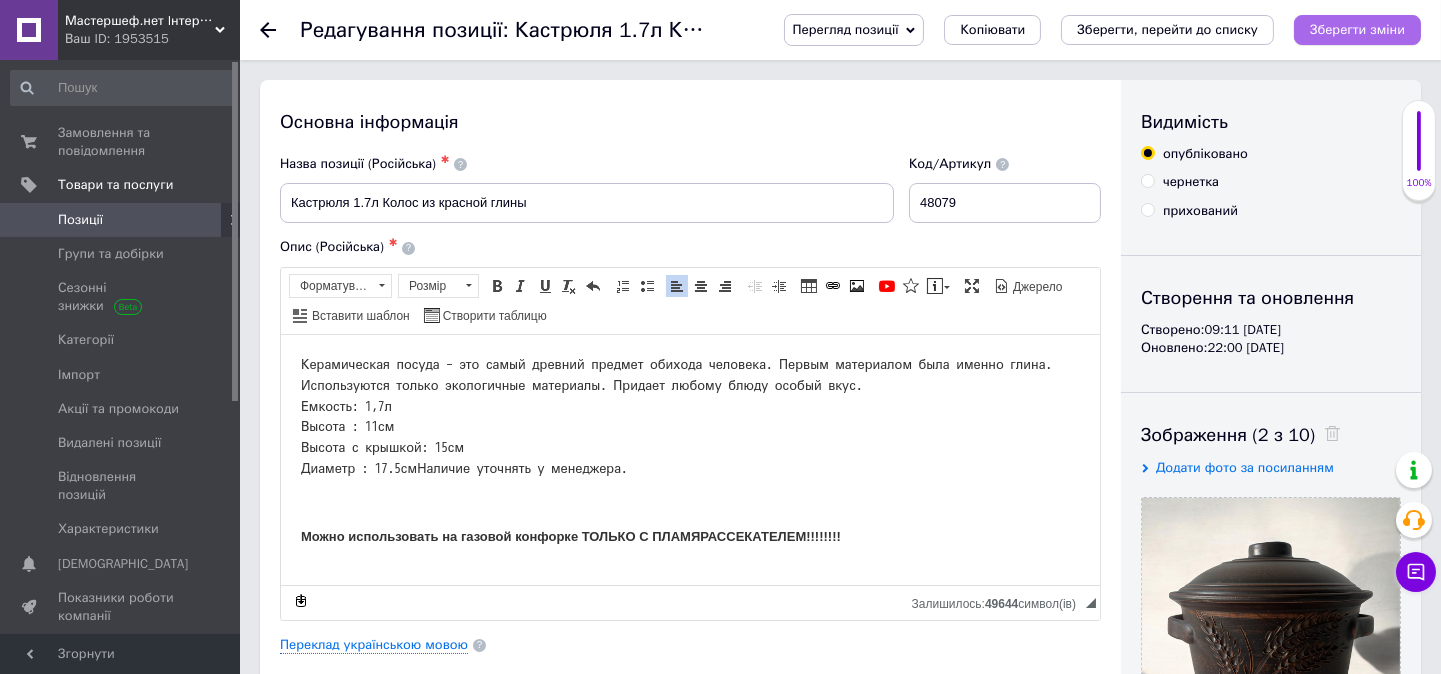 click on "Зберегти зміни" at bounding box center [1357, 29] 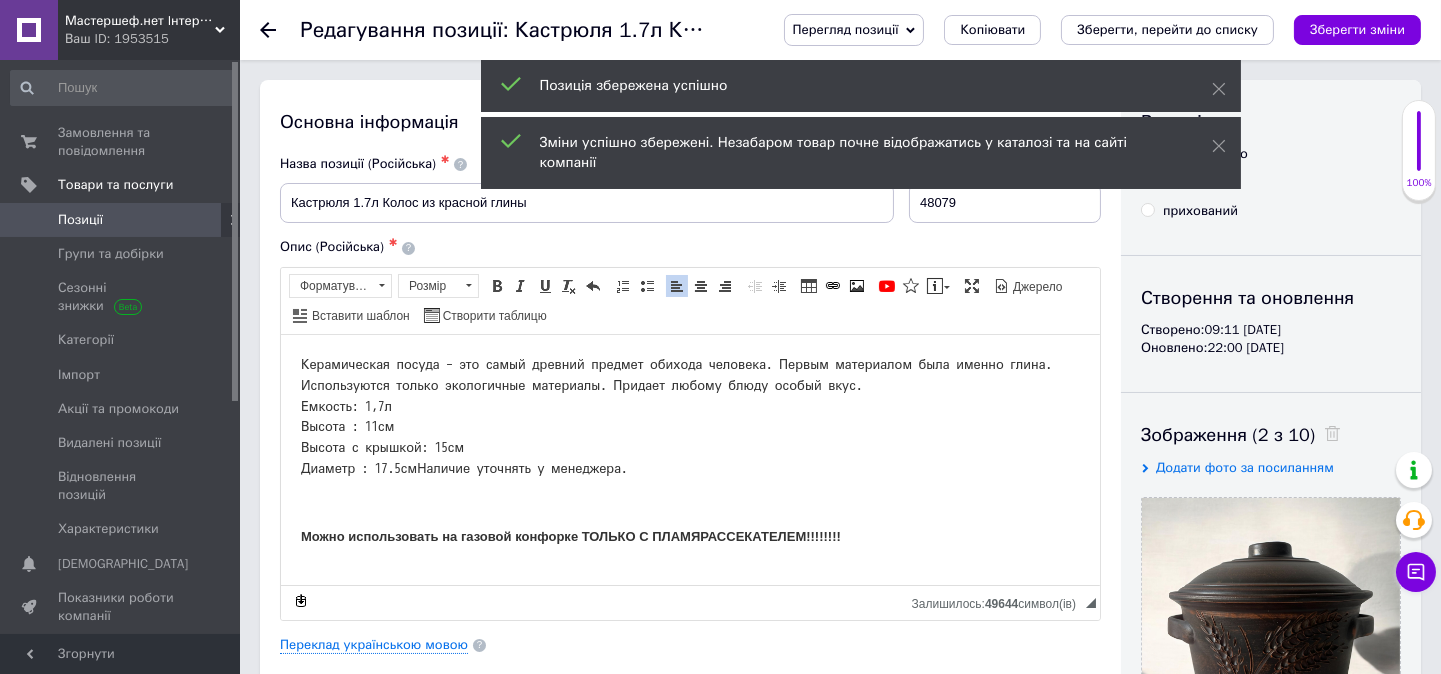 click 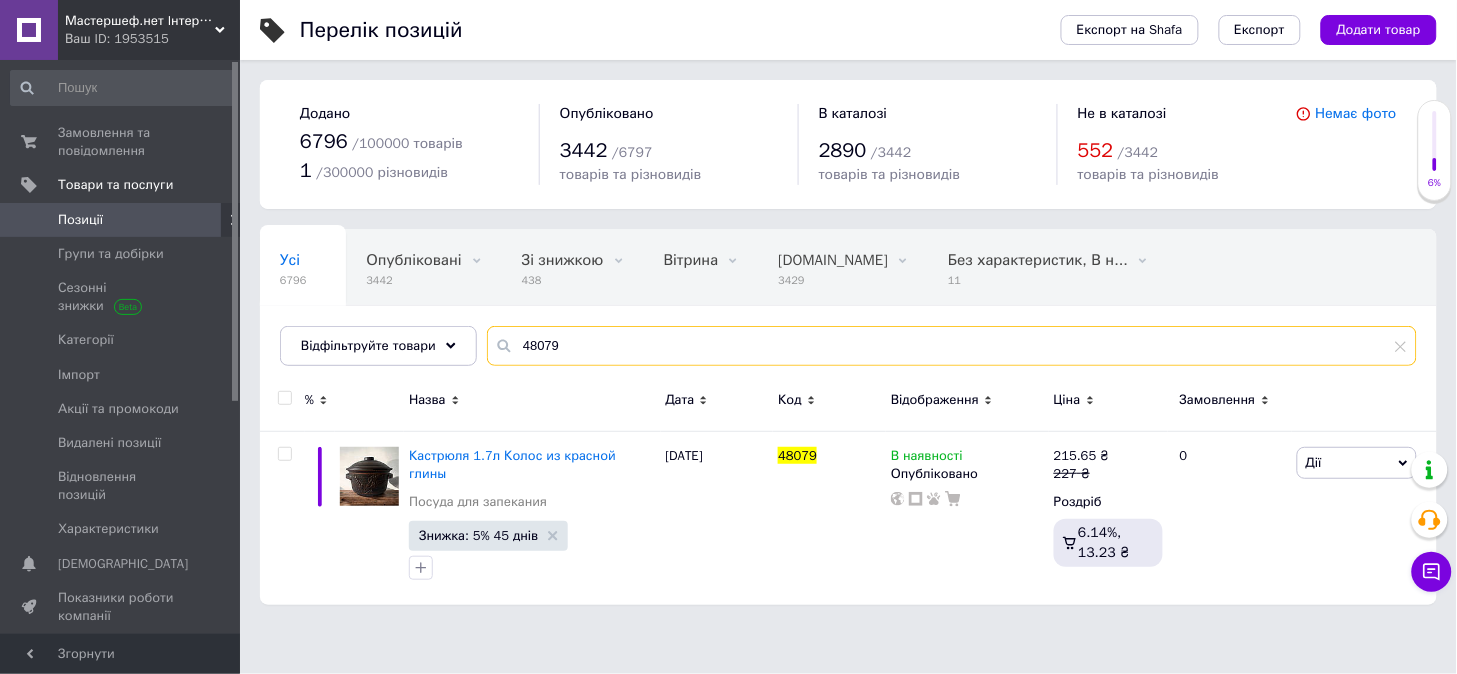 drag, startPoint x: 535, startPoint y: 345, endPoint x: 624, endPoint y: 366, distance: 91.44397 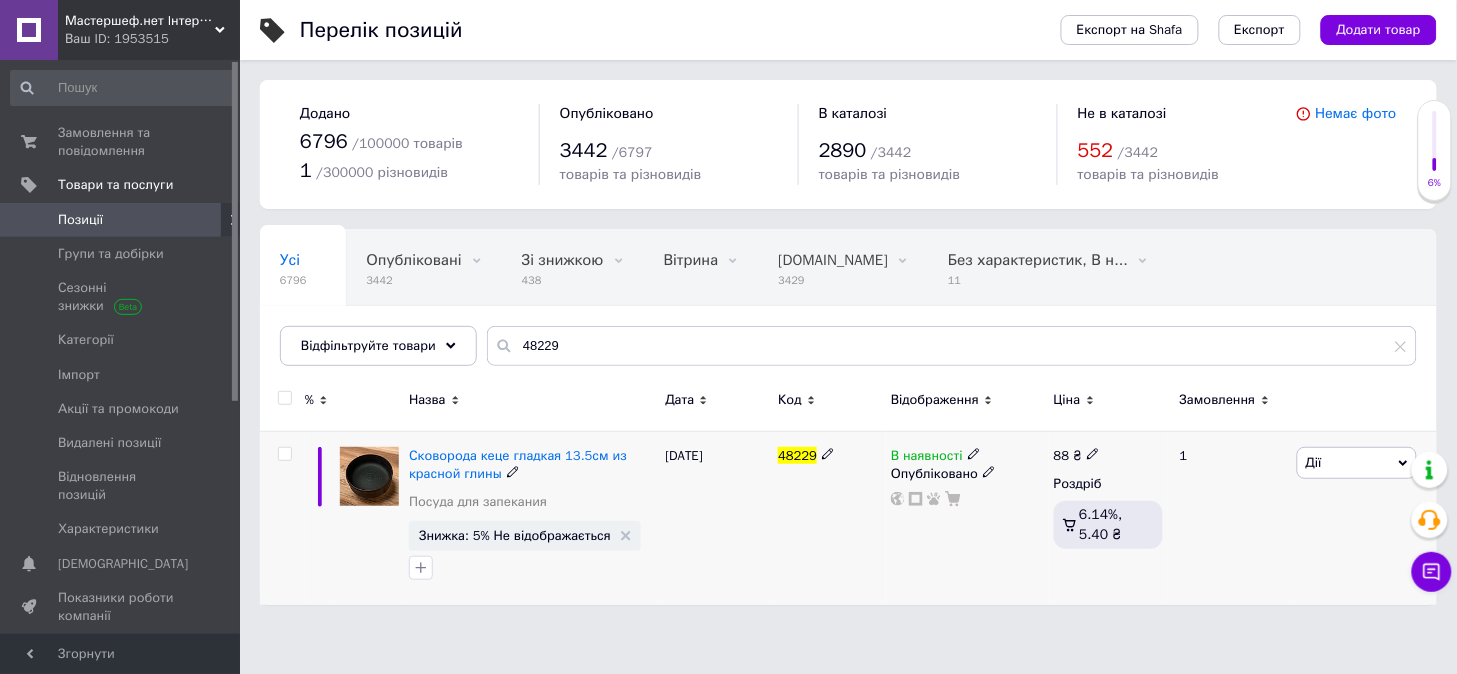 click on "Знижка: 5% Не відображається" at bounding box center [525, 536] 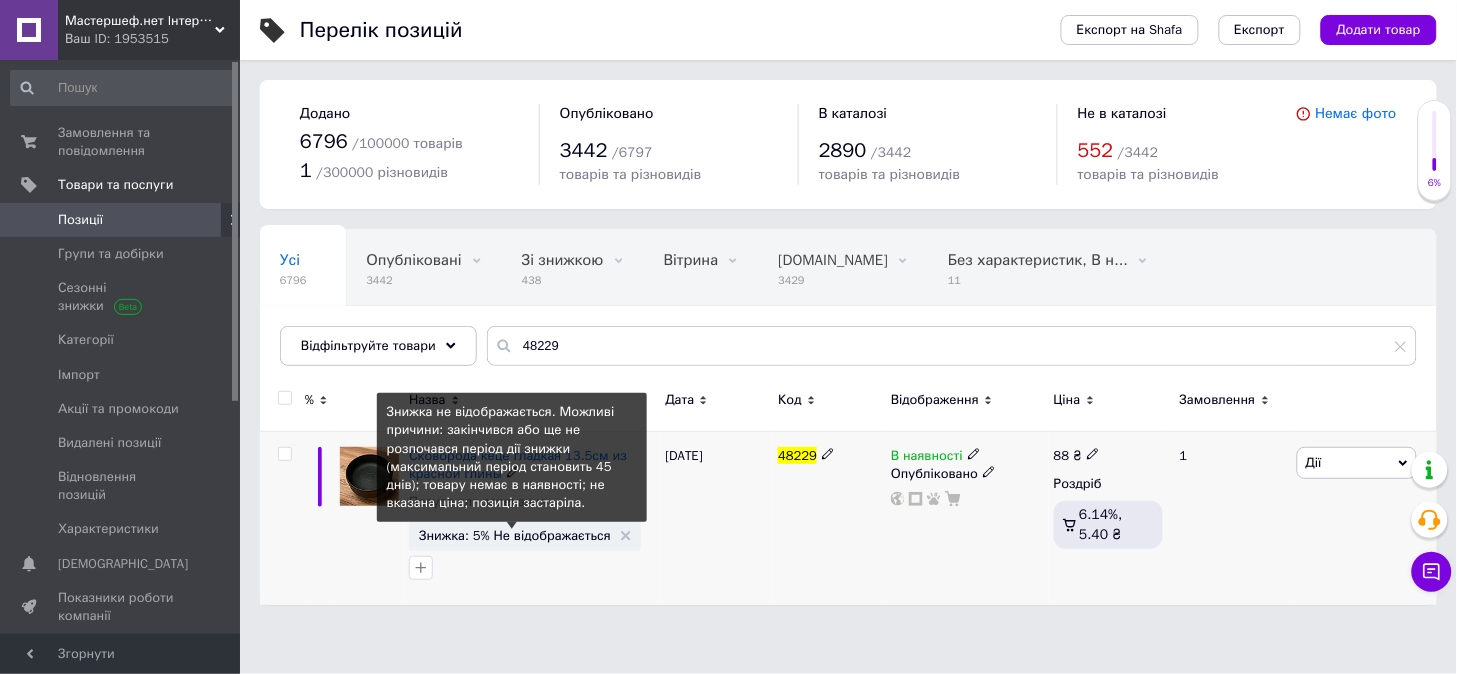 click on "Знижка: 5% Не відображається" at bounding box center (515, 535) 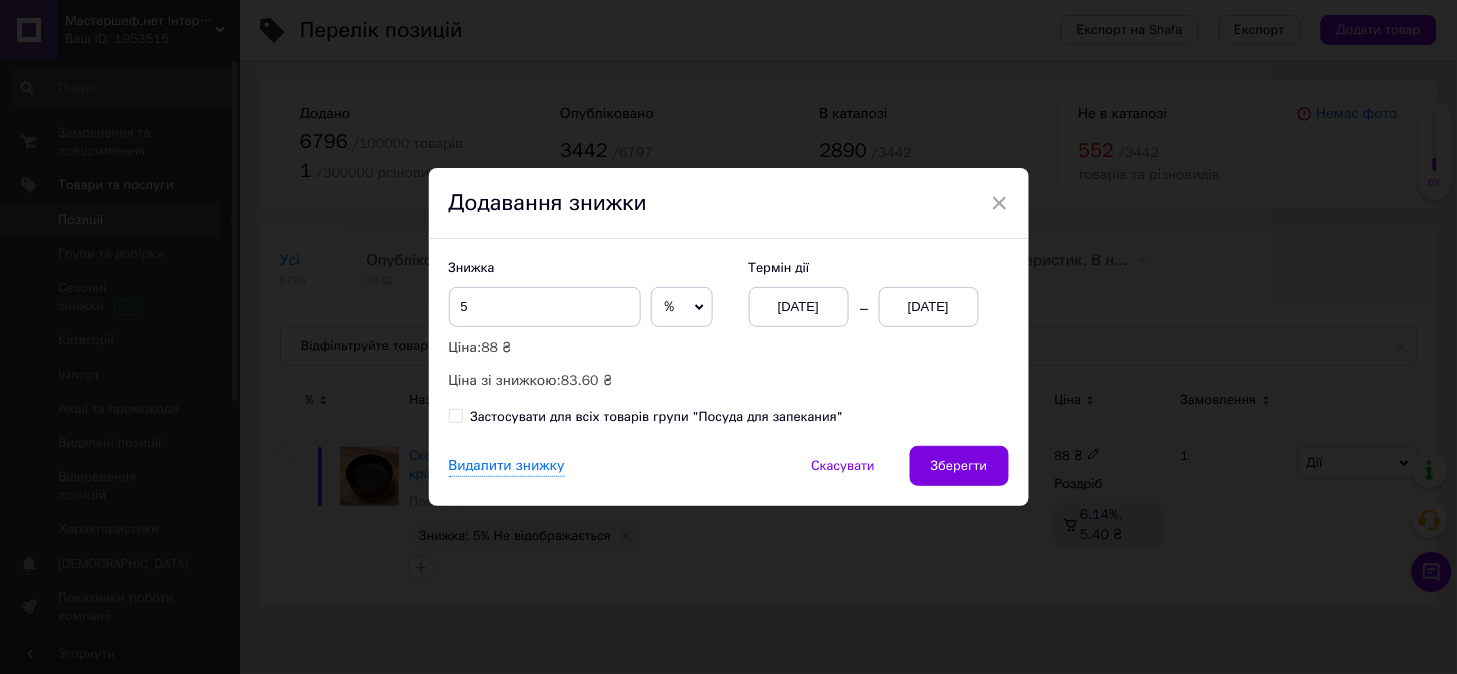 click on "[DATE]" at bounding box center [929, 307] 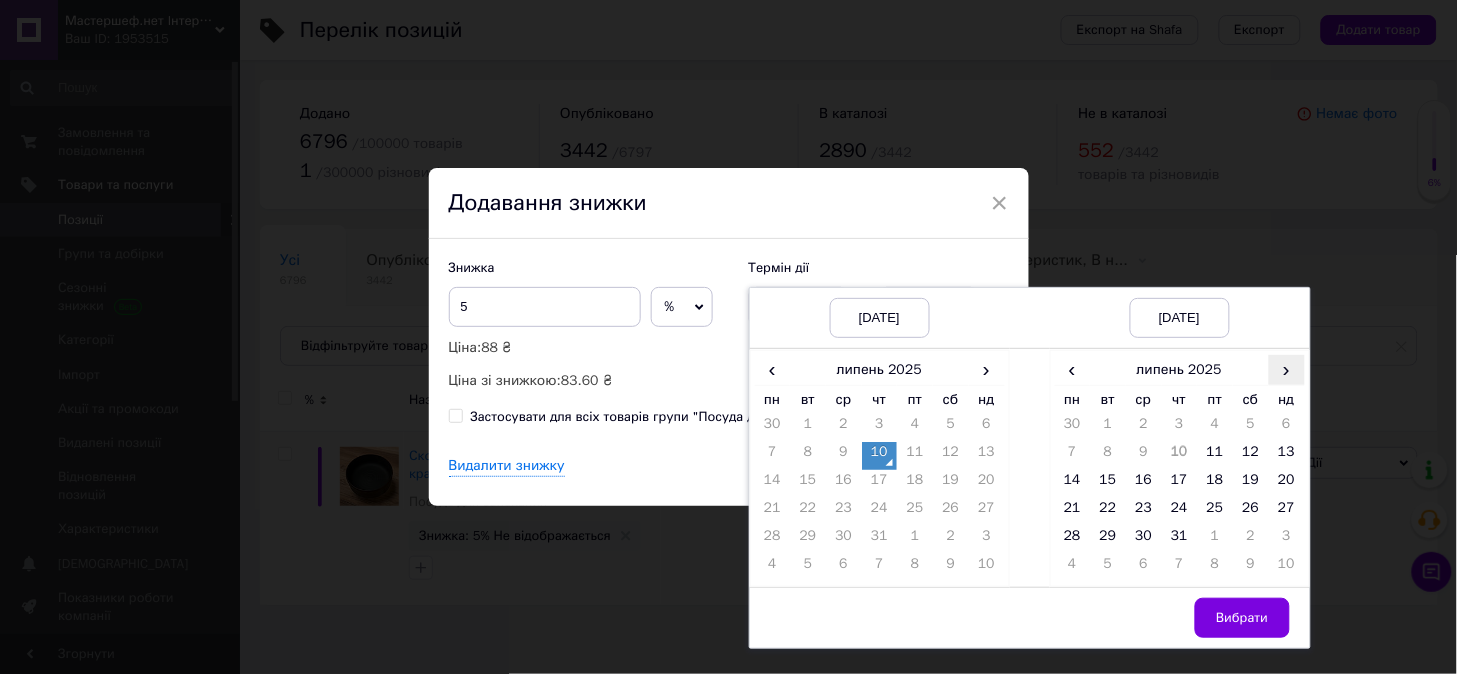 click on "›" at bounding box center [1287, 369] 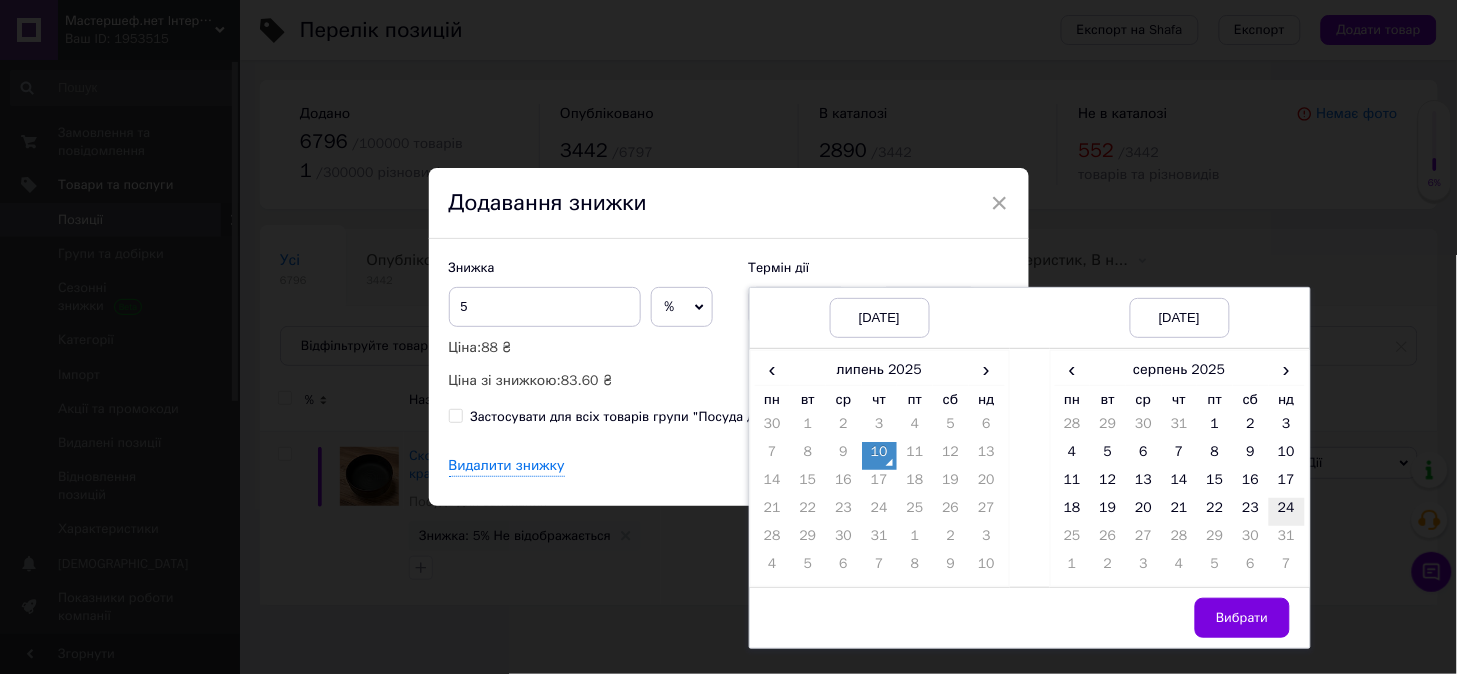 click on "24" at bounding box center [1287, 512] 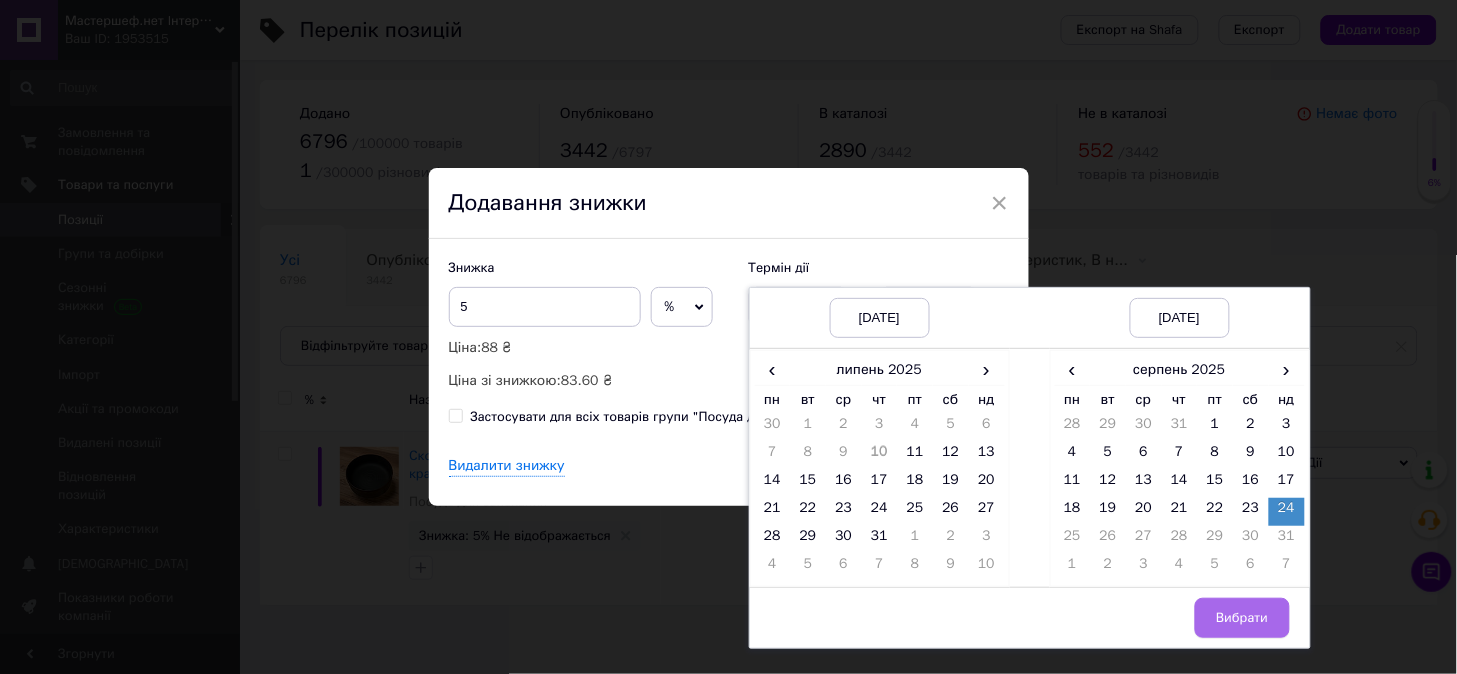 click on "Вибрати" at bounding box center [1242, 618] 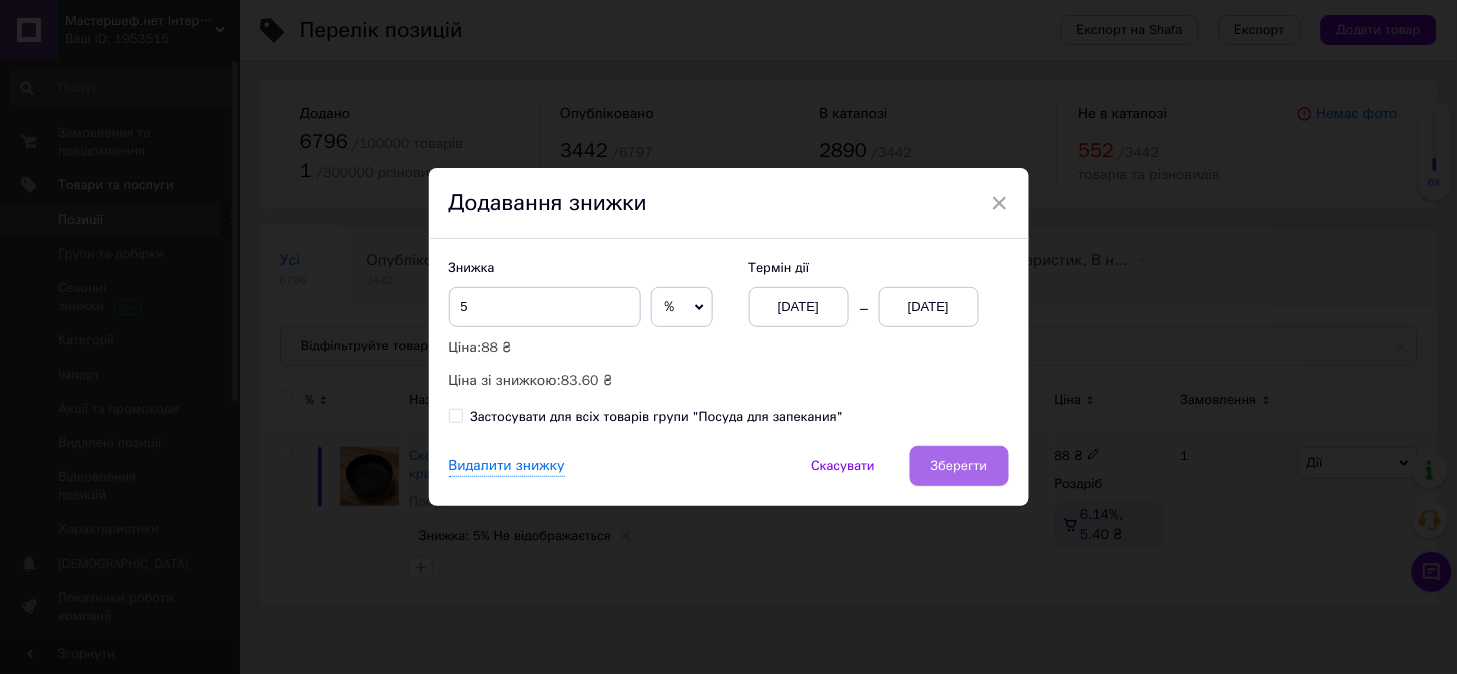 click on "Зберегти" at bounding box center (959, 466) 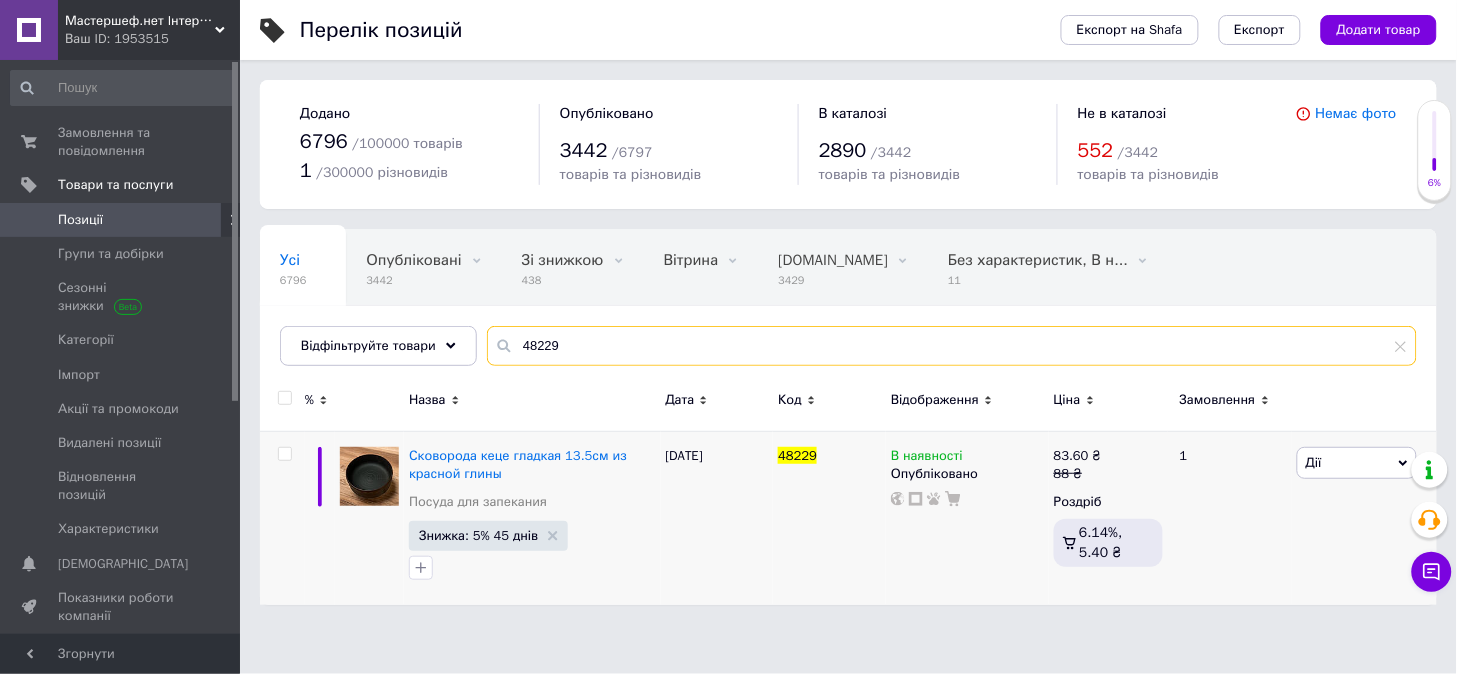 click on "48229" at bounding box center [952, 346] 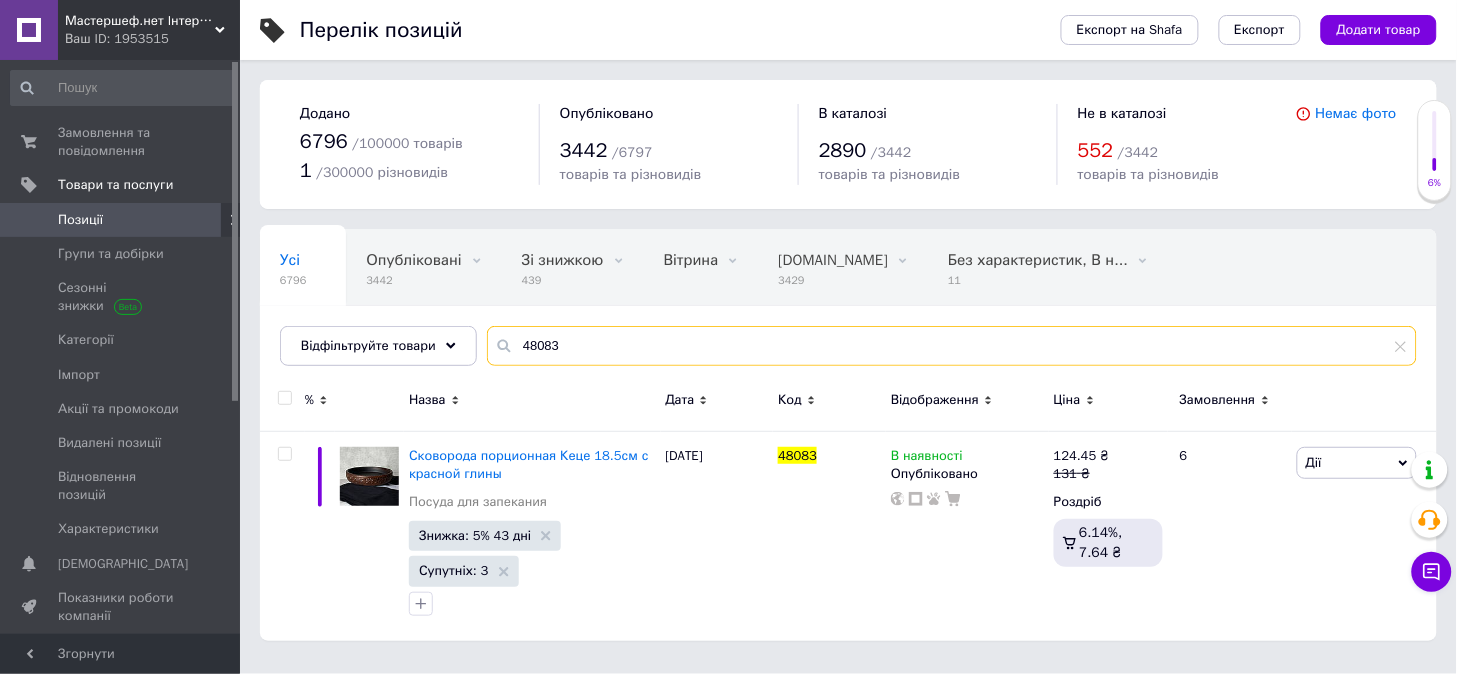 click on "48083" at bounding box center (952, 346) 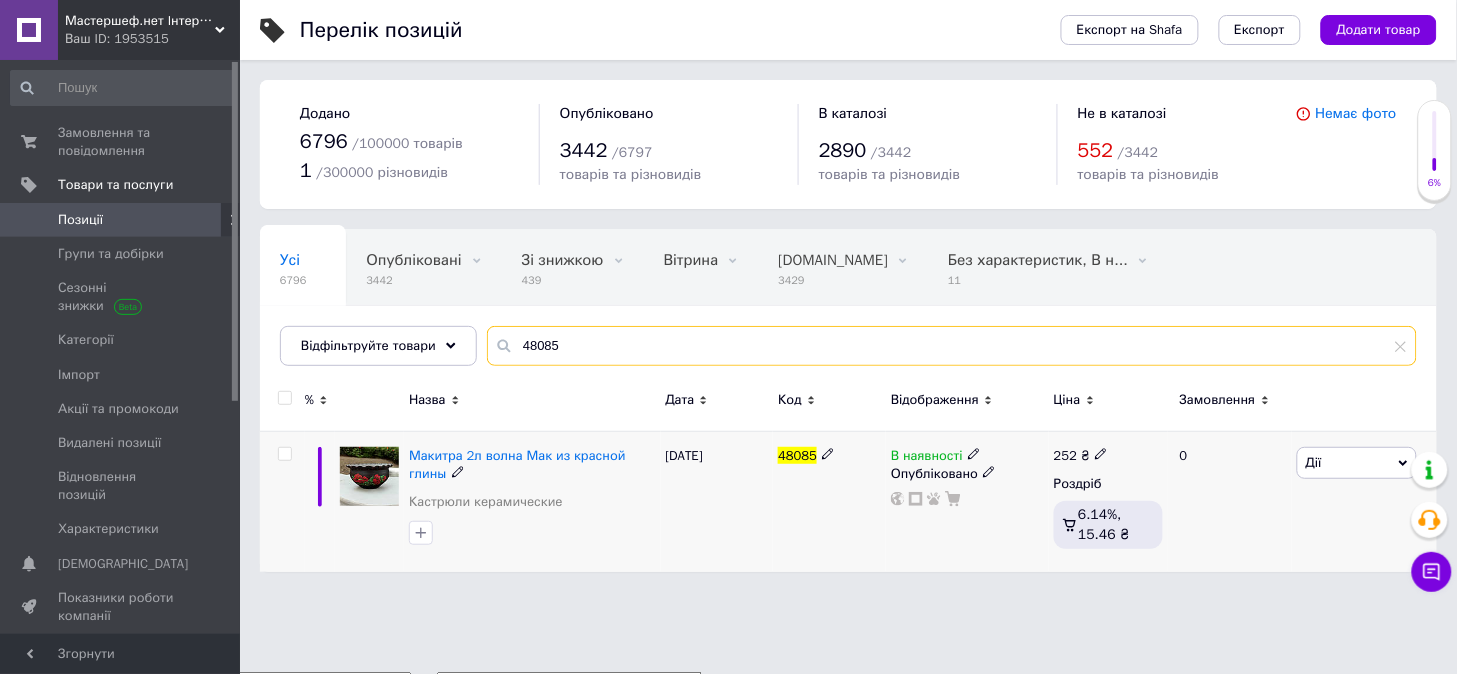 type on "48085" 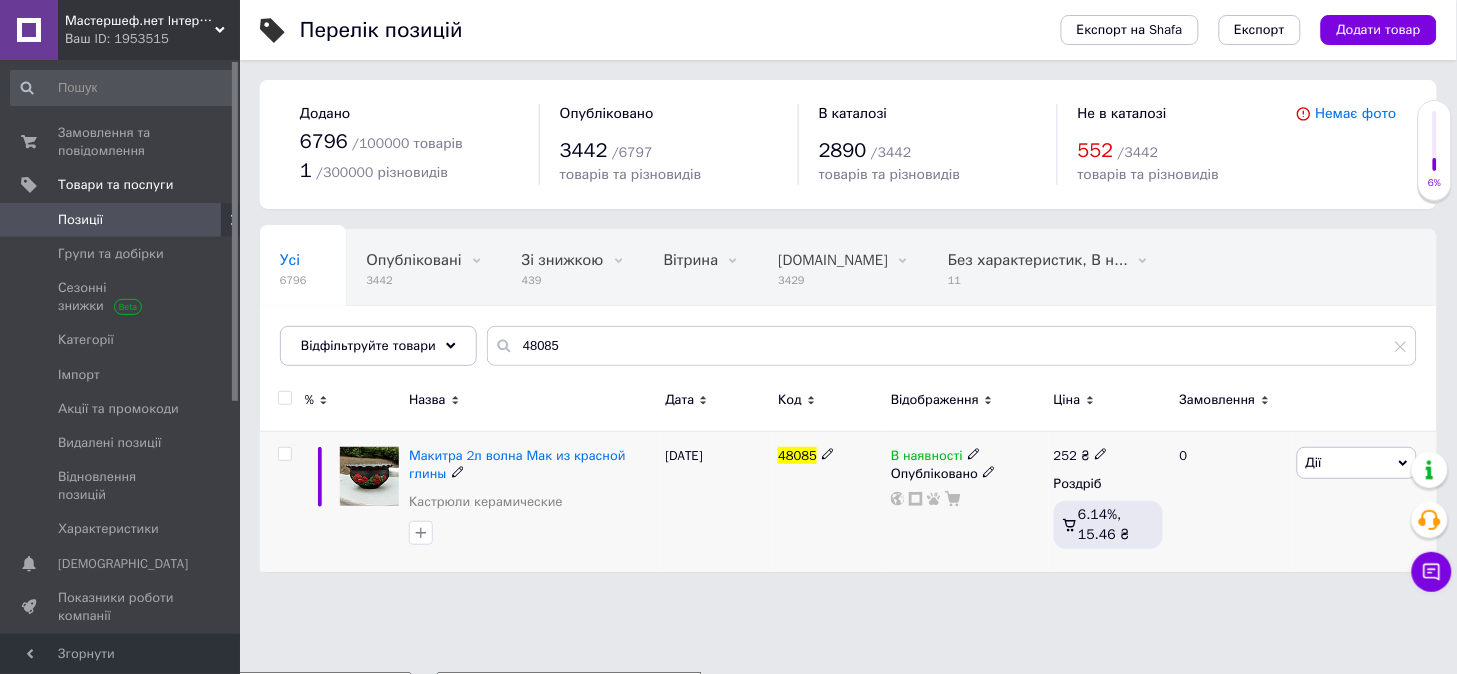 click on "Дії" at bounding box center (1357, 463) 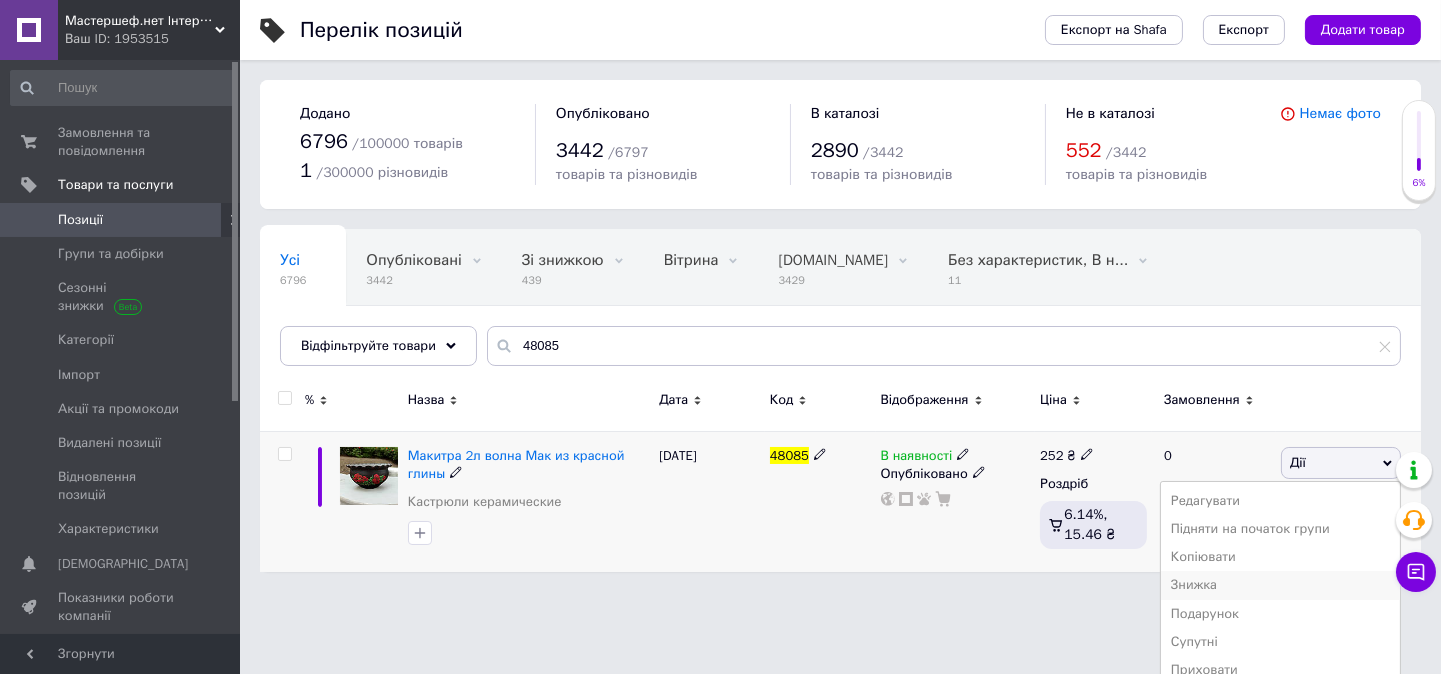 click on "Знижка" at bounding box center (1280, 585) 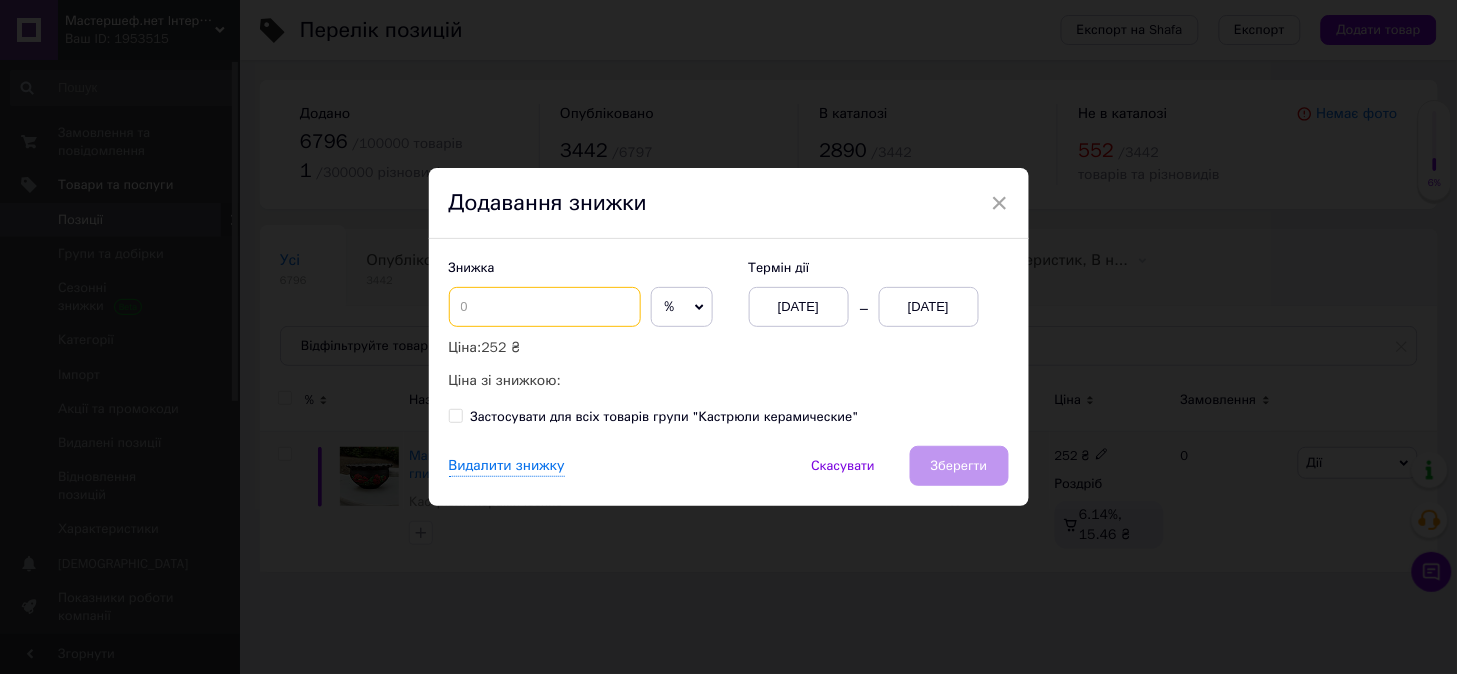 click at bounding box center (545, 307) 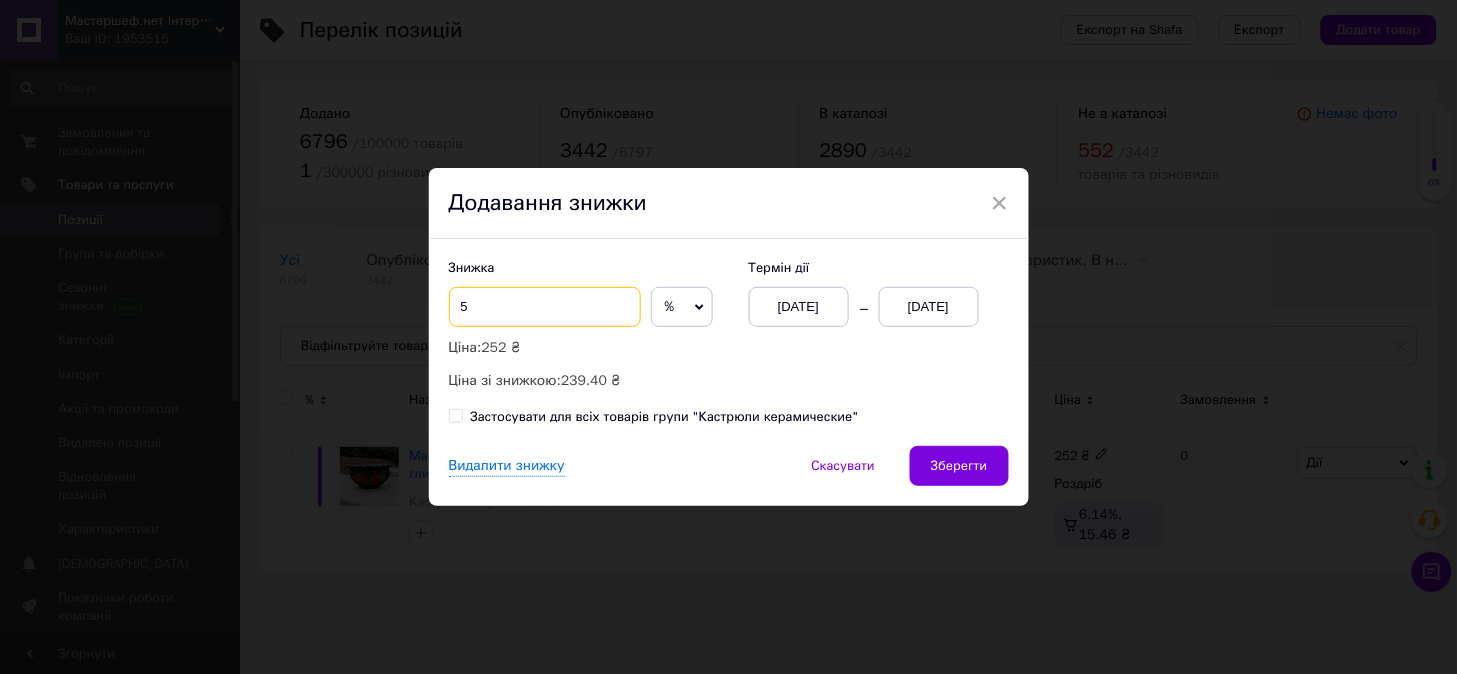 type on "5" 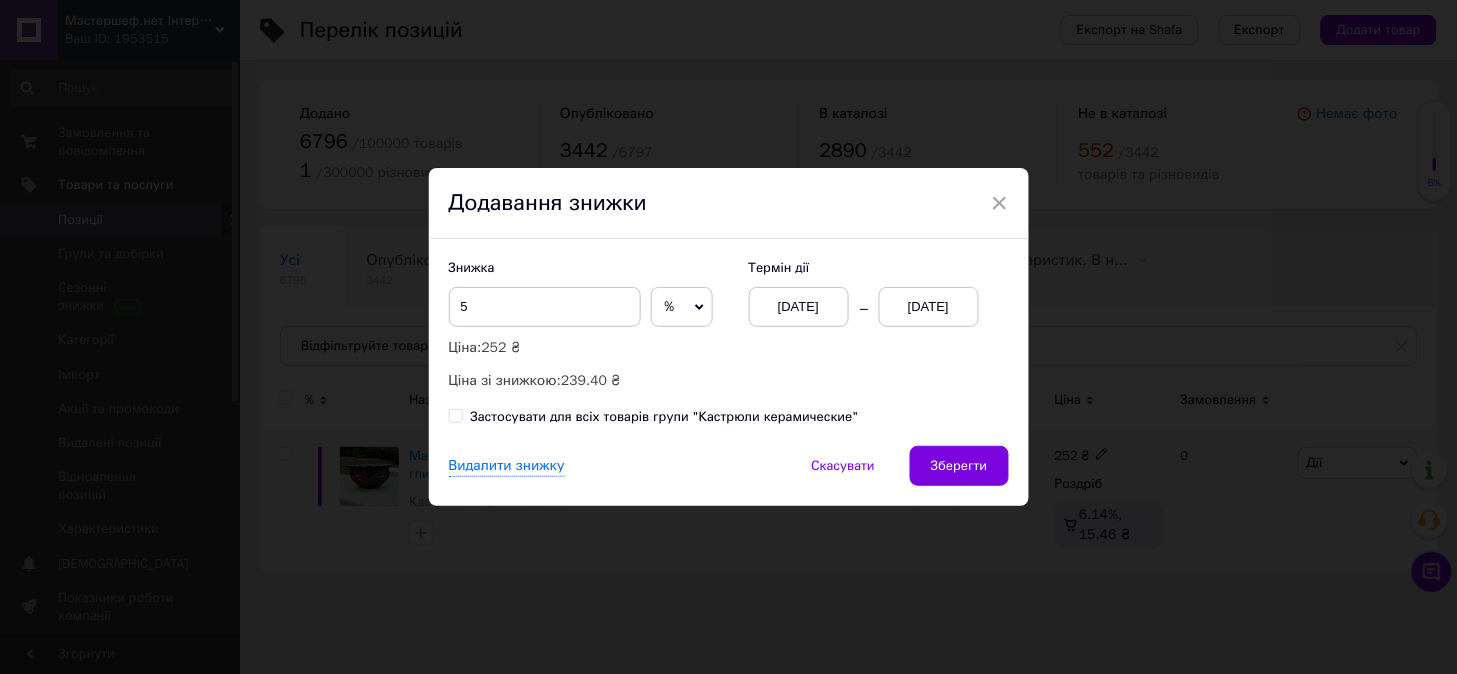 click on "[DATE]" at bounding box center (929, 307) 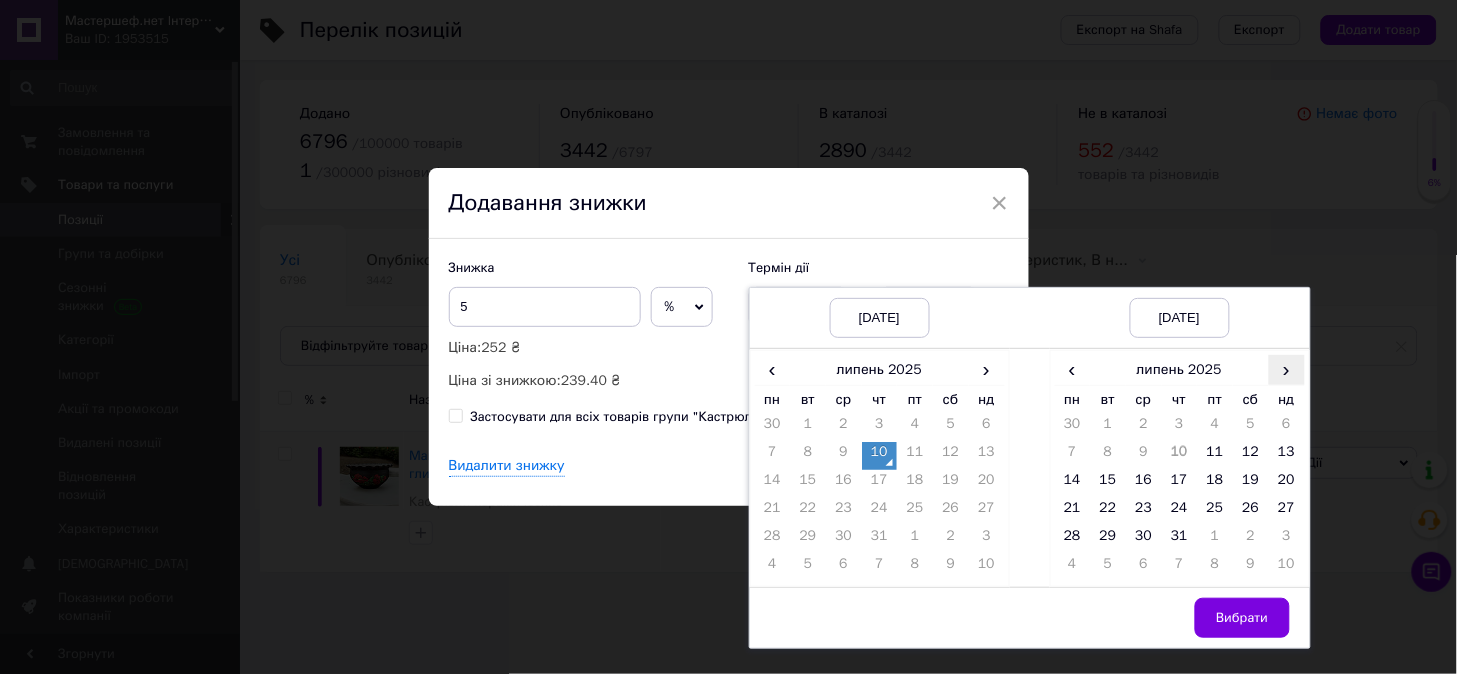 click on "›" at bounding box center (1287, 369) 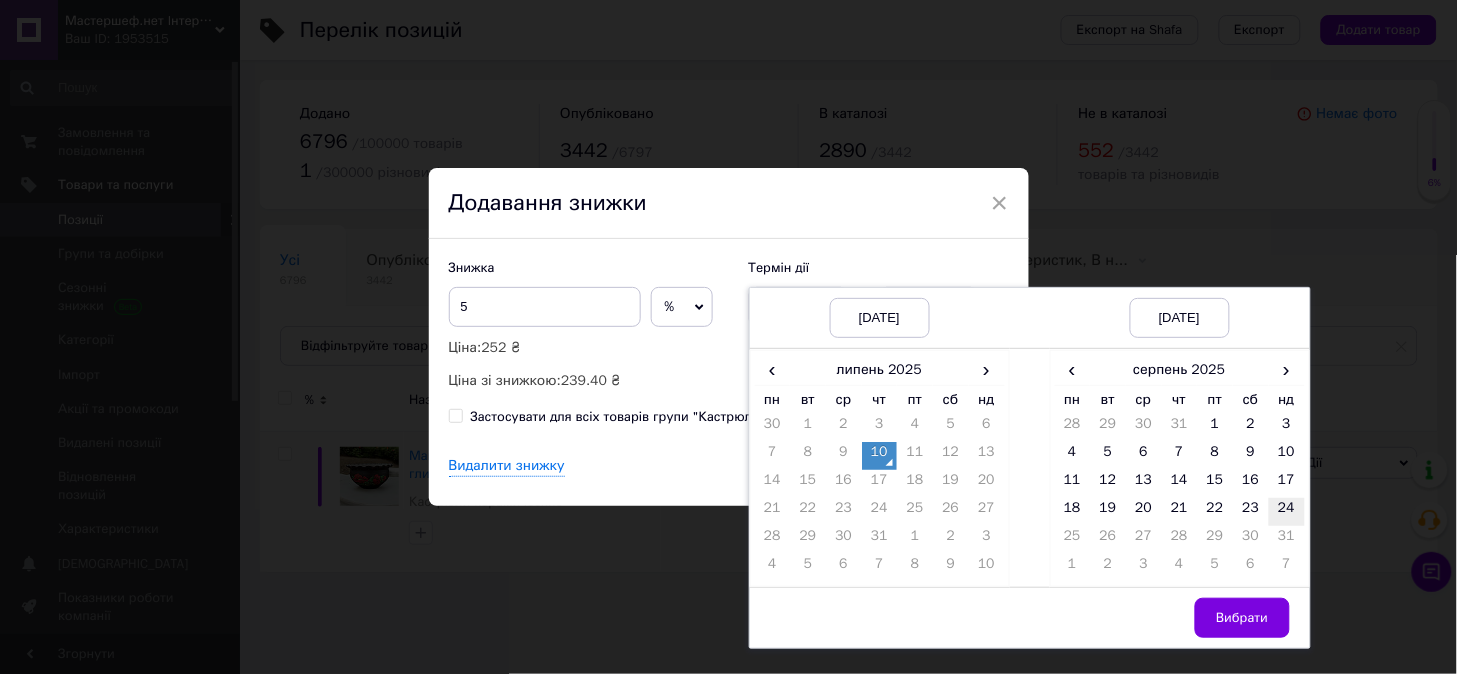 click on "24" at bounding box center [1287, 512] 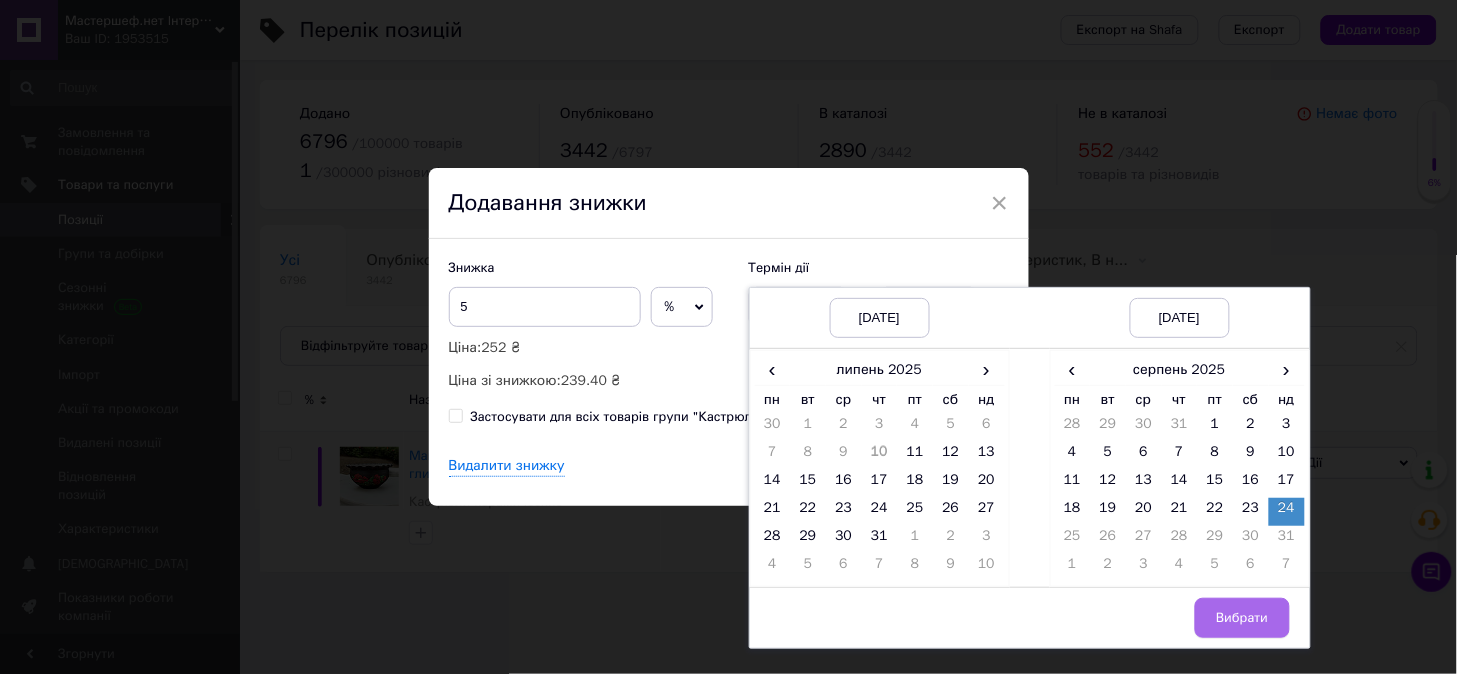 click on "Вибрати" at bounding box center [1242, 618] 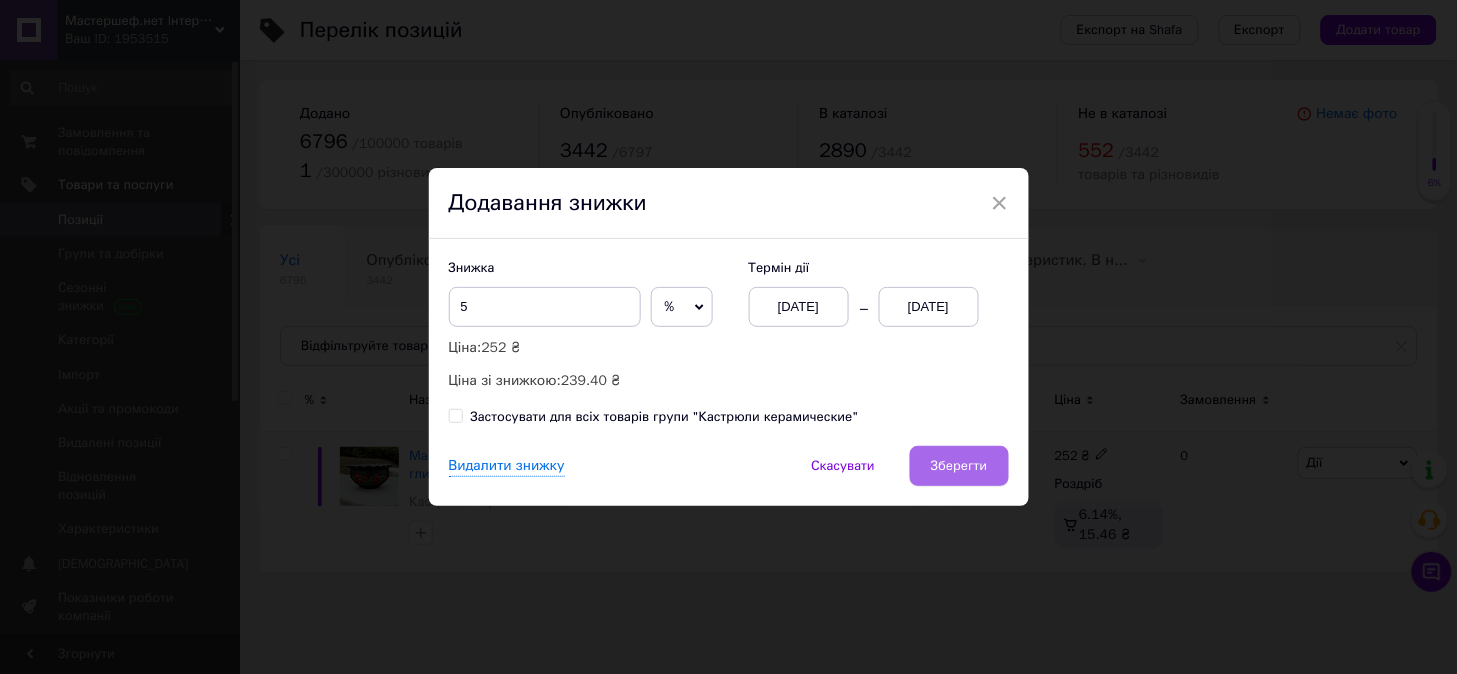 click on "Зберегти" at bounding box center (959, 466) 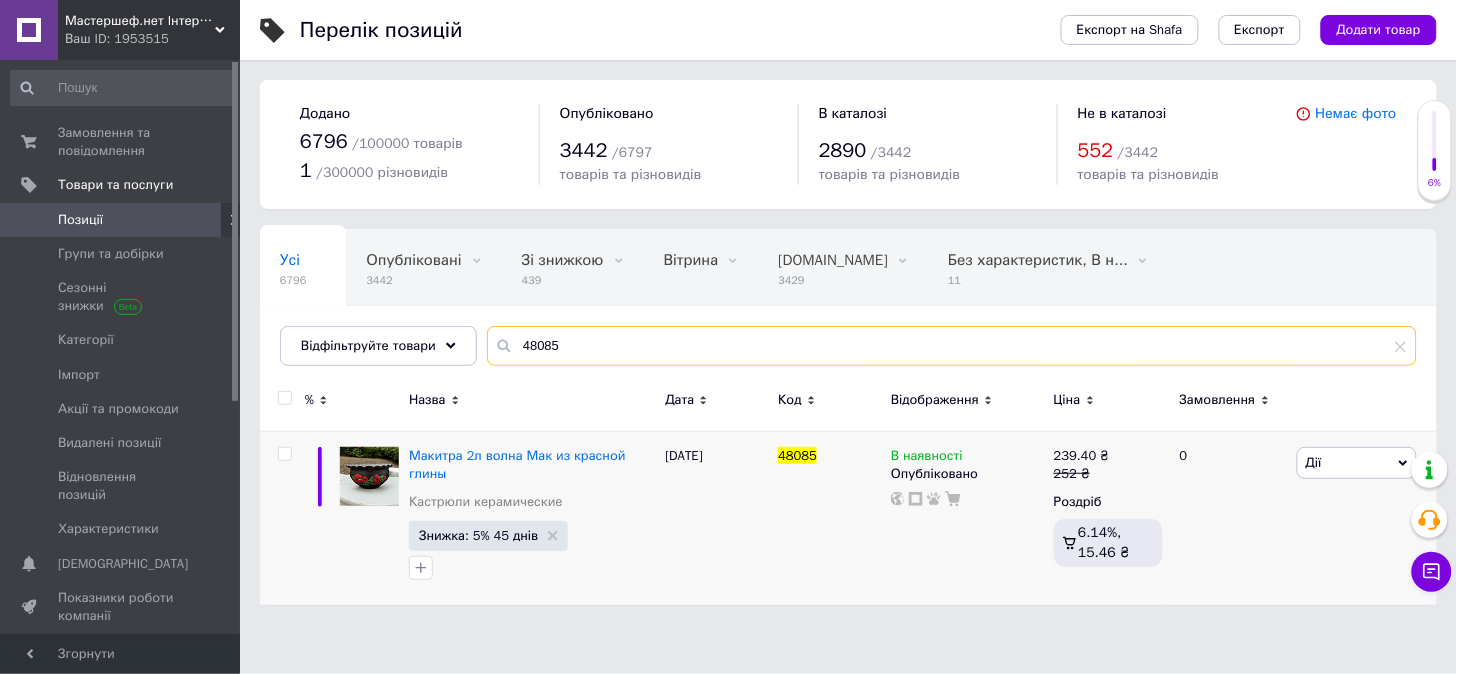 drag, startPoint x: 544, startPoint y: 342, endPoint x: 582, endPoint y: 347, distance: 38.327538 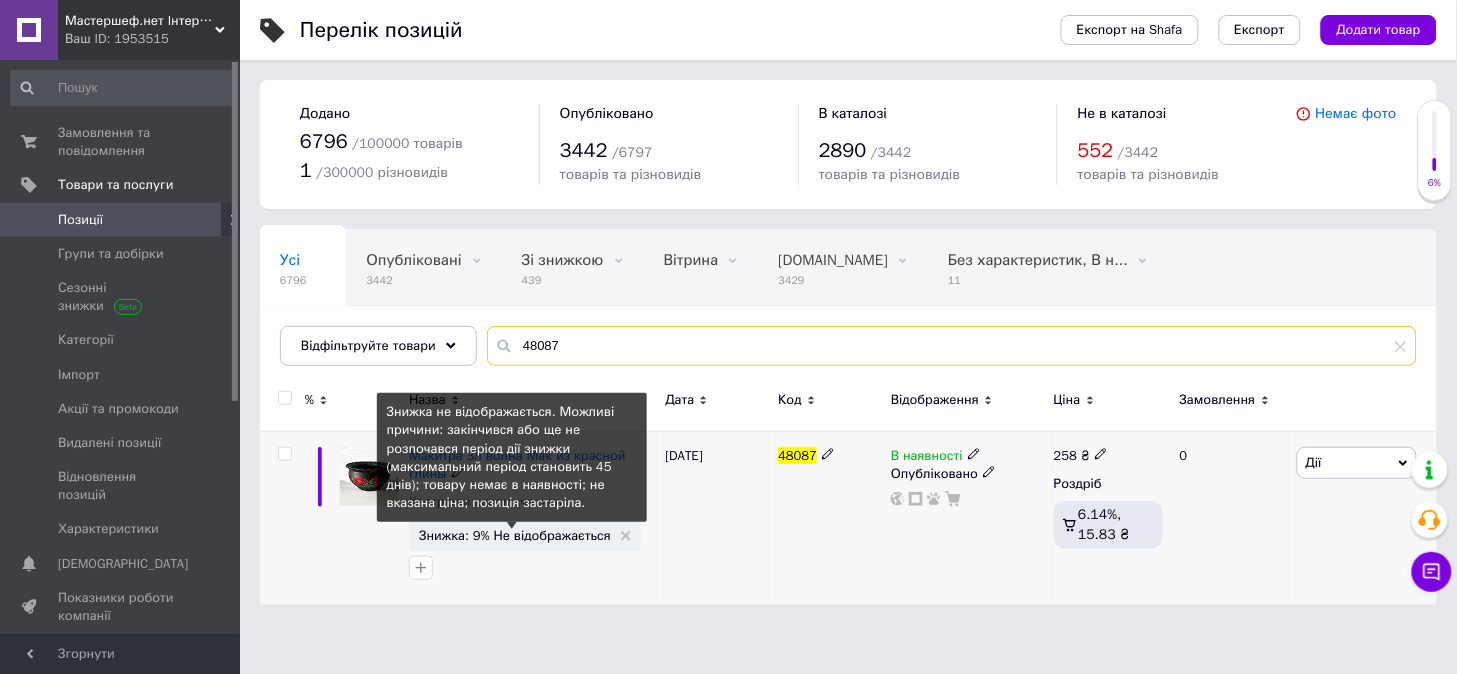 type on "48087" 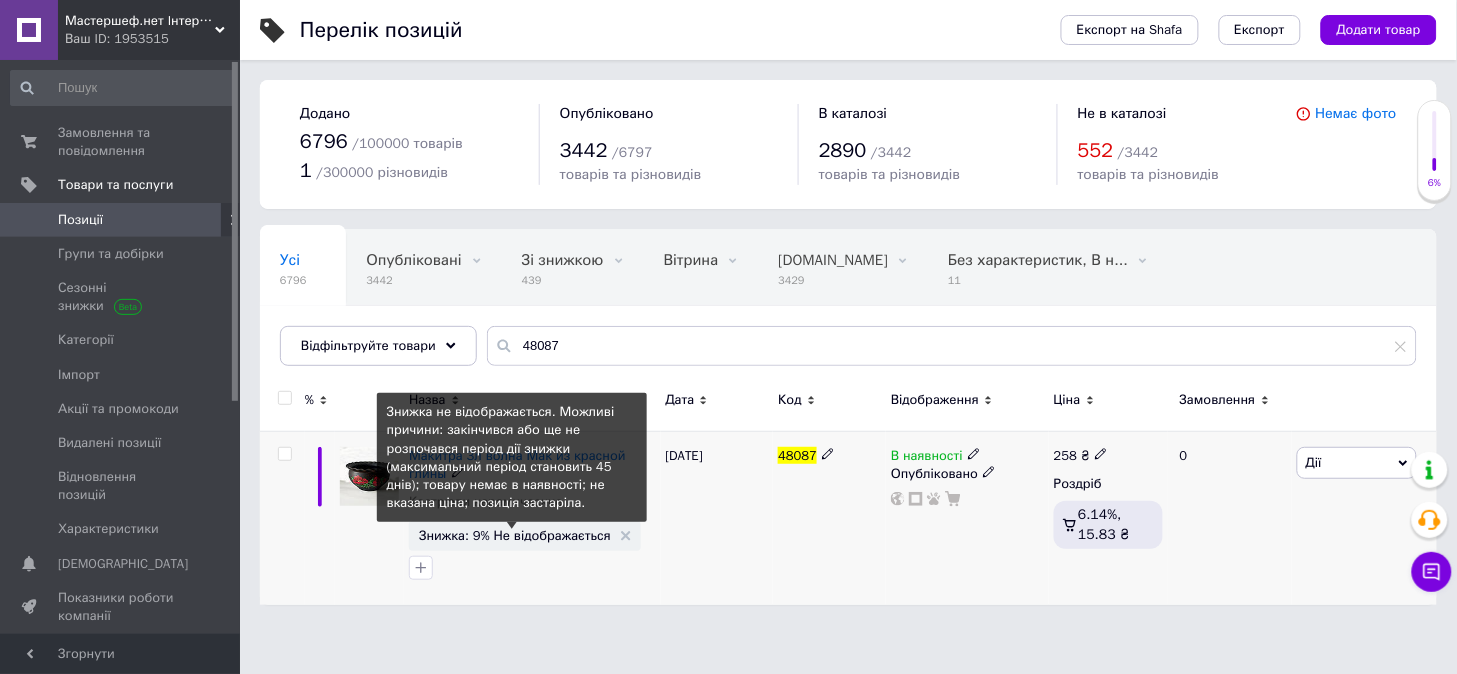 click on "Знижка: 9% Не відображається" at bounding box center [515, 535] 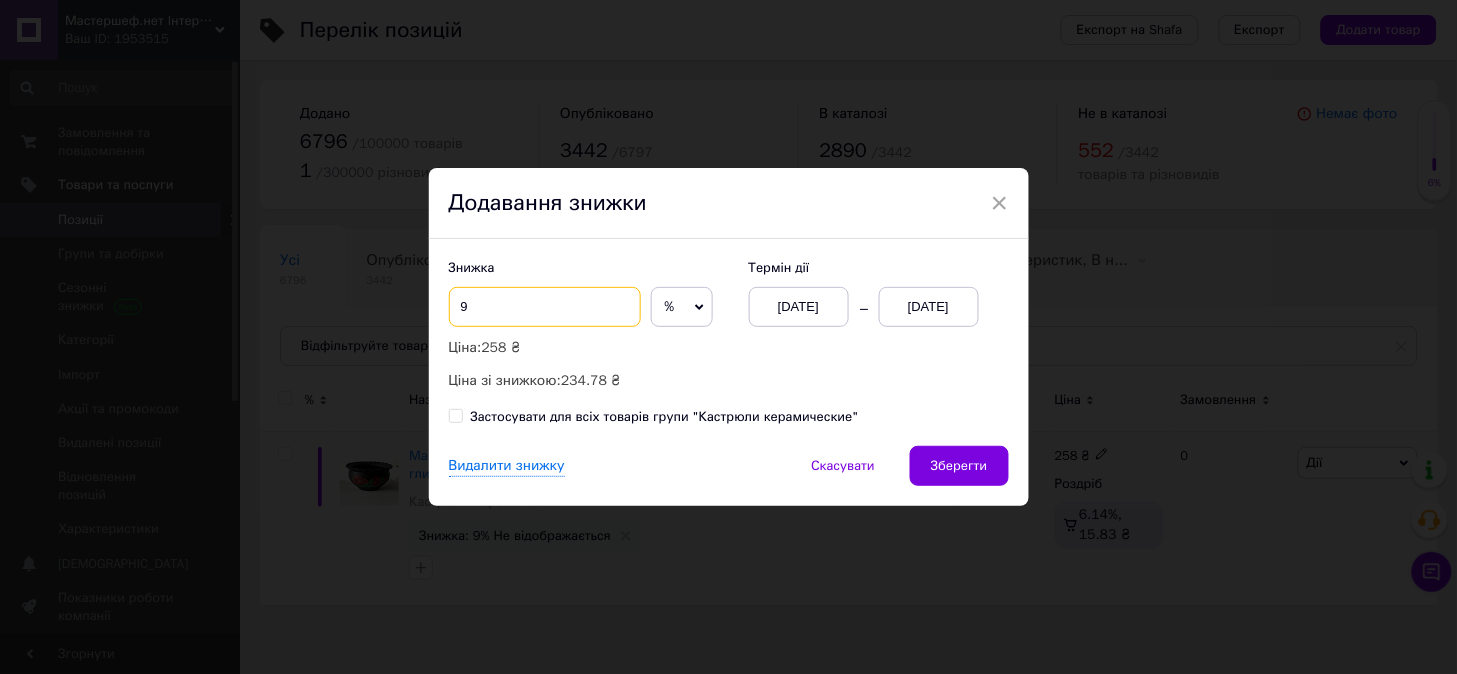 drag, startPoint x: 460, startPoint y: 304, endPoint x: 474, endPoint y: 313, distance: 16.643316 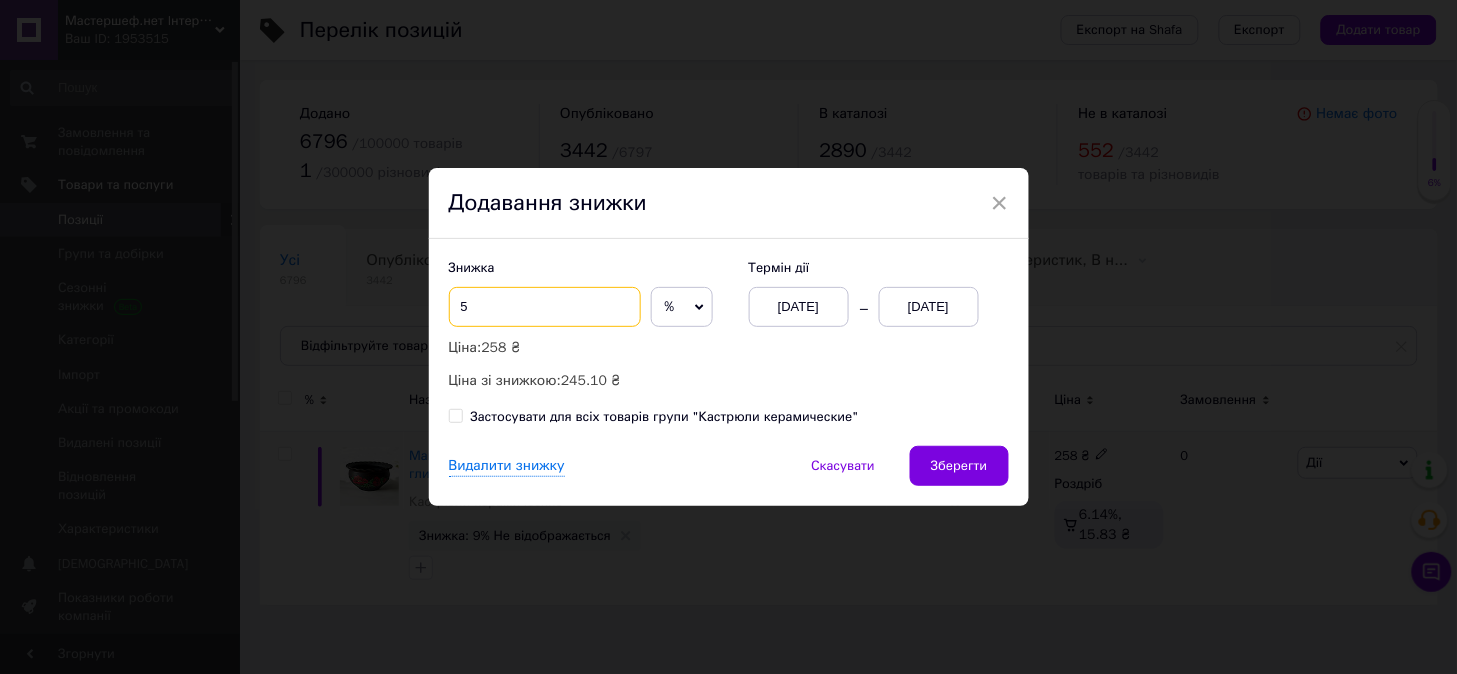 type on "5" 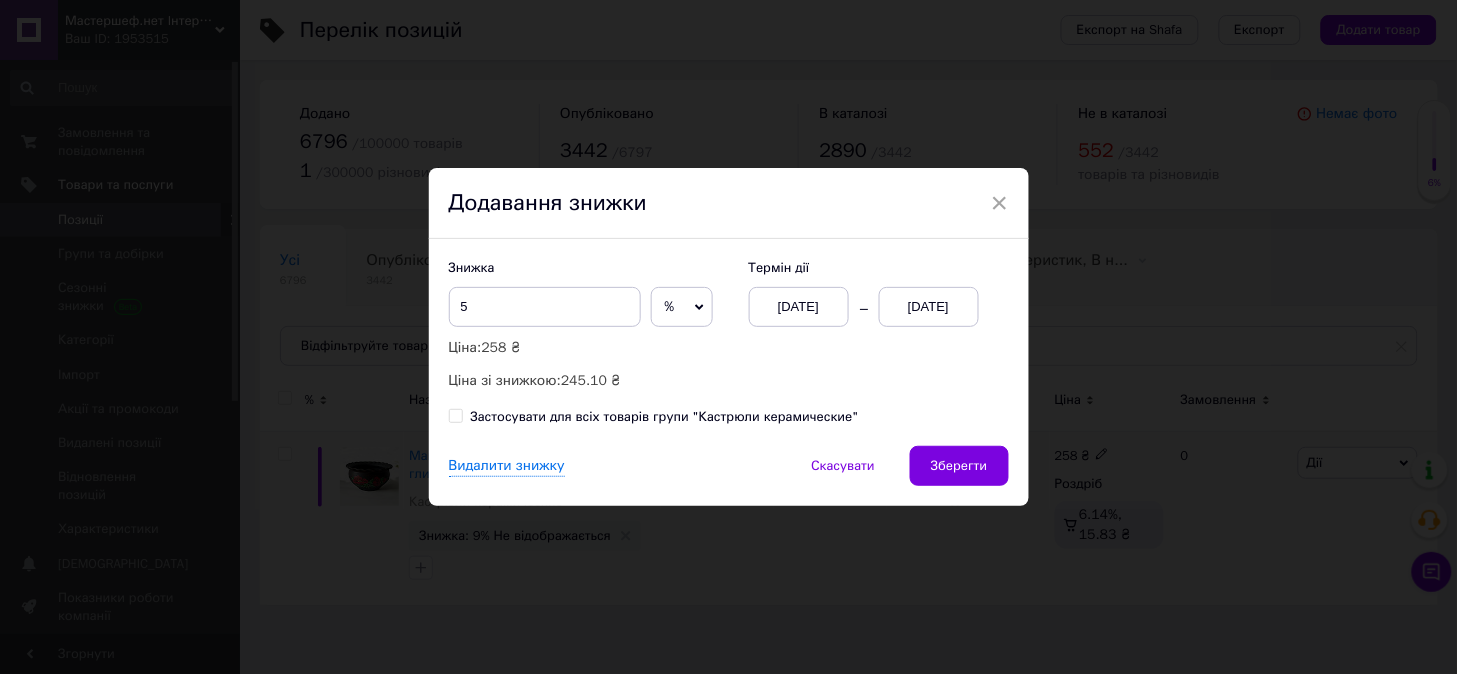 click on "[DATE]" at bounding box center (929, 307) 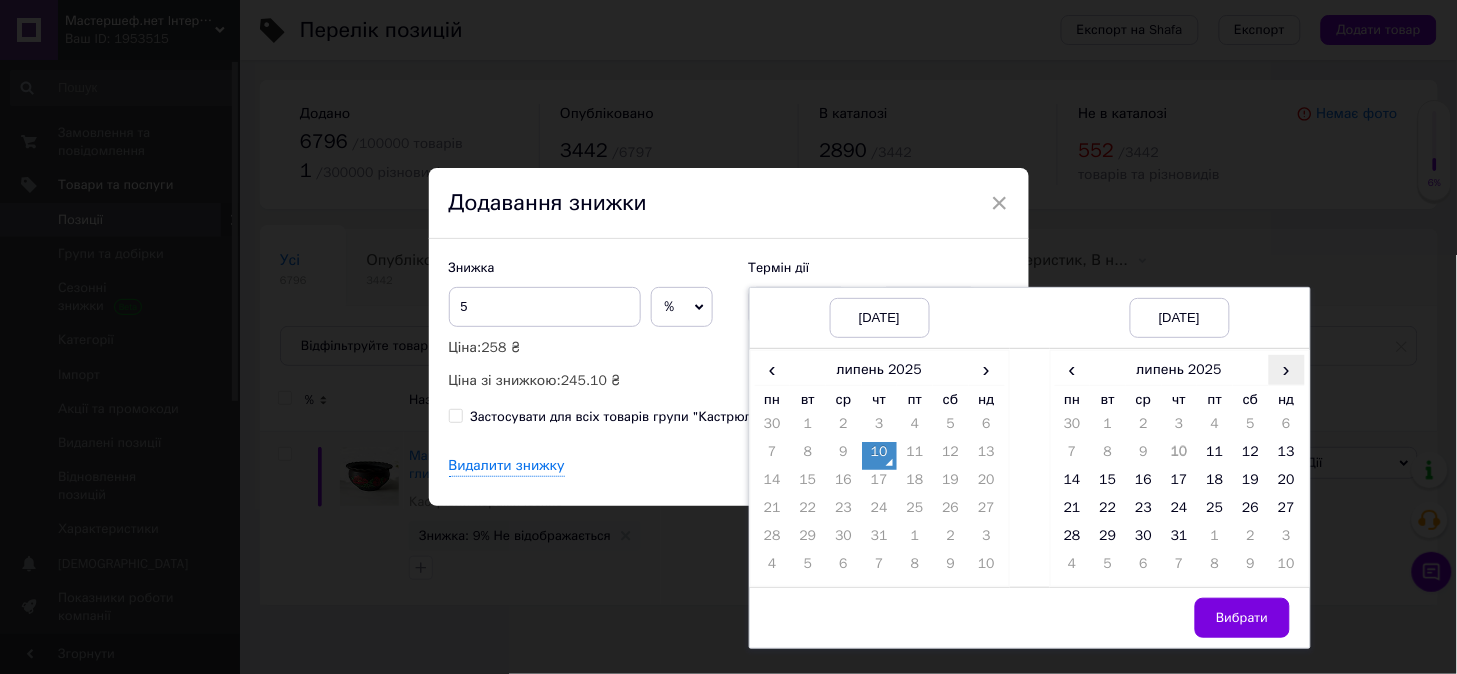 click on "›" at bounding box center (1287, 369) 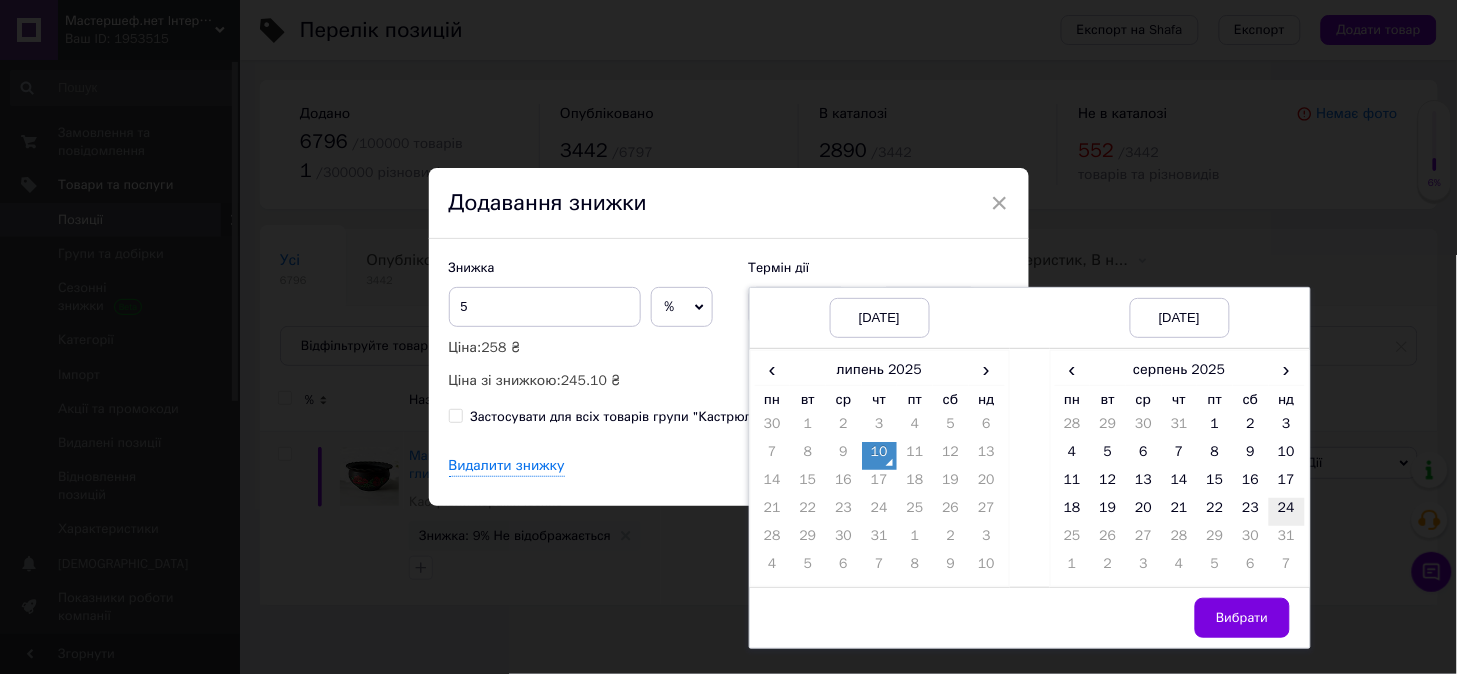 click on "24" at bounding box center [1287, 512] 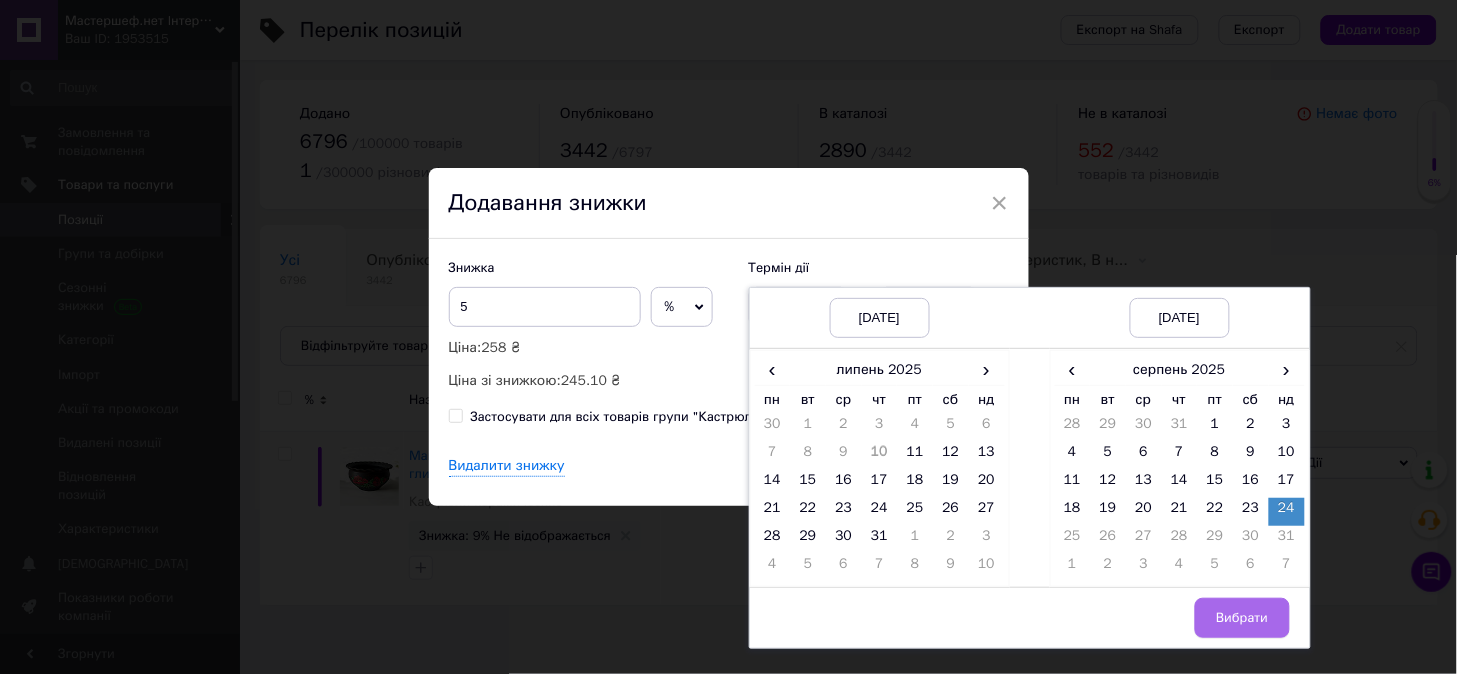 click on "Вибрати" at bounding box center (1242, 618) 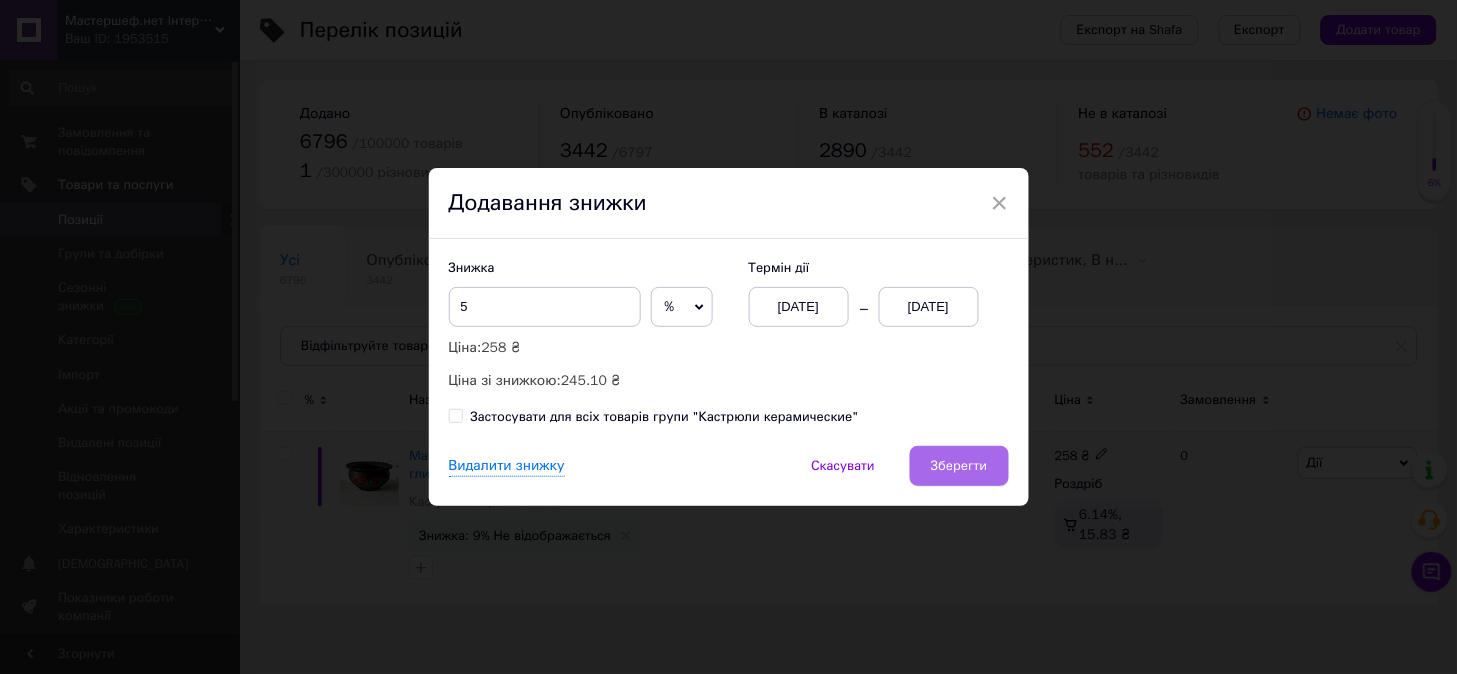 click on "Зберегти" at bounding box center (959, 466) 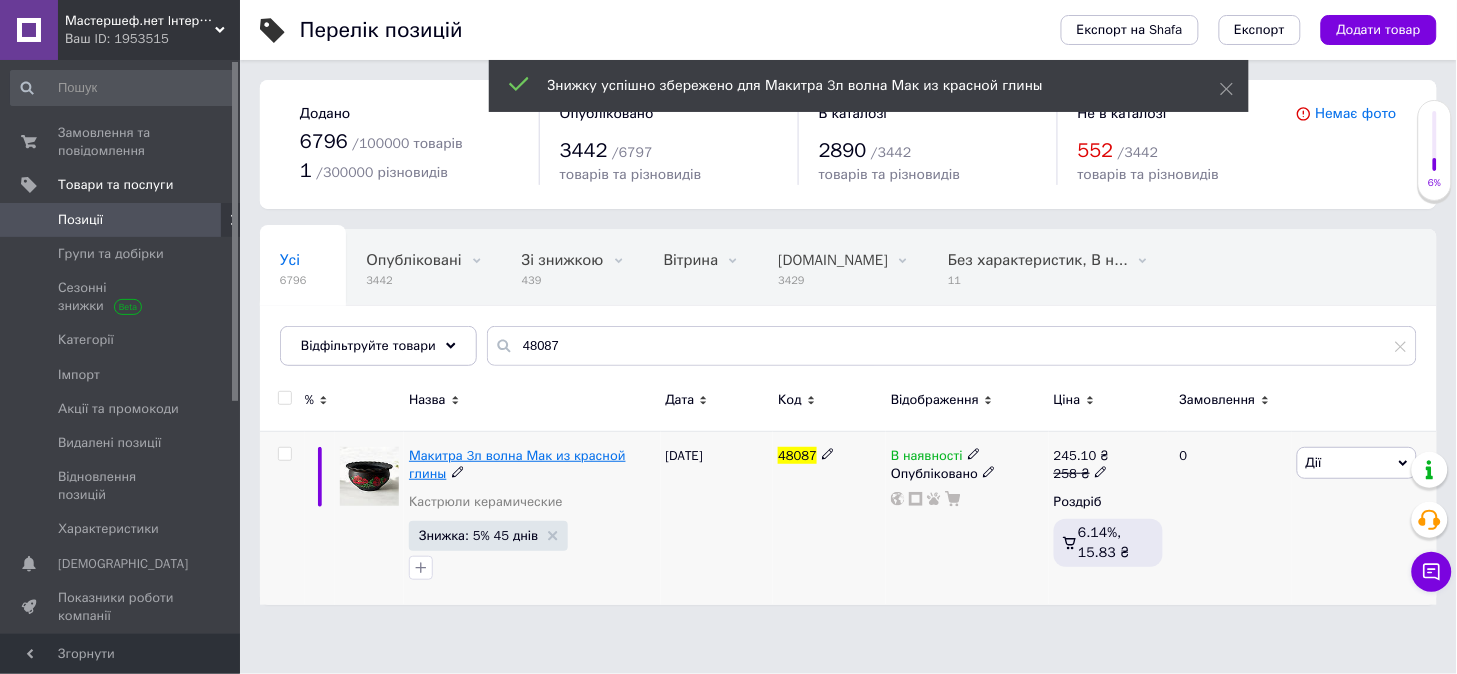 click on "Макитра 3л волна Мак из красной глины" at bounding box center (517, 464) 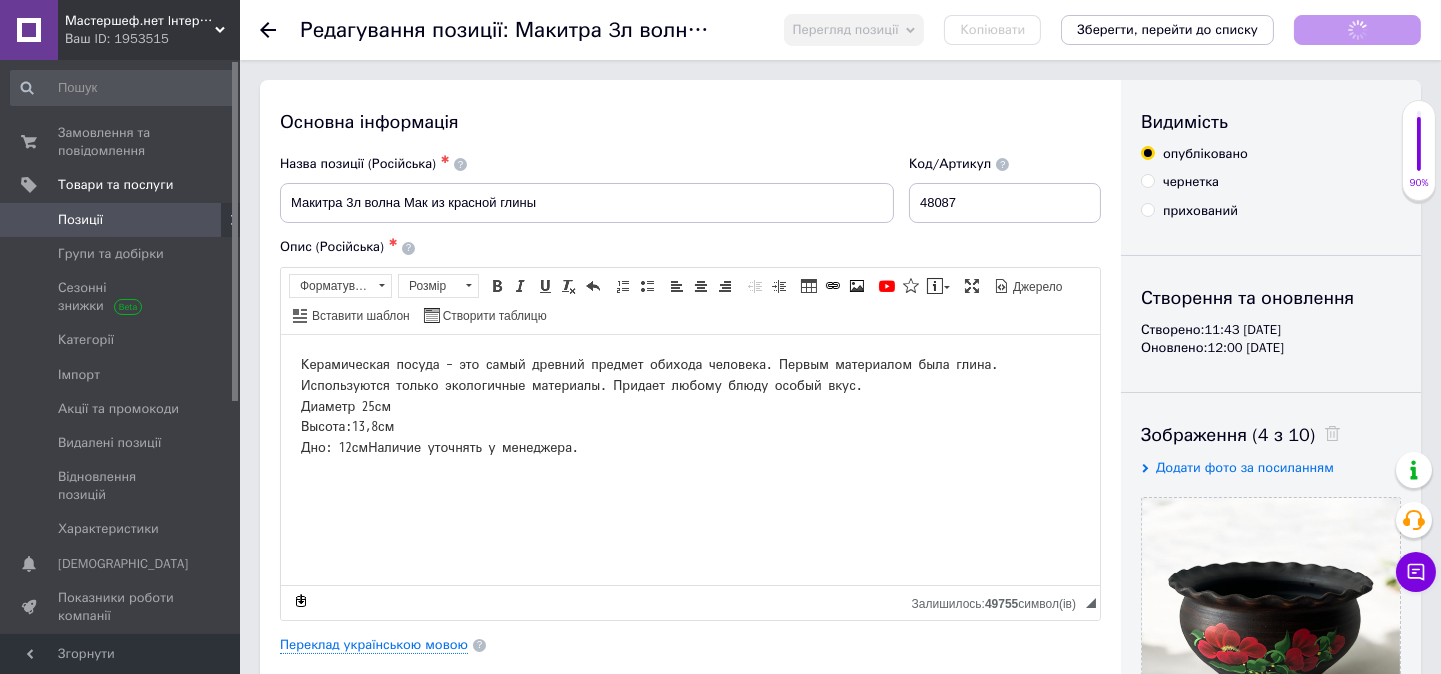 scroll, scrollTop: 0, scrollLeft: 0, axis: both 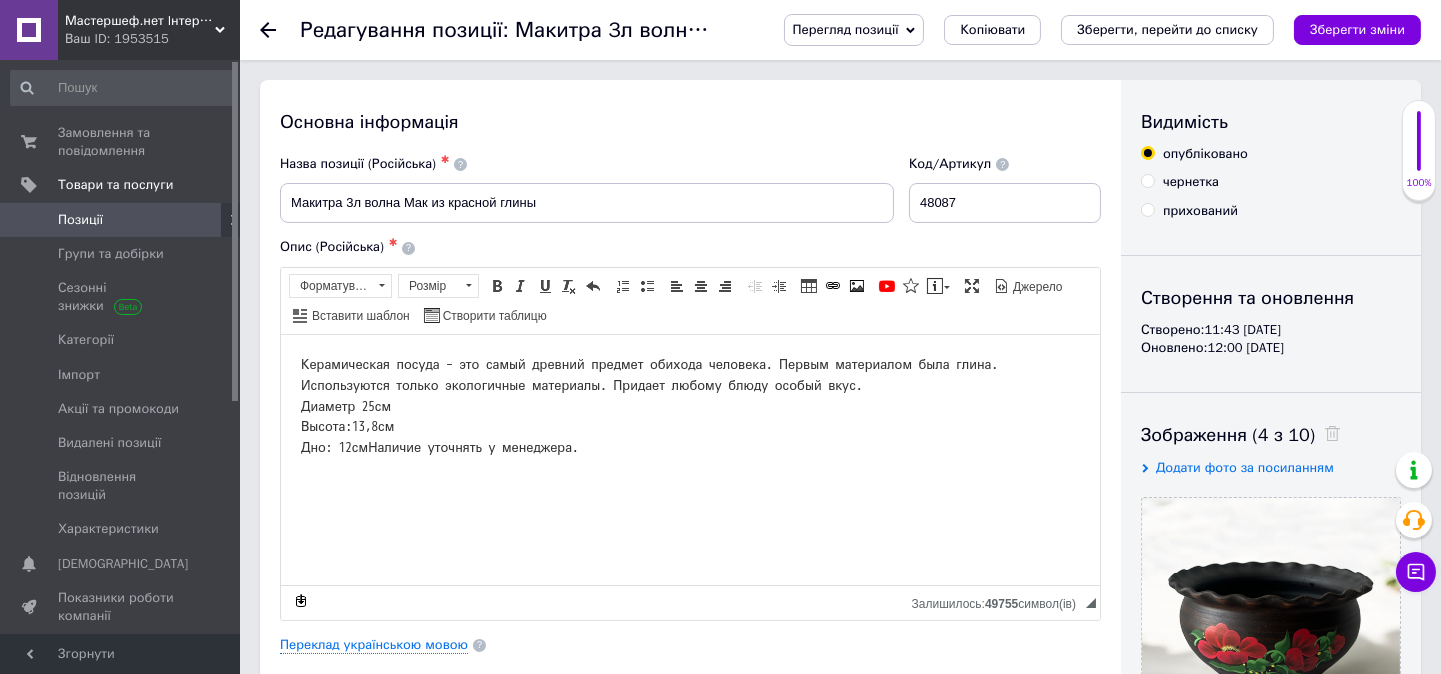 click on "Керамическая посуда – это самый древний предмет обихода человека. Первым материалом была глина. Используются только экологичные материалы. Придает любому блюду особый вкус.
Диаметр 25см
Высота:13,8см
Дно: 12см
Наличие уточнять у менеджера." at bounding box center [689, 440] 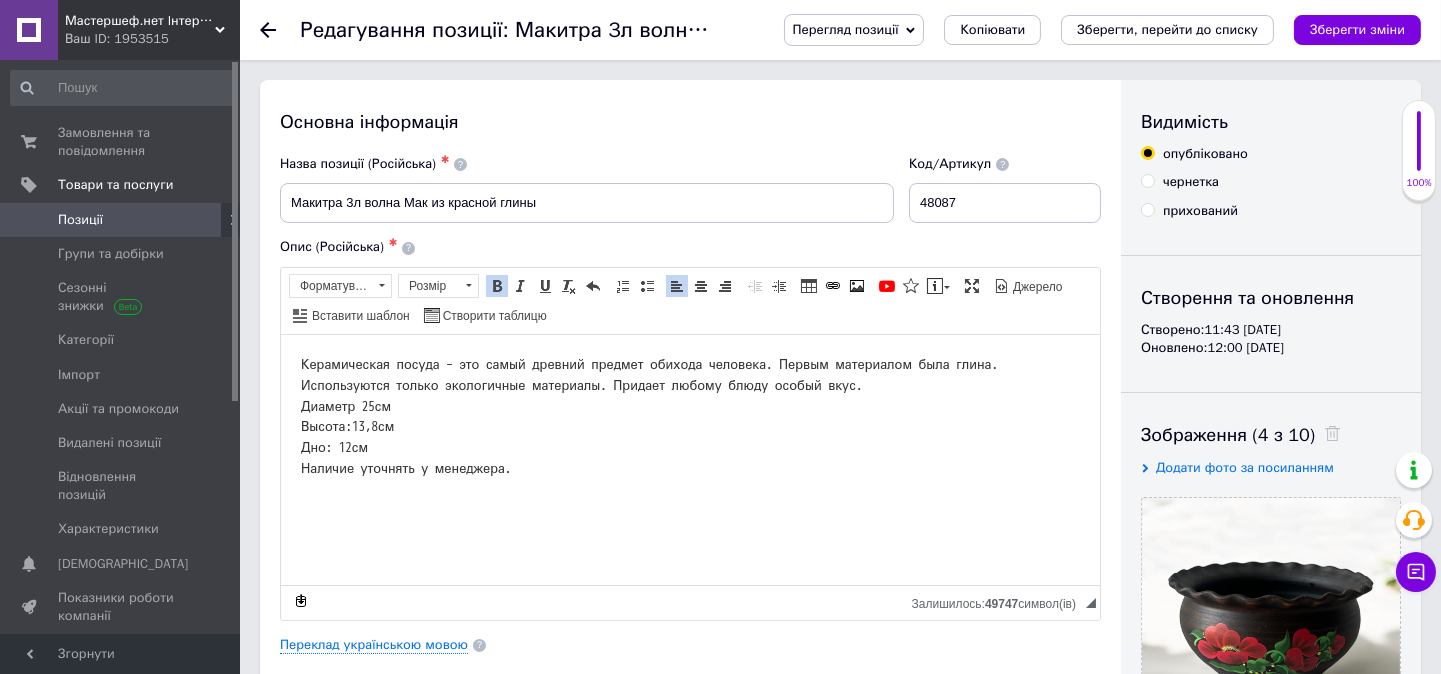click on "Перегляд позиції Зберегти та переглянути на сайті Зберегти та переглянути на маркетплейсі [DOMAIN_NAME] Копіювати Зберегти, перейти до списку Зберегти зміни" at bounding box center (1082, 30) 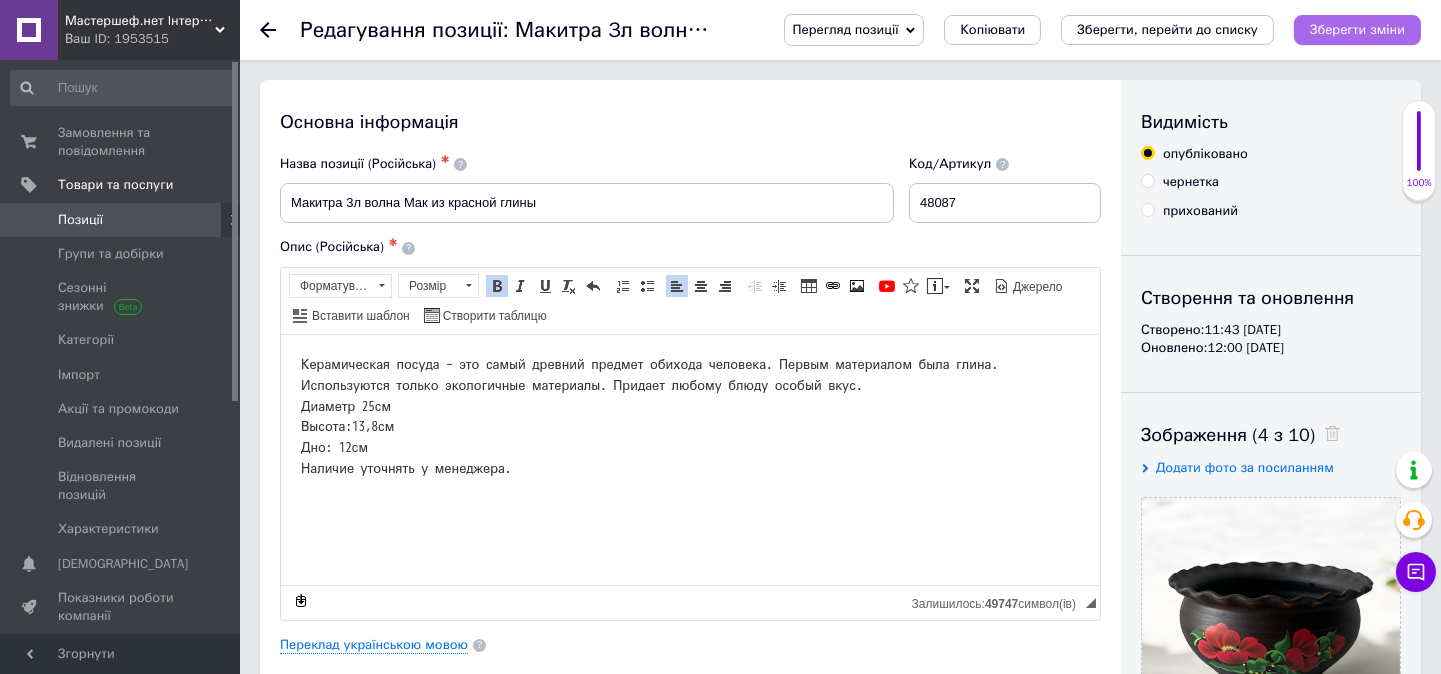 click on "Зберегти зміни" at bounding box center [1357, 29] 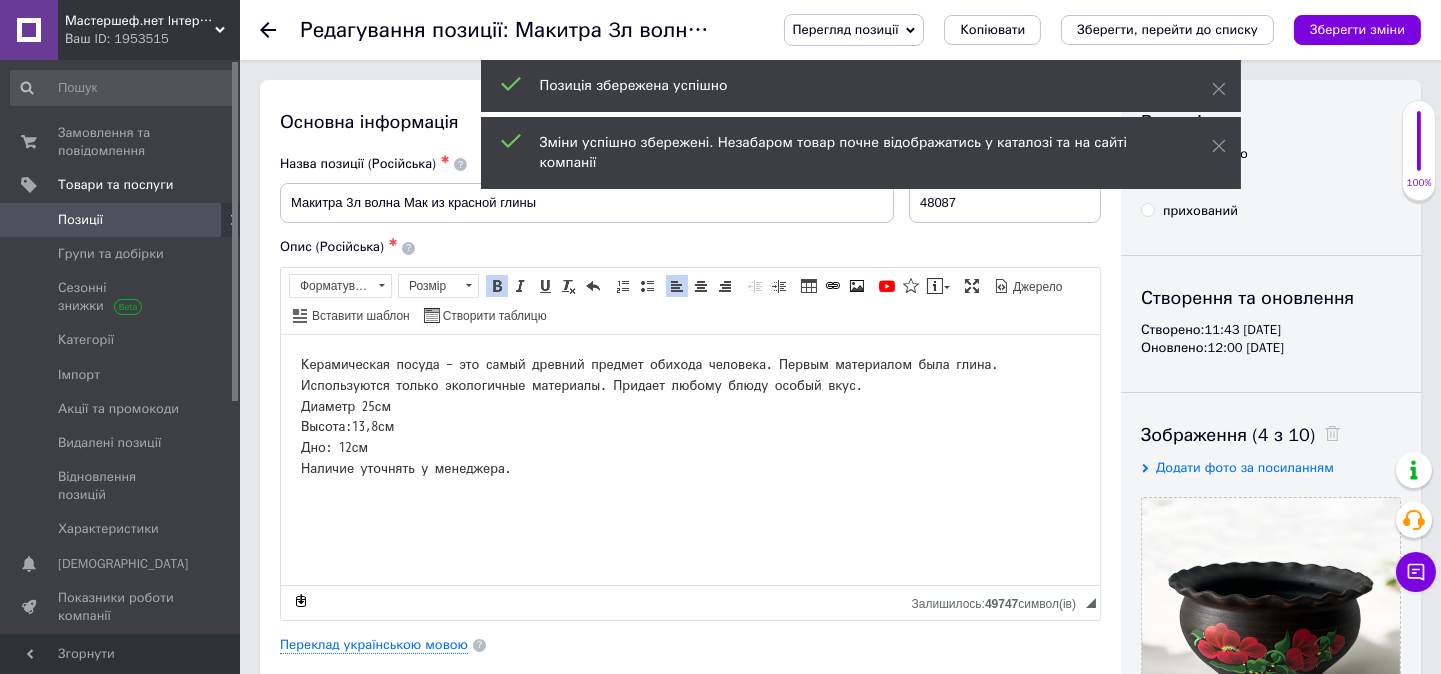 click 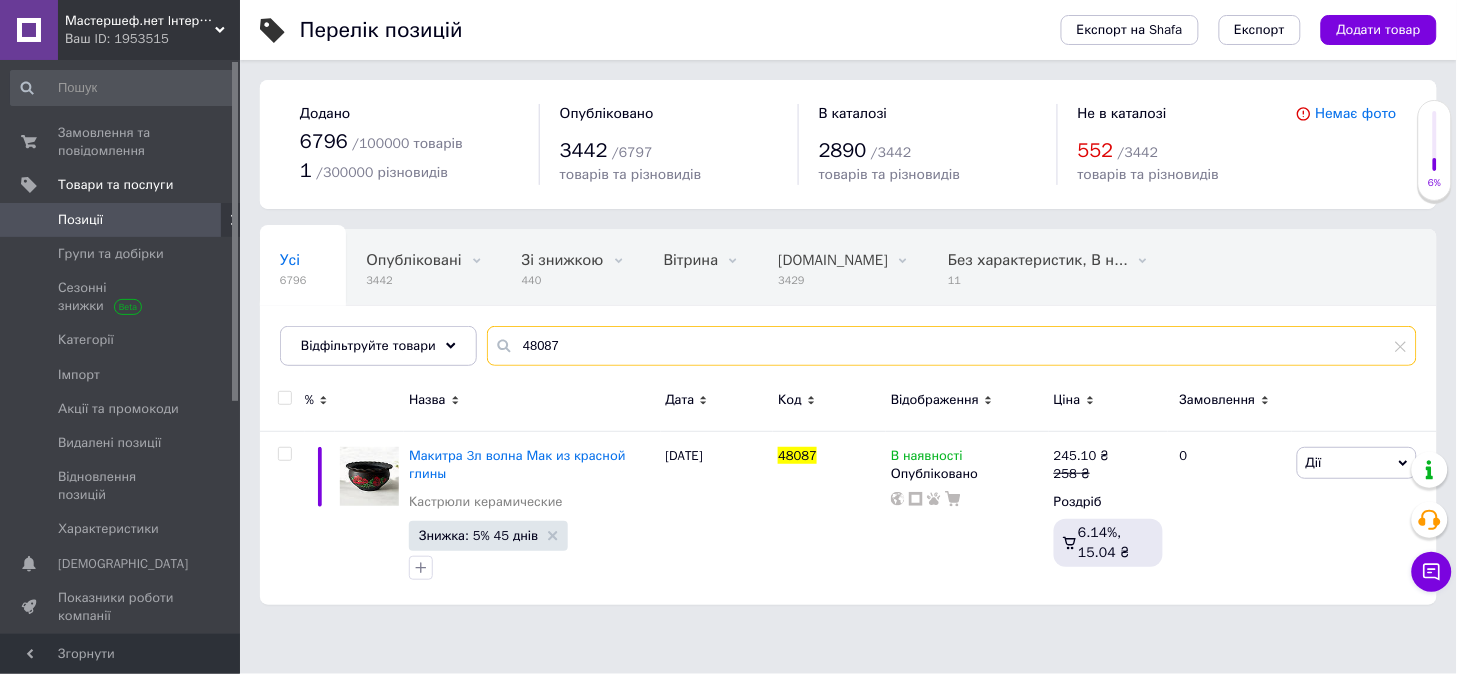 drag, startPoint x: 542, startPoint y: 337, endPoint x: 564, endPoint y: 344, distance: 23.086792 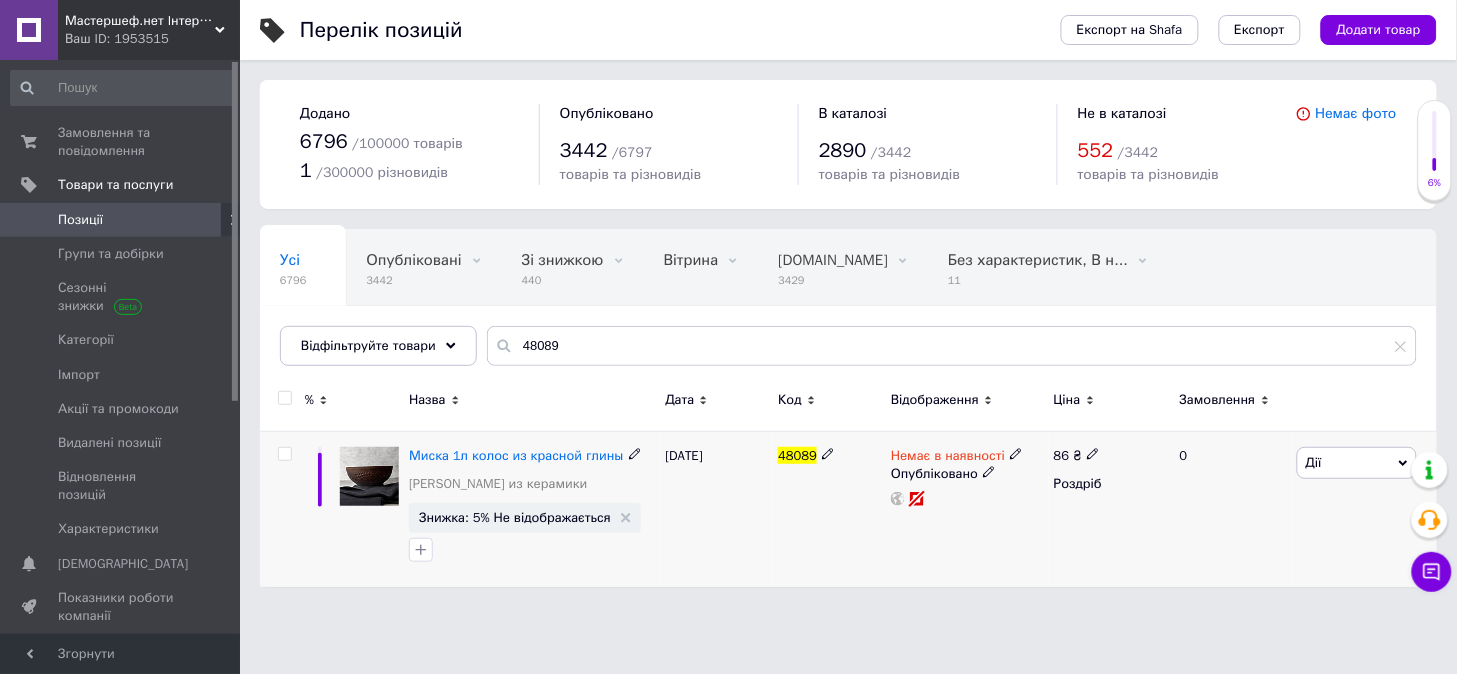 click at bounding box center (1016, 453) 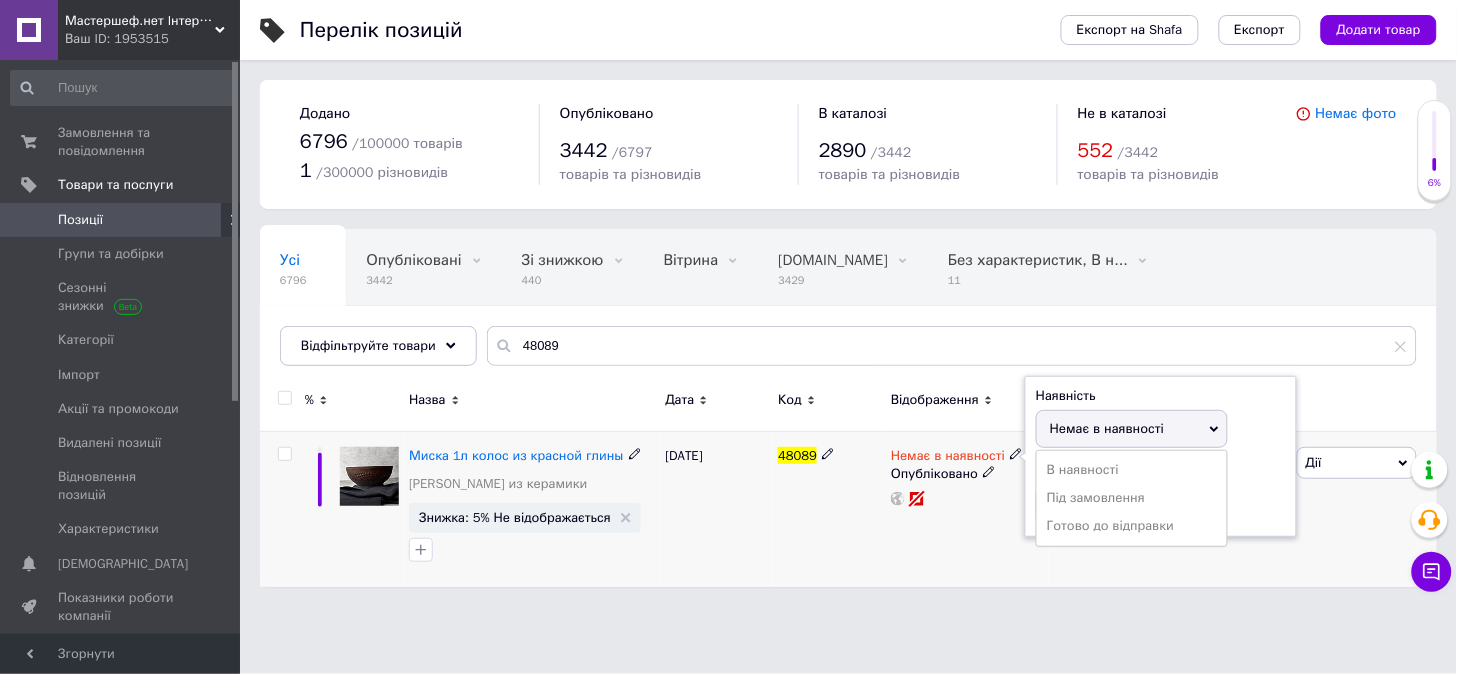 drag, startPoint x: 1101, startPoint y: 471, endPoint x: 943, endPoint y: 553, distance: 178.01123 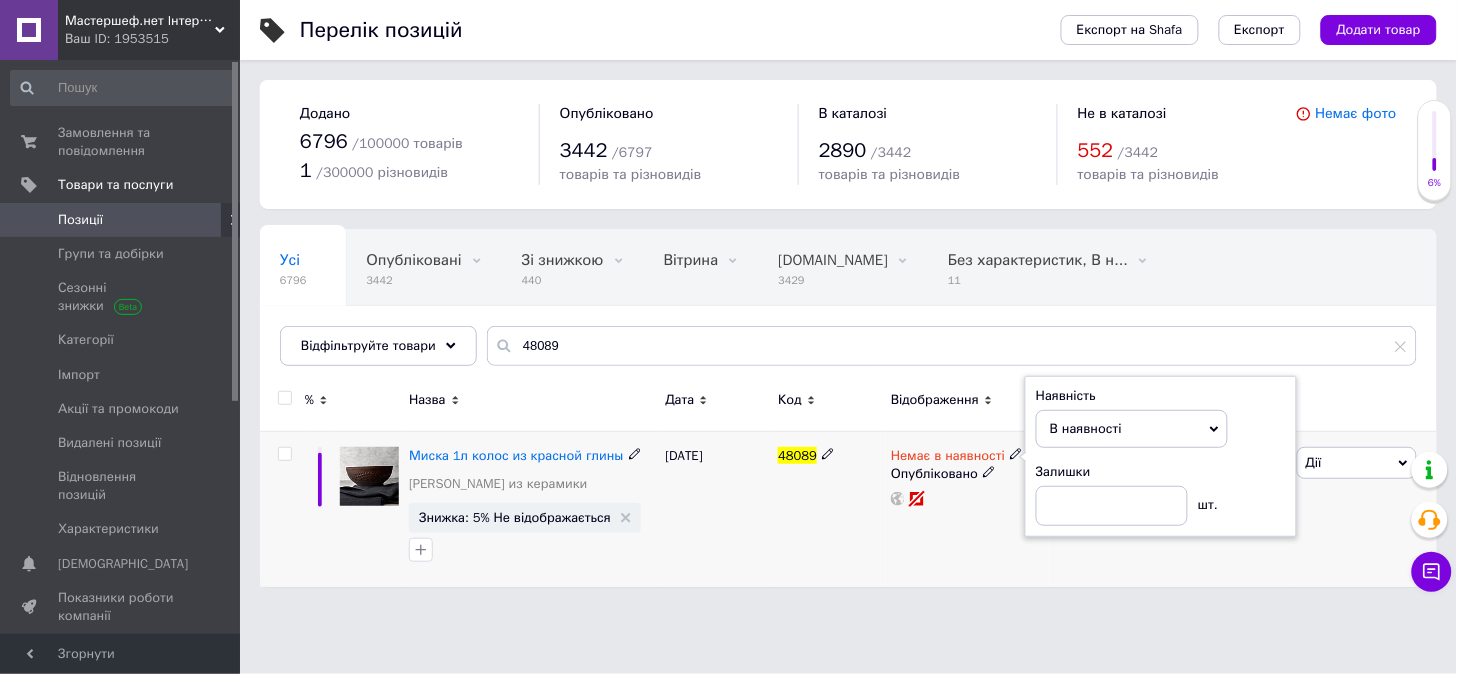 click on "Немає в наявності Наявність В наявності Немає в наявності Під замовлення Готово до відправки Залишки шт. Опубліковано" at bounding box center (967, 509) 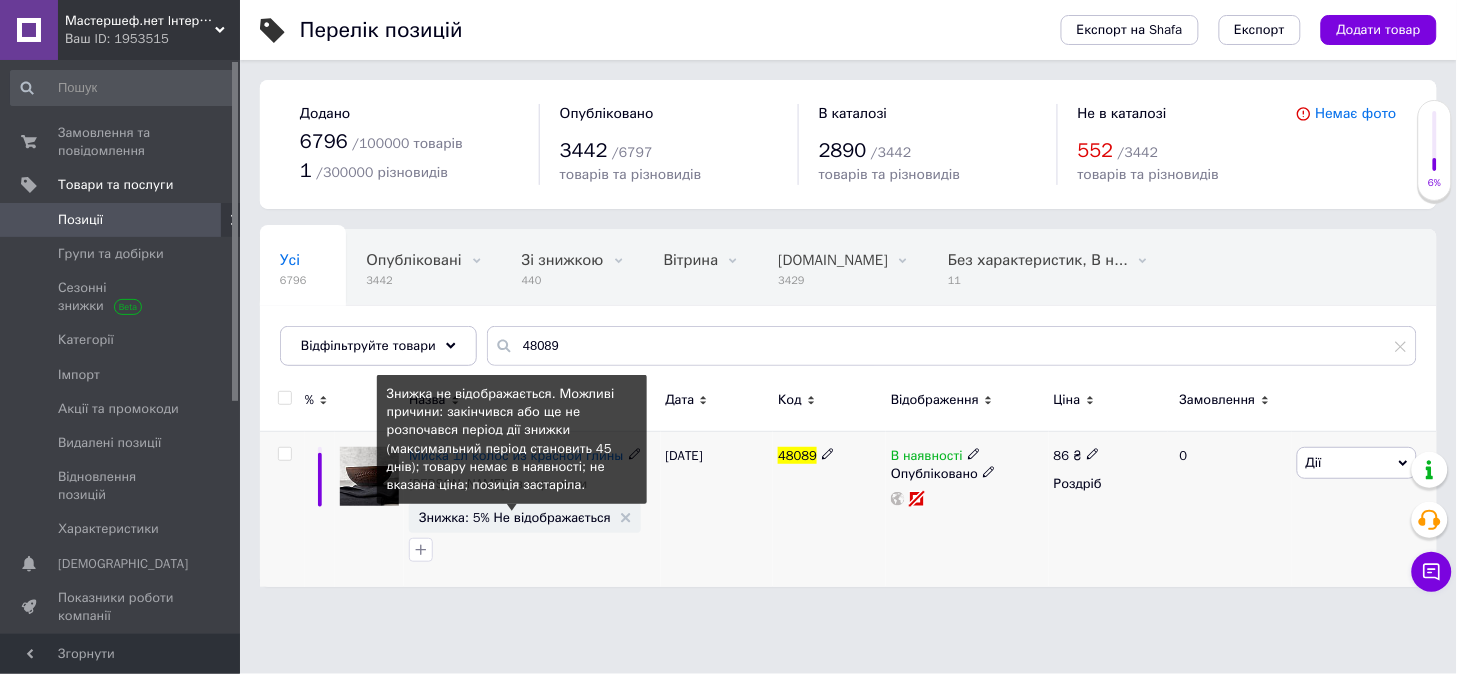 click on "Знижка: 5% Не відображається" at bounding box center (515, 517) 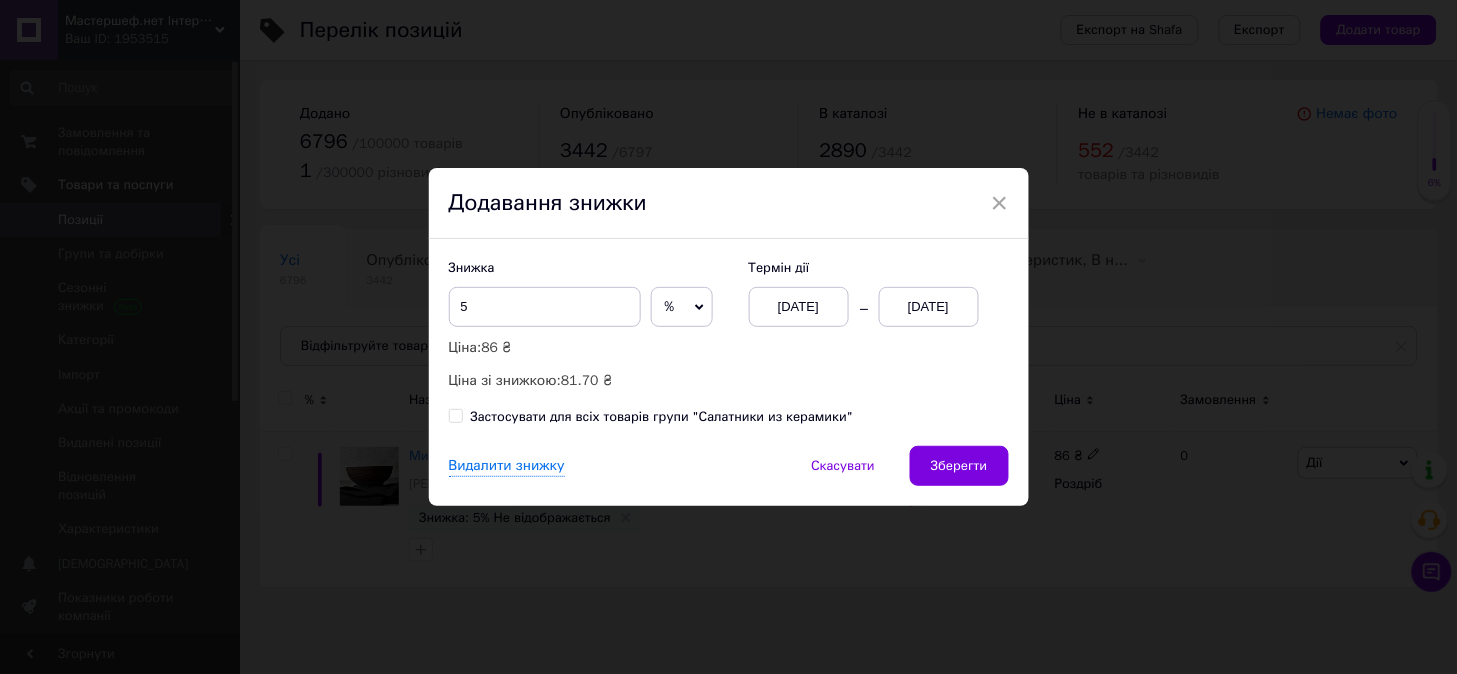 click on "[DATE]" at bounding box center (929, 307) 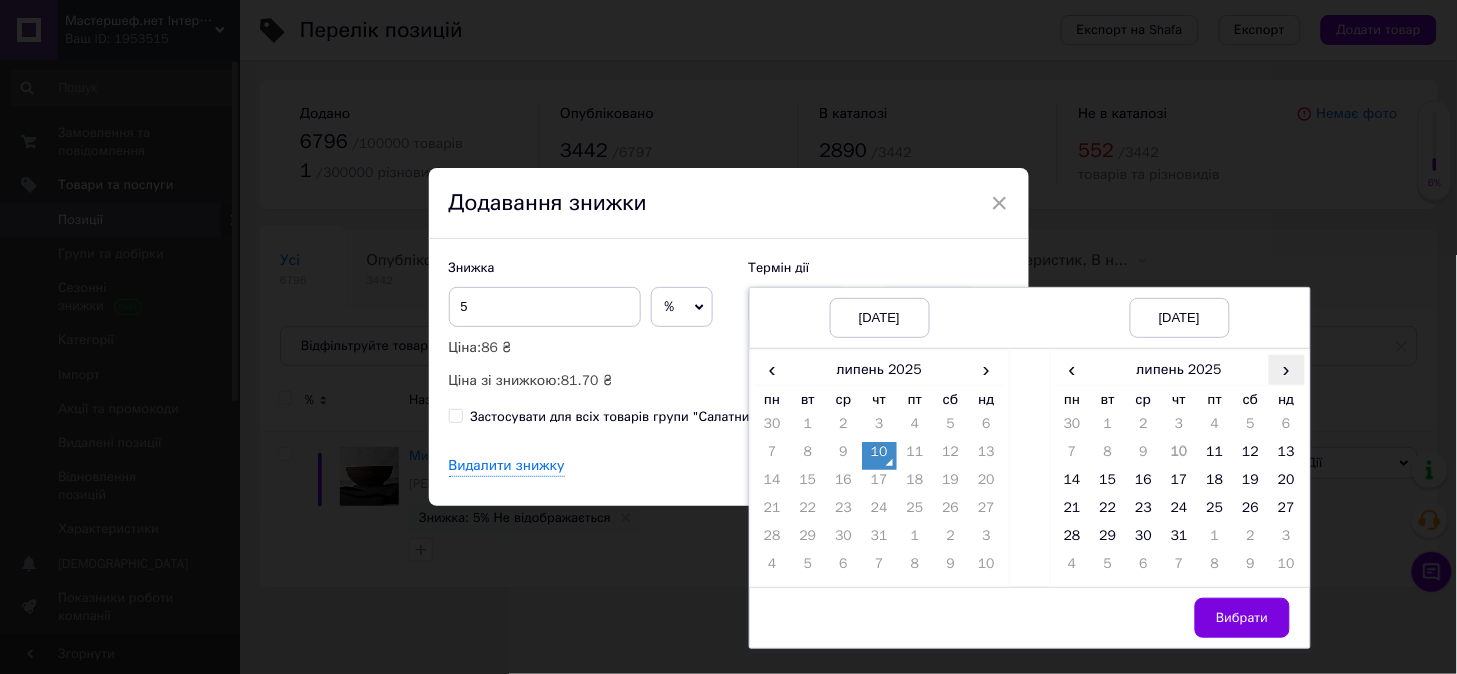 click on "›" at bounding box center [1287, 369] 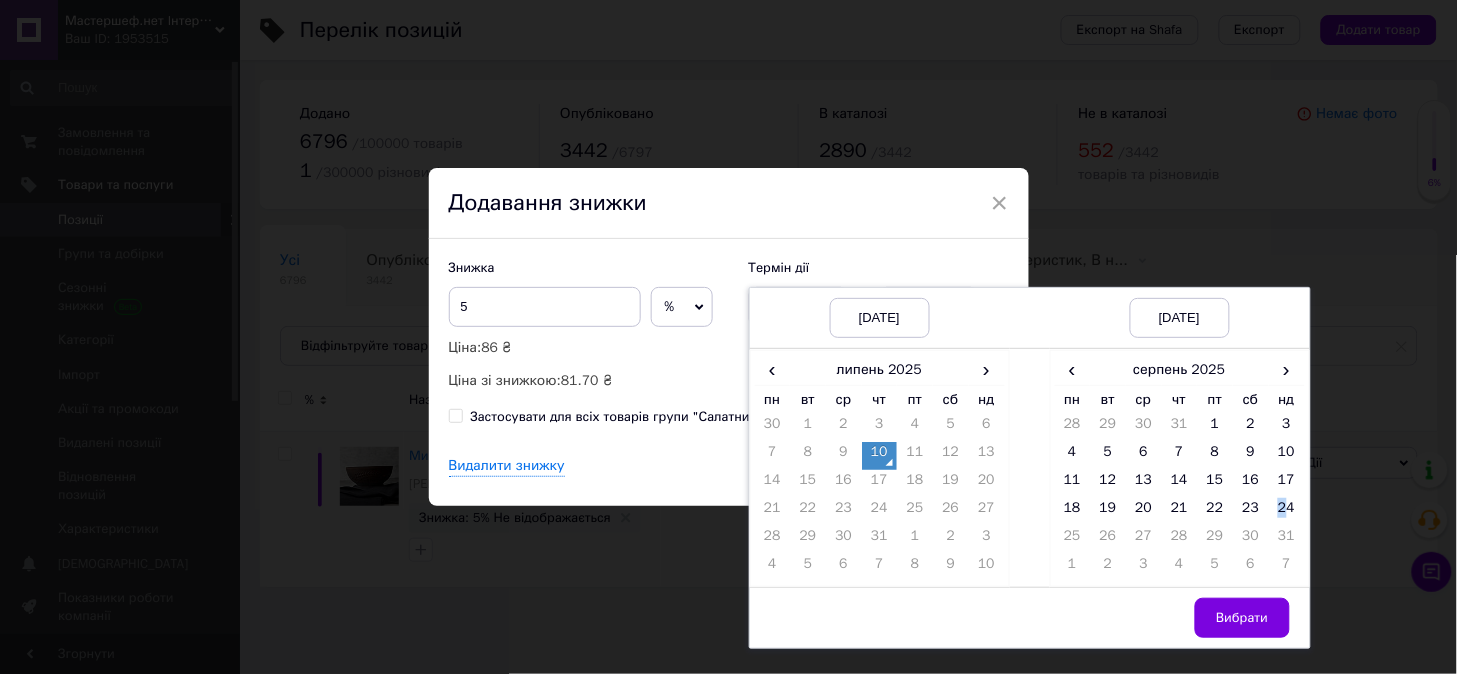 drag, startPoint x: 1280, startPoint y: 514, endPoint x: 1242, endPoint y: 534, distance: 42.941822 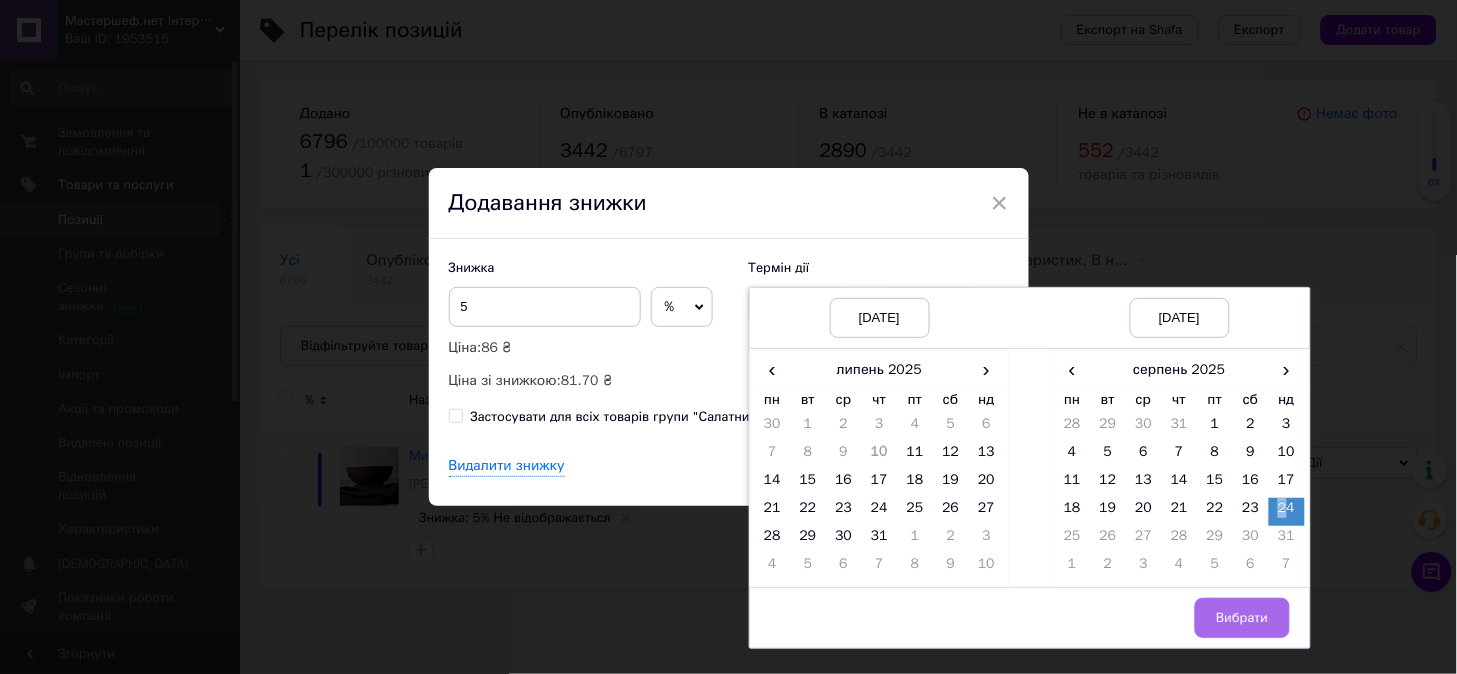 click on "Вибрати" at bounding box center [1242, 618] 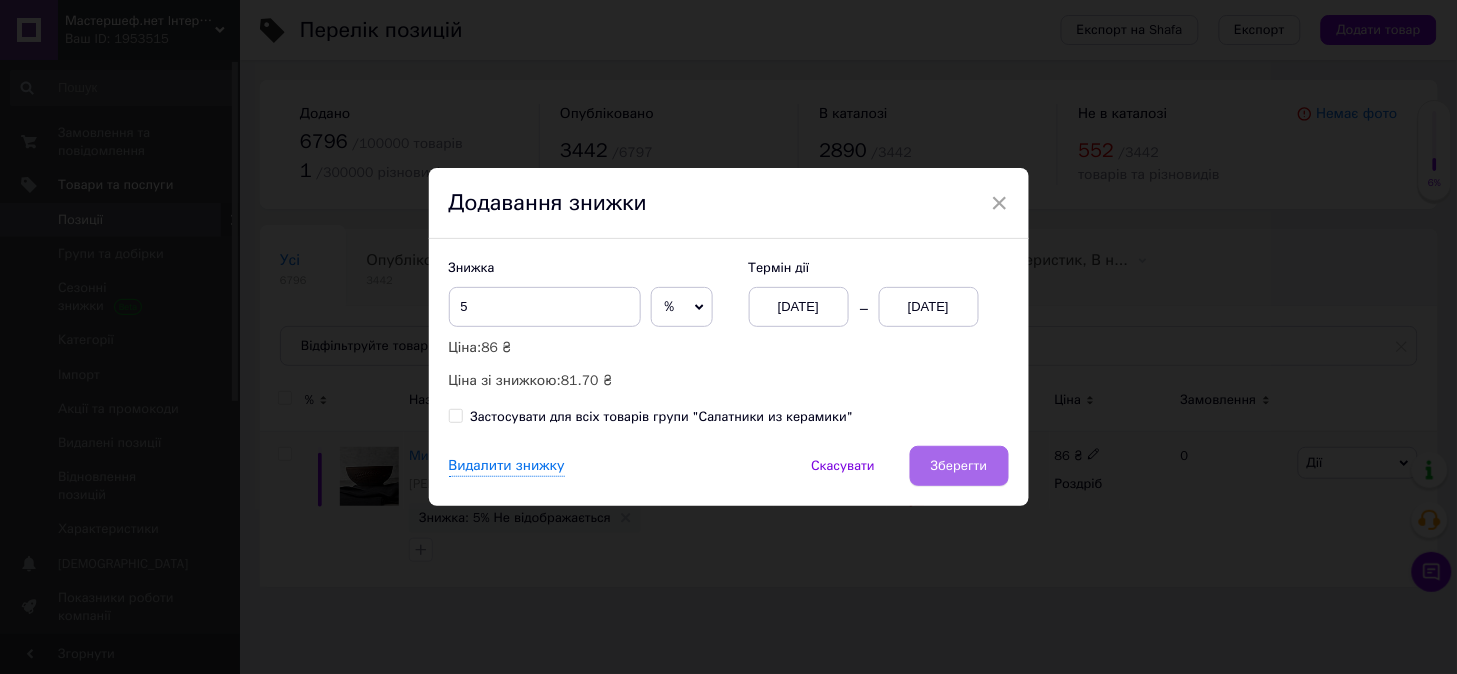 click on "Зберегти" at bounding box center [959, 466] 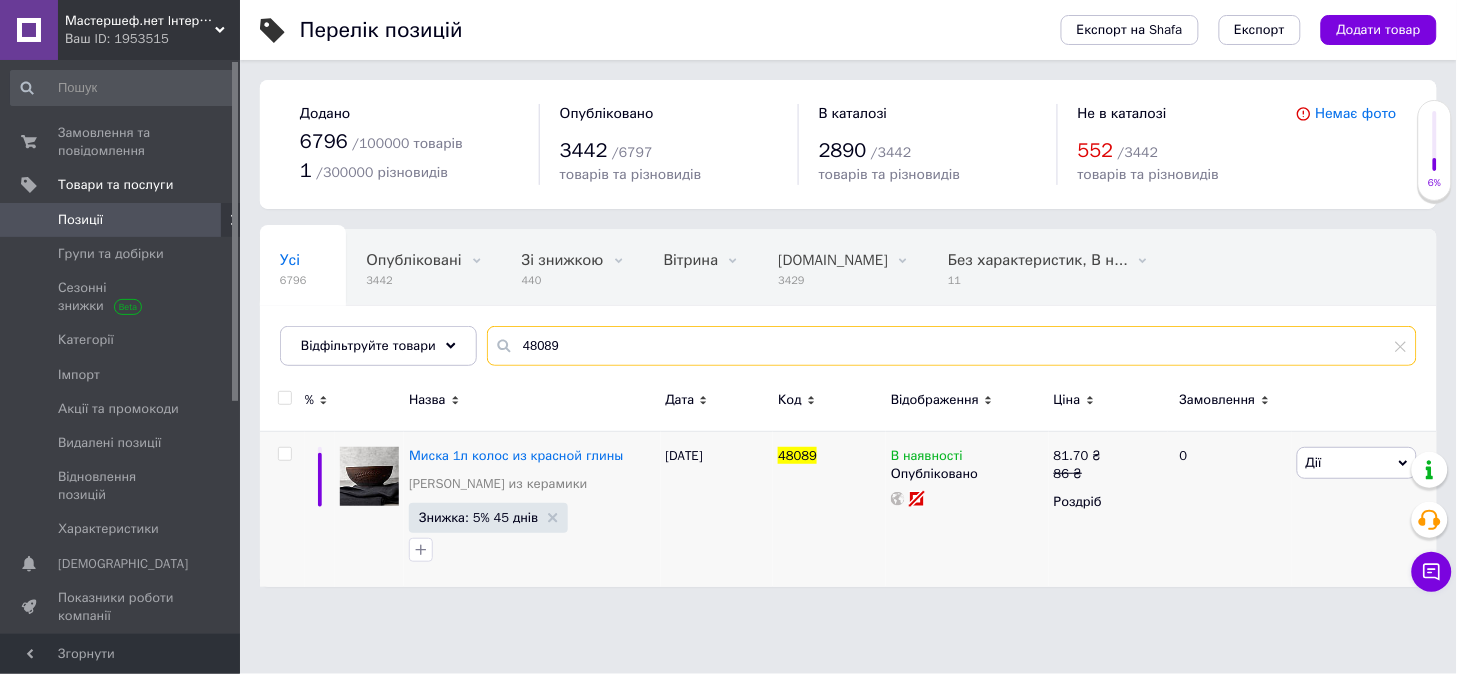 drag, startPoint x: 534, startPoint y: 346, endPoint x: 580, endPoint y: 356, distance: 47.07441 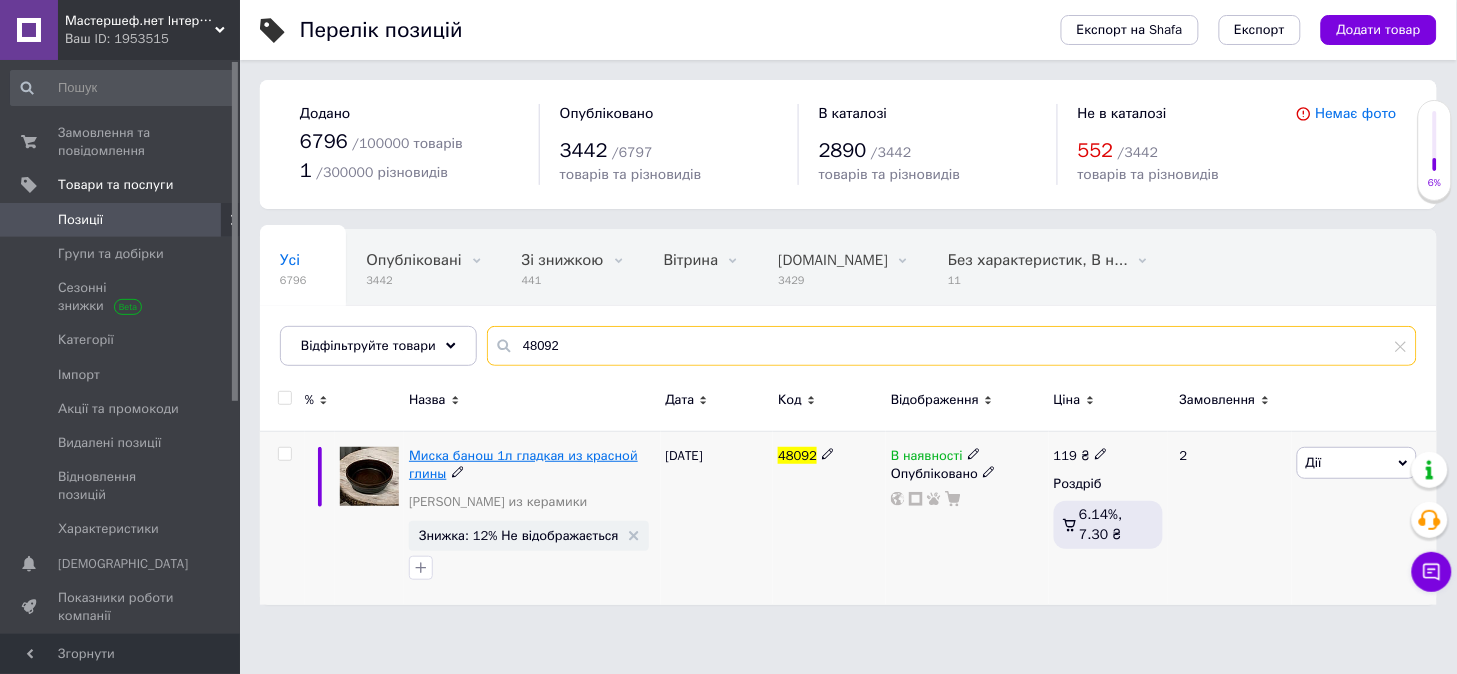 type on "48092" 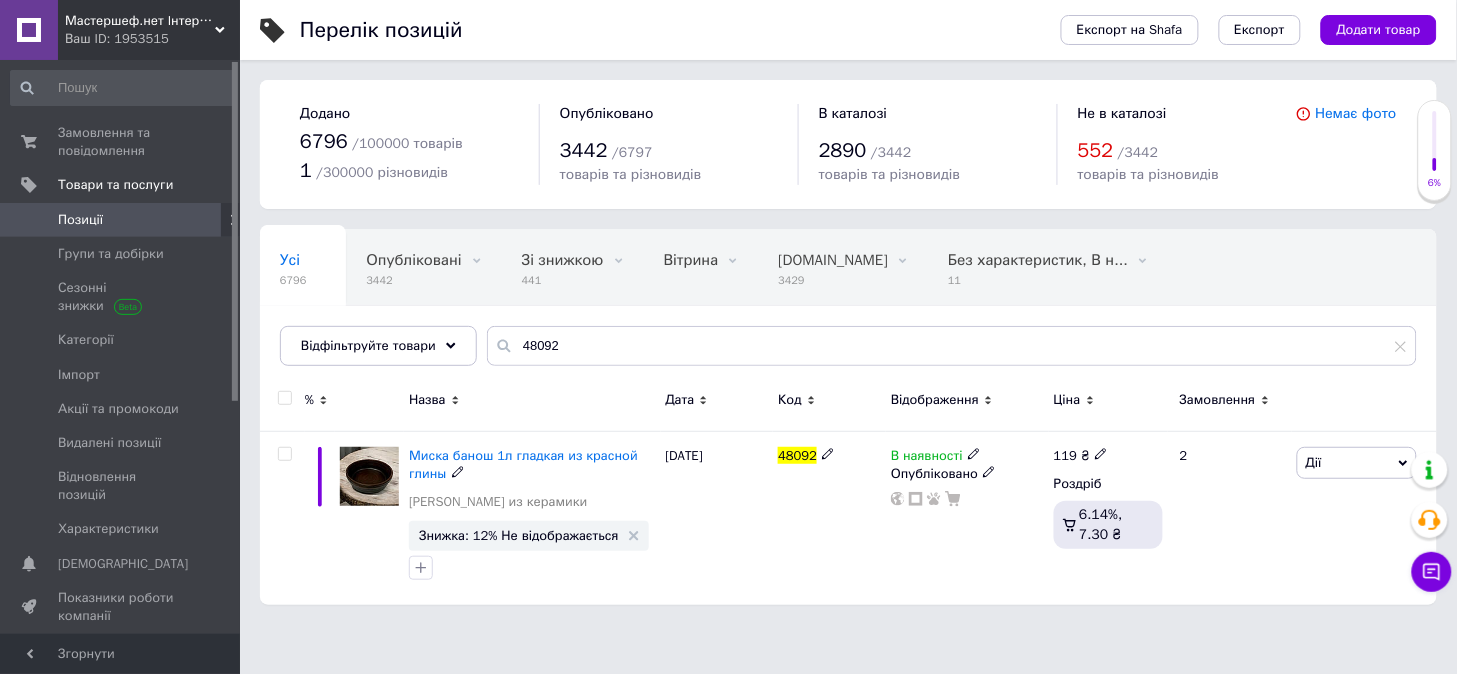 click on "Миска банош 1л гладкая из красной глины" at bounding box center (523, 464) 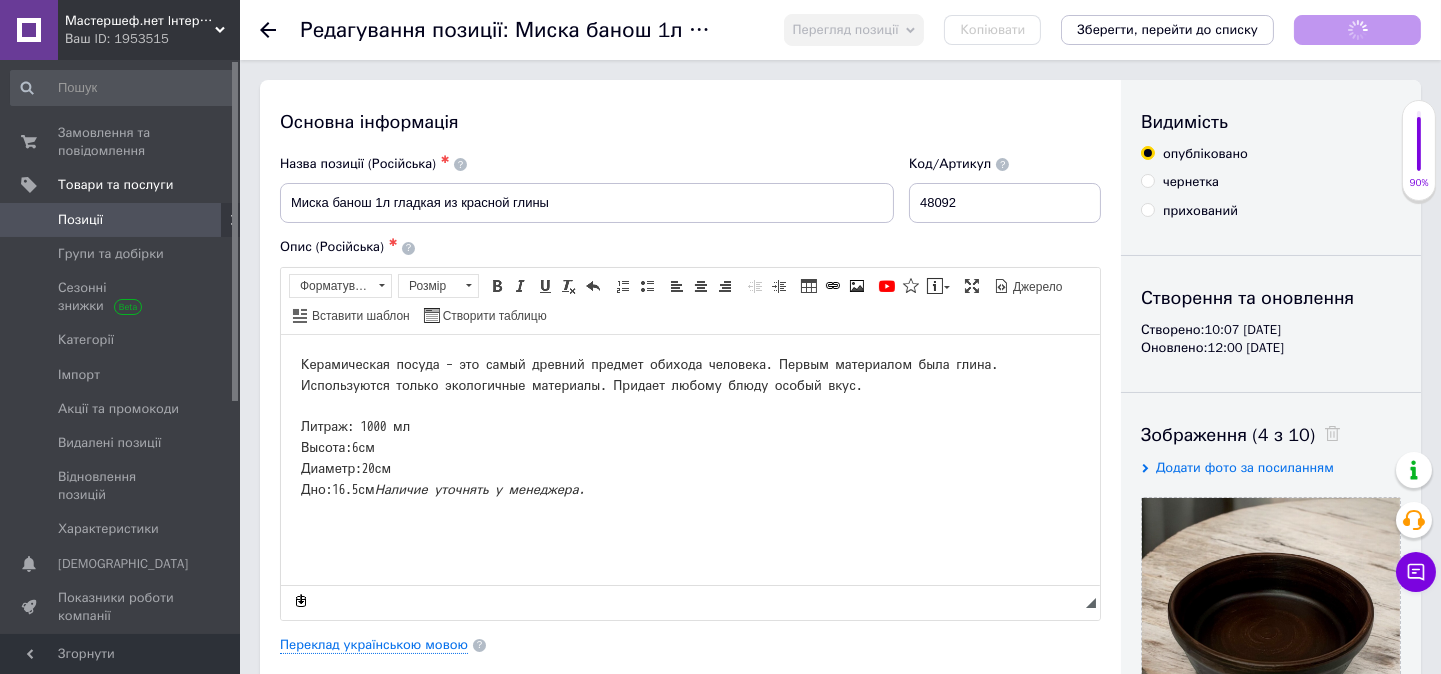 scroll, scrollTop: 0, scrollLeft: 0, axis: both 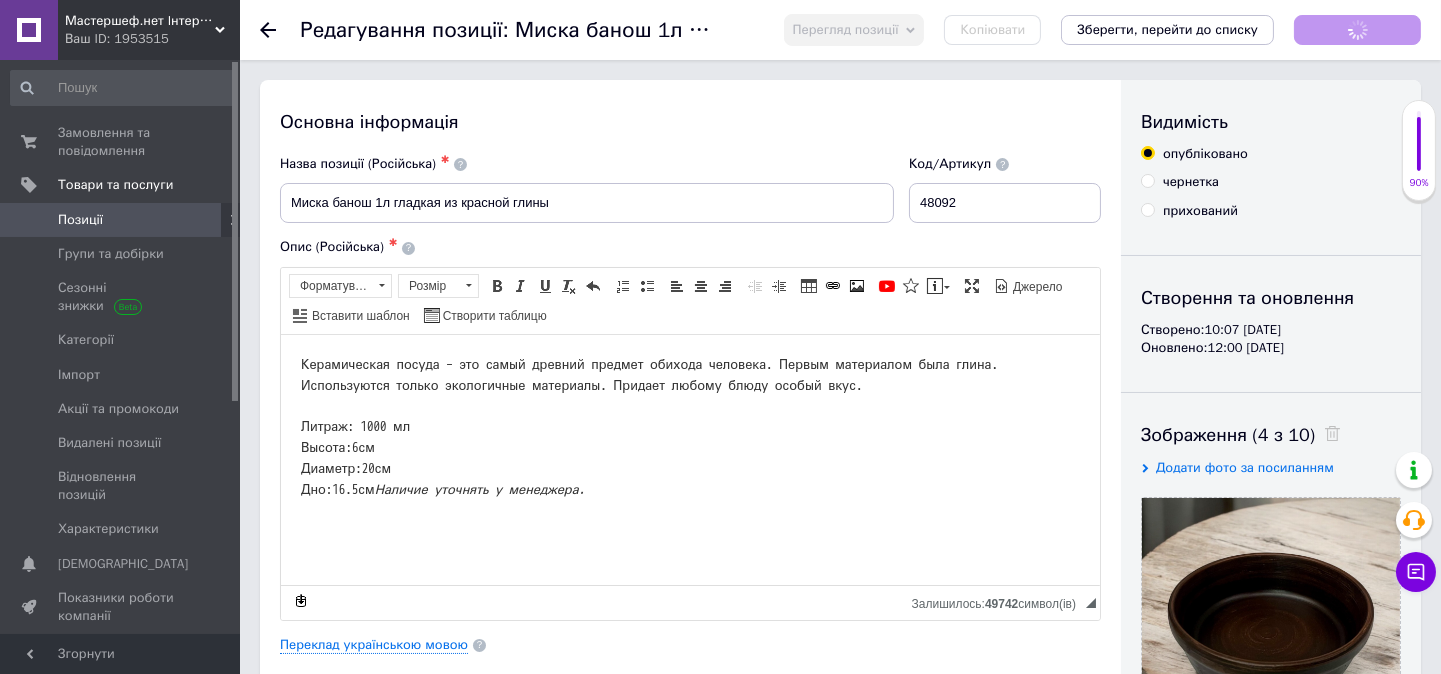 click on "Керамическая посуда – это самый древний предмет обихода человека. Первым материалом была глина. Используются только экологичные материалы. Придает любому блюду особый вкус.
Литраж: 1000 мл
Высота:6см
Диаметр:20см
Дно:16.5см
Наличие уточнять у менеджера." at bounding box center (689, 427) 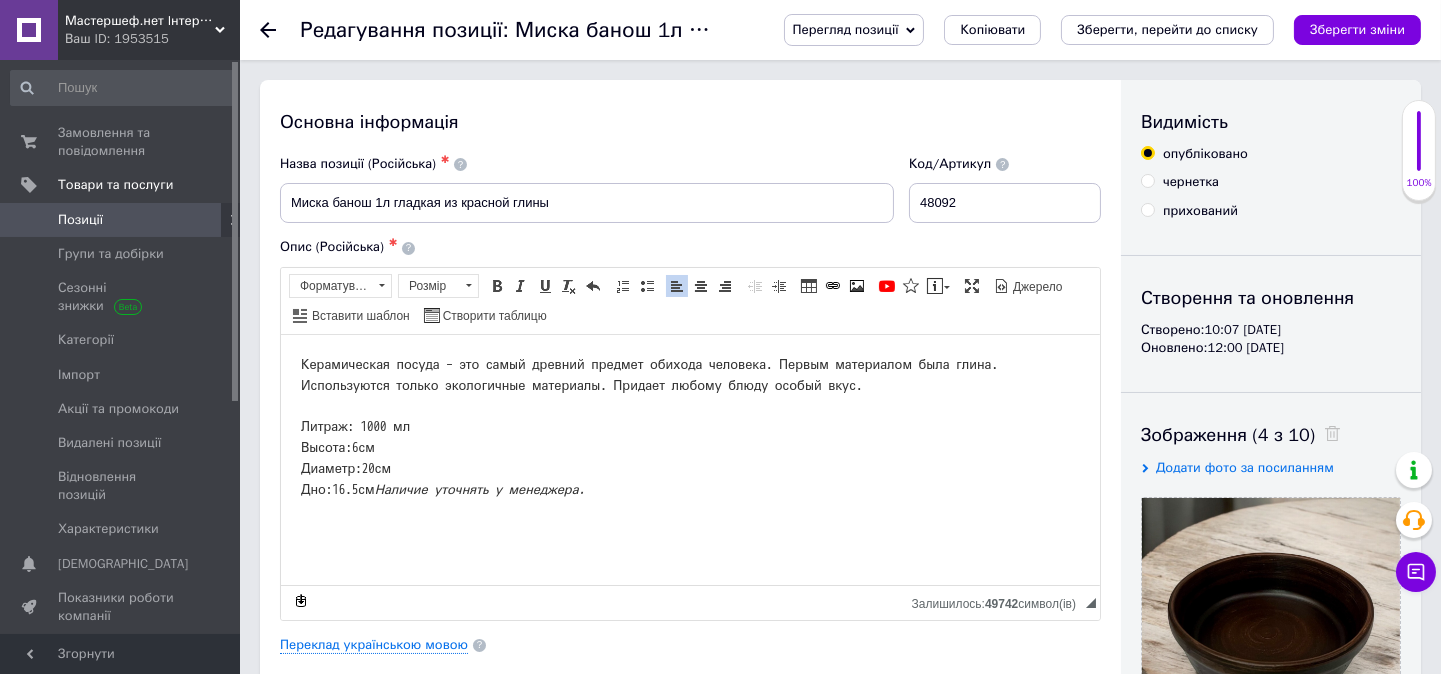 type 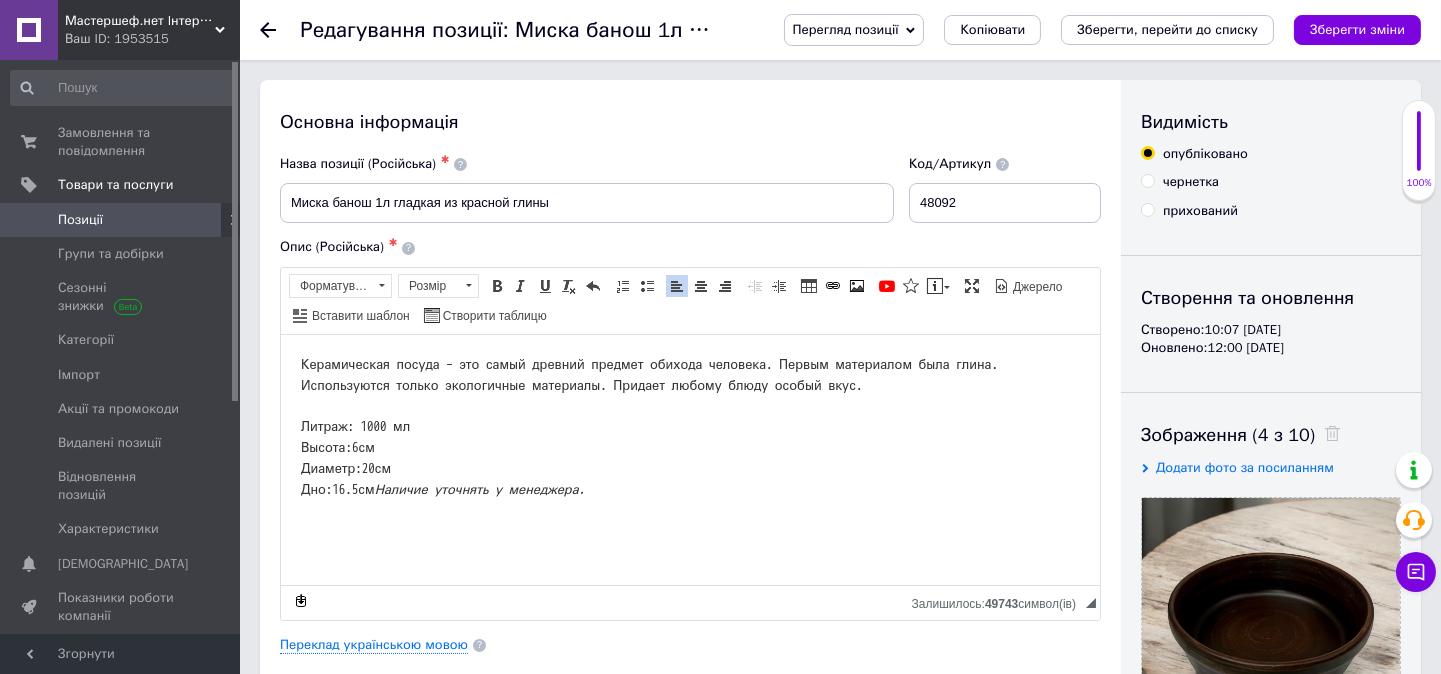 click on "Зберегти зміни" at bounding box center [1357, 30] 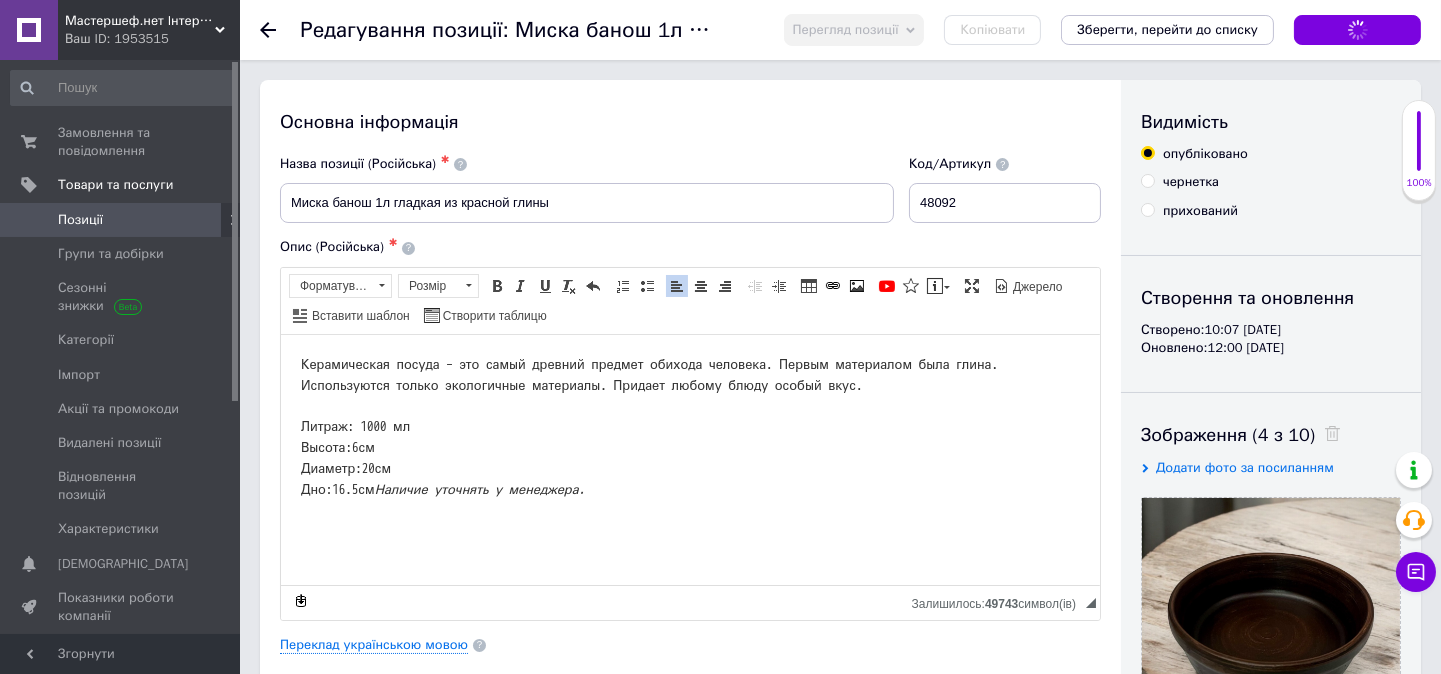 click on "Перегляд позиції Зберегти та переглянути на сайті Зберегти та переглянути на маркетплейсі [DOMAIN_NAME] Копіювати Зберегти, перейти до списку Зберегти зміни" at bounding box center (1082, 30) 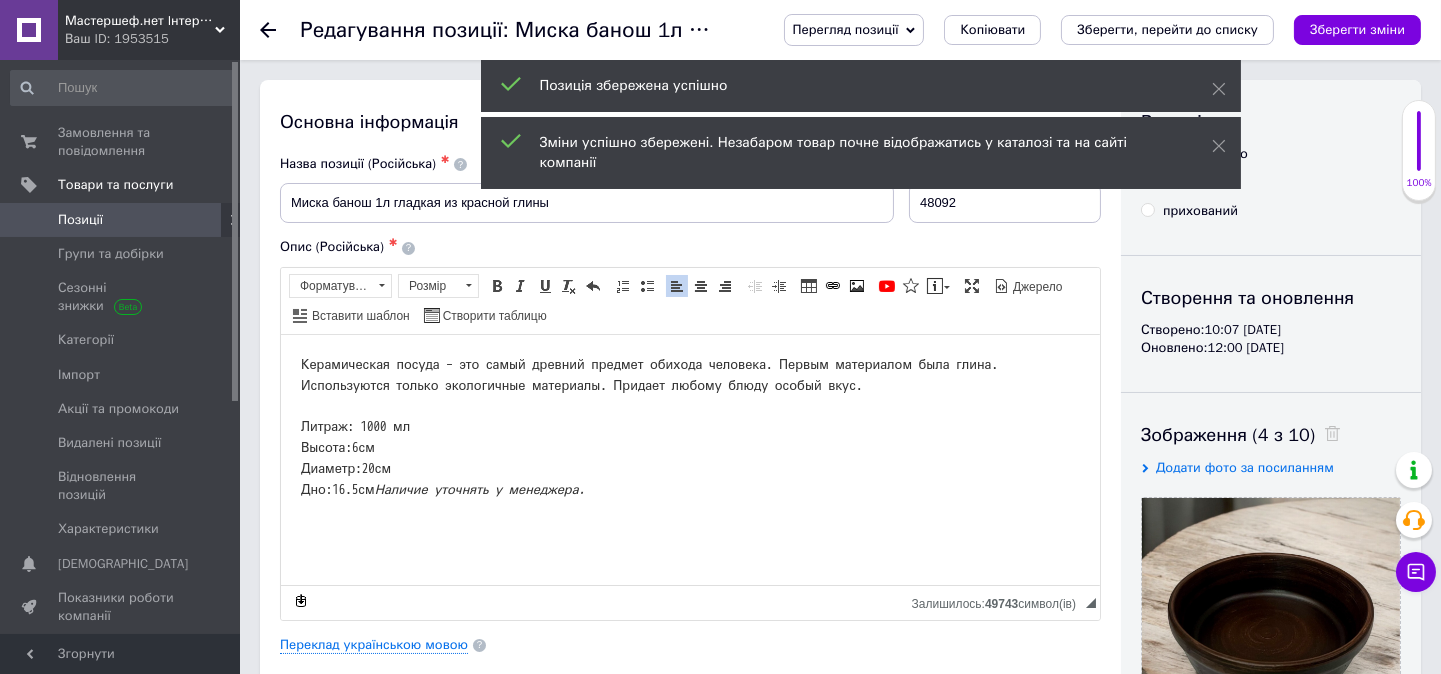 click 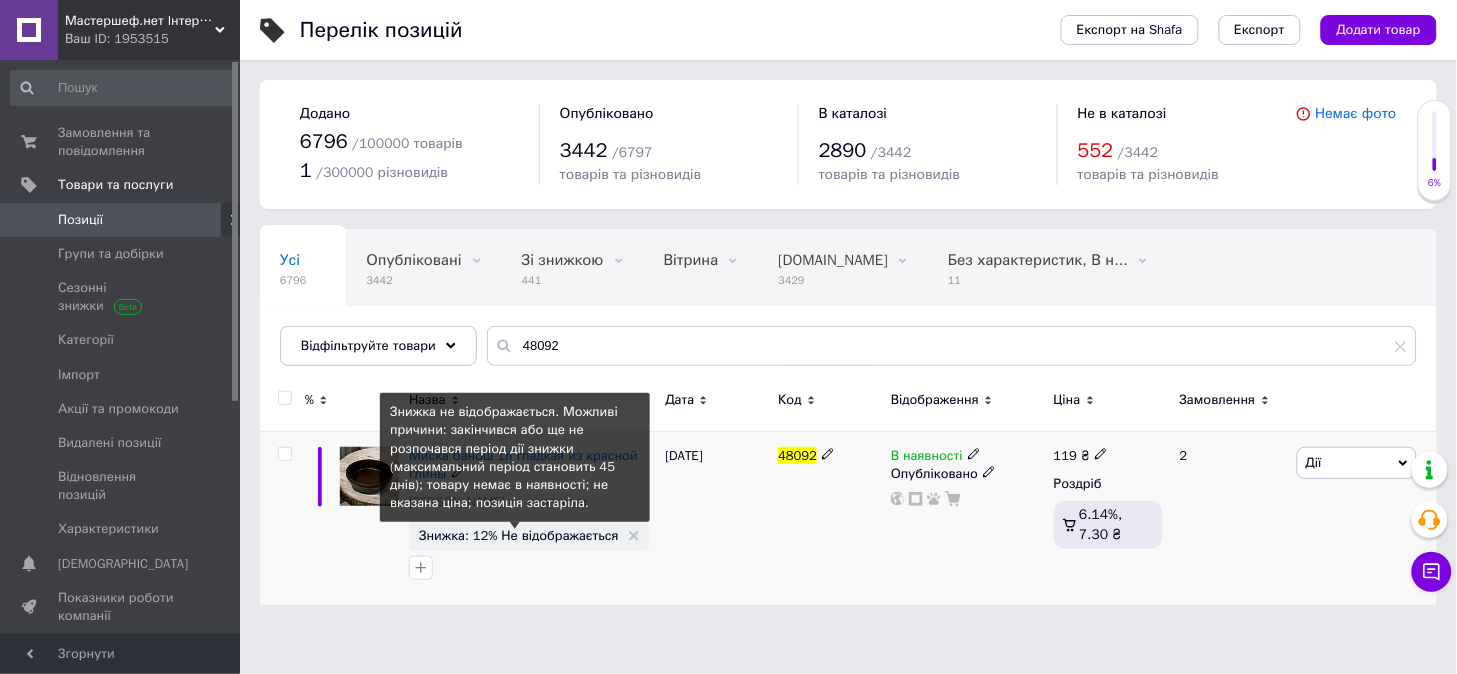 click on "Знижка: 12% Не відображається" at bounding box center [519, 535] 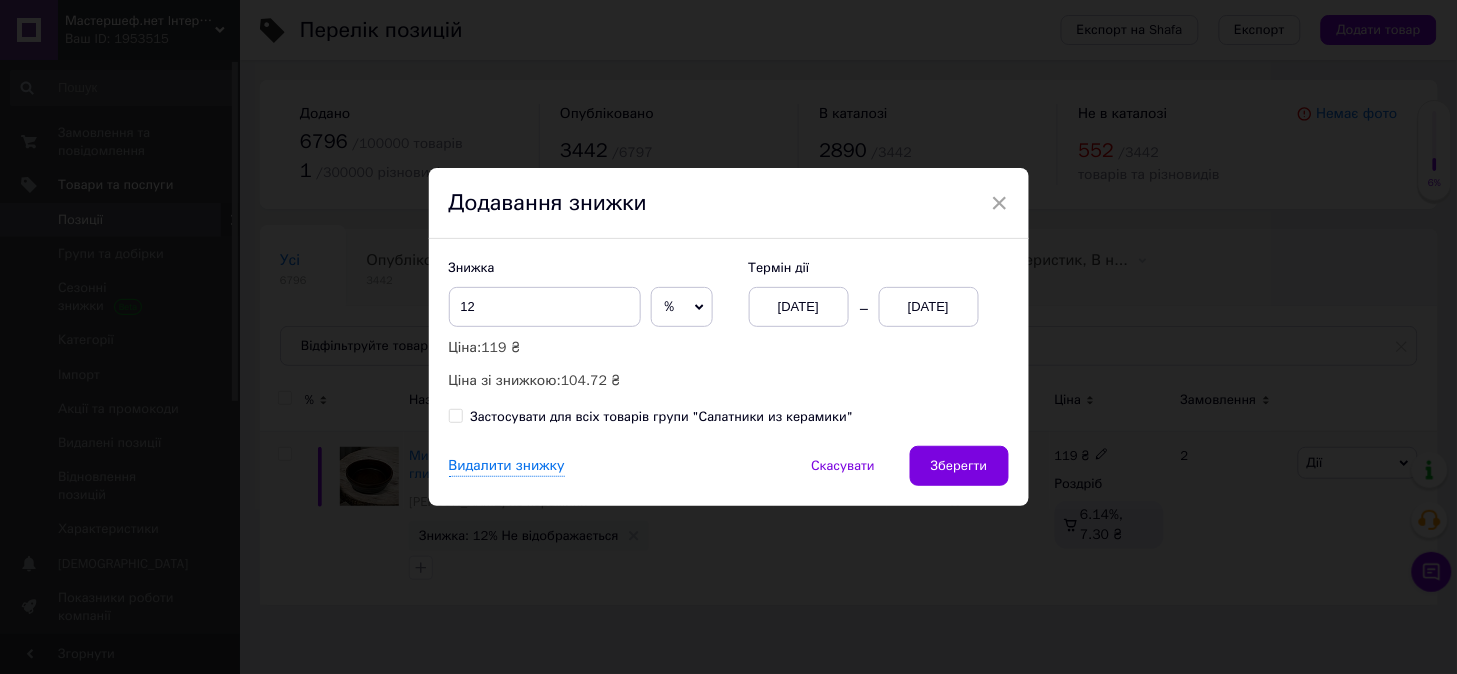 click on "[DATE]" at bounding box center (929, 307) 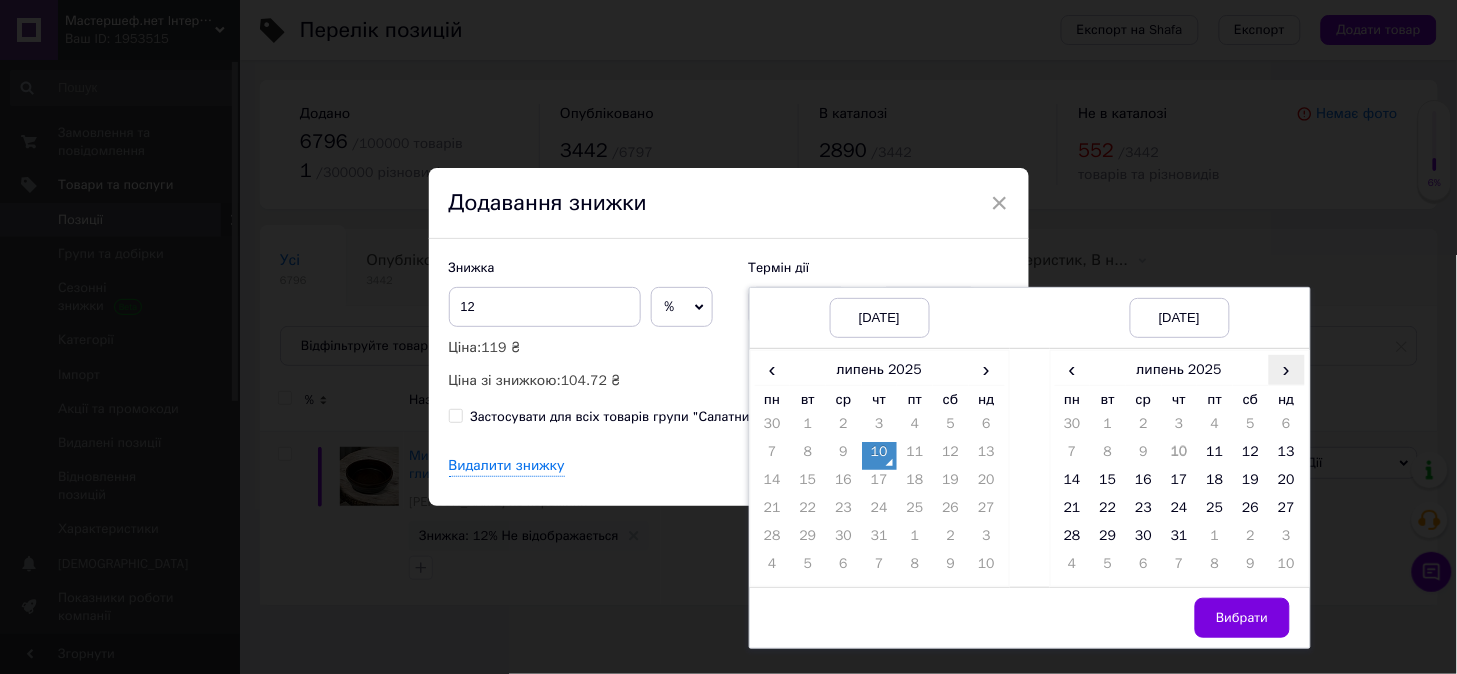 click on "›" at bounding box center [1287, 369] 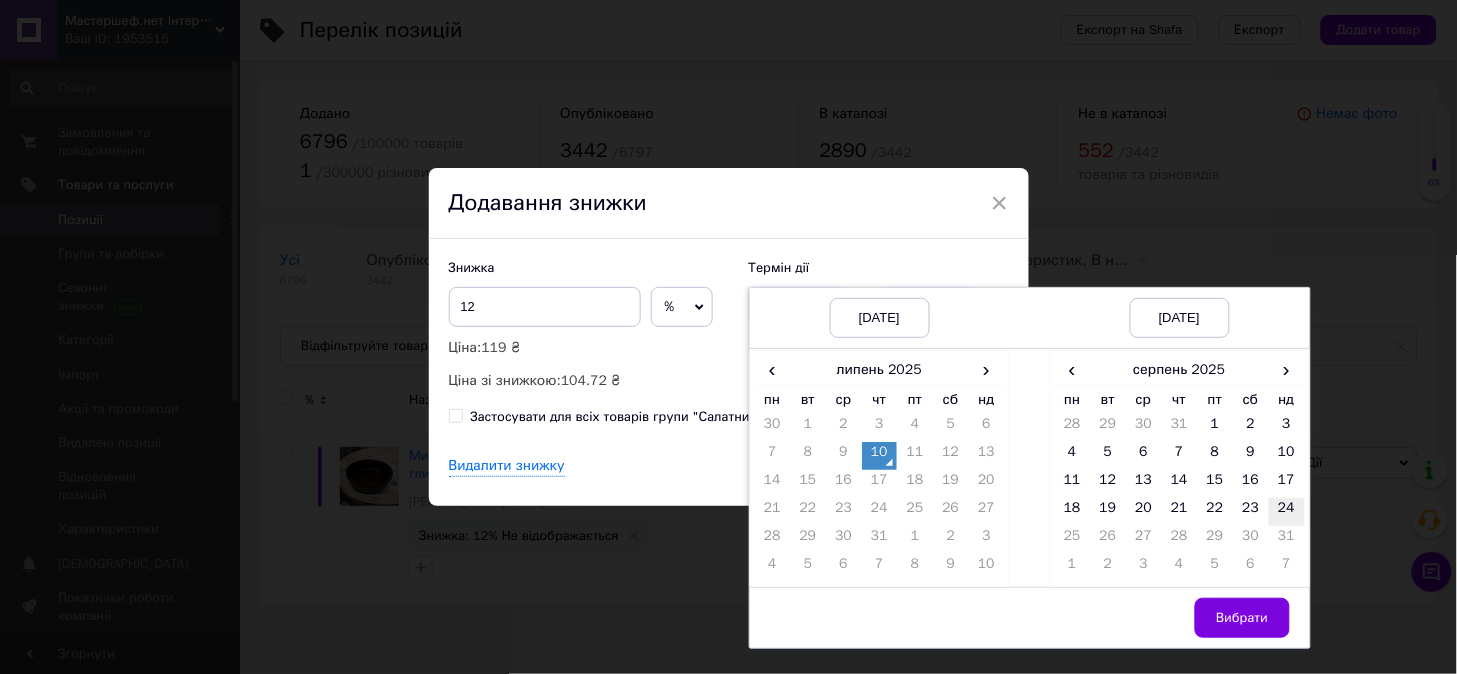 click on "24" at bounding box center [1287, 512] 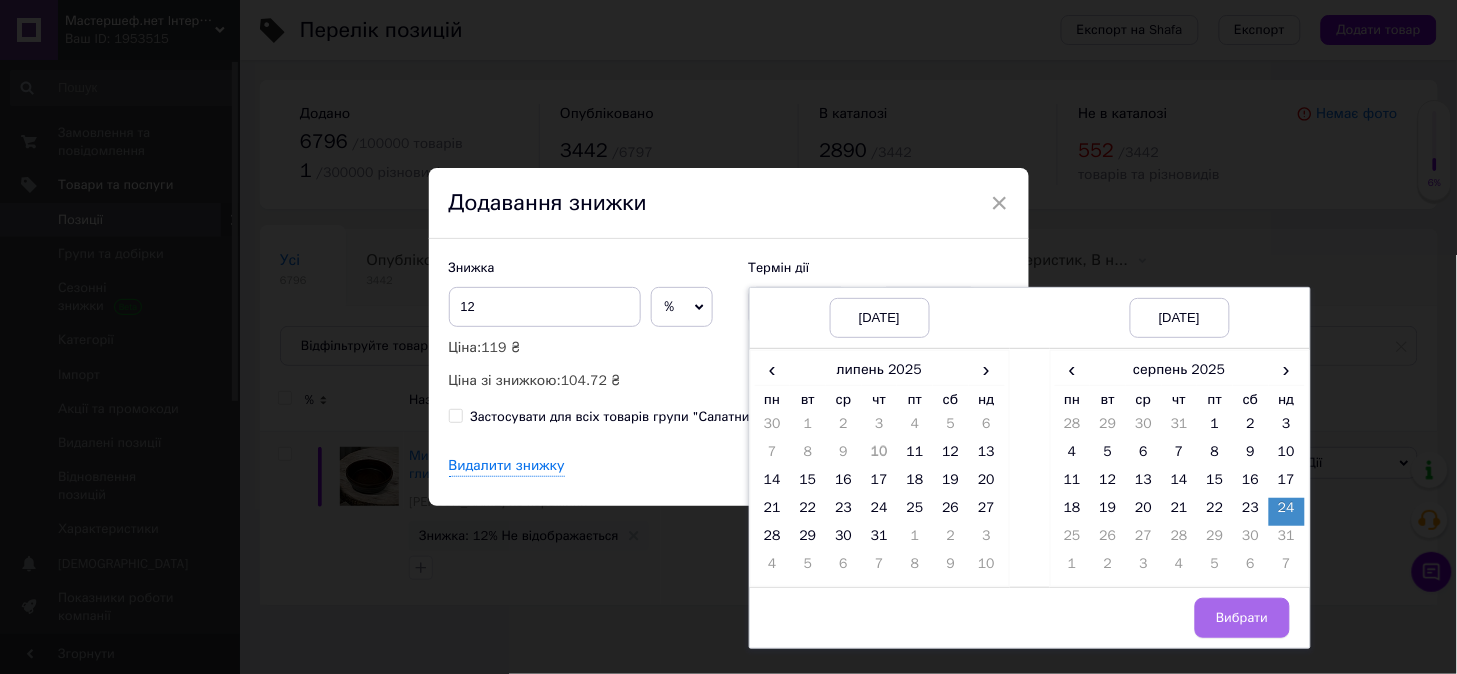 click on "Вибрати" at bounding box center [1242, 618] 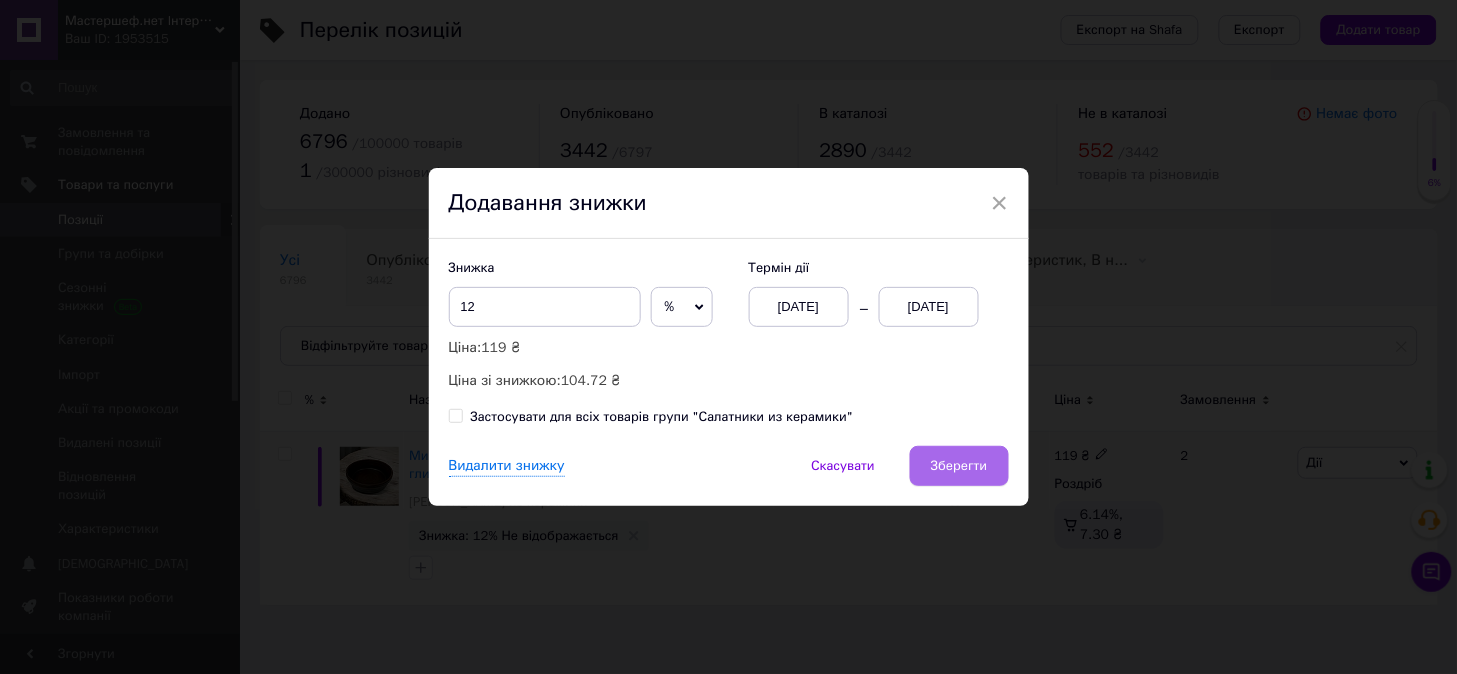 click on "Зберегти" at bounding box center (959, 466) 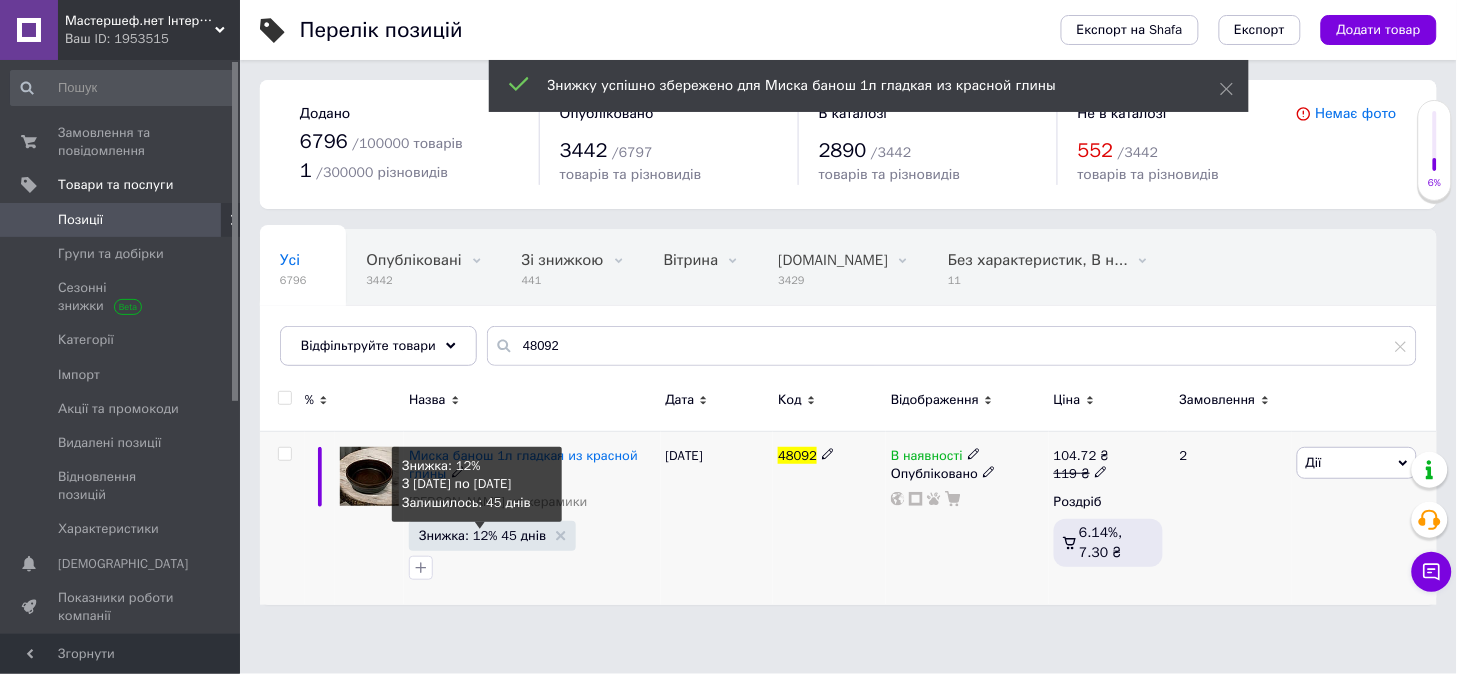 click on "Знижка: 12% 45 днів" at bounding box center [482, 535] 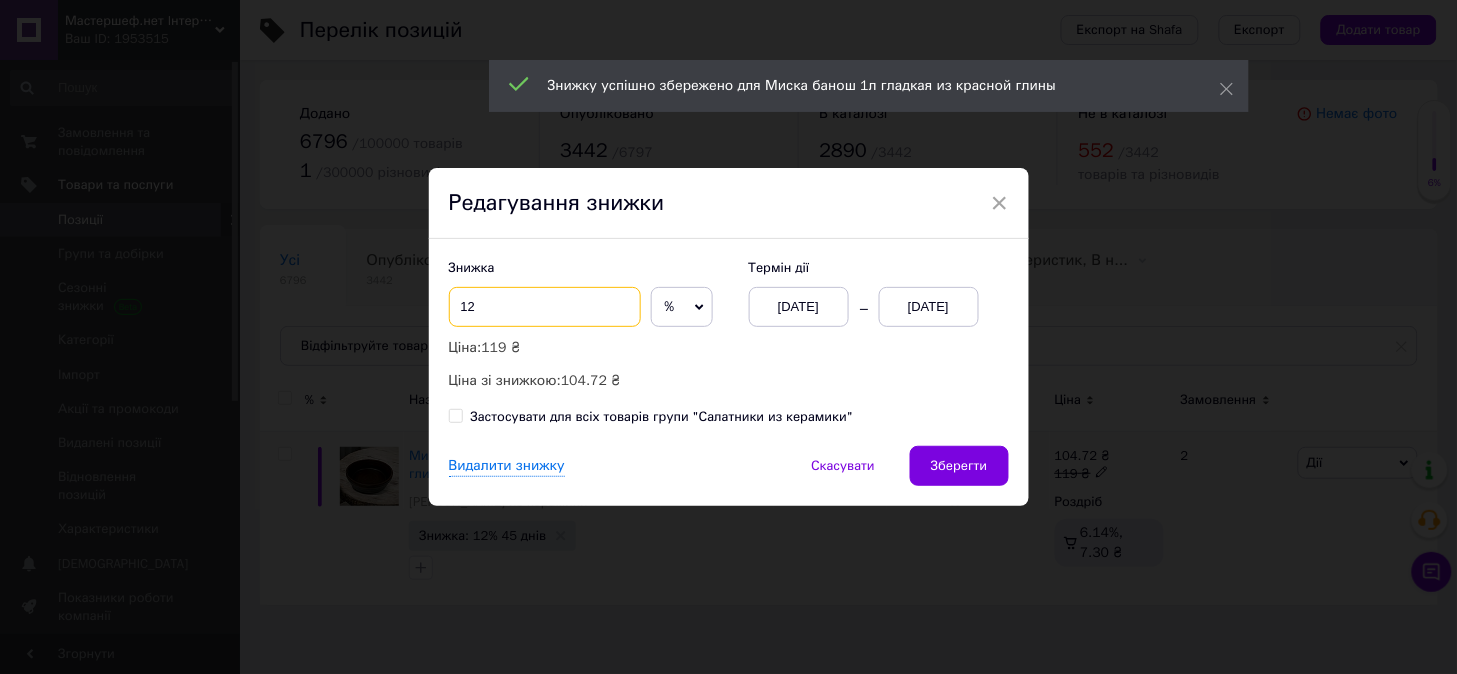 drag, startPoint x: 458, startPoint y: 314, endPoint x: 480, endPoint y: 313, distance: 22.022715 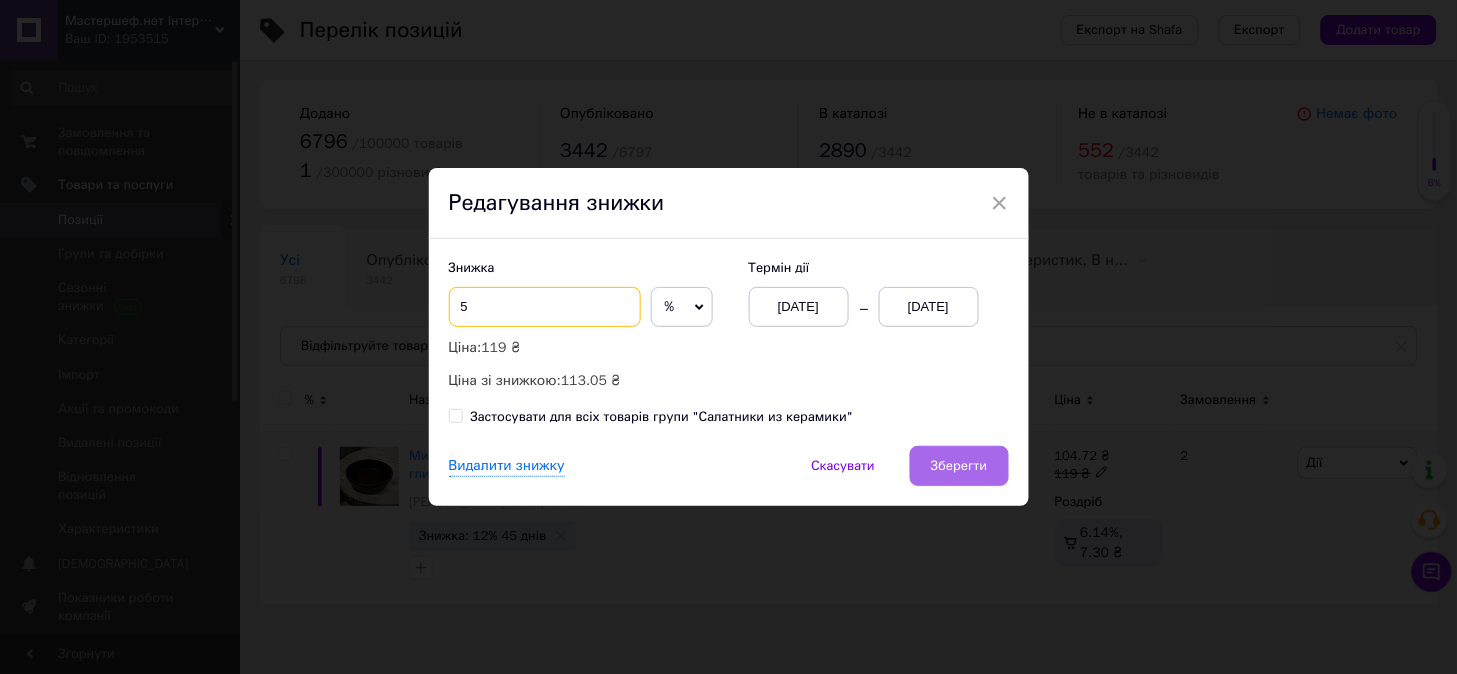 type on "5" 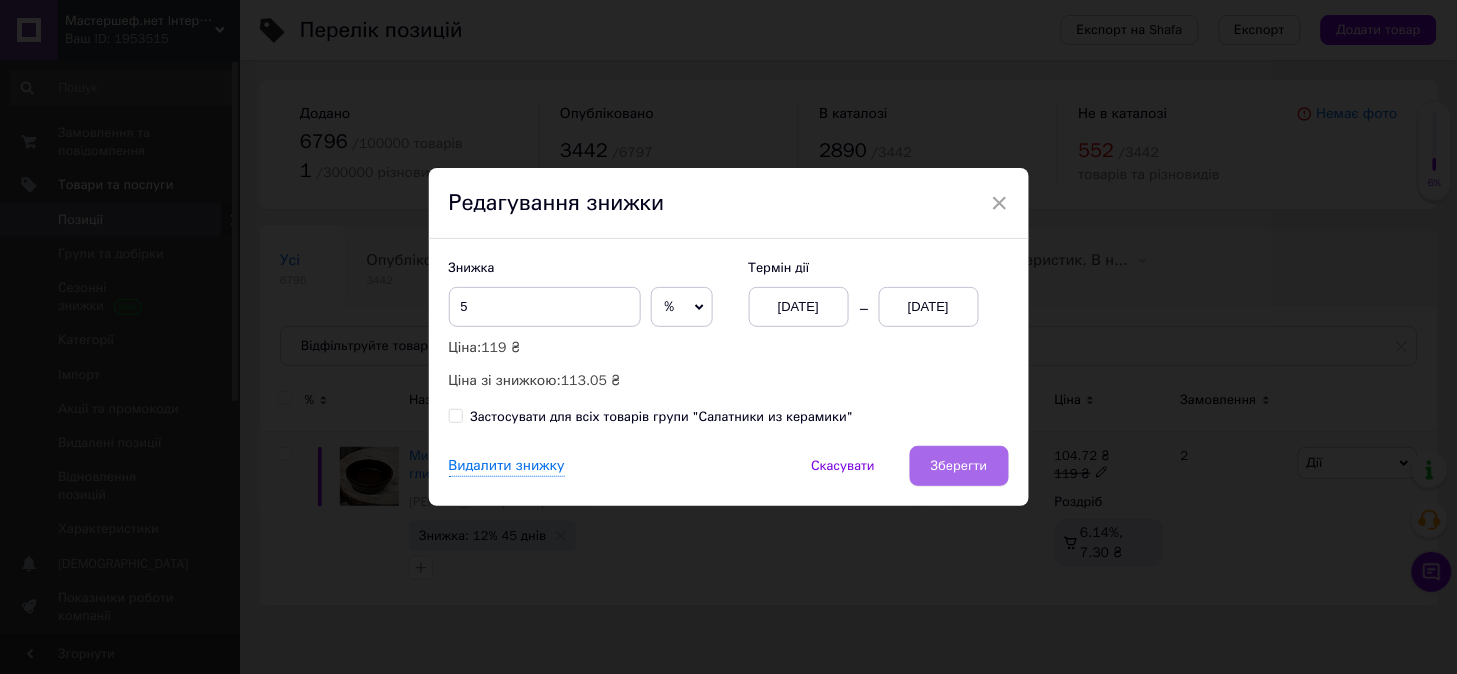click on "Зберегти" at bounding box center [959, 466] 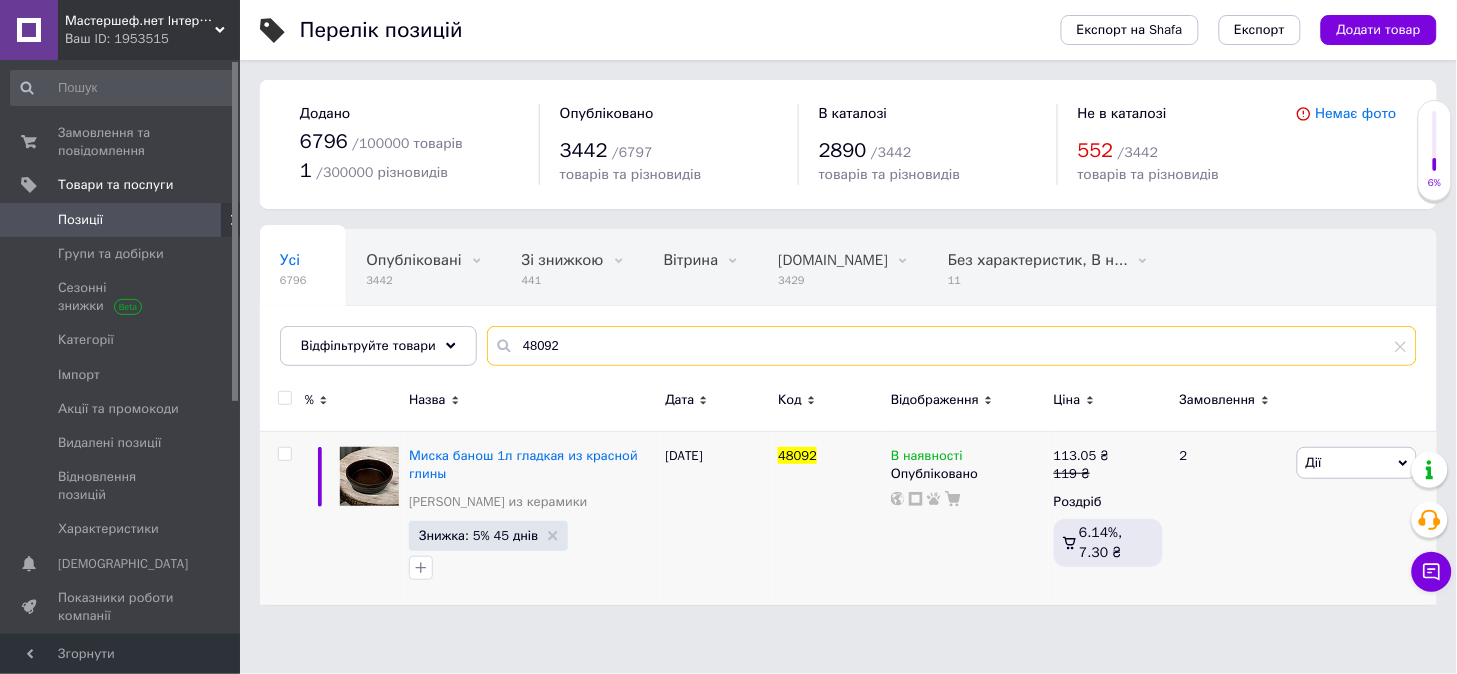 drag, startPoint x: 544, startPoint y: 347, endPoint x: 577, endPoint y: 356, distance: 34.20526 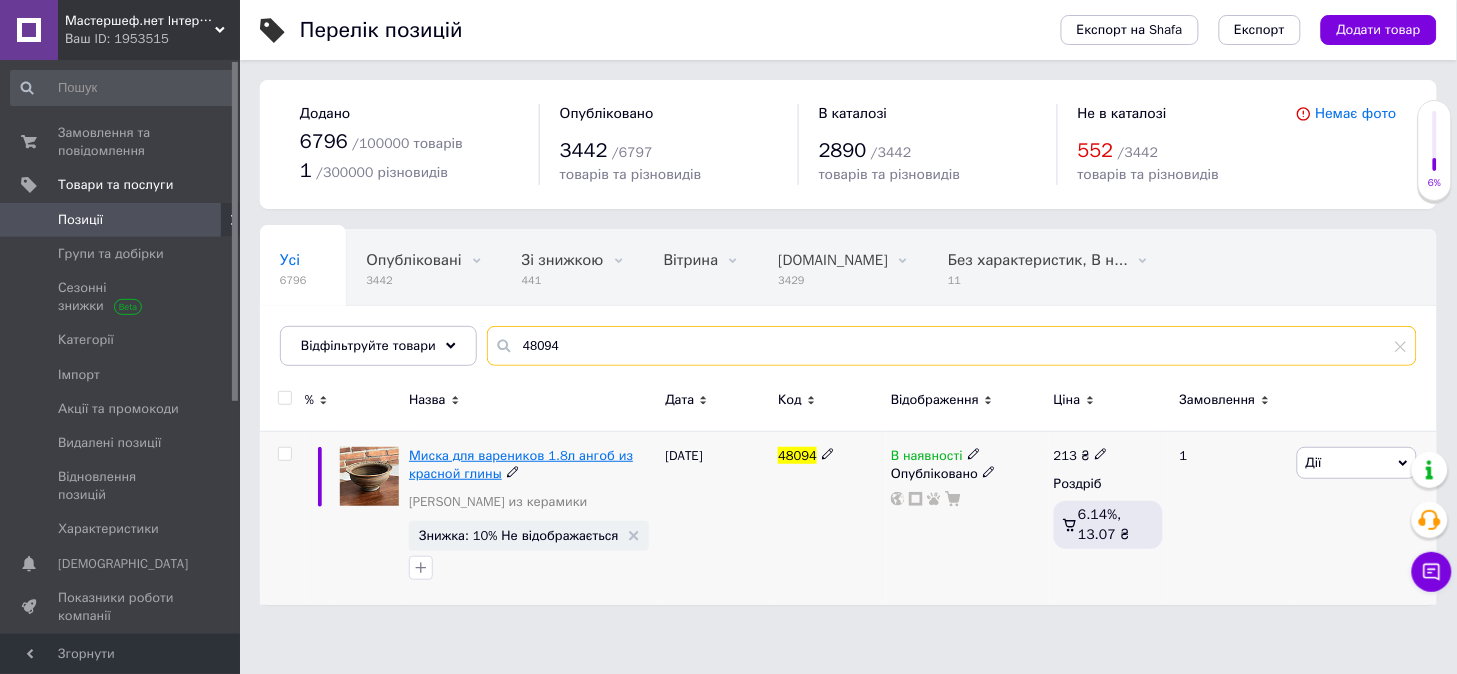 type on "48094" 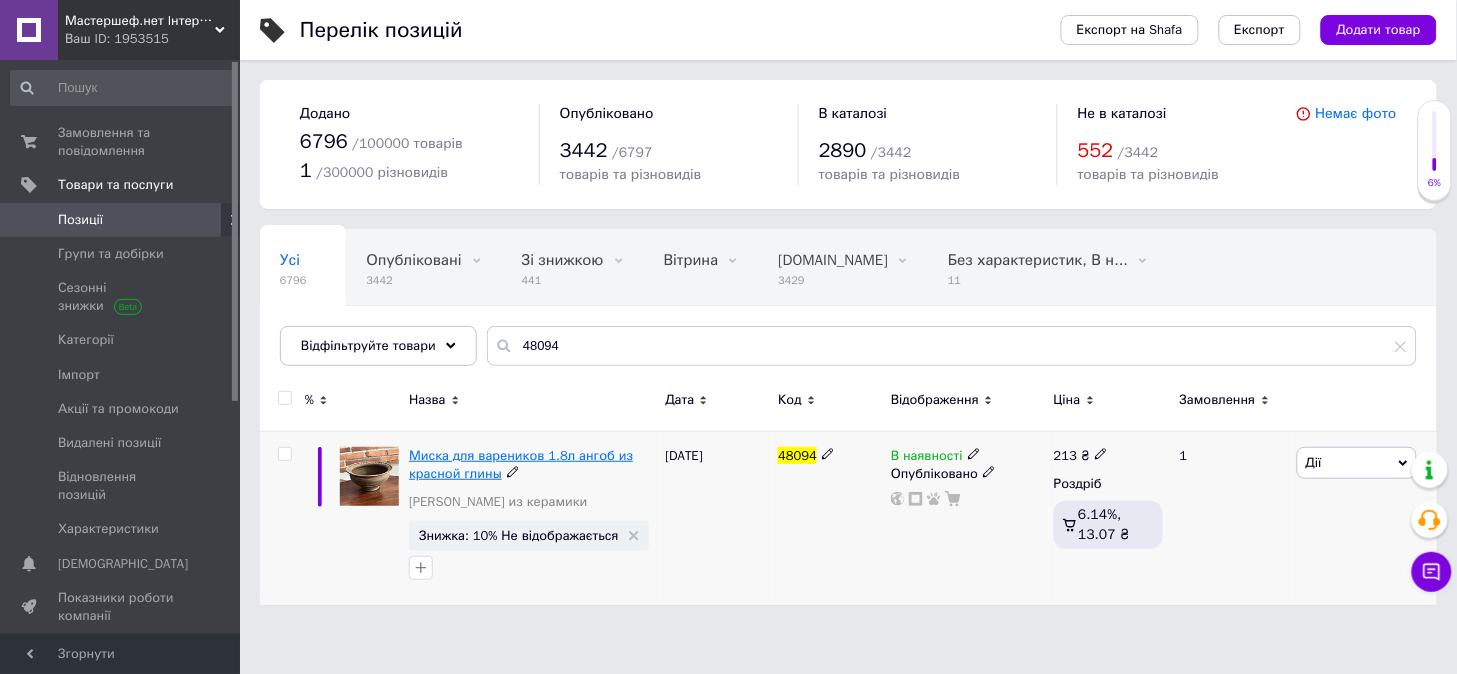 click on "Миска для вареников 1.8л ангоб из красной глины" at bounding box center (521, 464) 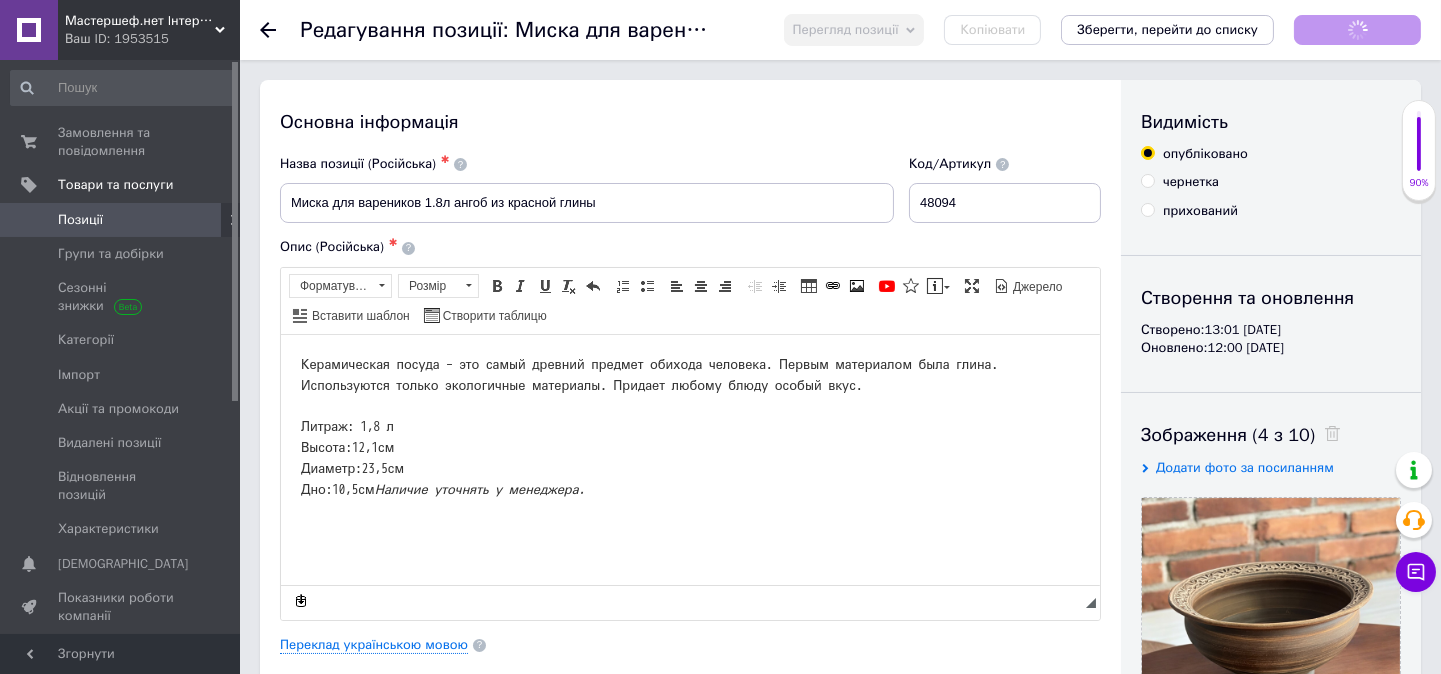 scroll, scrollTop: 0, scrollLeft: 0, axis: both 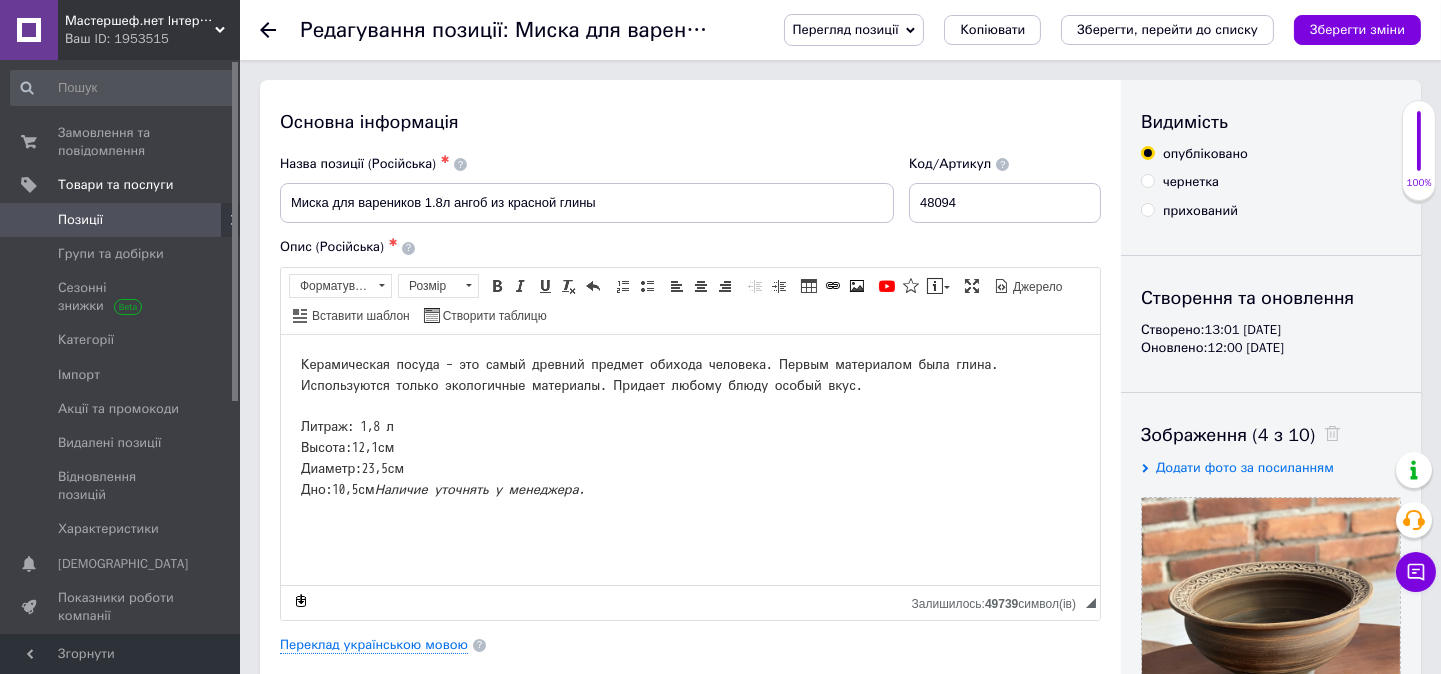 click on "Керамическая посуда – это самый древний предмет обихода человека. Первым материалом была глина. Используются только экологичные материалы. Придает любому блюду особый вкус.
Литраж: 1,8 л
Высота:12,1см
Диаметр:23,5см
Дно:10,5см
Наличие уточнять у менеджера." at bounding box center [689, 427] 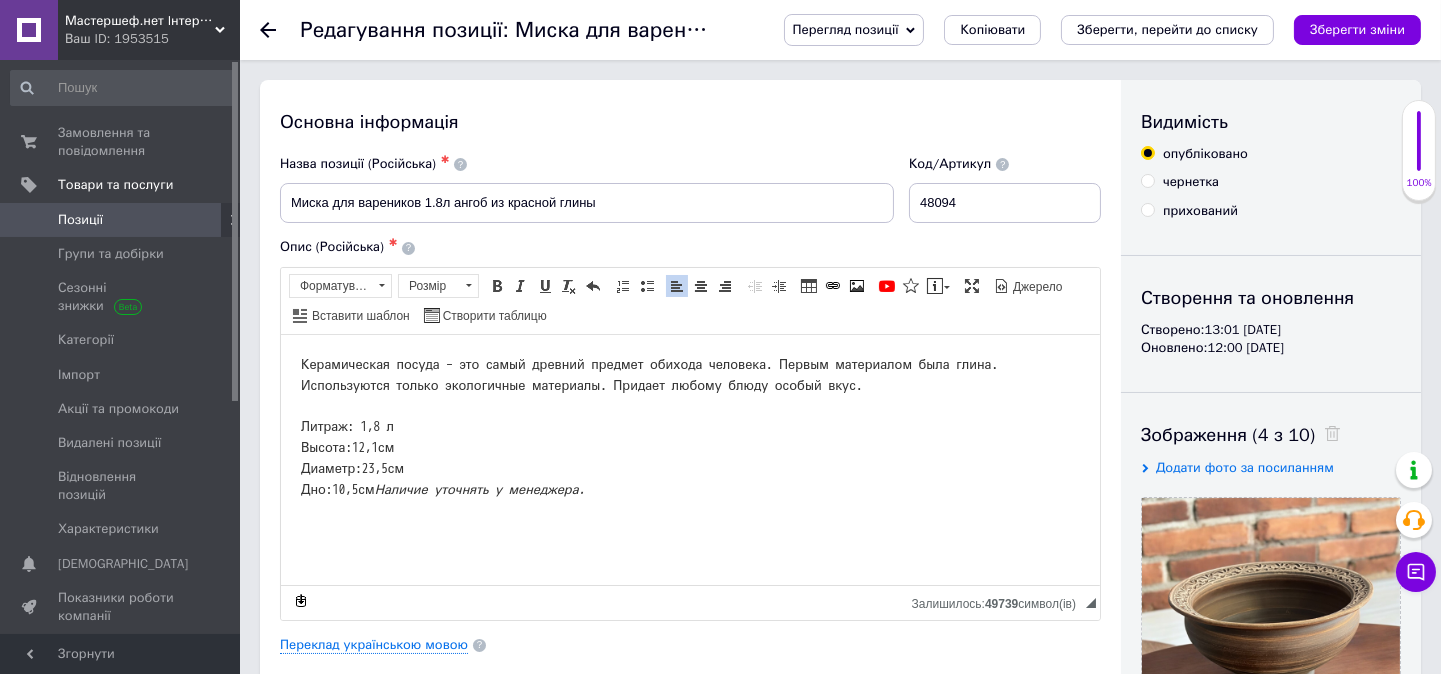 type 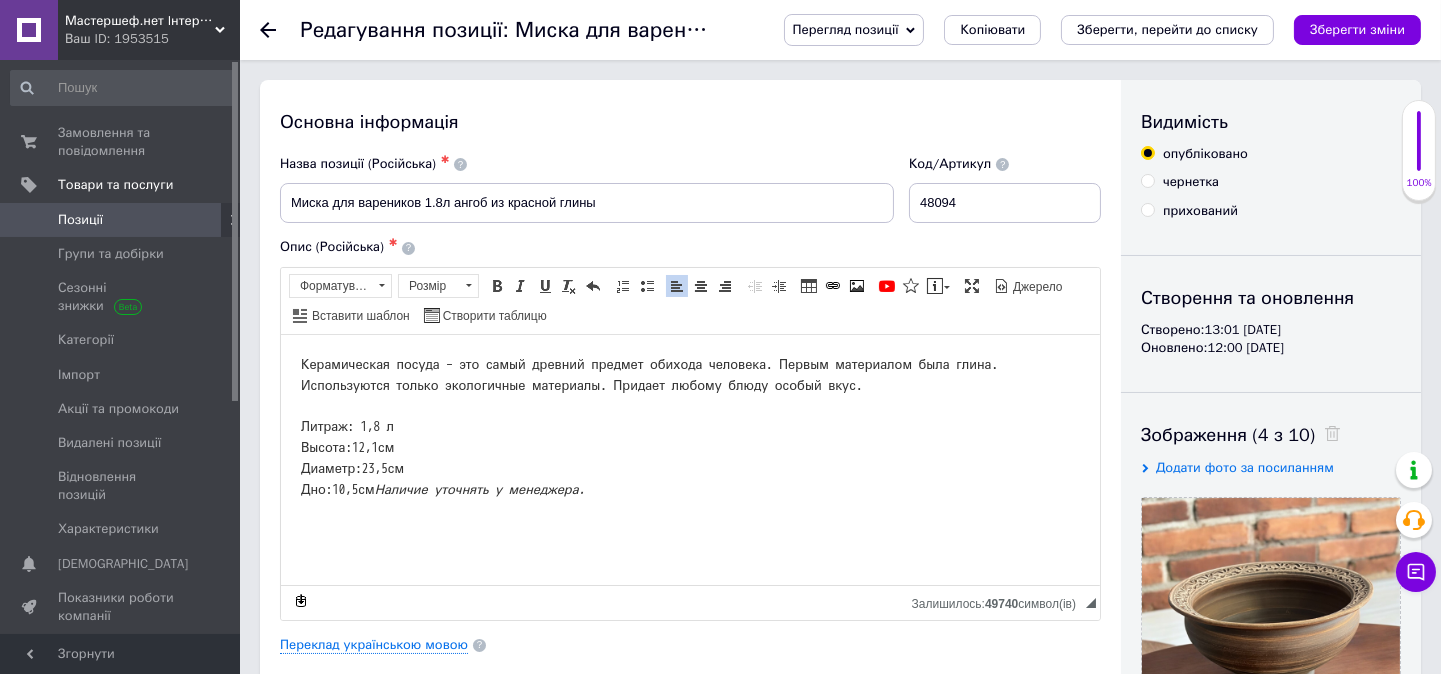click on "Зберегти зміни" at bounding box center (1357, 29) 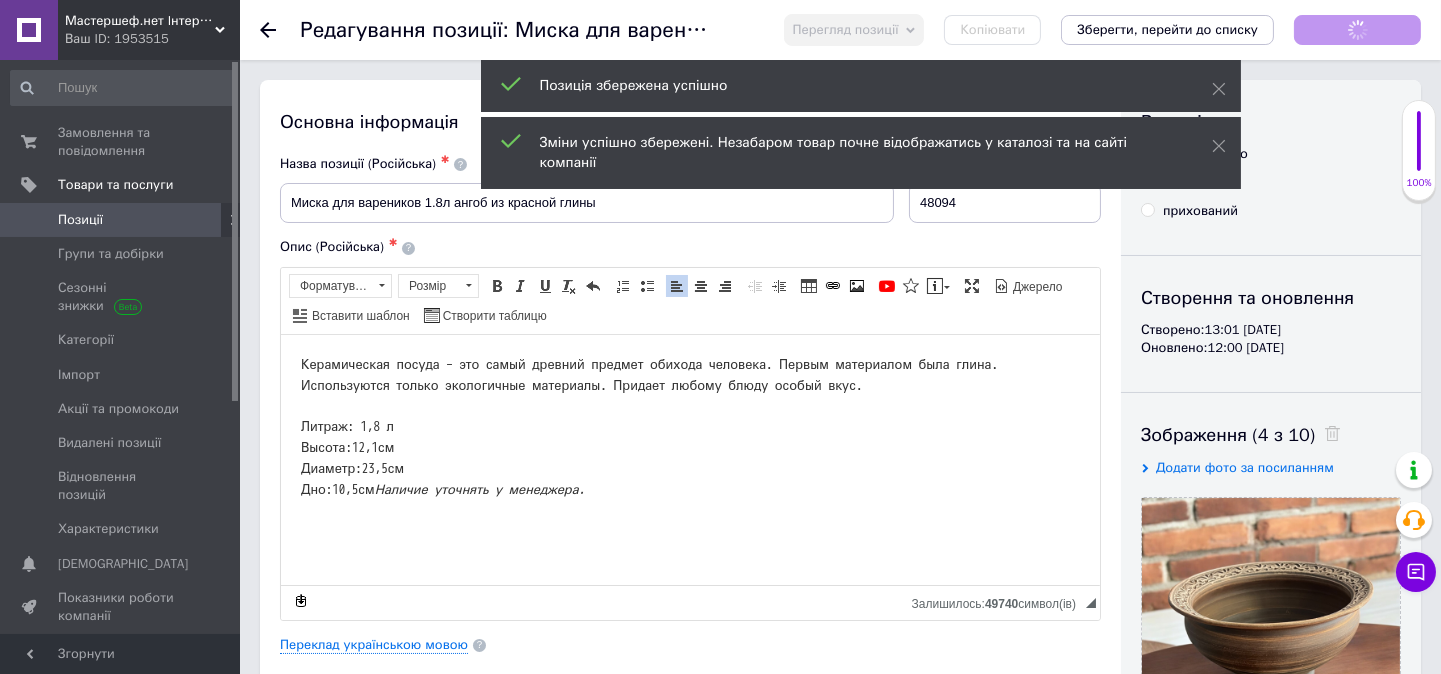 click 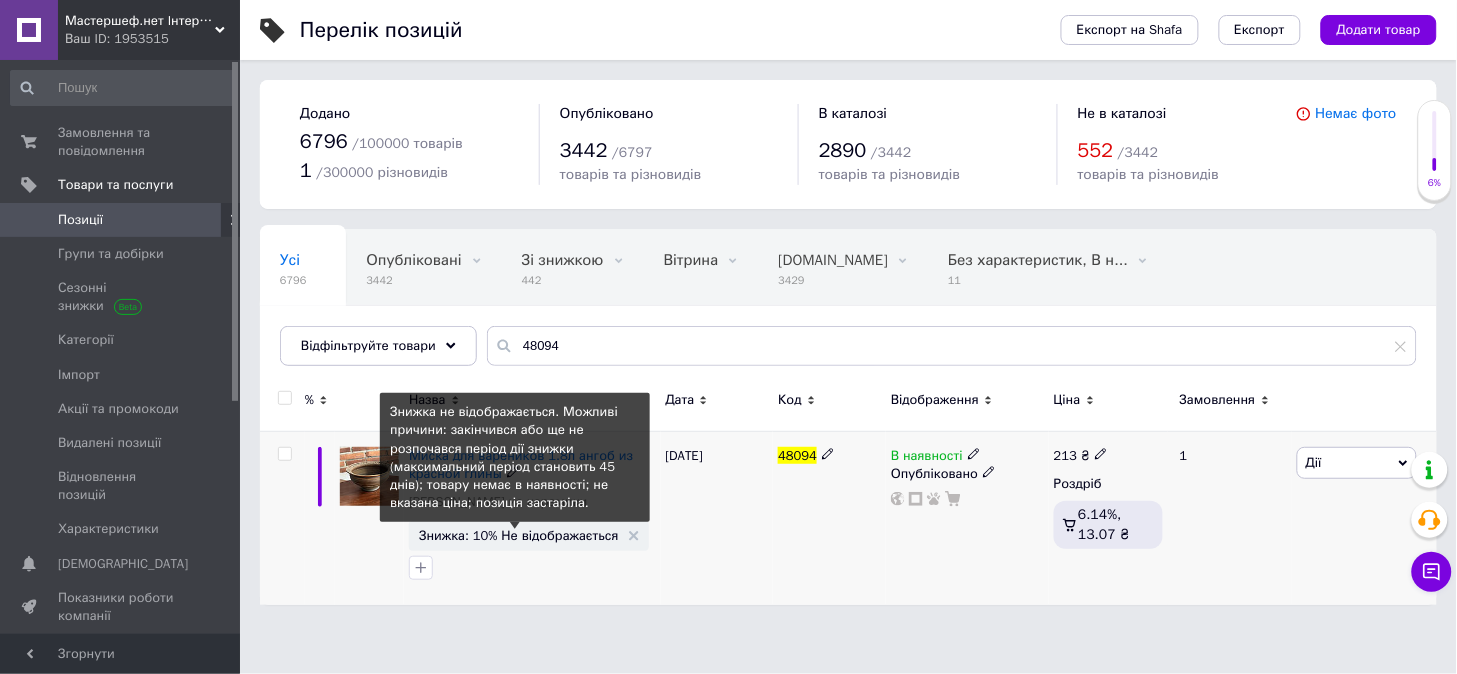 click on "Знижка: 10% Не відображається" at bounding box center [519, 535] 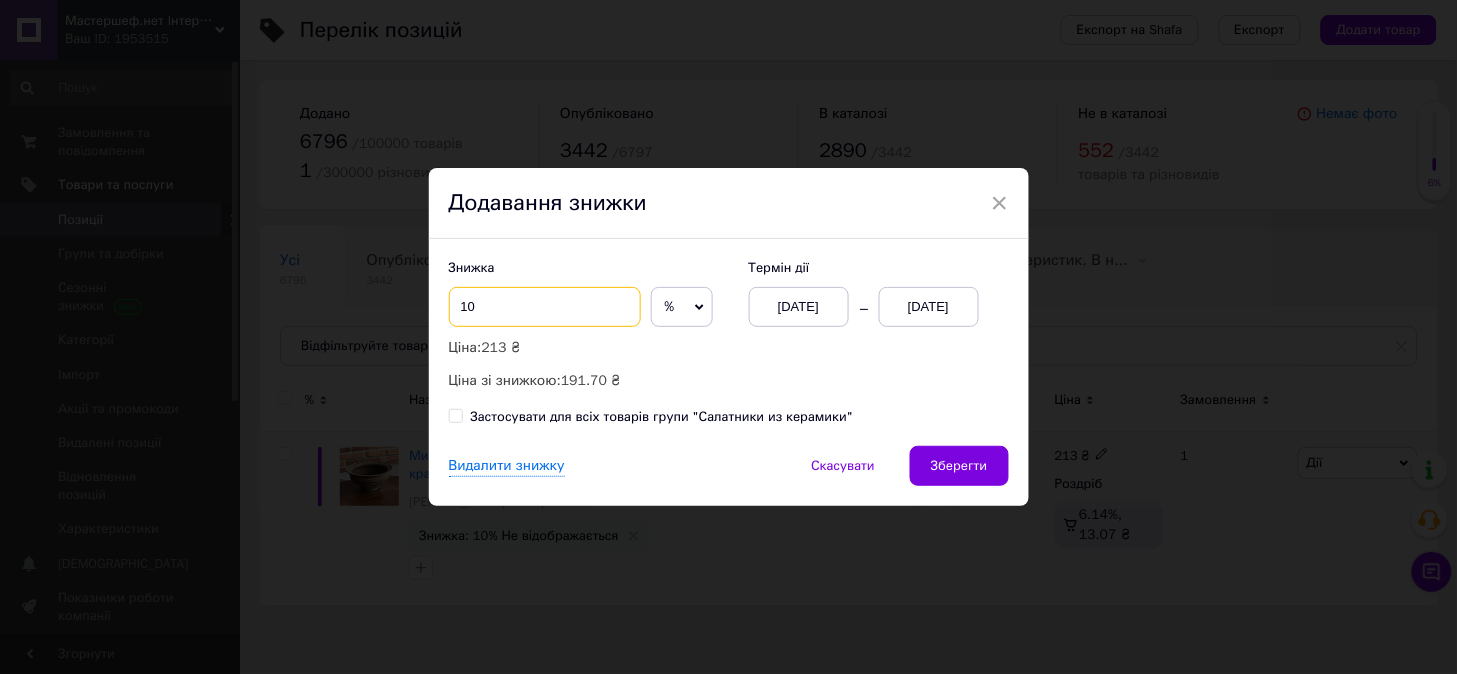 click on "10" at bounding box center [545, 307] 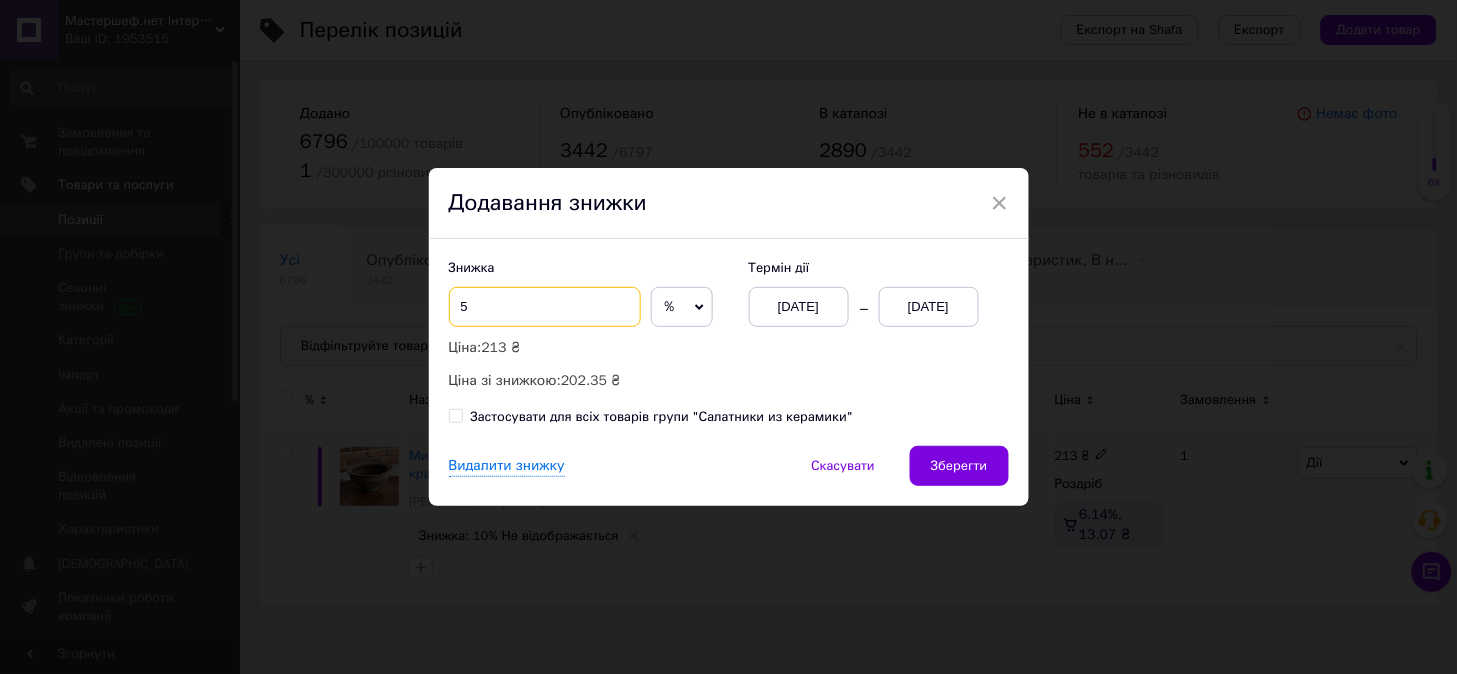 type on "5" 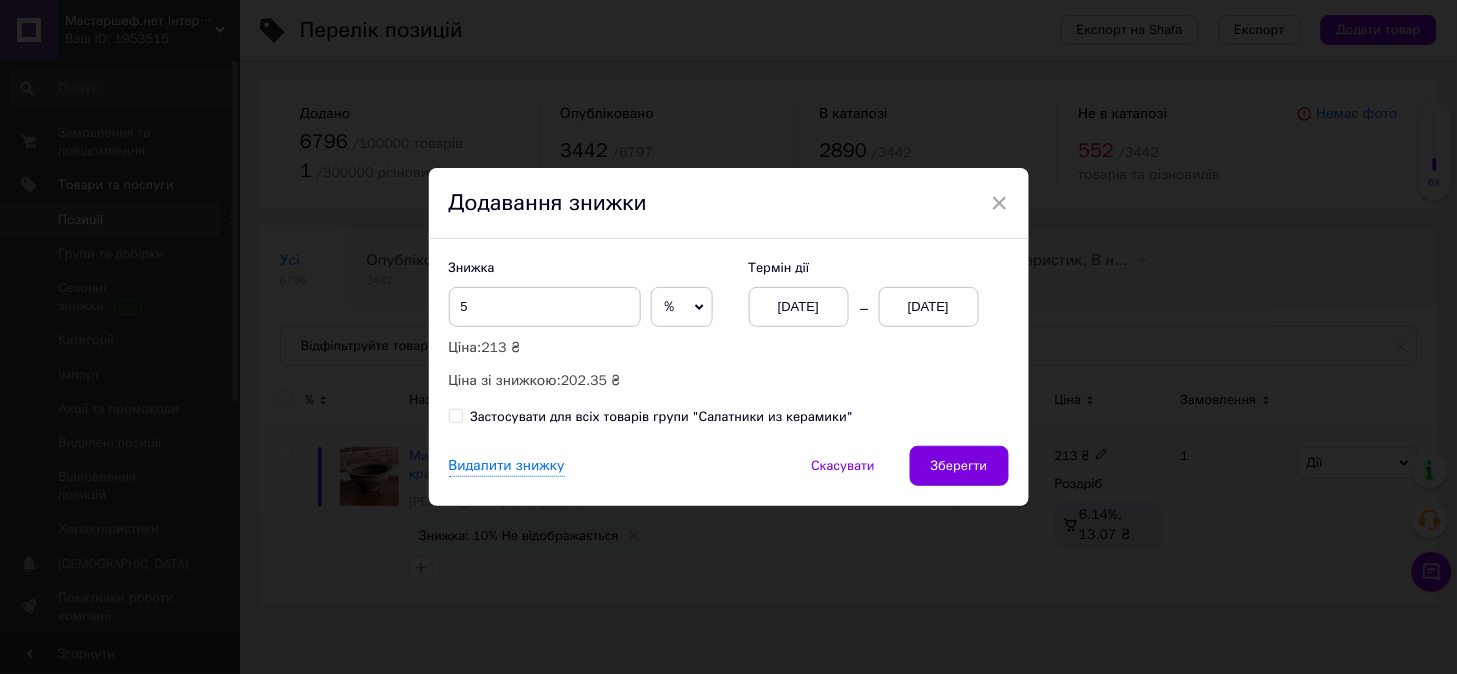 click on "[DATE]" at bounding box center [929, 307] 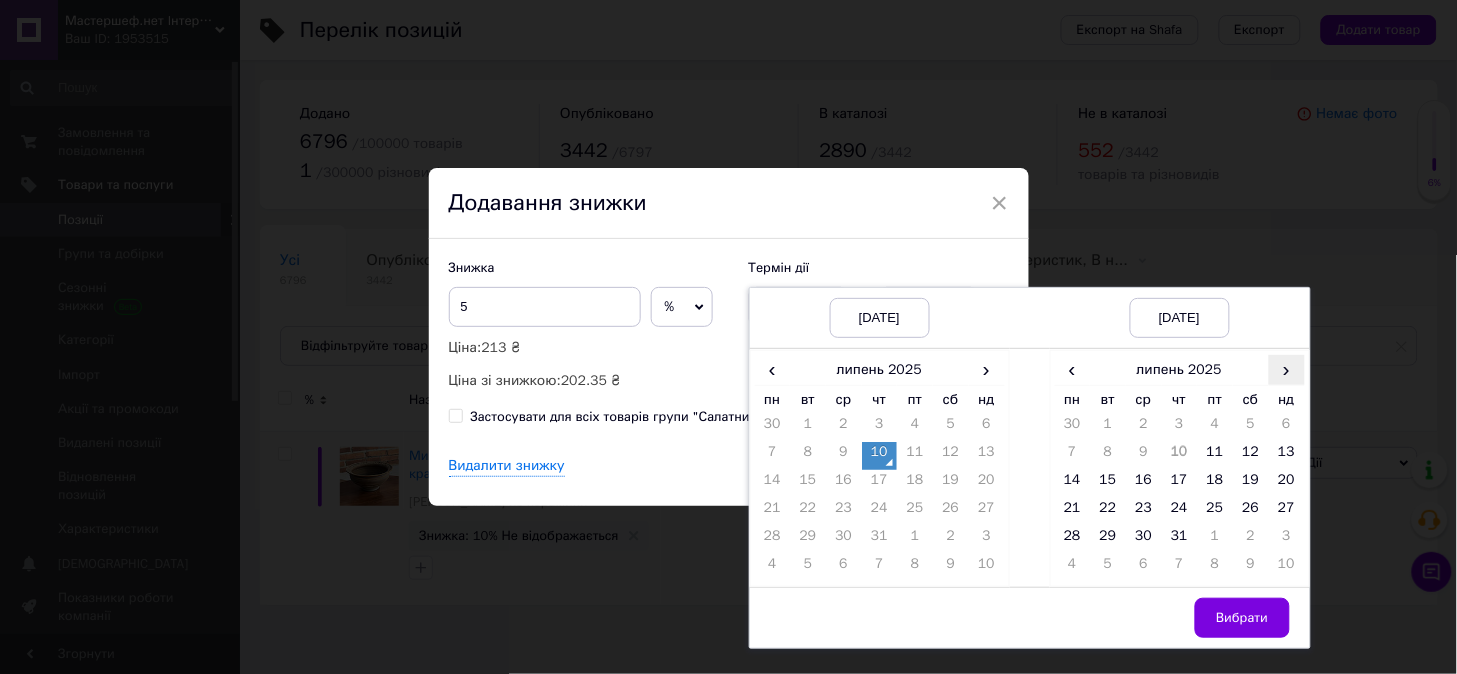 click on "›" at bounding box center (1287, 369) 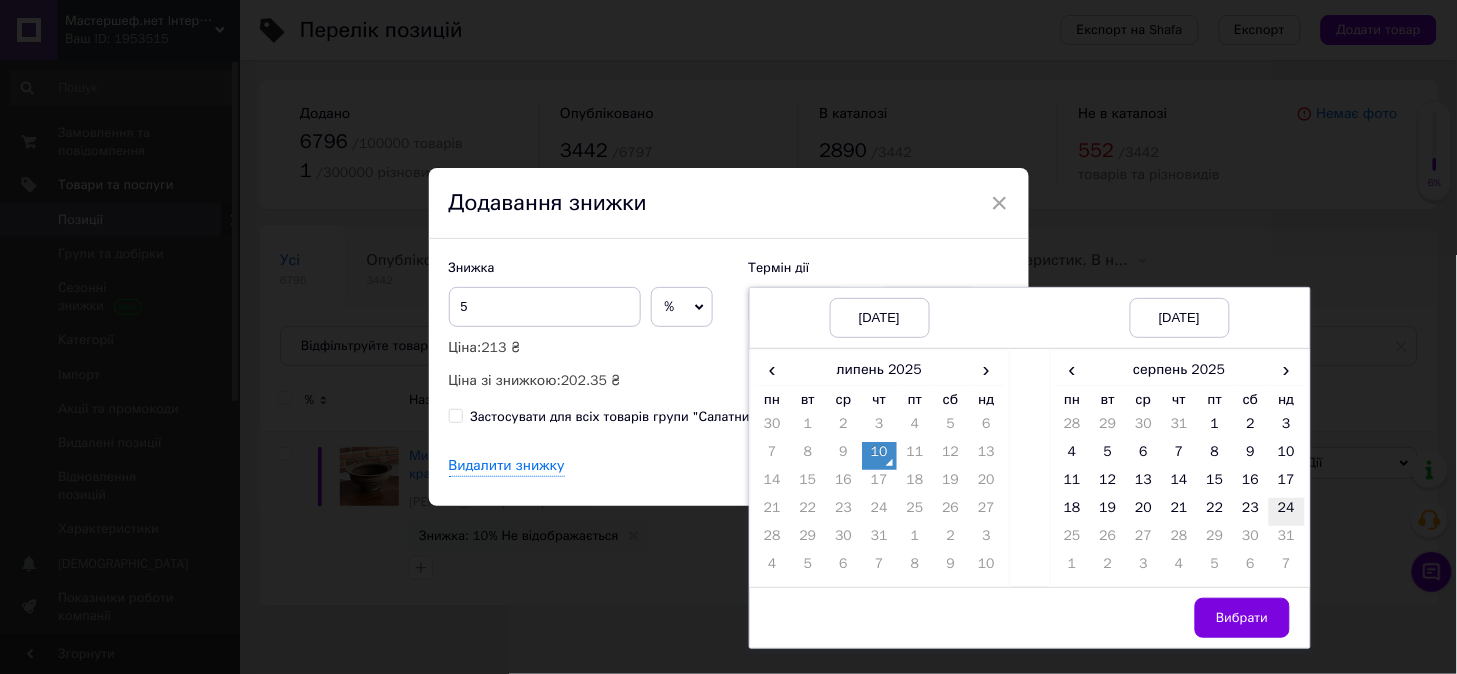 click on "24" at bounding box center (1287, 512) 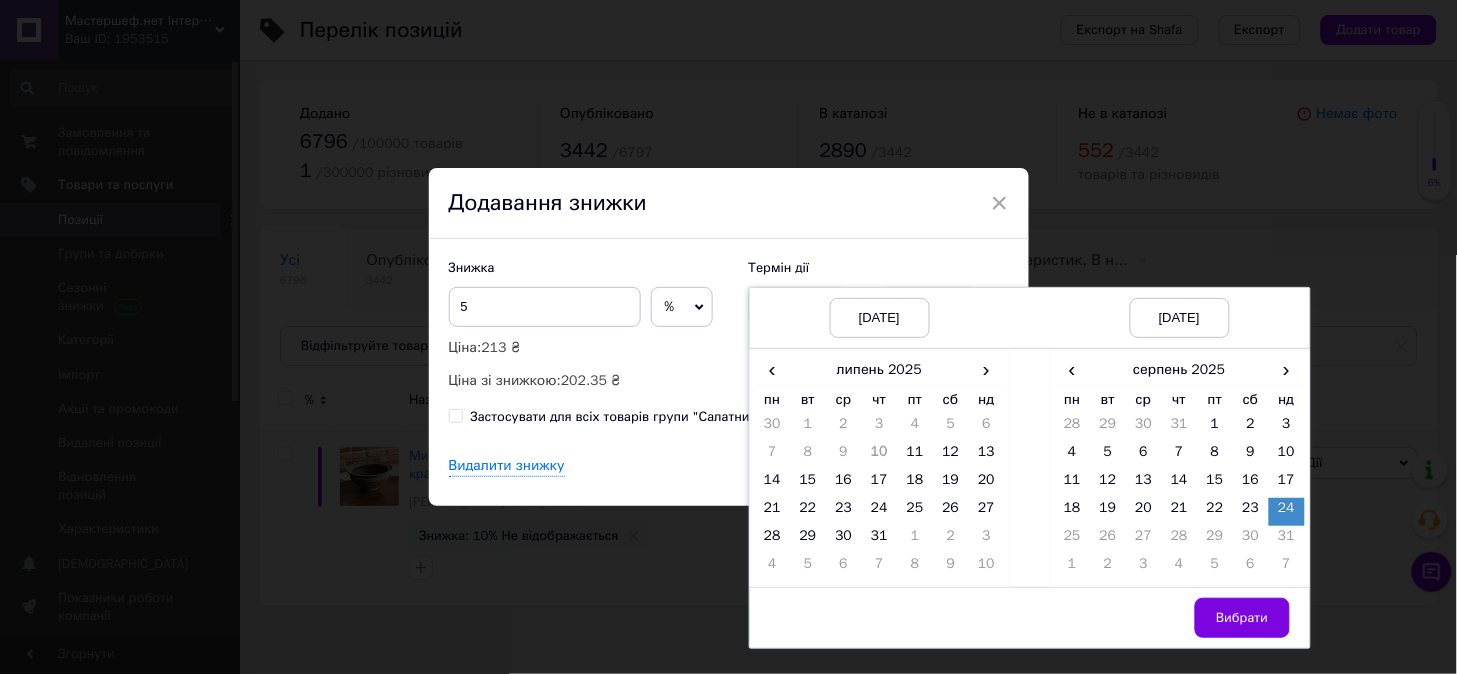 click on "Вибрати" at bounding box center [1242, 618] 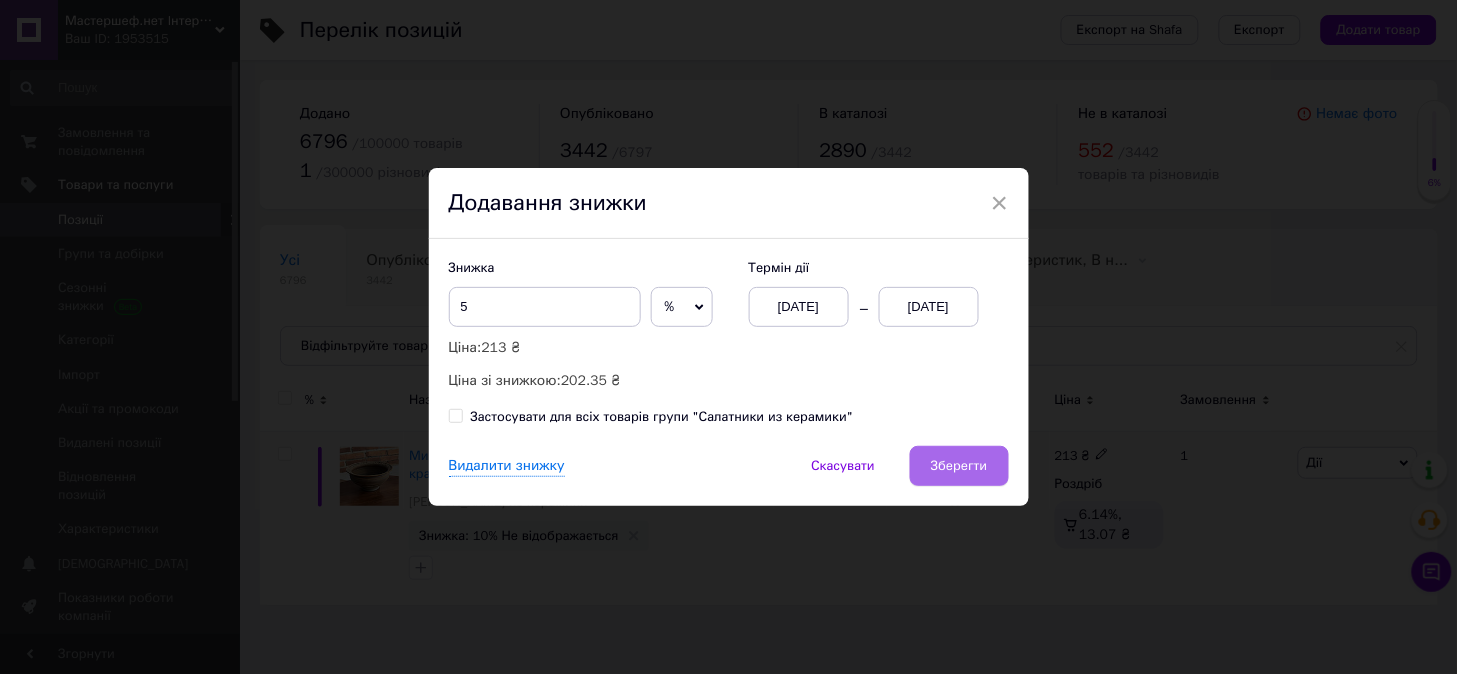 click on "Зберегти" at bounding box center (959, 466) 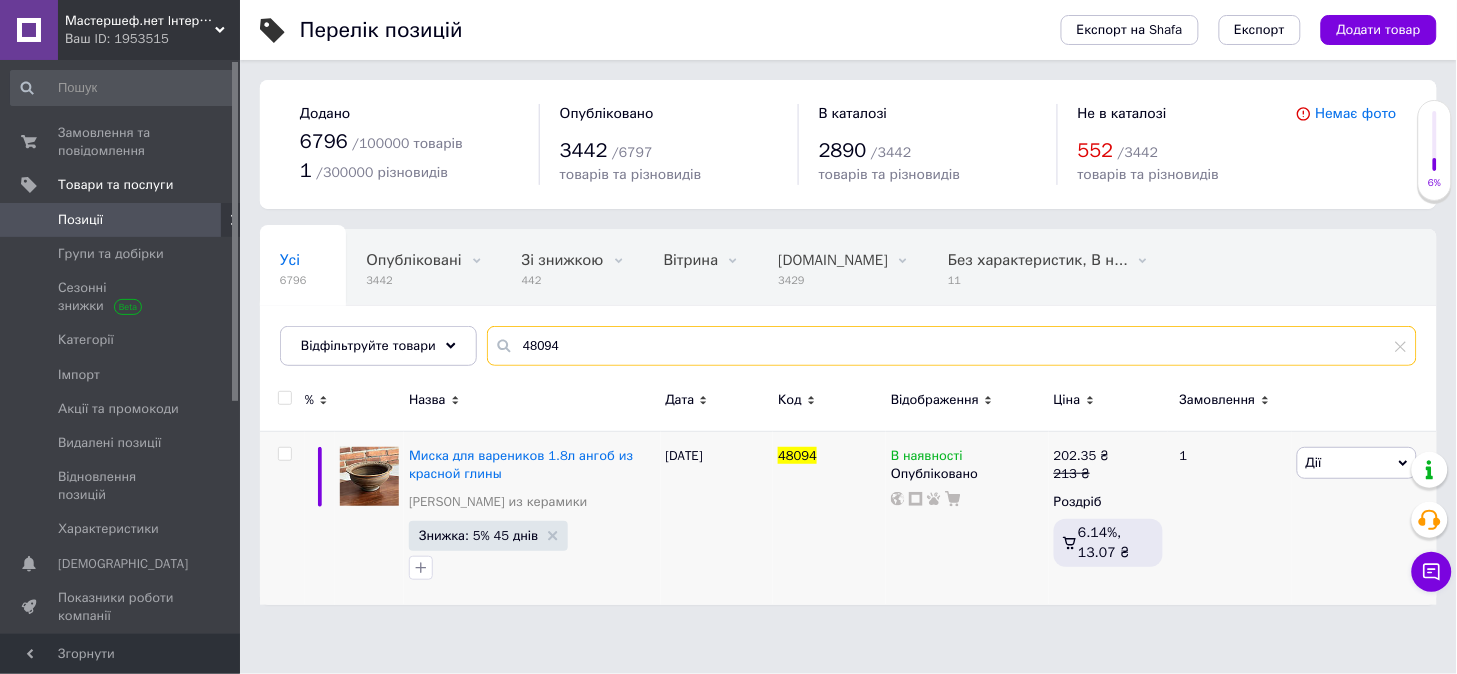 drag, startPoint x: 533, startPoint y: 345, endPoint x: 591, endPoint y: 353, distance: 58.549126 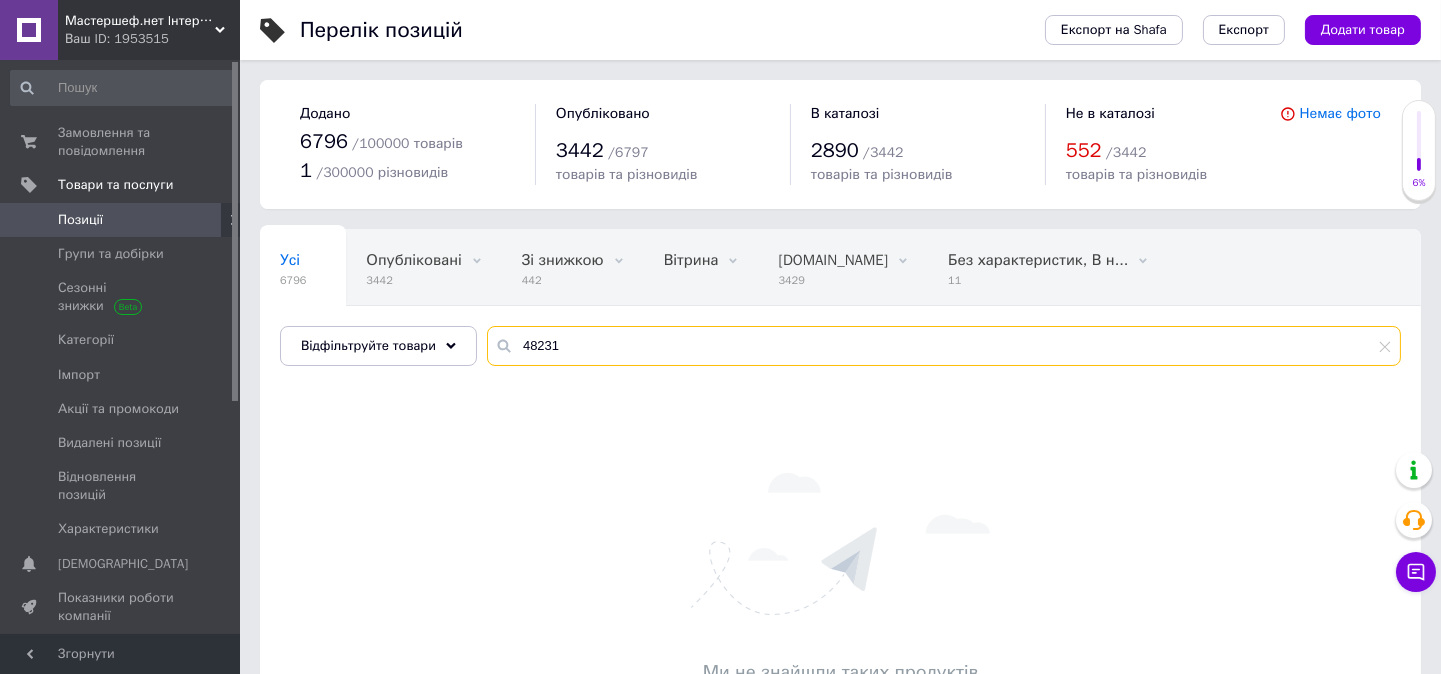 drag, startPoint x: 526, startPoint y: 348, endPoint x: 578, endPoint y: 374, distance: 58.137768 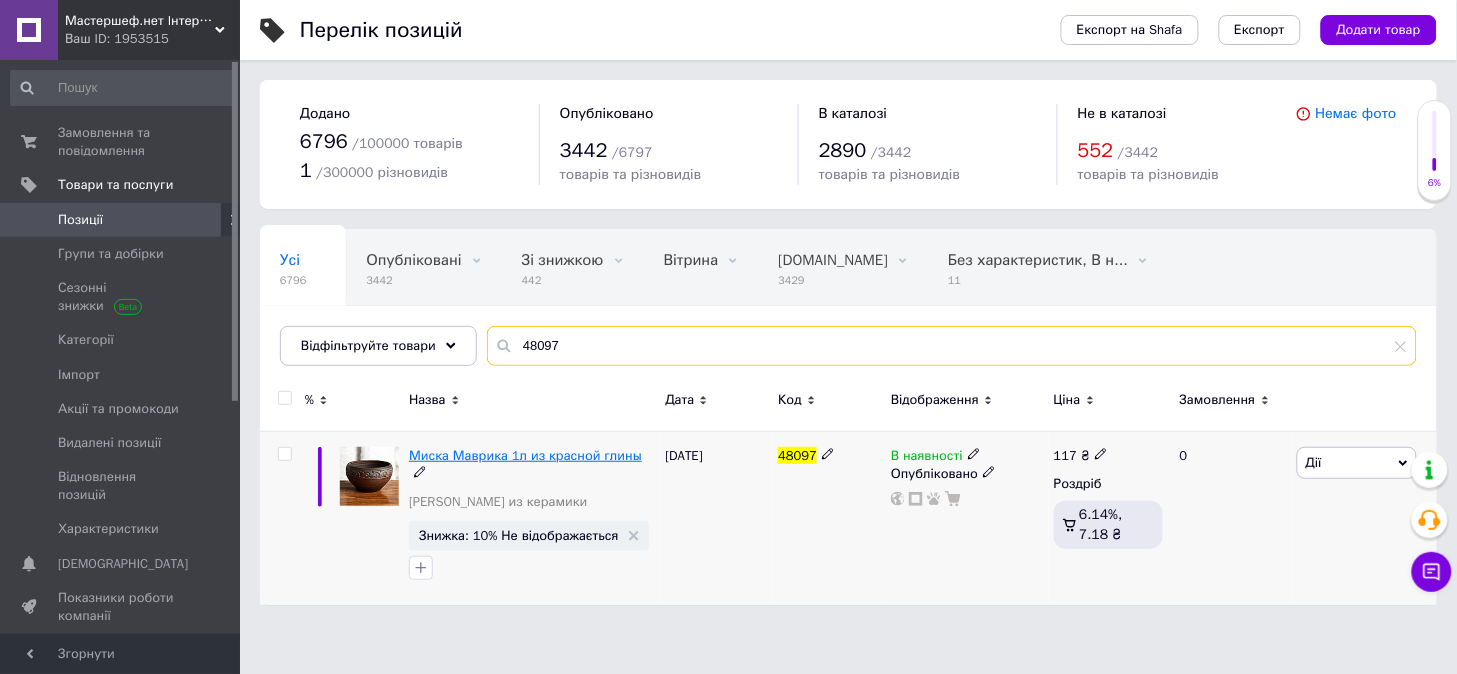 type on "48097" 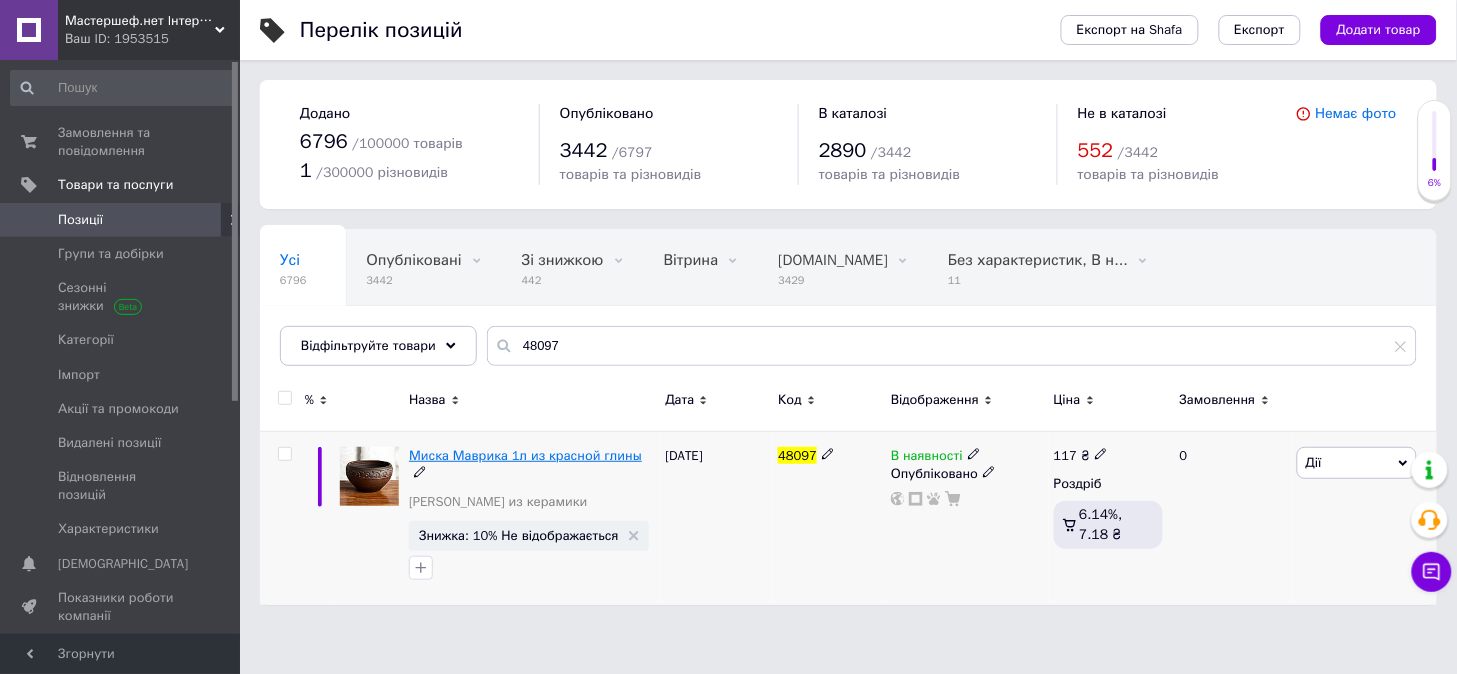 click on "Миска Маврика 1л из красной глины" at bounding box center [525, 455] 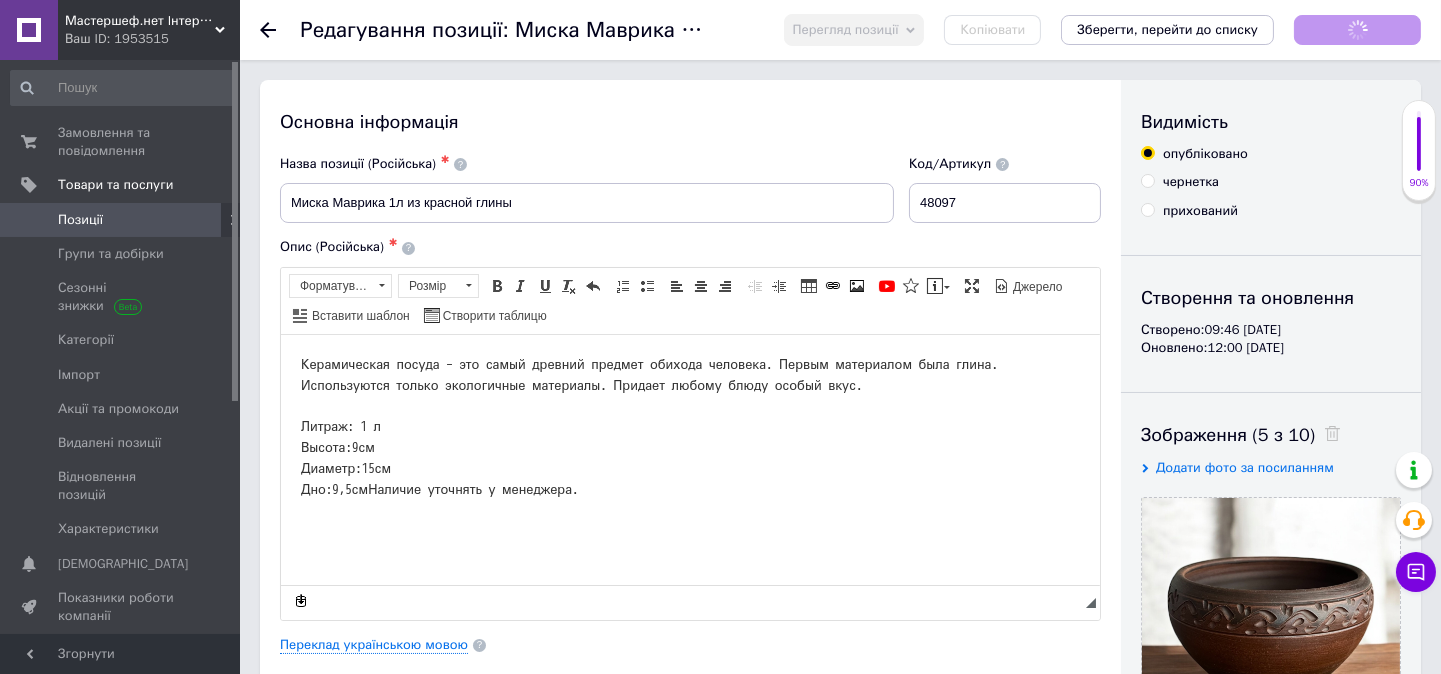 scroll, scrollTop: 0, scrollLeft: 0, axis: both 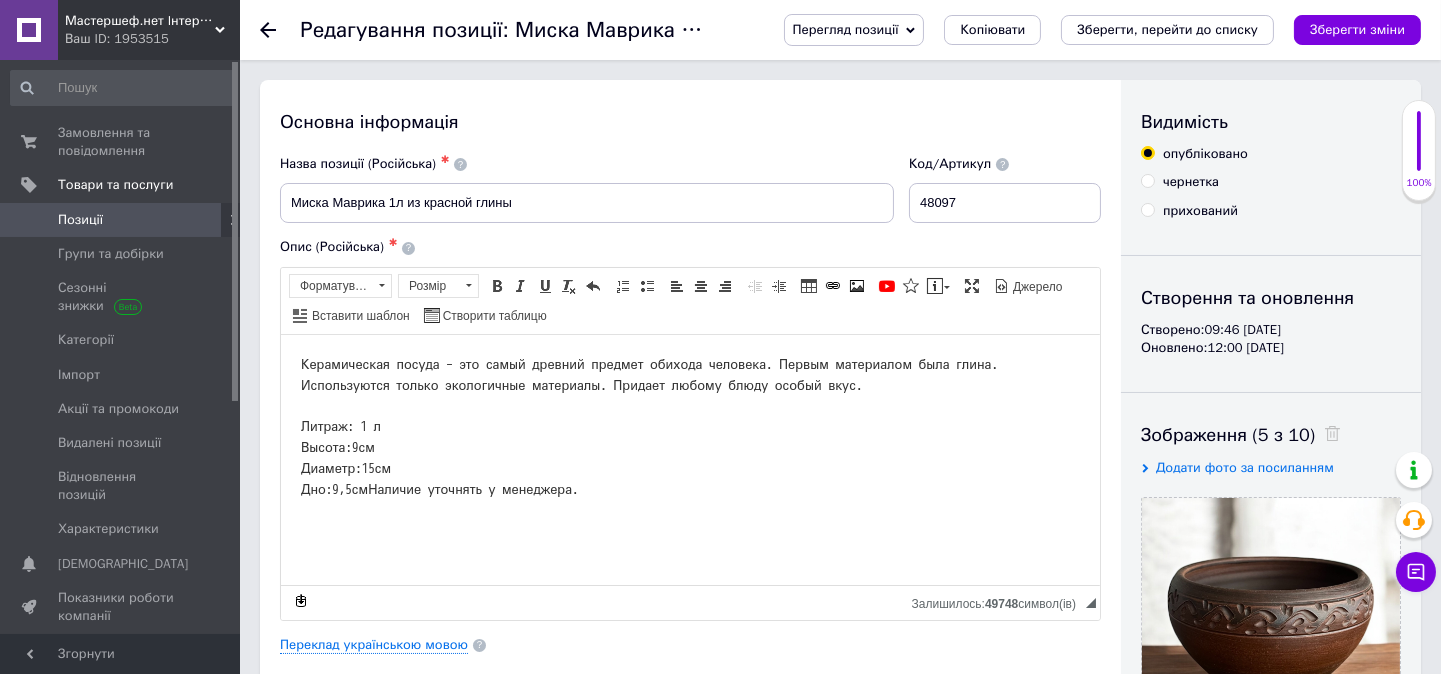click on "Керамическая посуда – это самый древний предмет обихода человека. Первым материалом была глина. Используются только экологичные материалы. Придает любому блюду особый вкус.
Литраж: 1 л
Высота:9см
Диаметр:15см
Дно:9,5см
Наличие уточнять у менеджера." at bounding box center (689, 443) 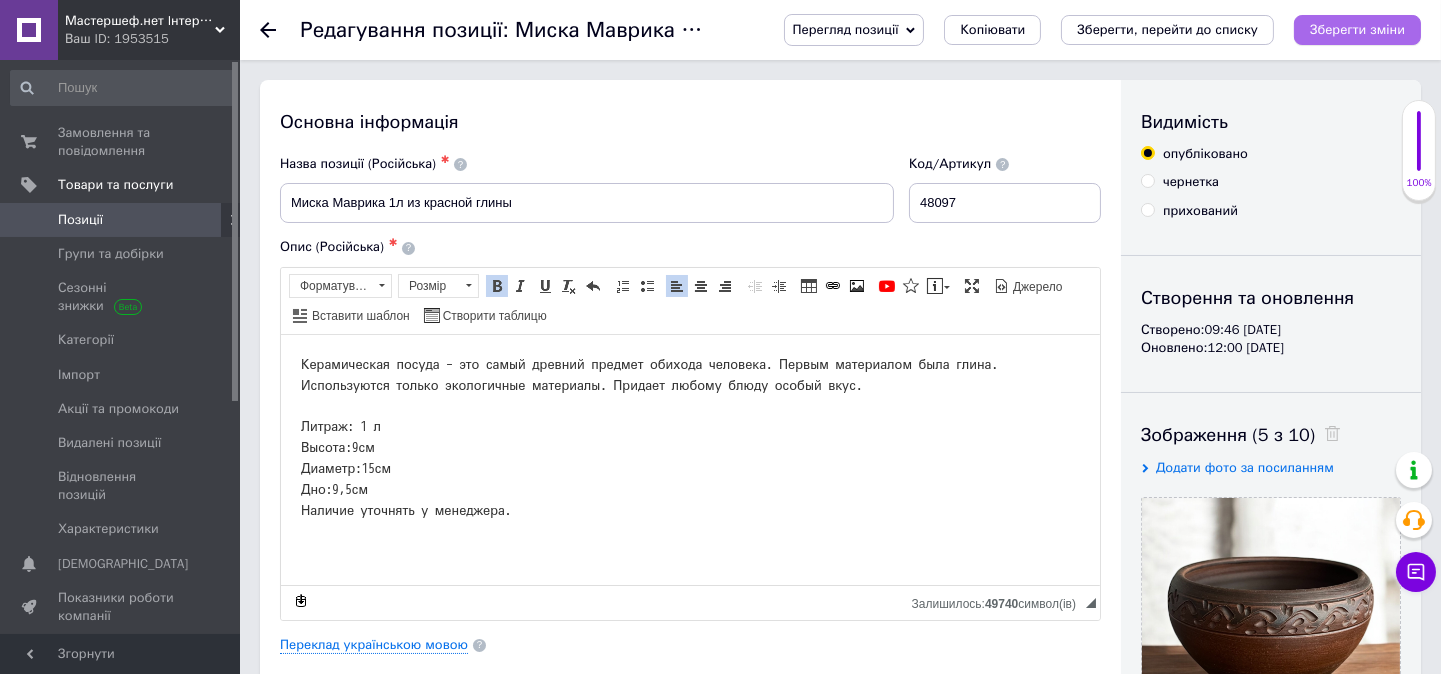 click on "Зберегти зміни" at bounding box center [1357, 30] 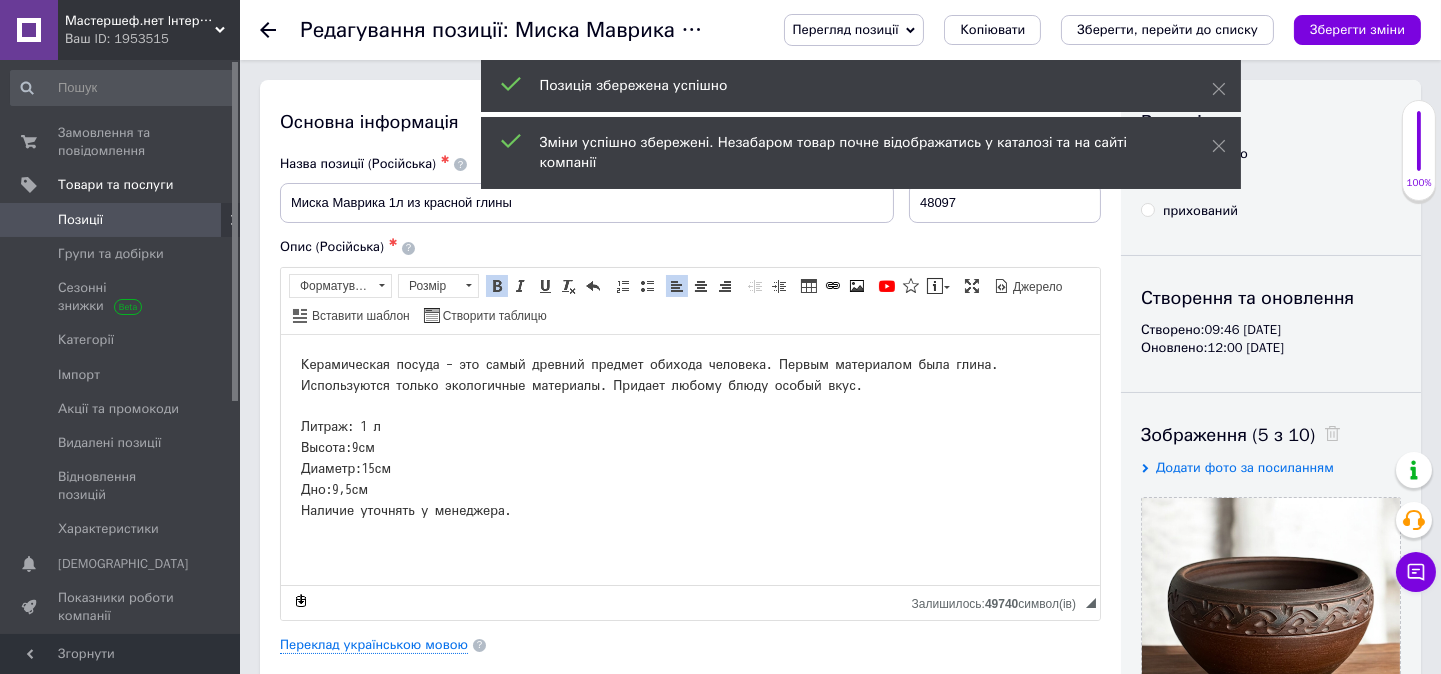 click 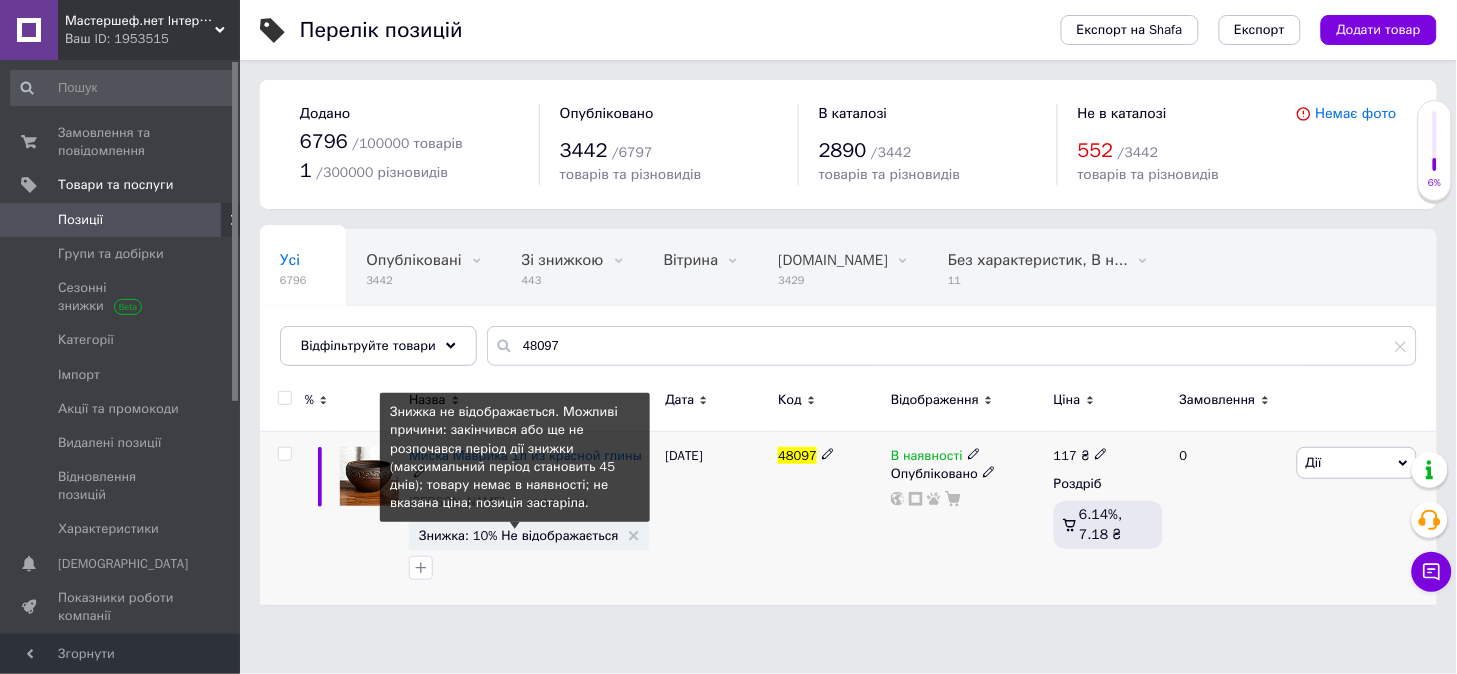 click on "Знижка: 10% Не відображається" at bounding box center [519, 535] 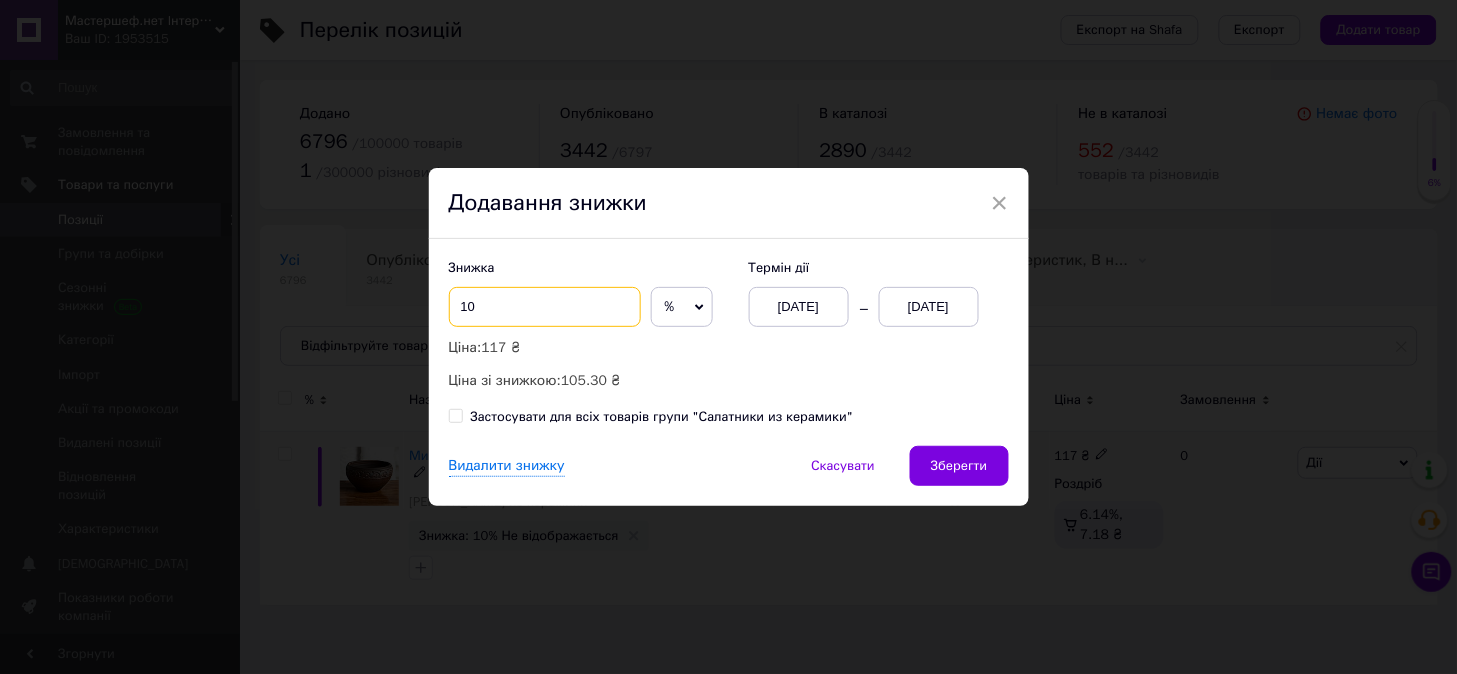 drag, startPoint x: 456, startPoint y: 304, endPoint x: 508, endPoint y: 312, distance: 52.611786 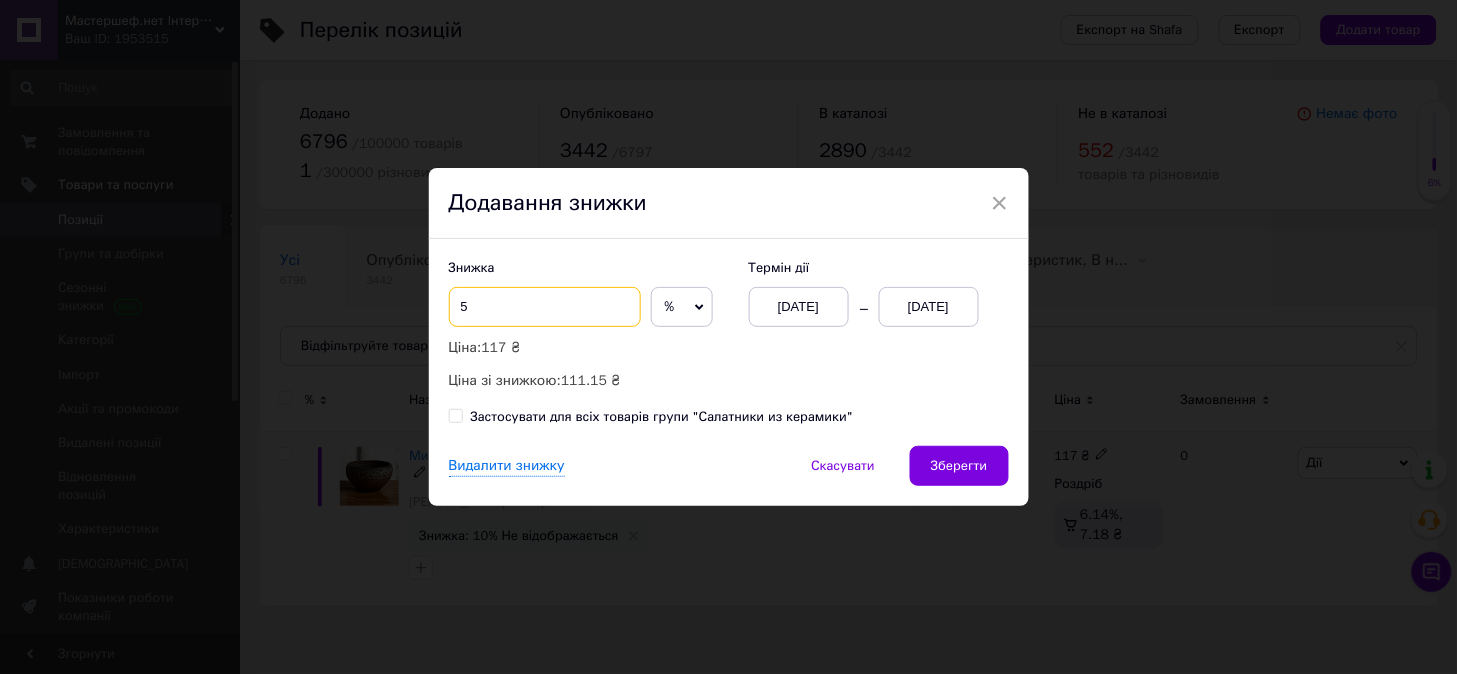 type on "5" 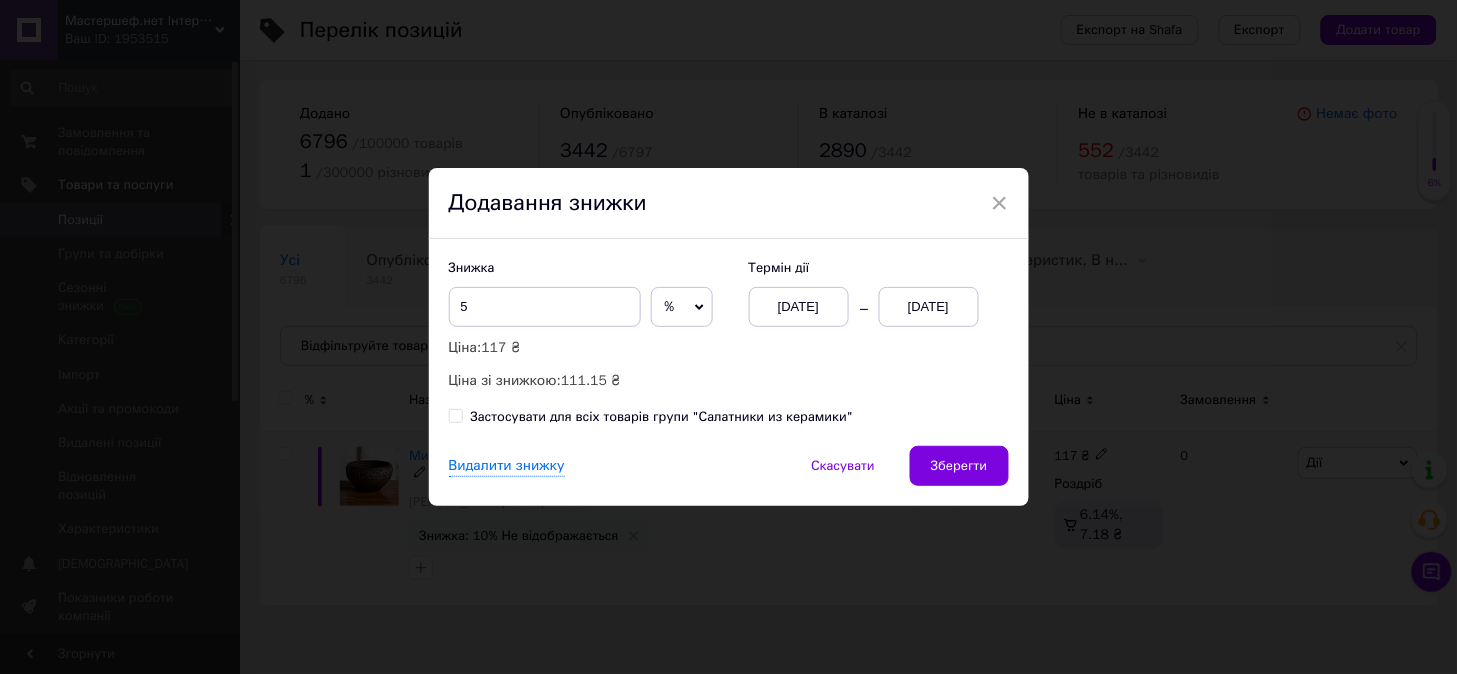 click on "[DATE]" at bounding box center (929, 307) 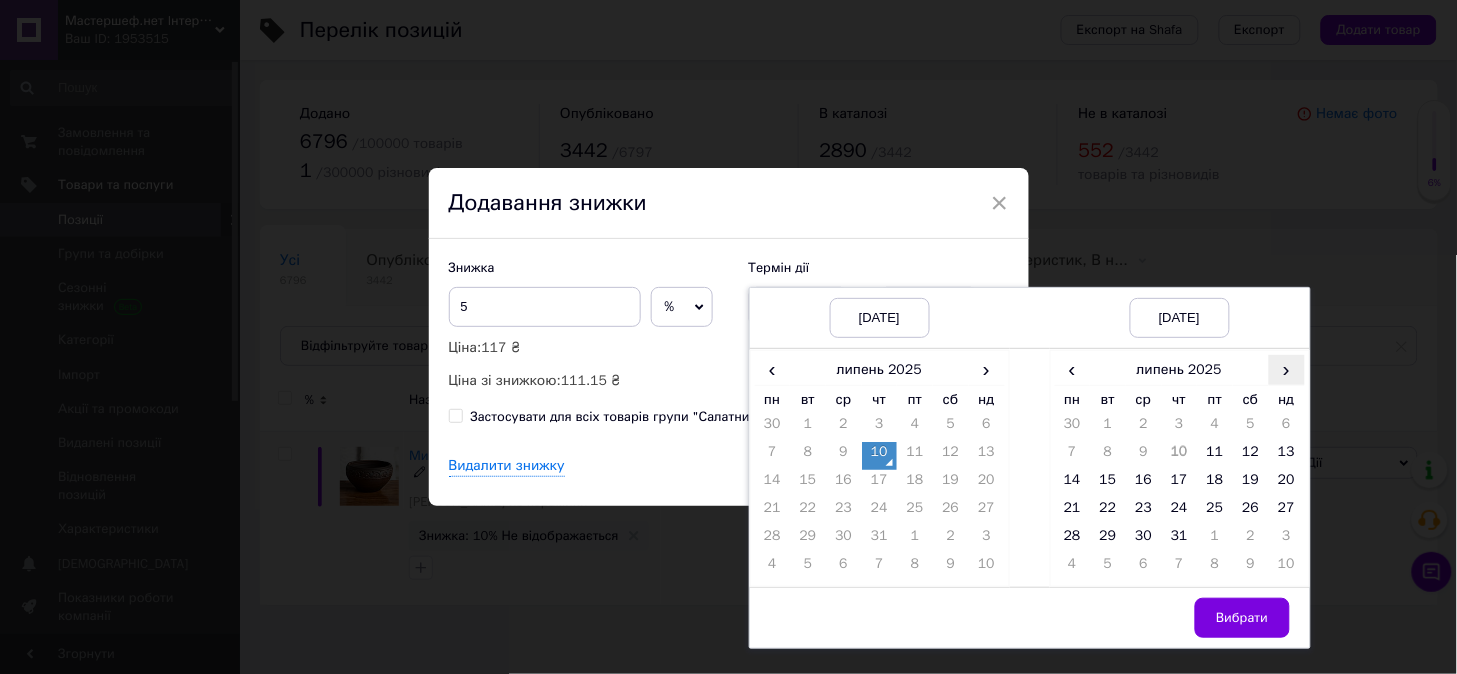 click on "›" at bounding box center (1287, 369) 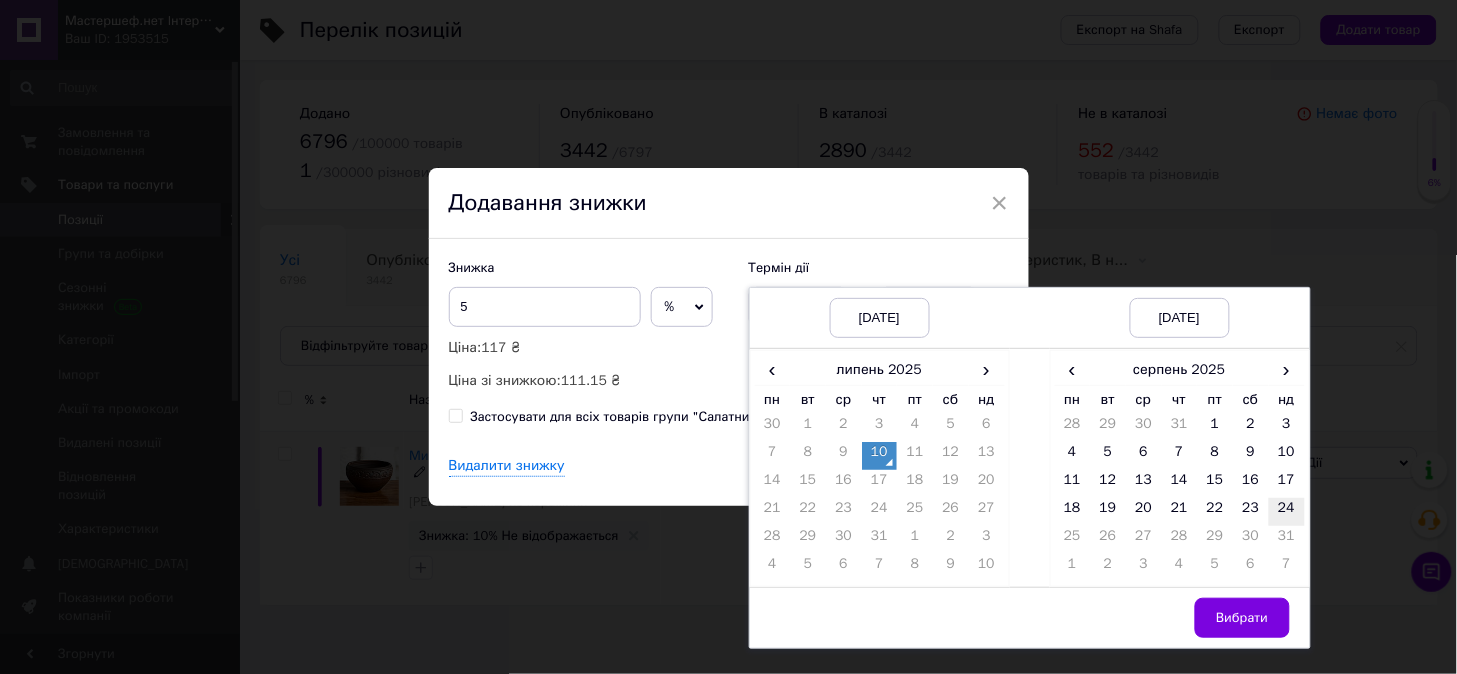 click on "24" at bounding box center [1287, 512] 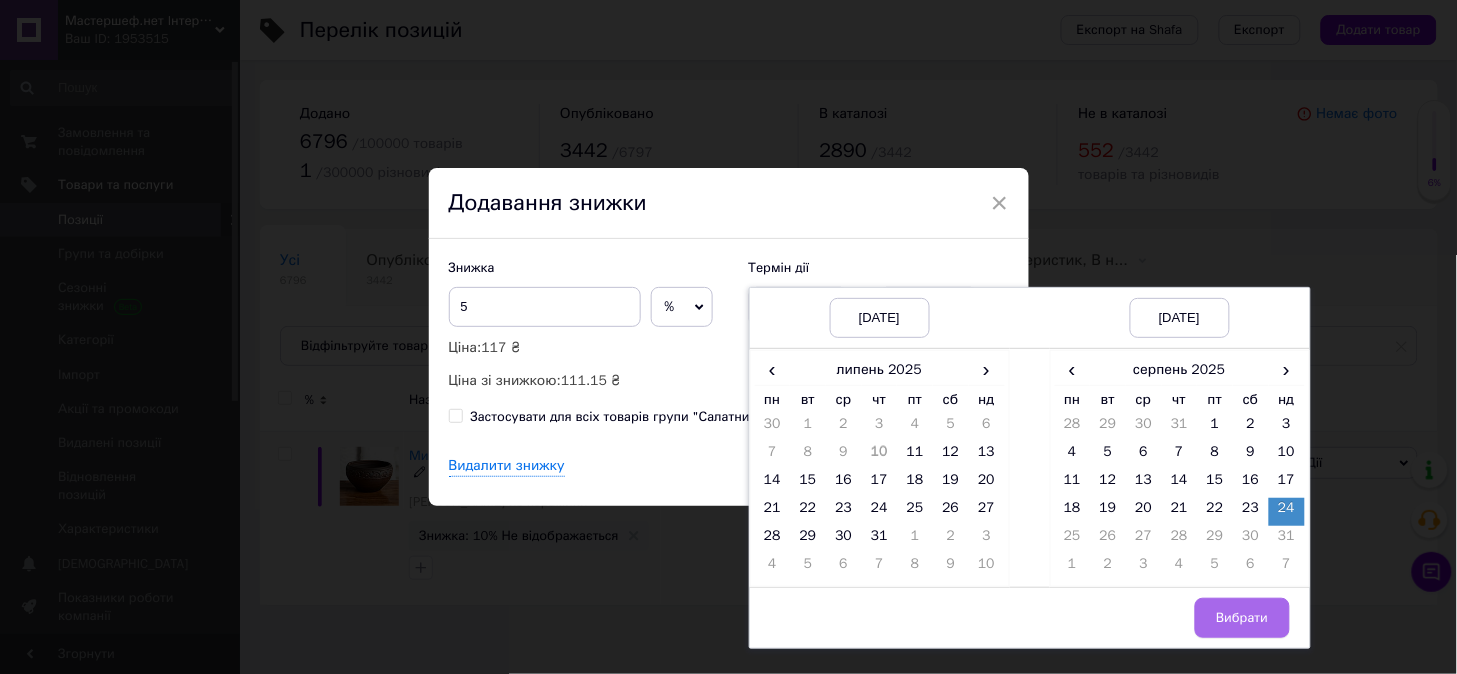 click on "Вибрати" at bounding box center (1242, 618) 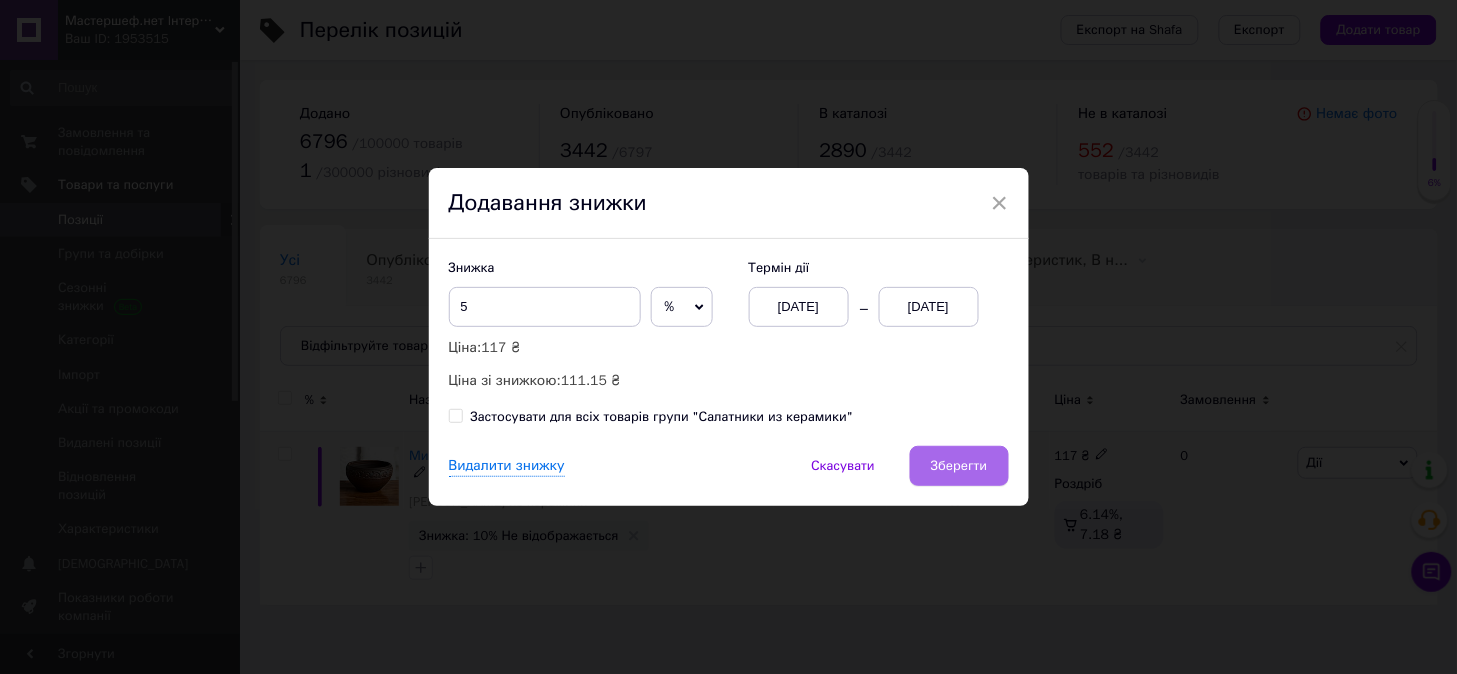 click on "Зберегти" at bounding box center [959, 466] 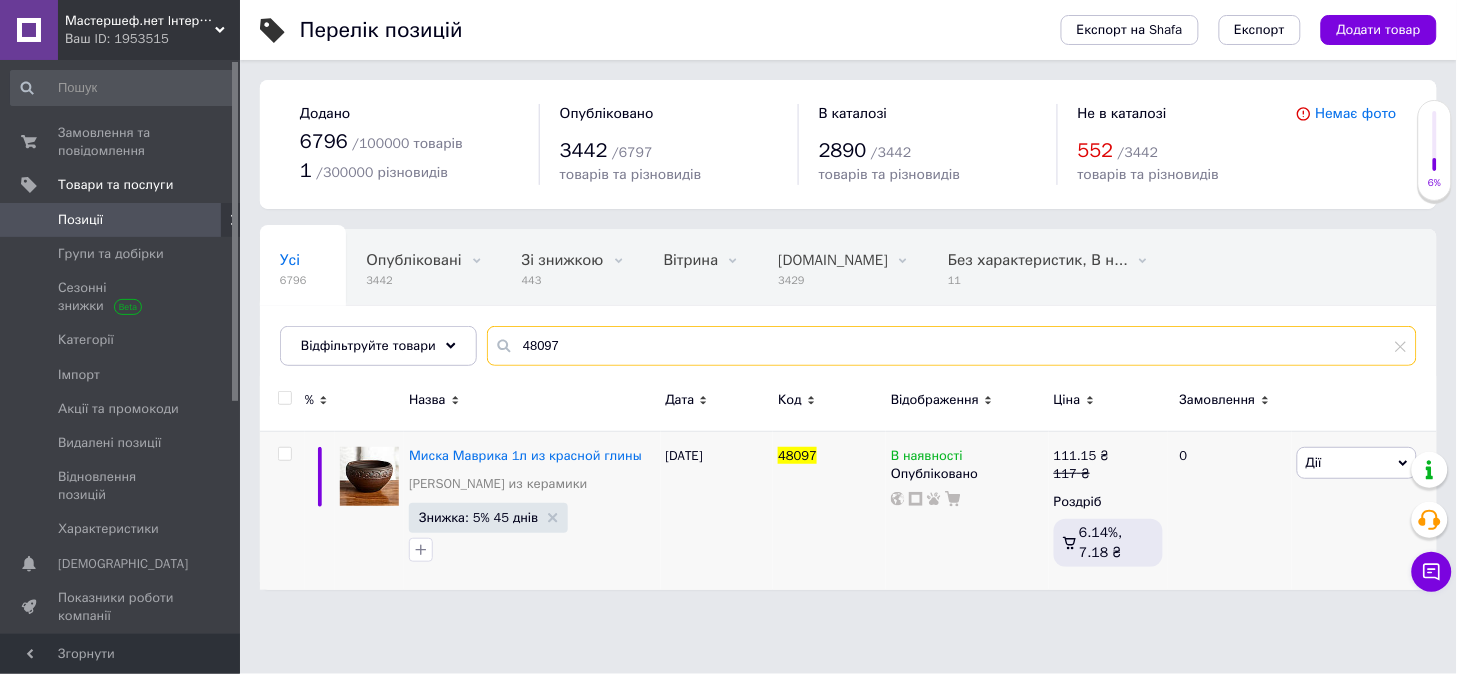 drag, startPoint x: 527, startPoint y: 348, endPoint x: 606, endPoint y: 385, distance: 87.23531 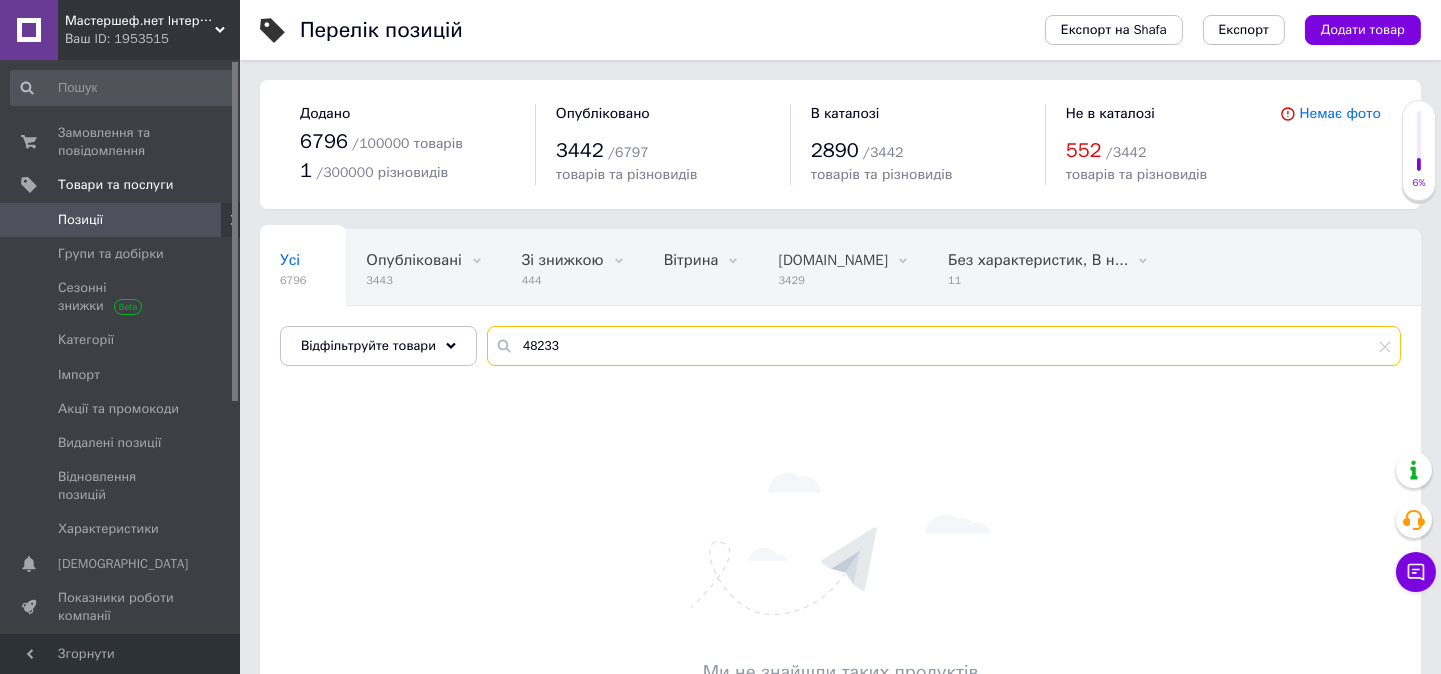 drag, startPoint x: 510, startPoint y: 350, endPoint x: 597, endPoint y: 362, distance: 87.823685 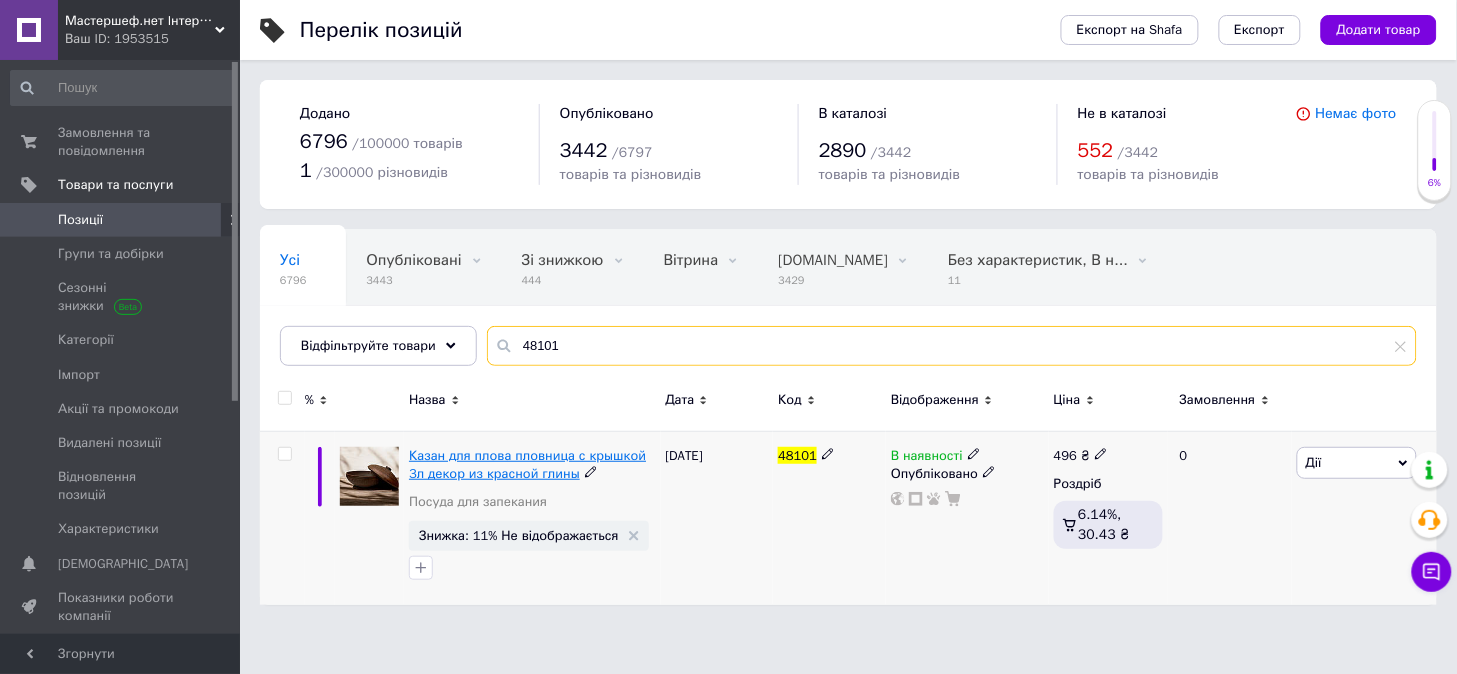 type on "48101" 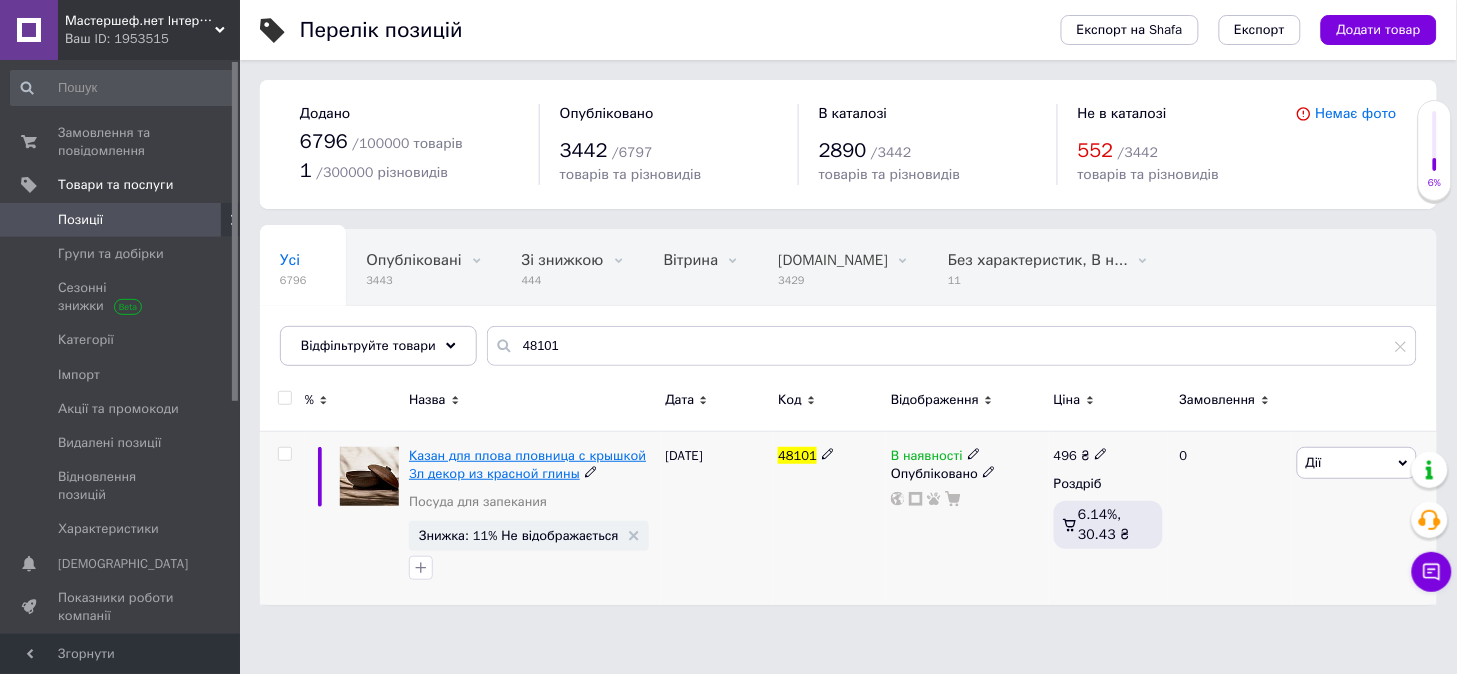 click on "Казан для плова пловница с крышкой 3л декор из красной глины" at bounding box center [527, 464] 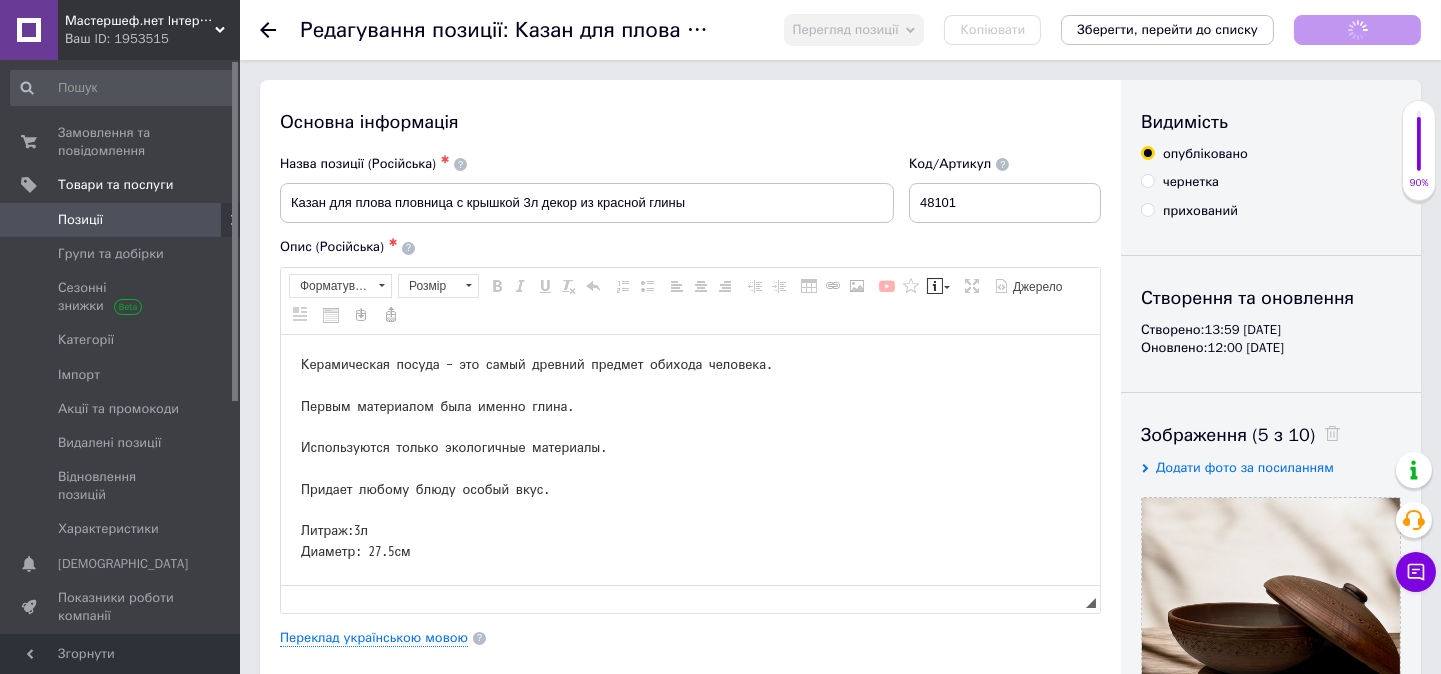 scroll, scrollTop: 0, scrollLeft: 0, axis: both 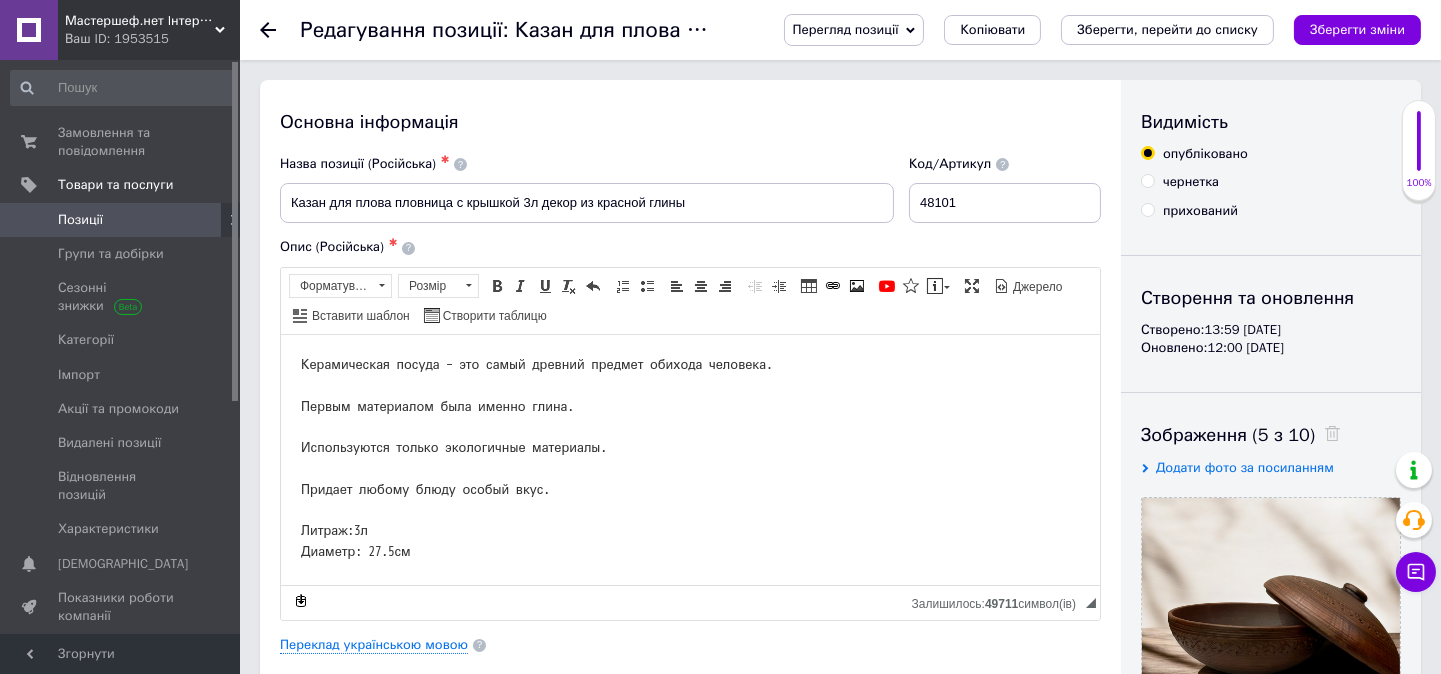 click on "Керамическая посуда – это самый древний предмет обихода человека.
Первым материалом была именно глина.
Используются только экологичные материалы.
Придает любому блюду особый вкус.
Литраж:3л
Диаметр: 27.5см
Высота: 10,2см.
Высота с крышкой: 18см
Дно:11см
Наличие уточнять у менеджера." at bounding box center (689, 510) 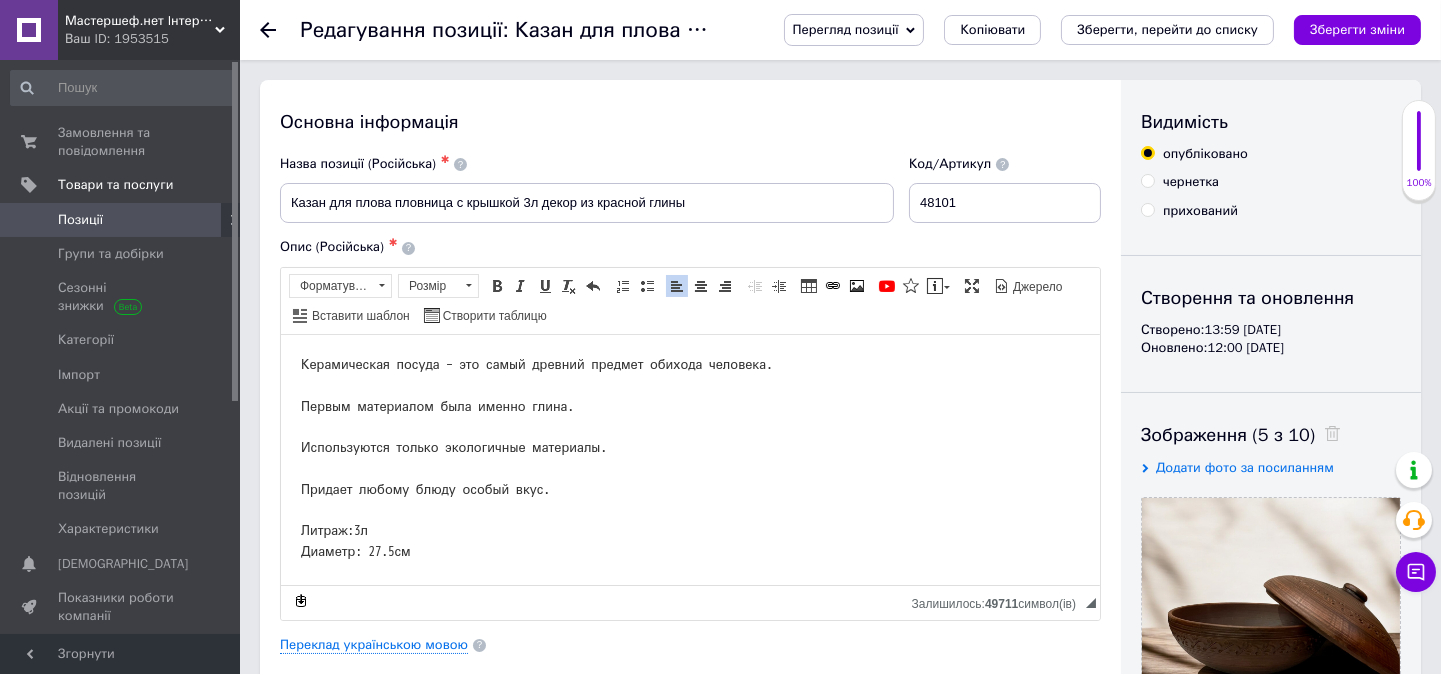type 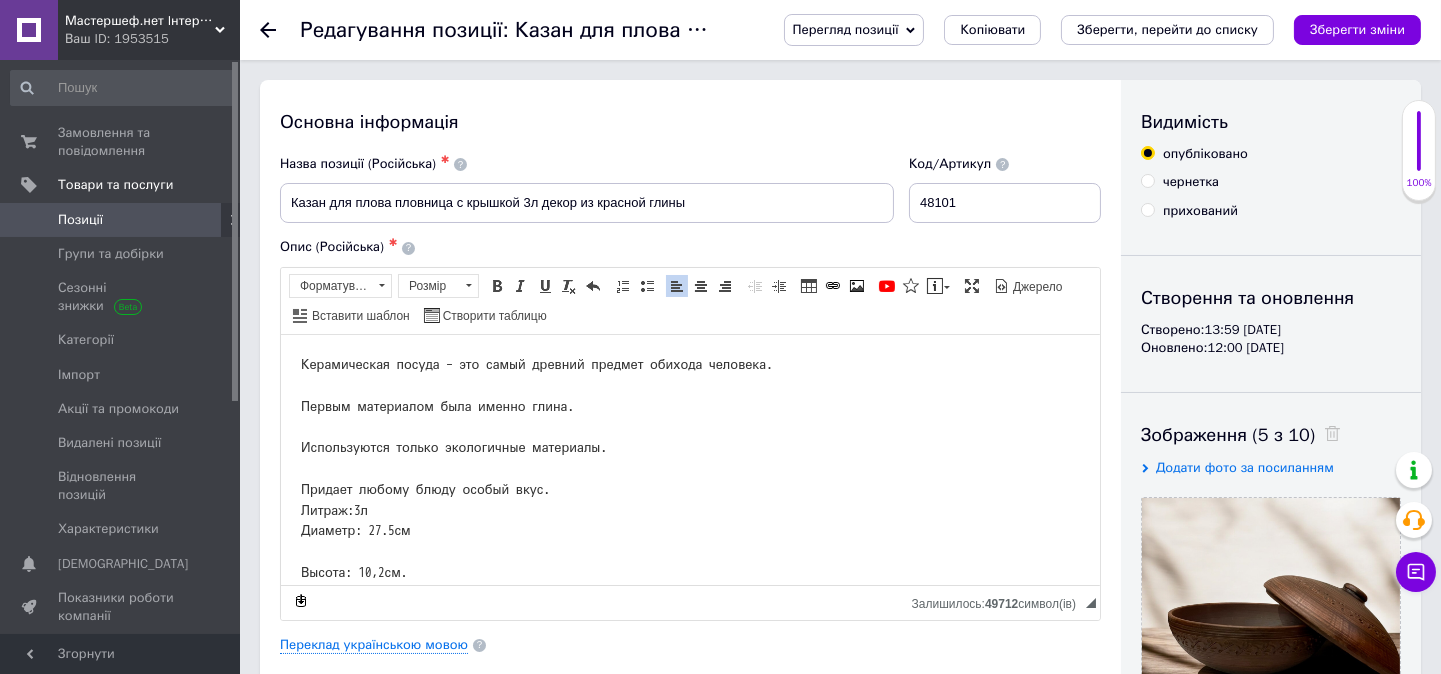 drag, startPoint x: 1332, startPoint y: 24, endPoint x: 1108, endPoint y: 112, distance: 240.66574 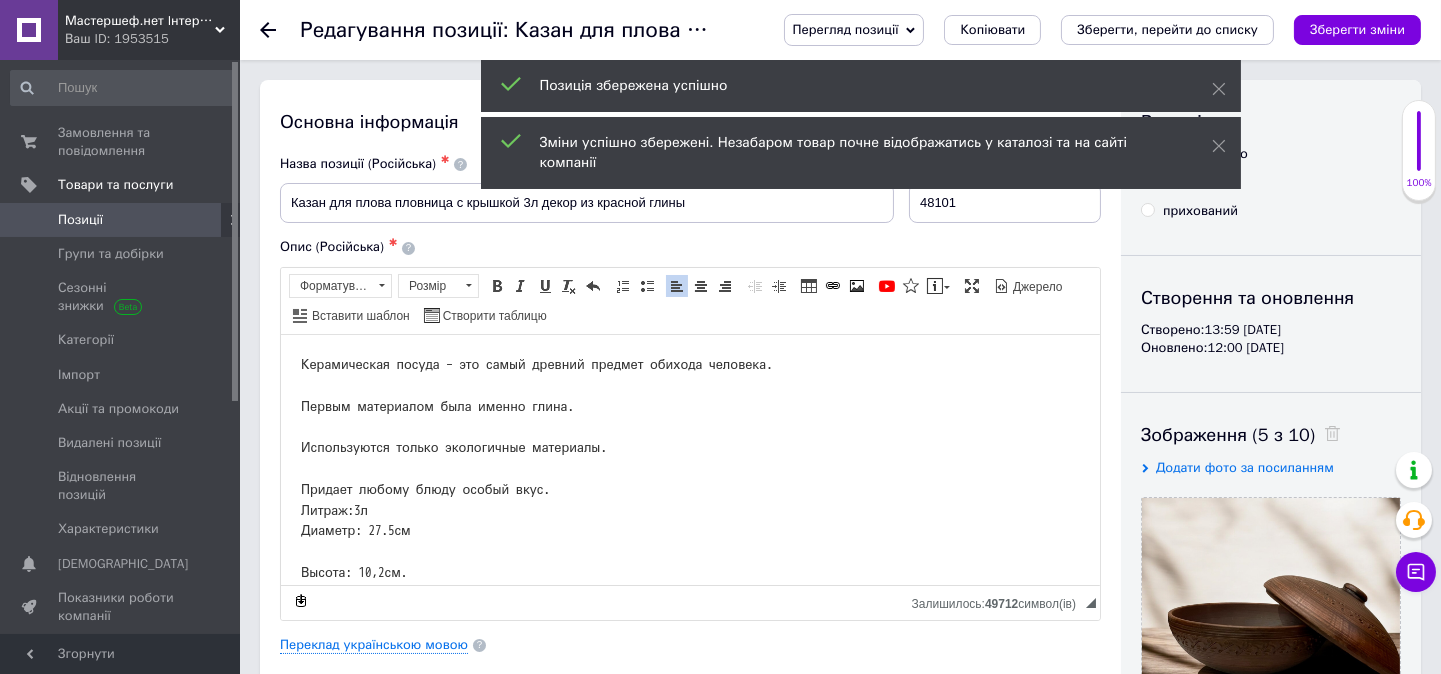 click 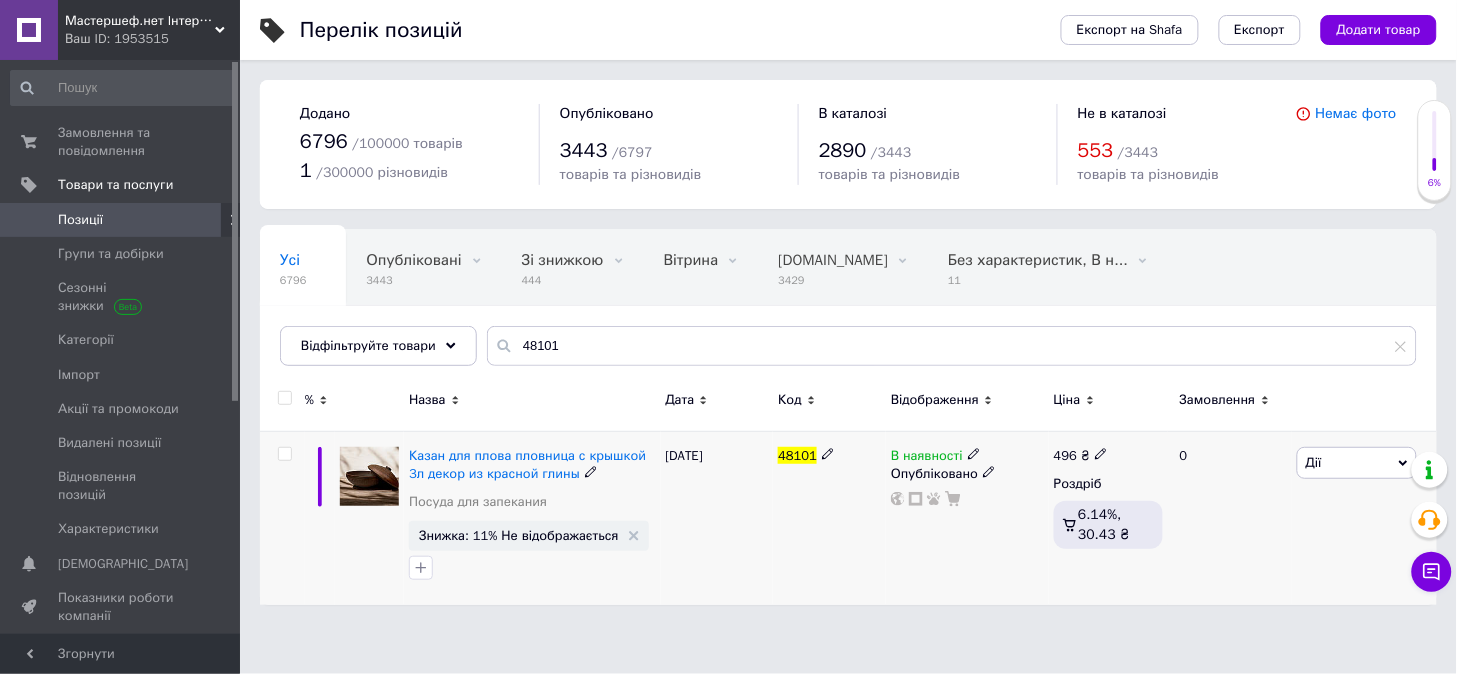 click on "Знижка: 11% Не відображається" at bounding box center [529, 536] 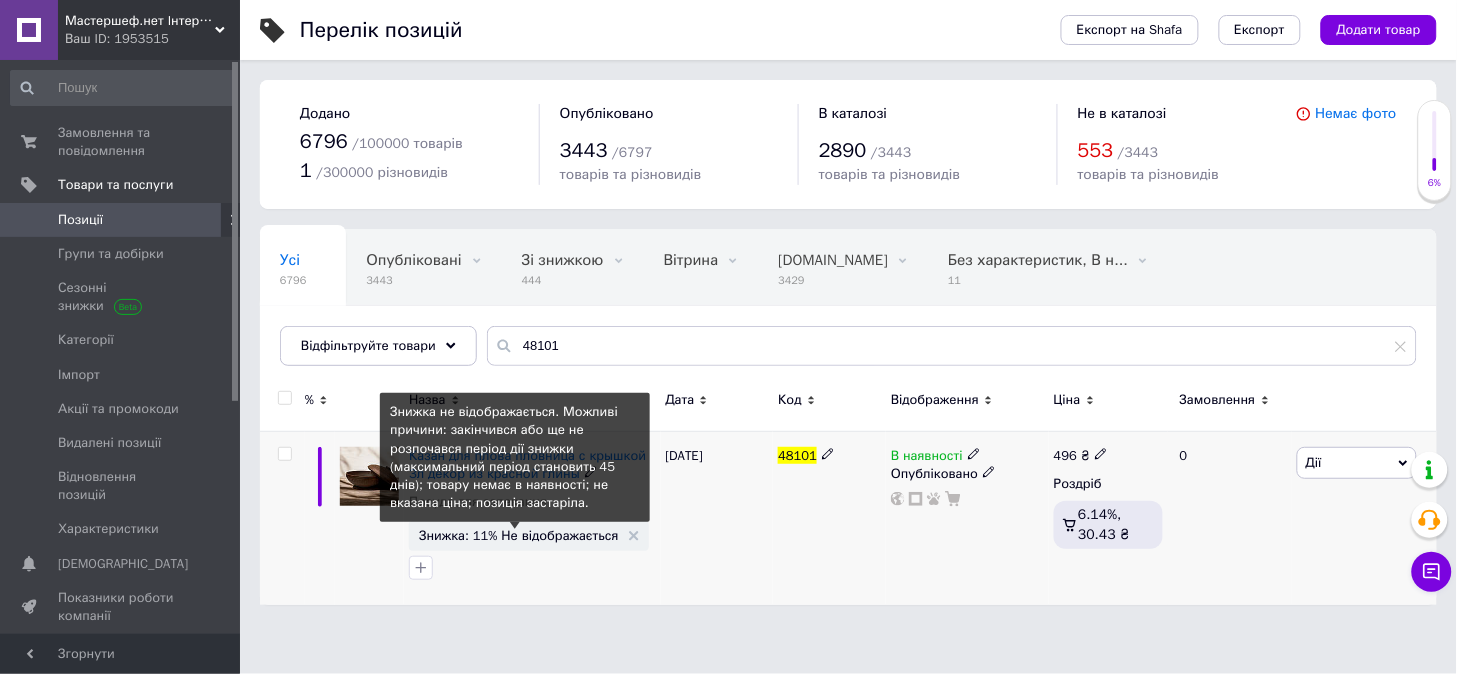 click on "Знижка: 11% Не відображається" at bounding box center (519, 535) 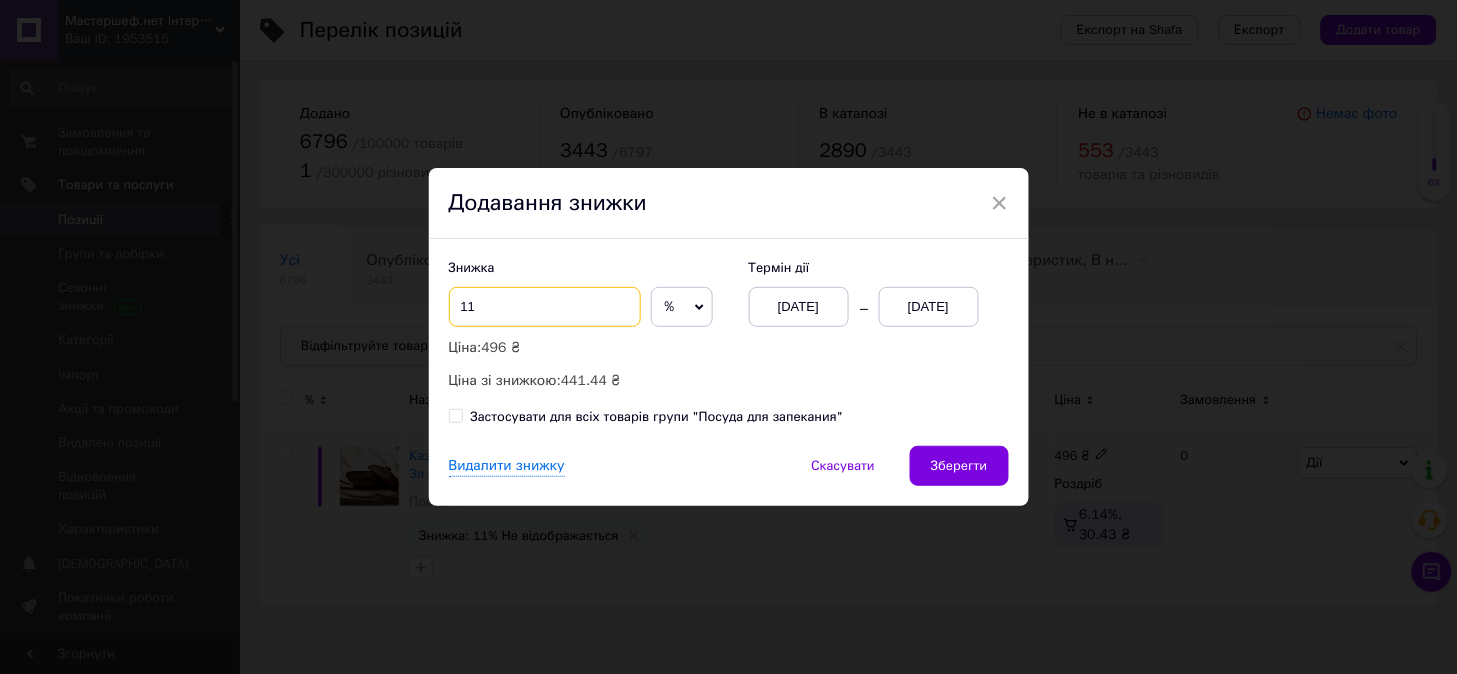 drag, startPoint x: 451, startPoint y: 305, endPoint x: 517, endPoint y: 317, distance: 67.08204 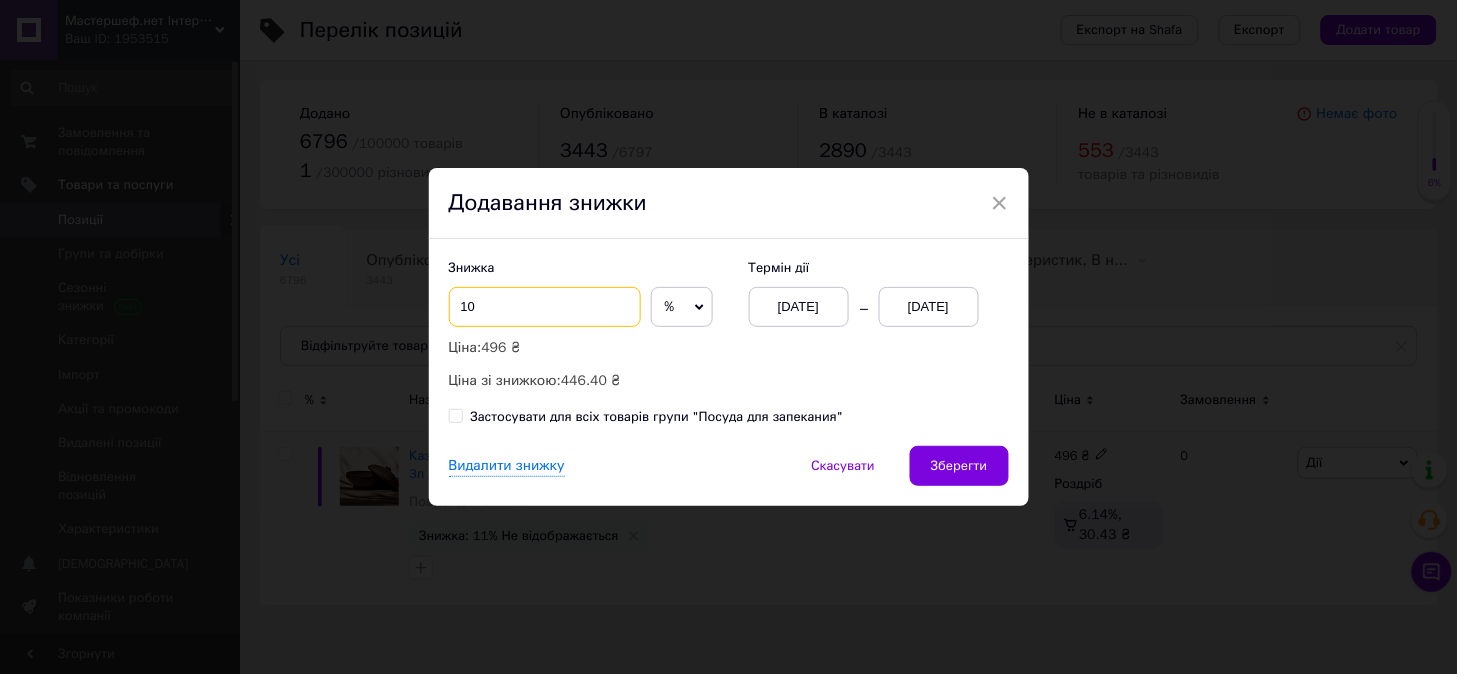 type on "10" 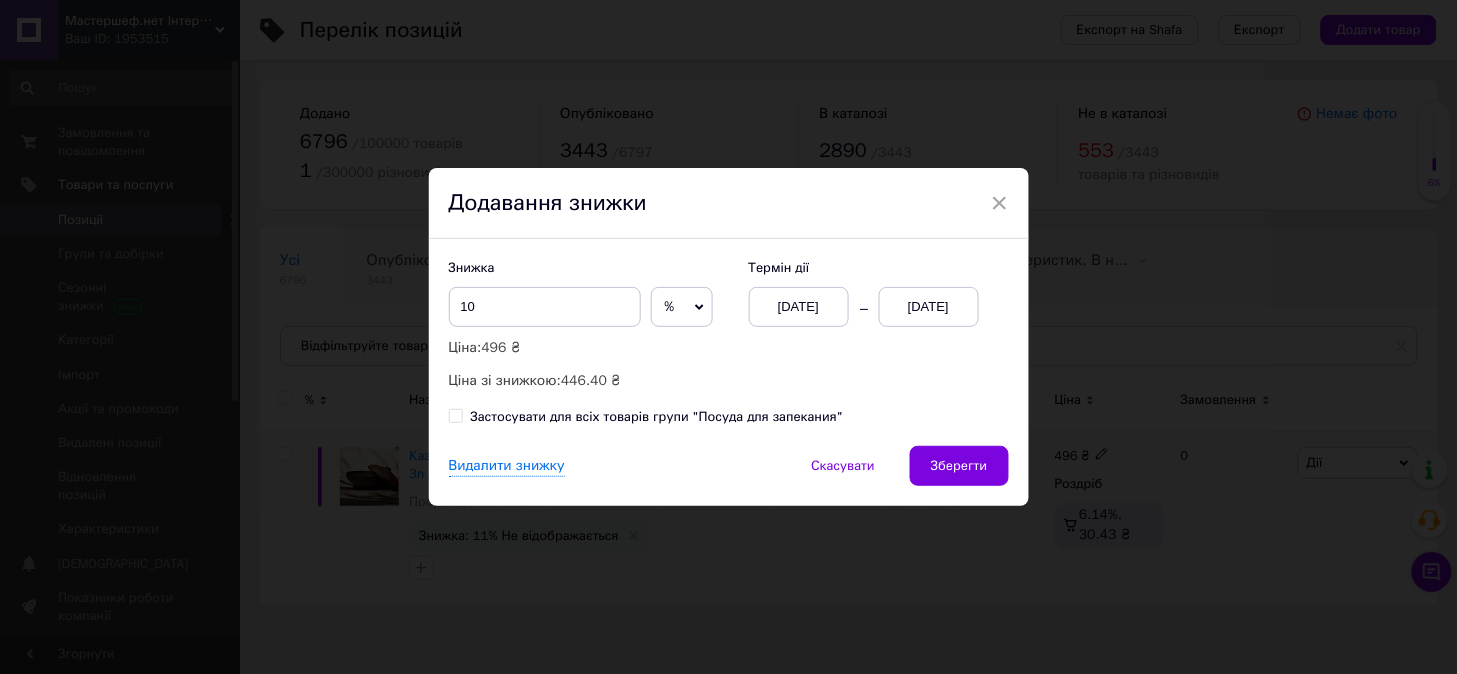 click on "Термін дії [DATE] [DATE]" at bounding box center (869, 293) 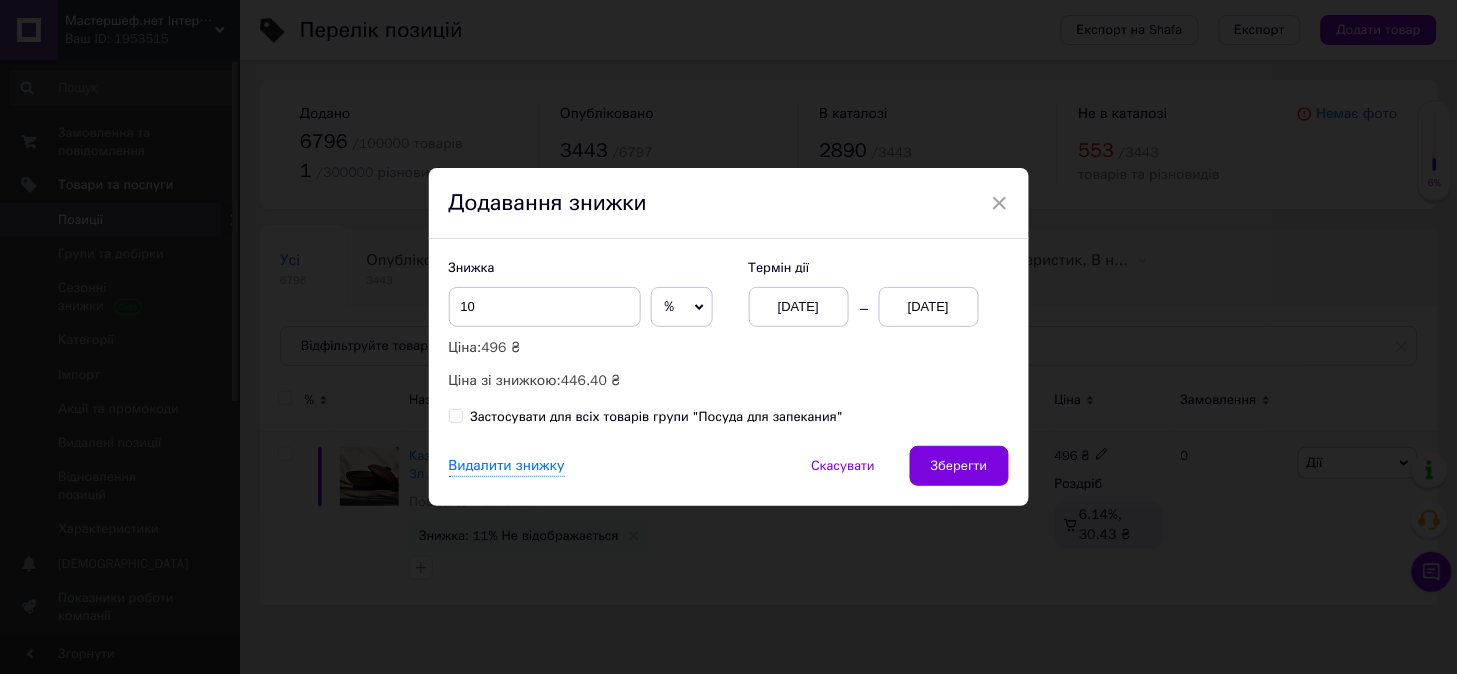 click on "[DATE]" at bounding box center [929, 307] 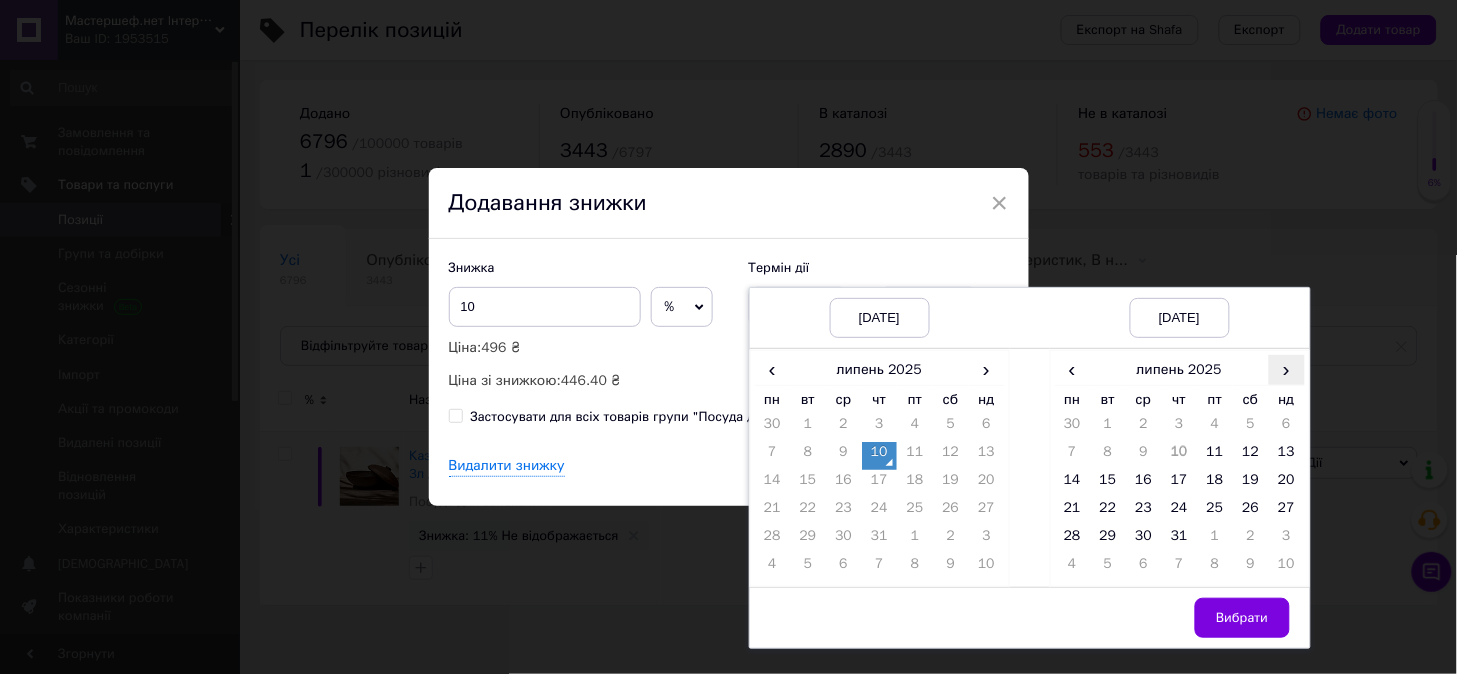 click on "›" at bounding box center (1287, 369) 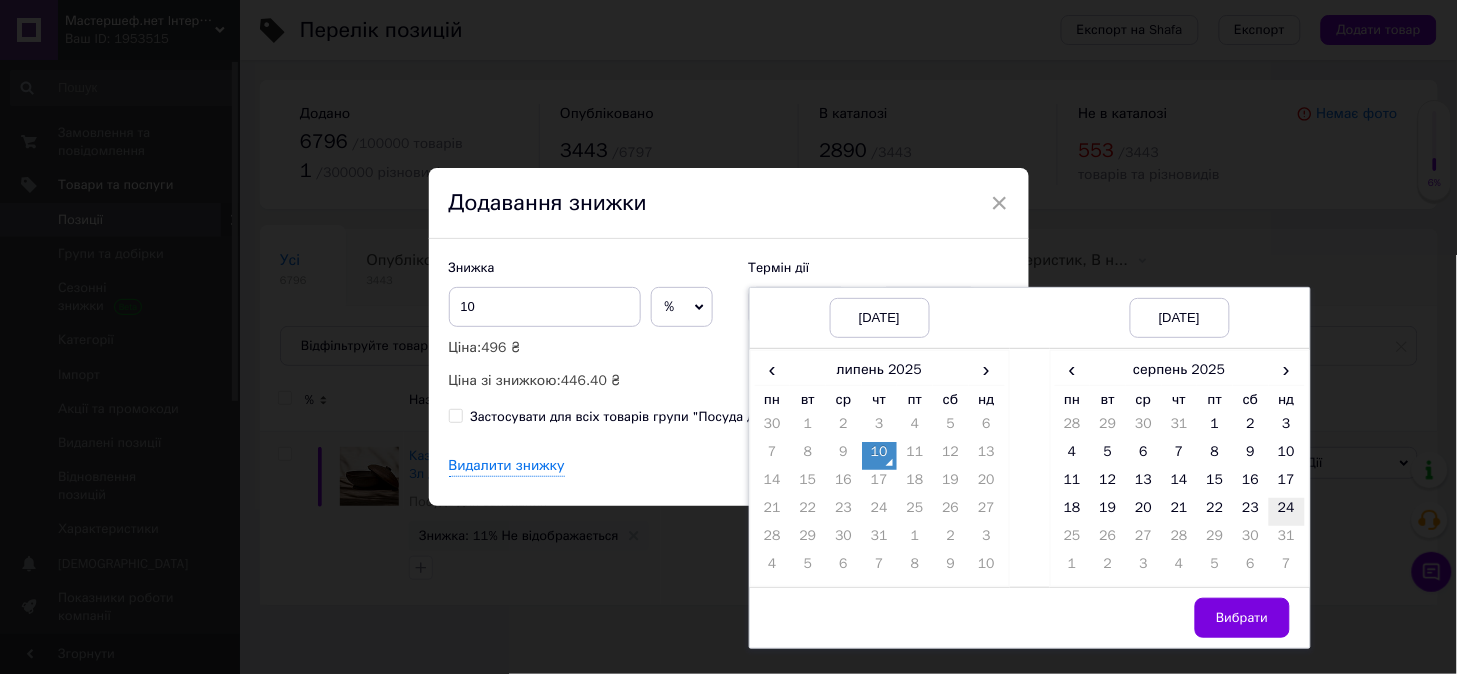 click on "24" at bounding box center [1287, 512] 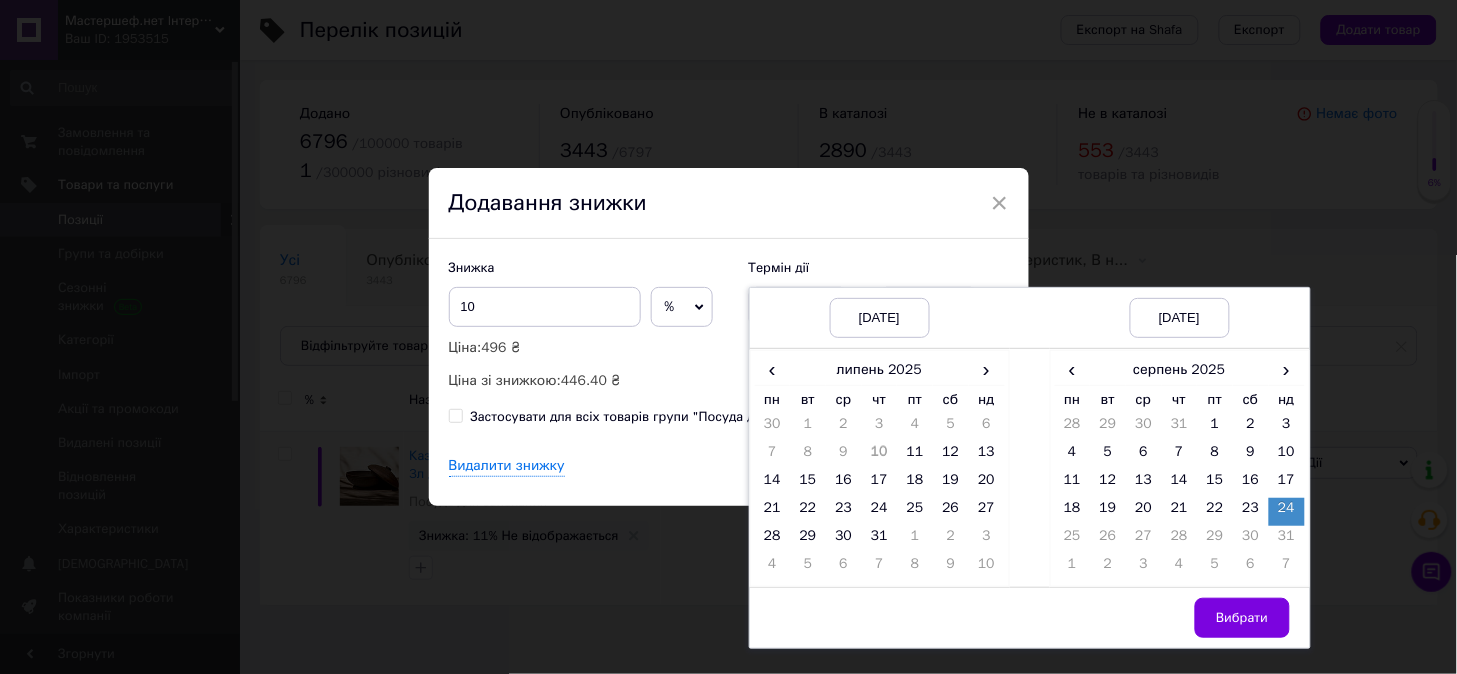 click on "Вибрати" at bounding box center (1242, 618) 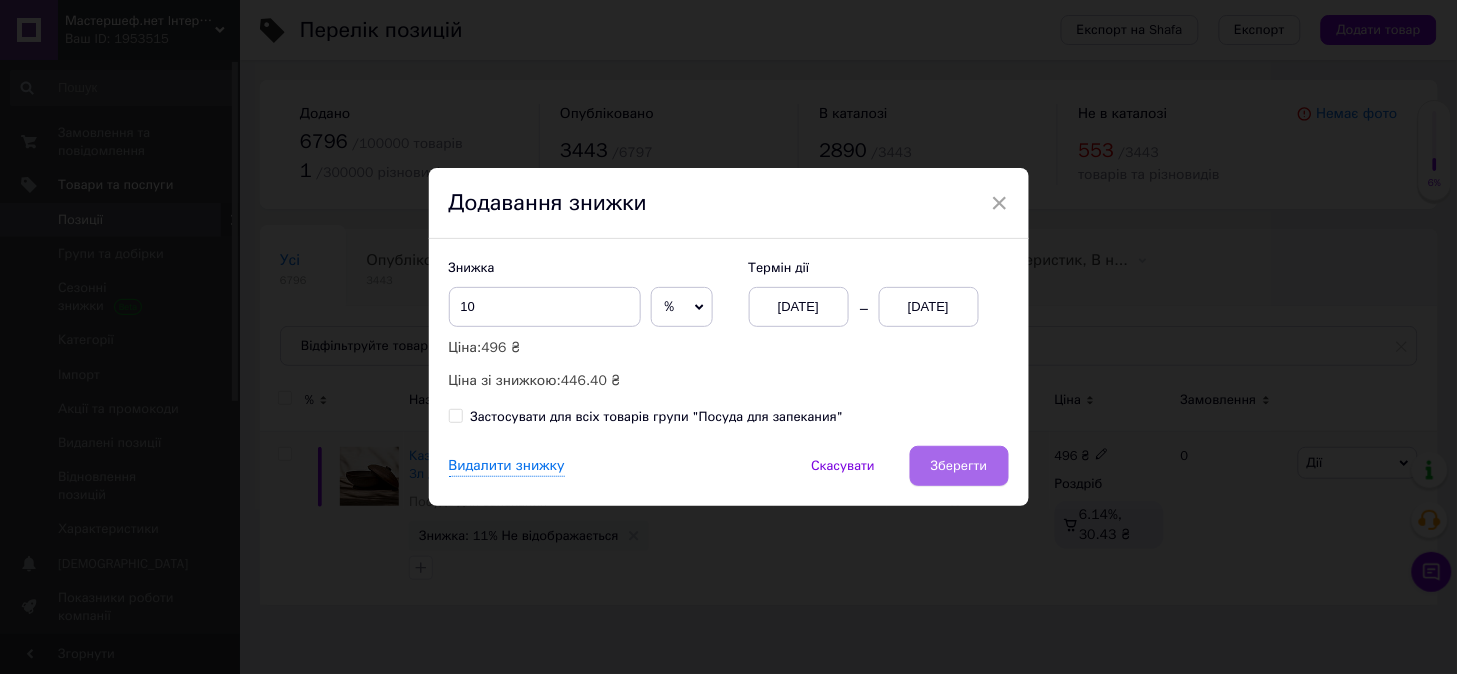 click on "Зберегти" at bounding box center [959, 466] 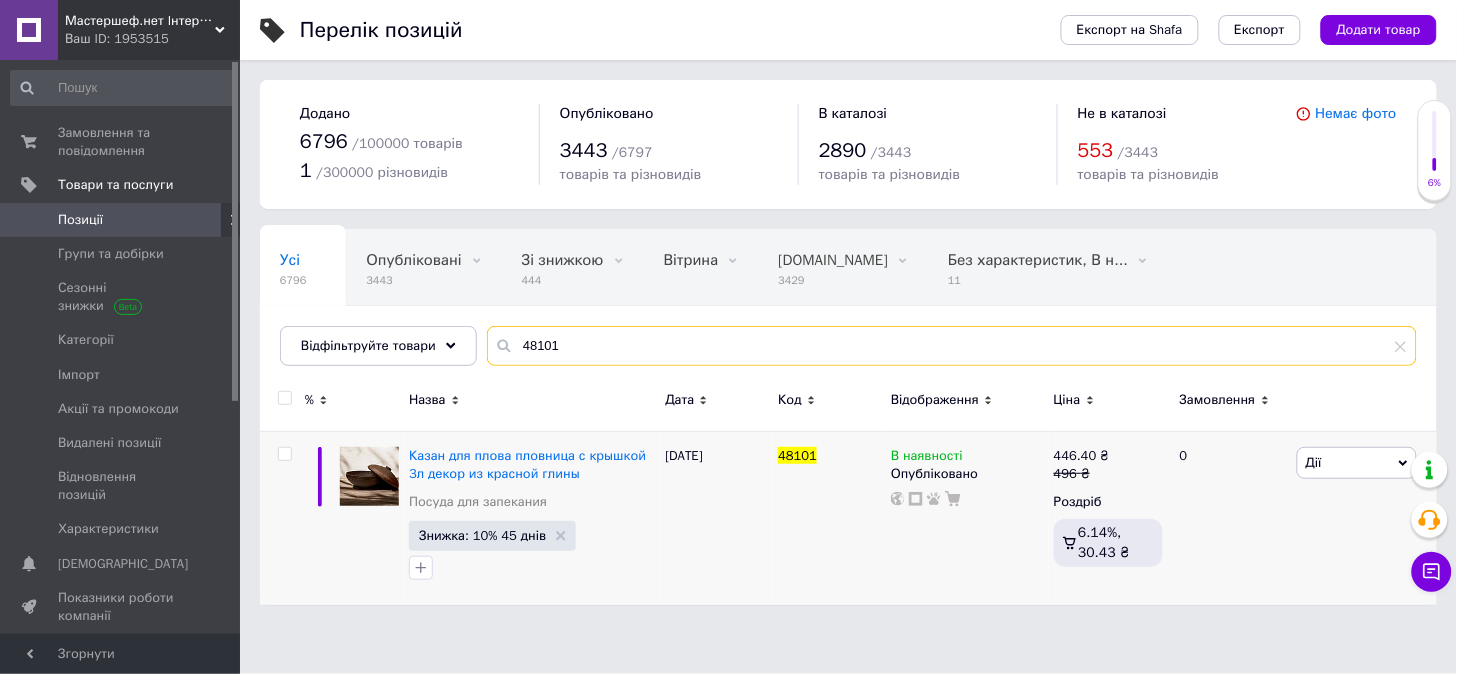 drag, startPoint x: 542, startPoint y: 346, endPoint x: 578, endPoint y: 356, distance: 37.363083 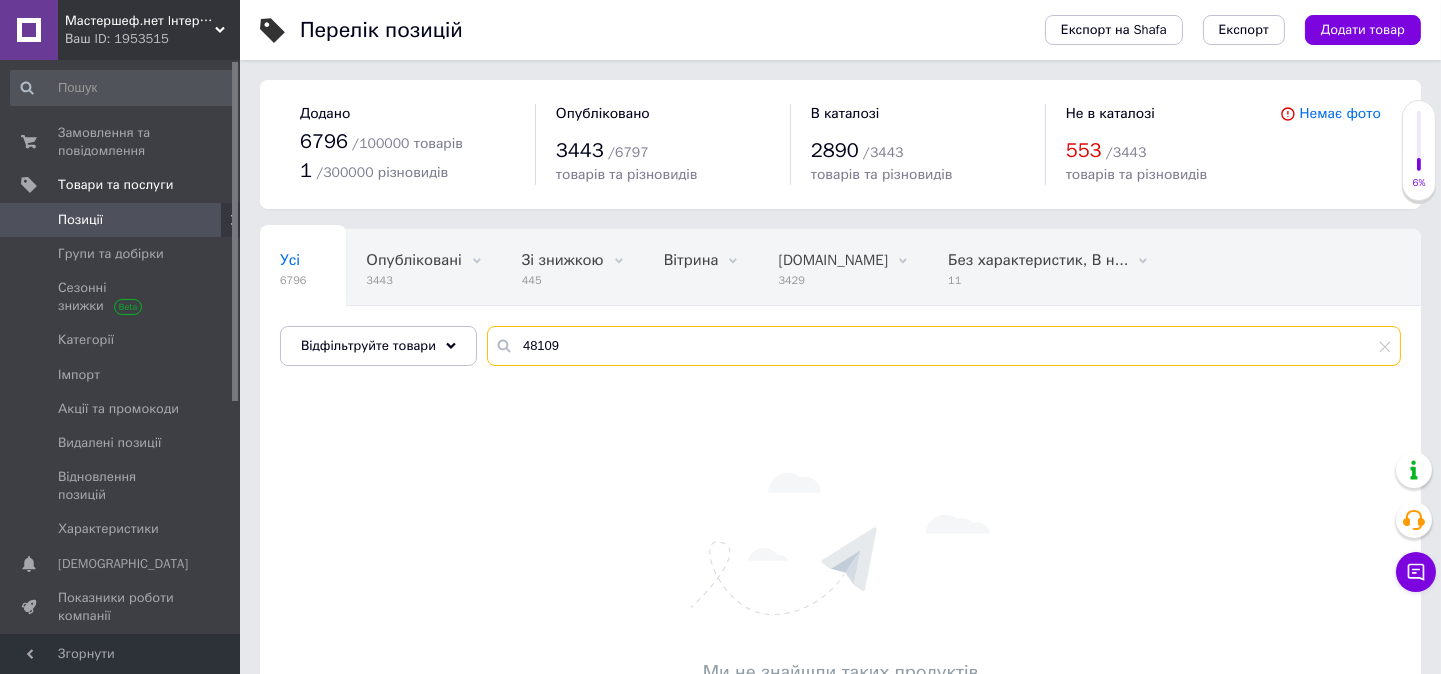drag, startPoint x: 535, startPoint y: 347, endPoint x: 596, endPoint y: 362, distance: 62.817196 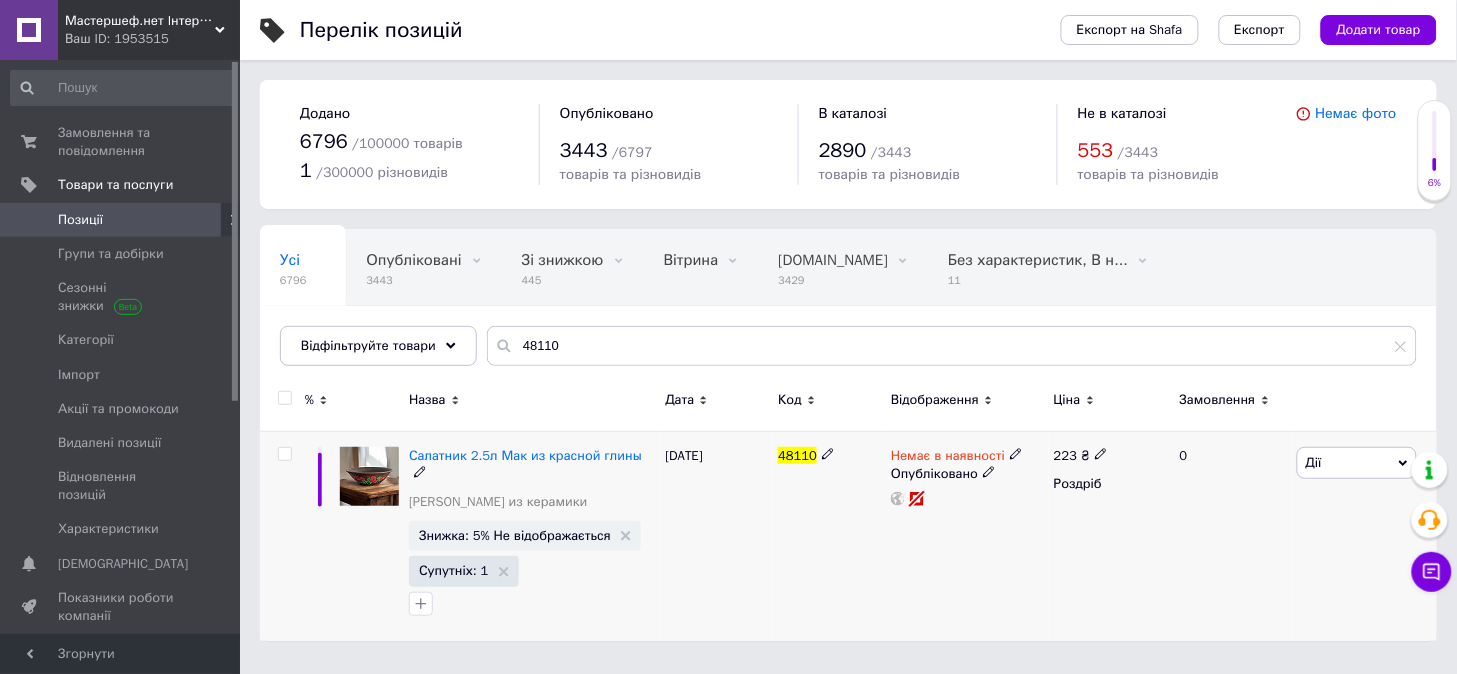 click 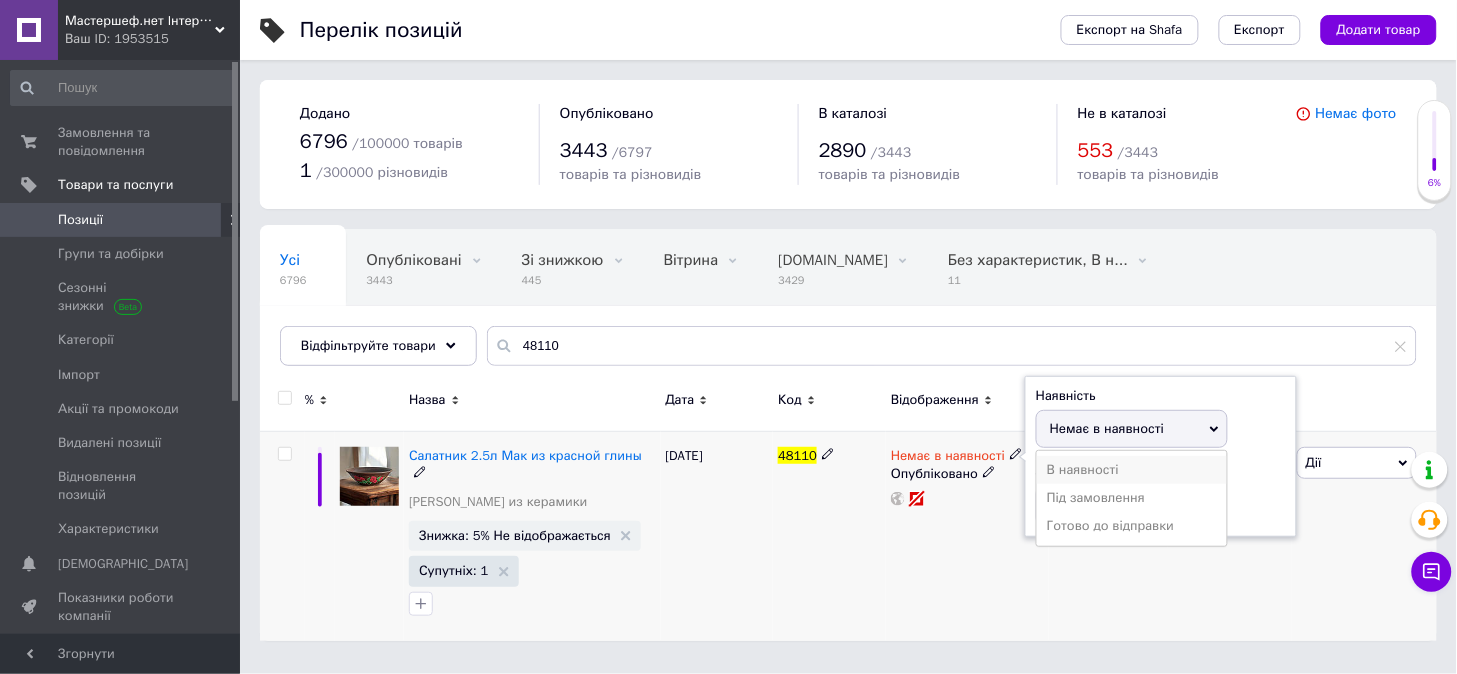 click on "В наявності" at bounding box center (1132, 470) 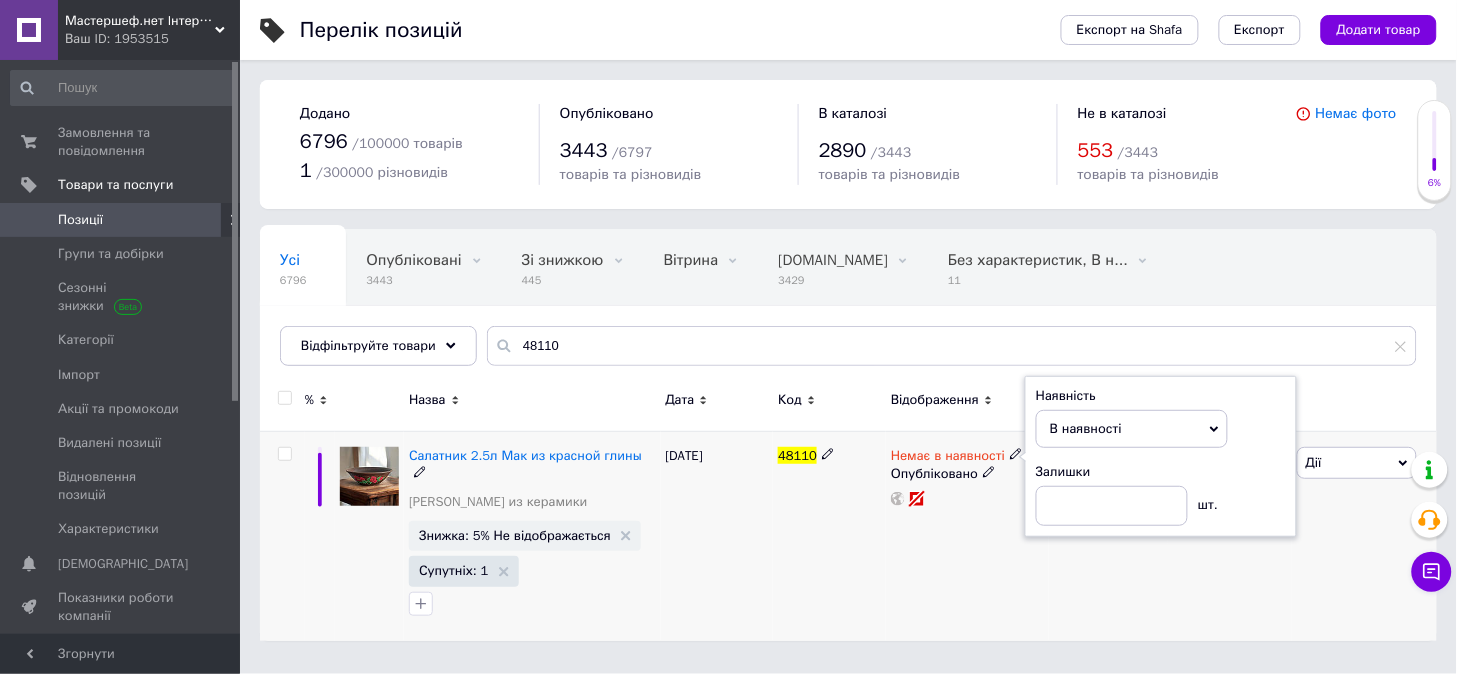 click on "48110" at bounding box center [829, 535] 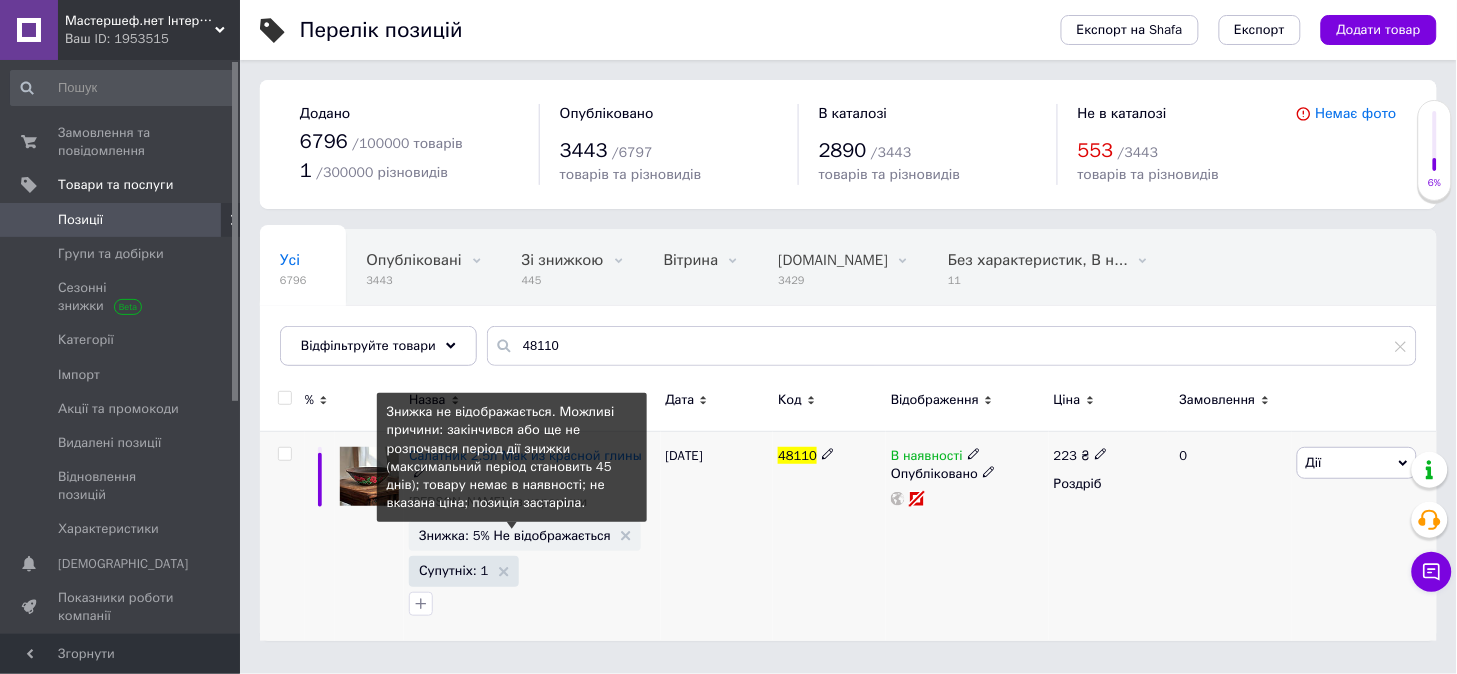 click on "Знижка: 5% Не відображається" at bounding box center (515, 535) 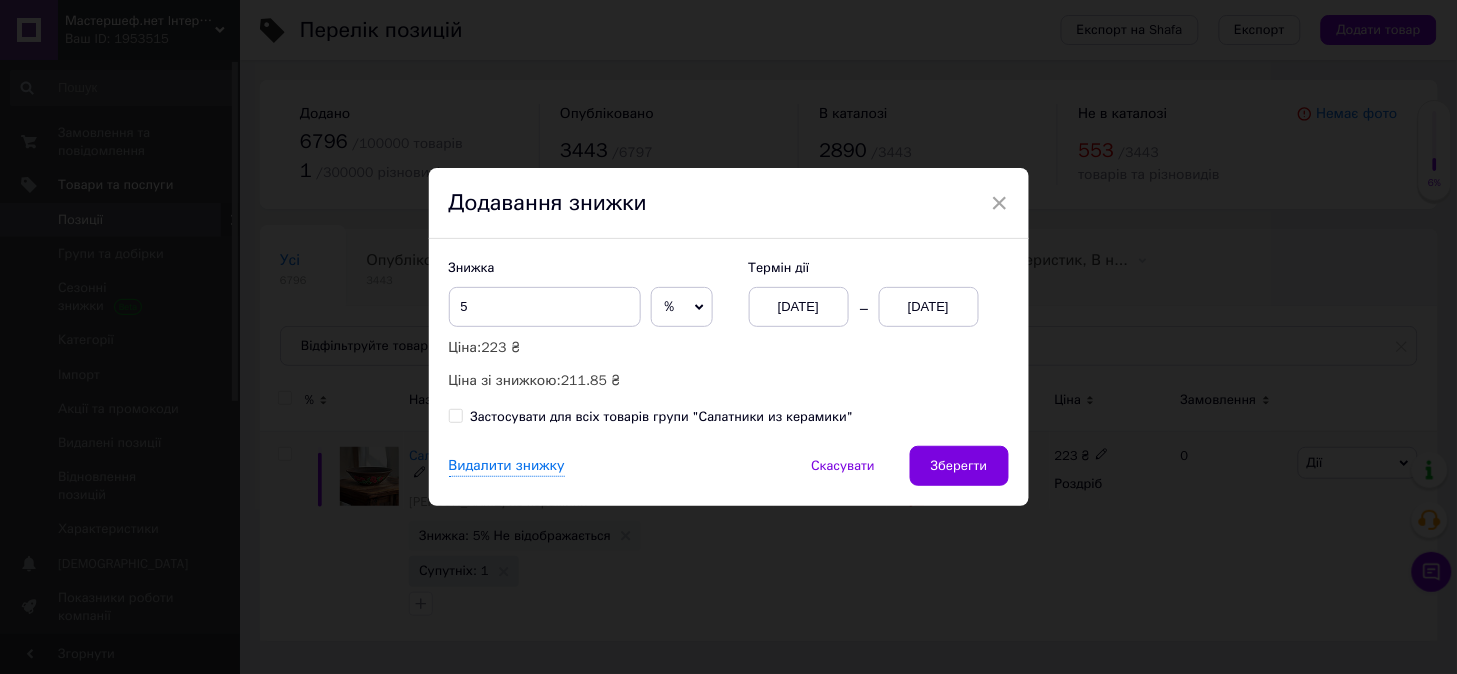 click on "[DATE]" at bounding box center (929, 307) 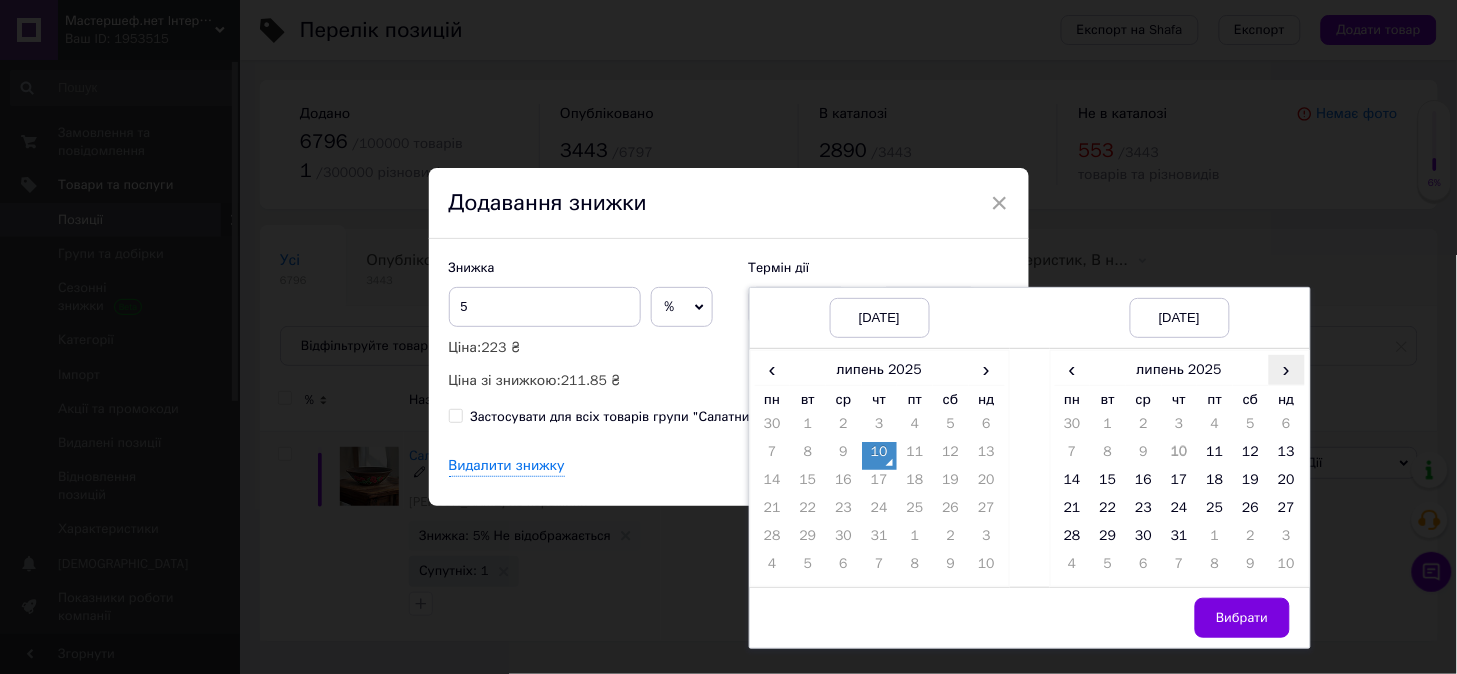 click on "›" at bounding box center (1287, 369) 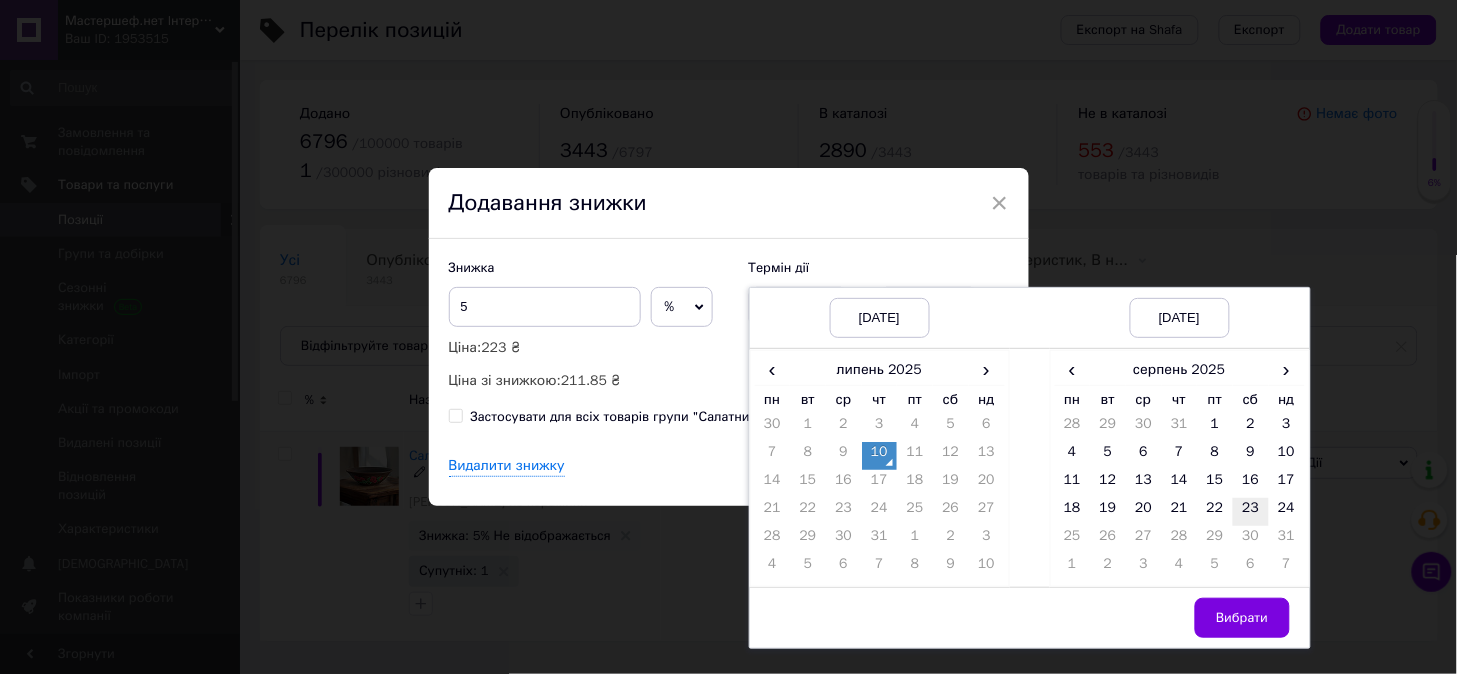 click on "23" at bounding box center [1251, 512] 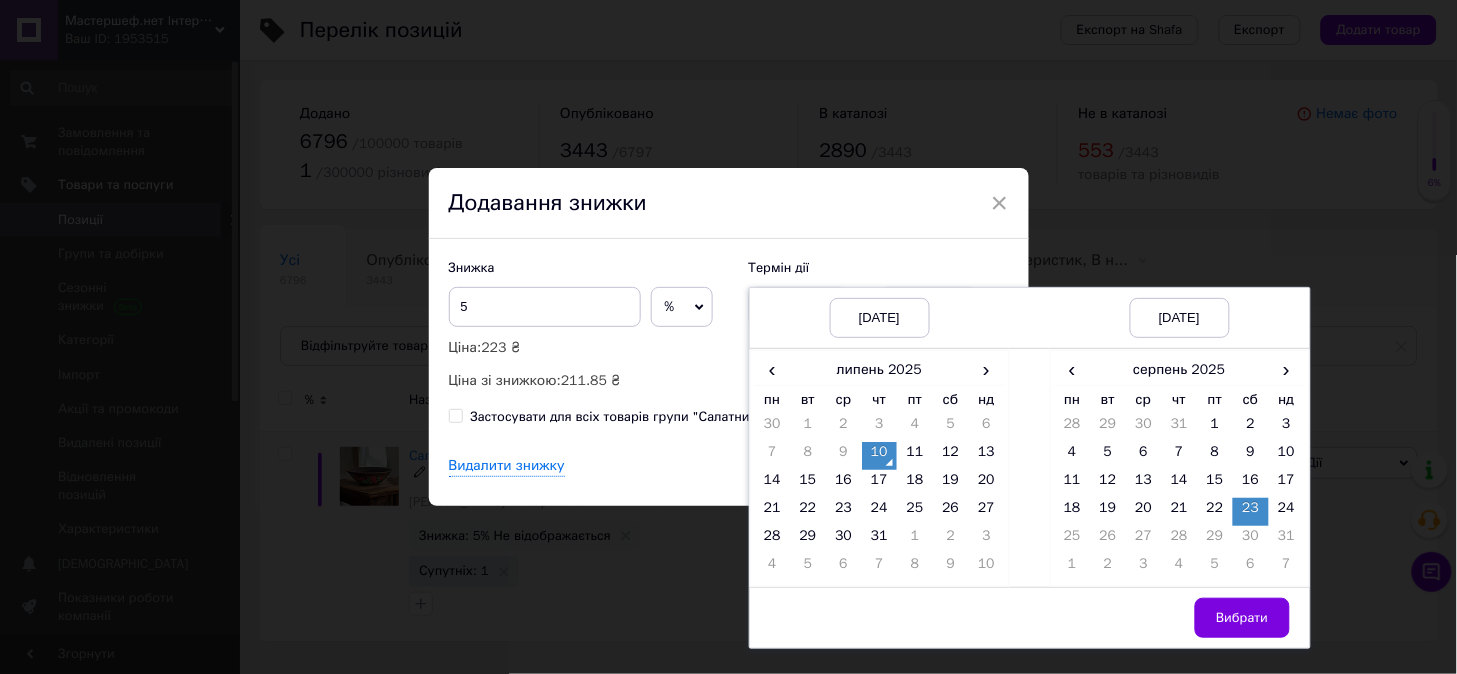 drag, startPoint x: 1283, startPoint y: 512, endPoint x: 1203, endPoint y: 577, distance: 103.077644 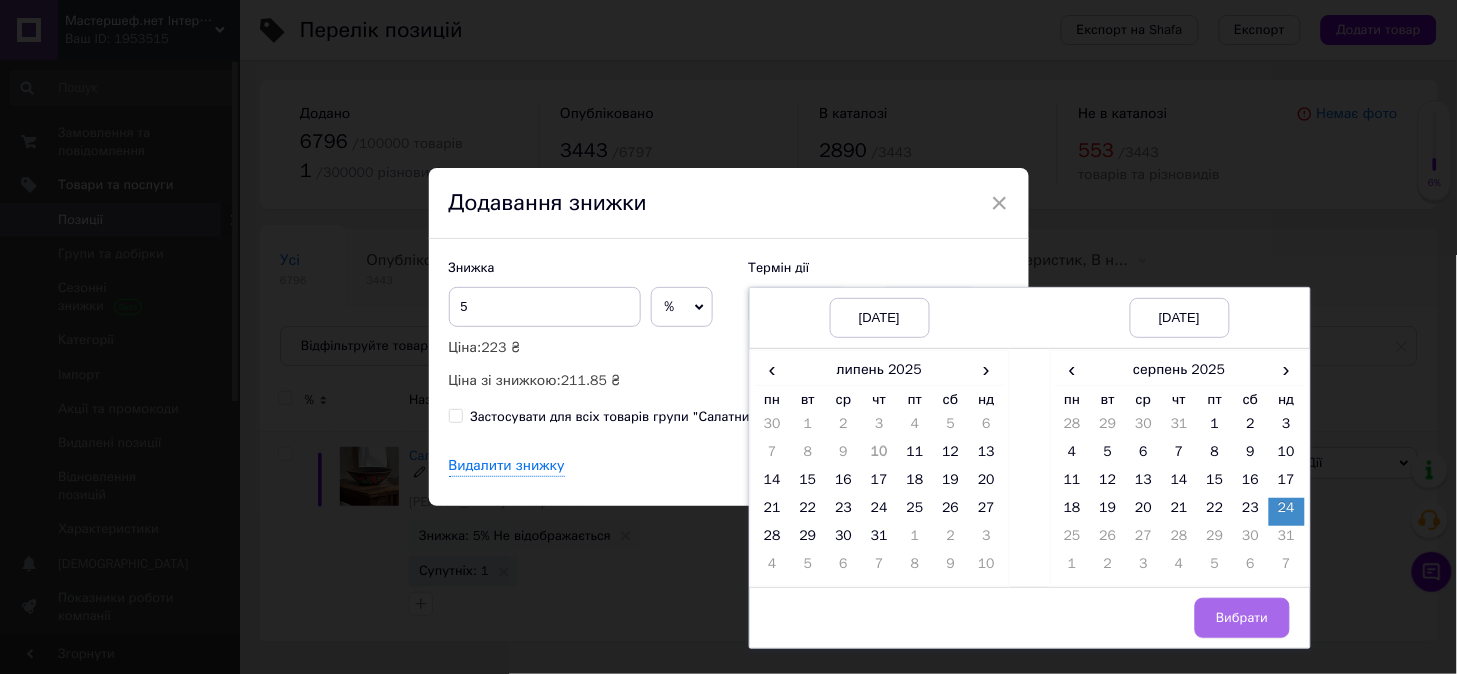 click on "Вибрати" at bounding box center [1242, 618] 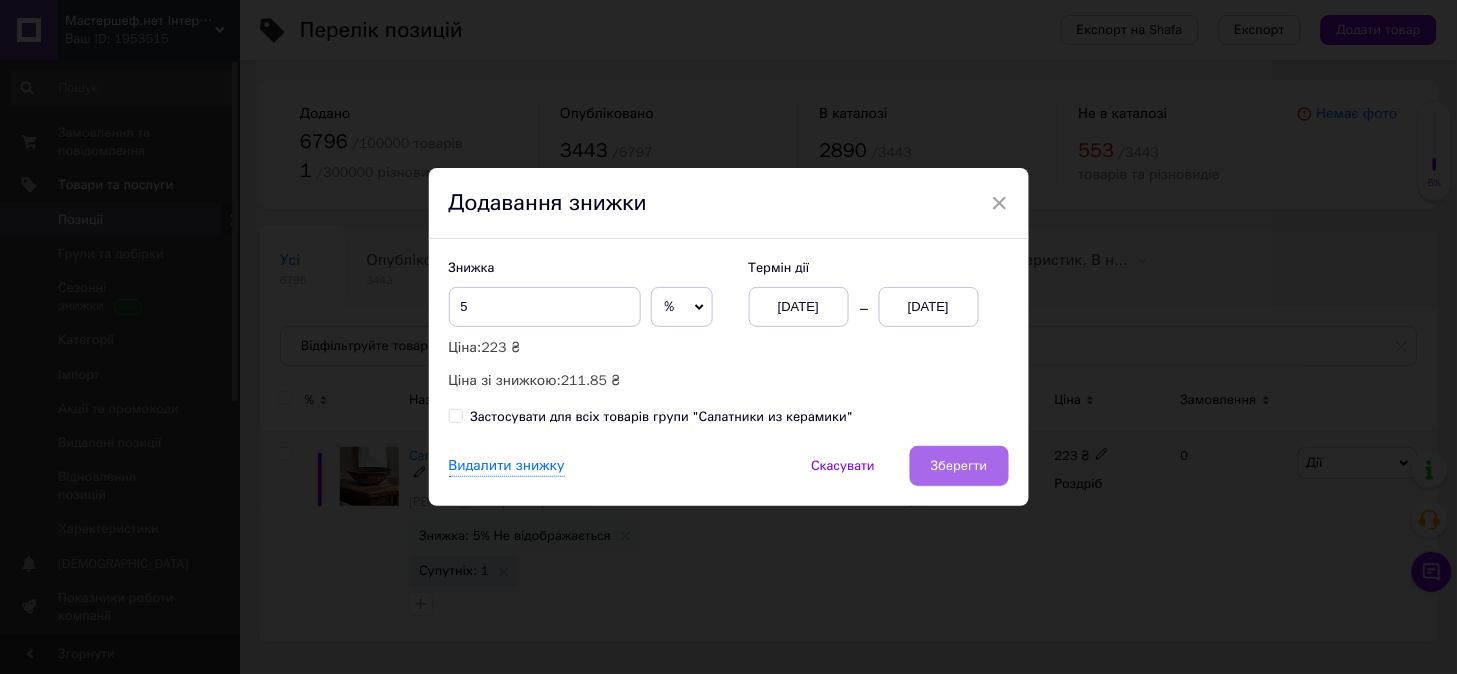 click on "Зберегти" at bounding box center [959, 466] 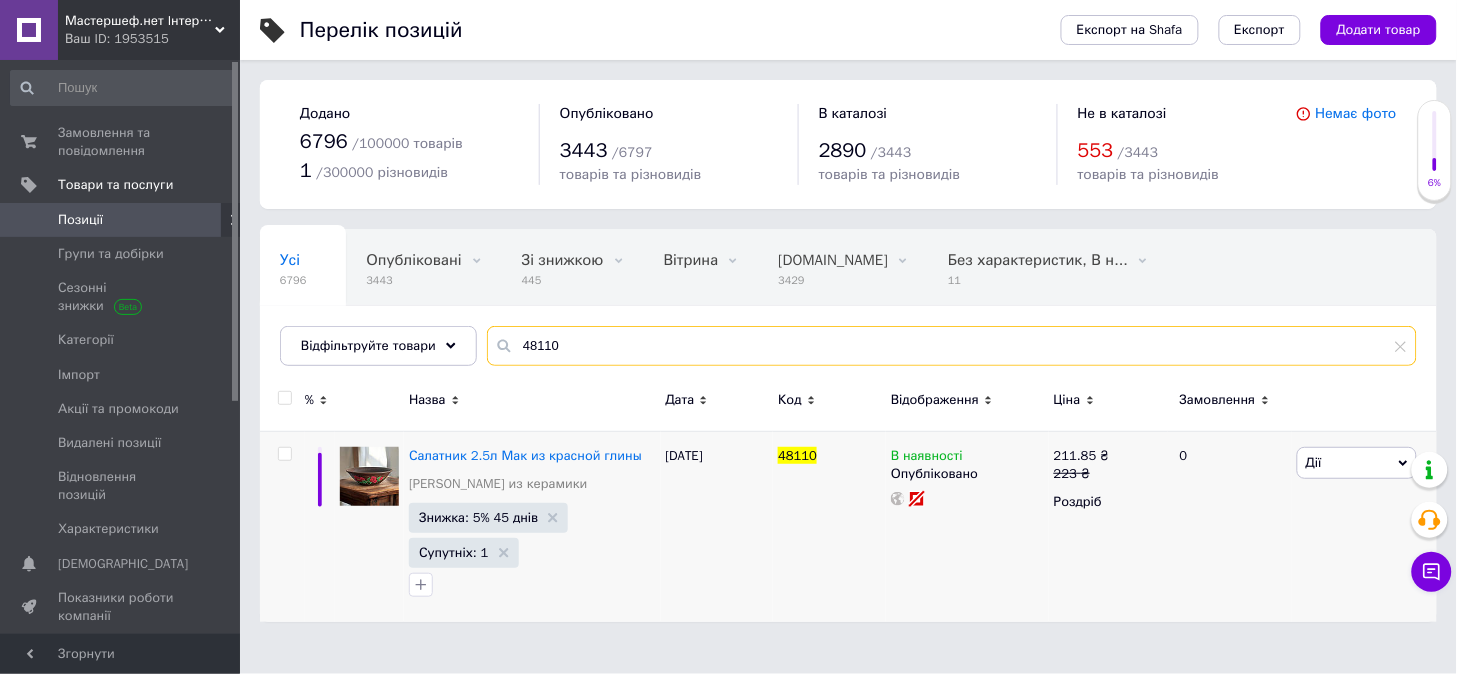 drag, startPoint x: 527, startPoint y: 344, endPoint x: 603, endPoint y: 356, distance: 76.941536 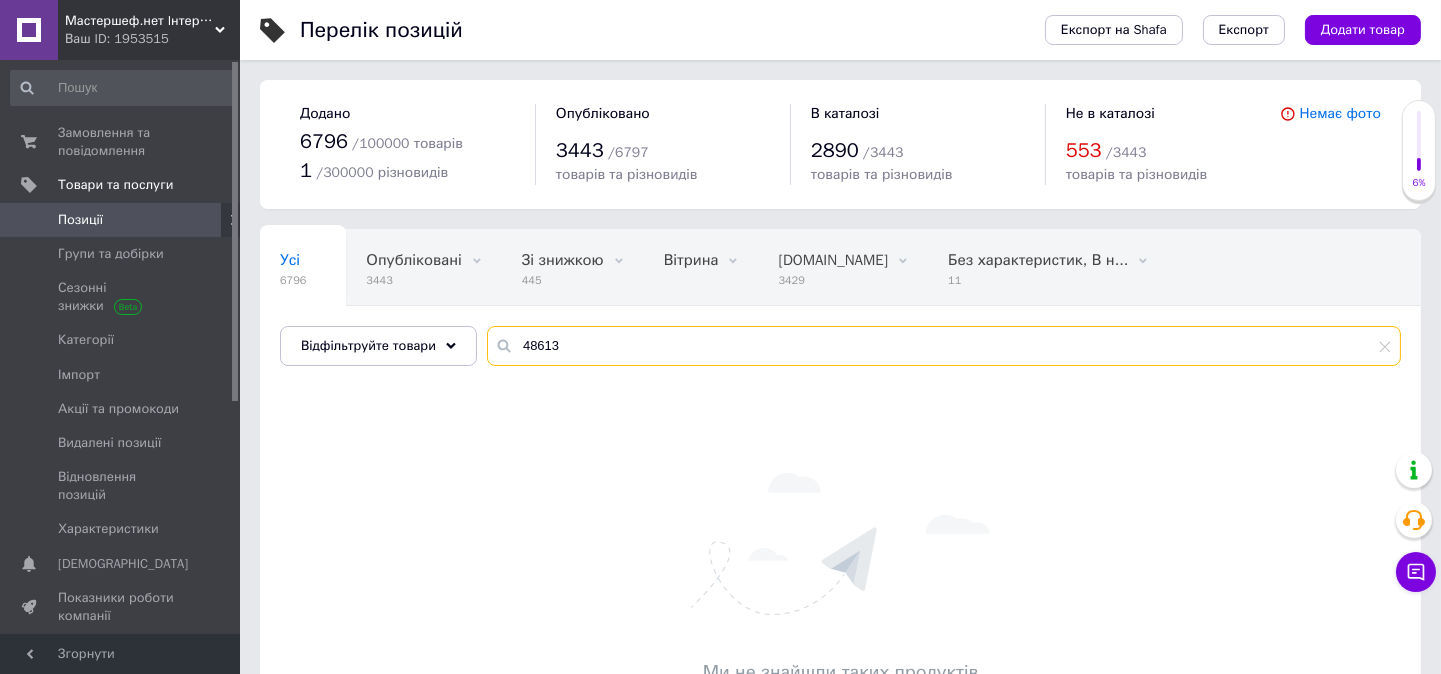 drag, startPoint x: 525, startPoint y: 346, endPoint x: 578, endPoint y: 356, distance: 53.935146 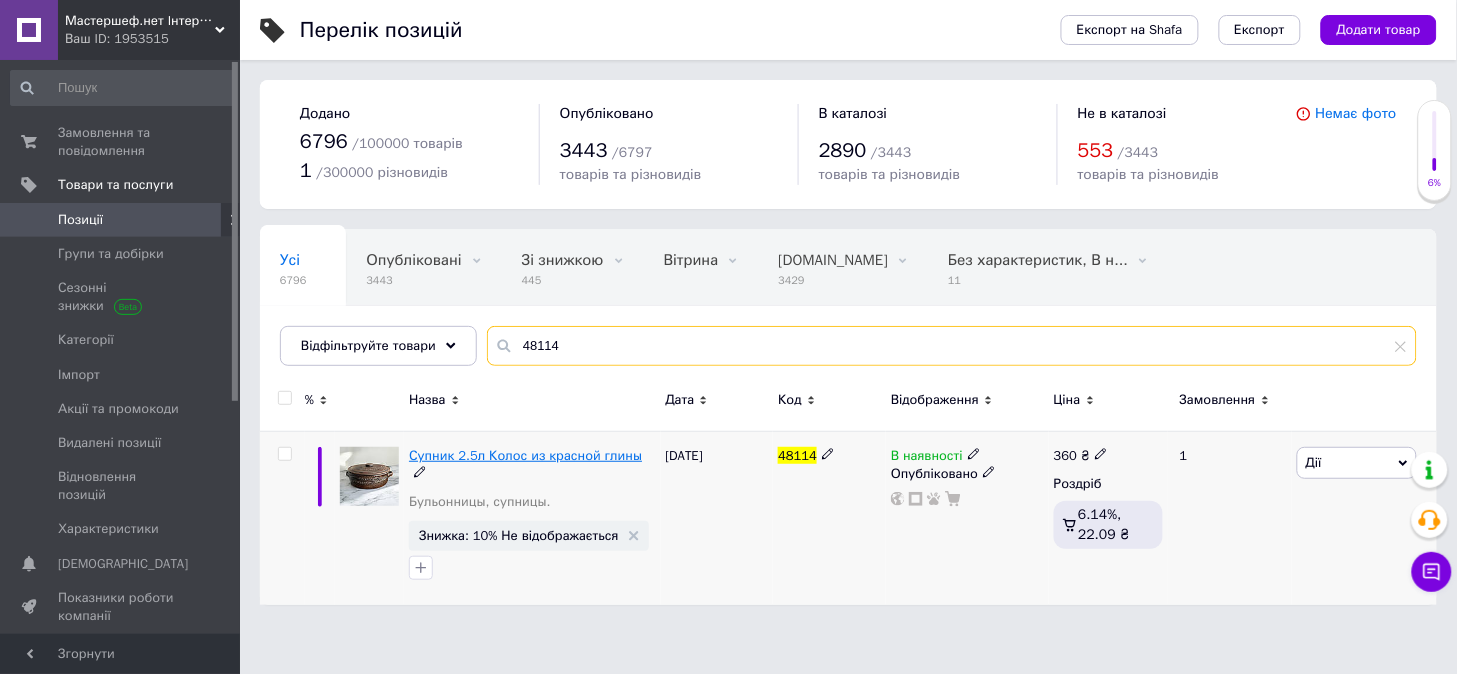 type on "48114" 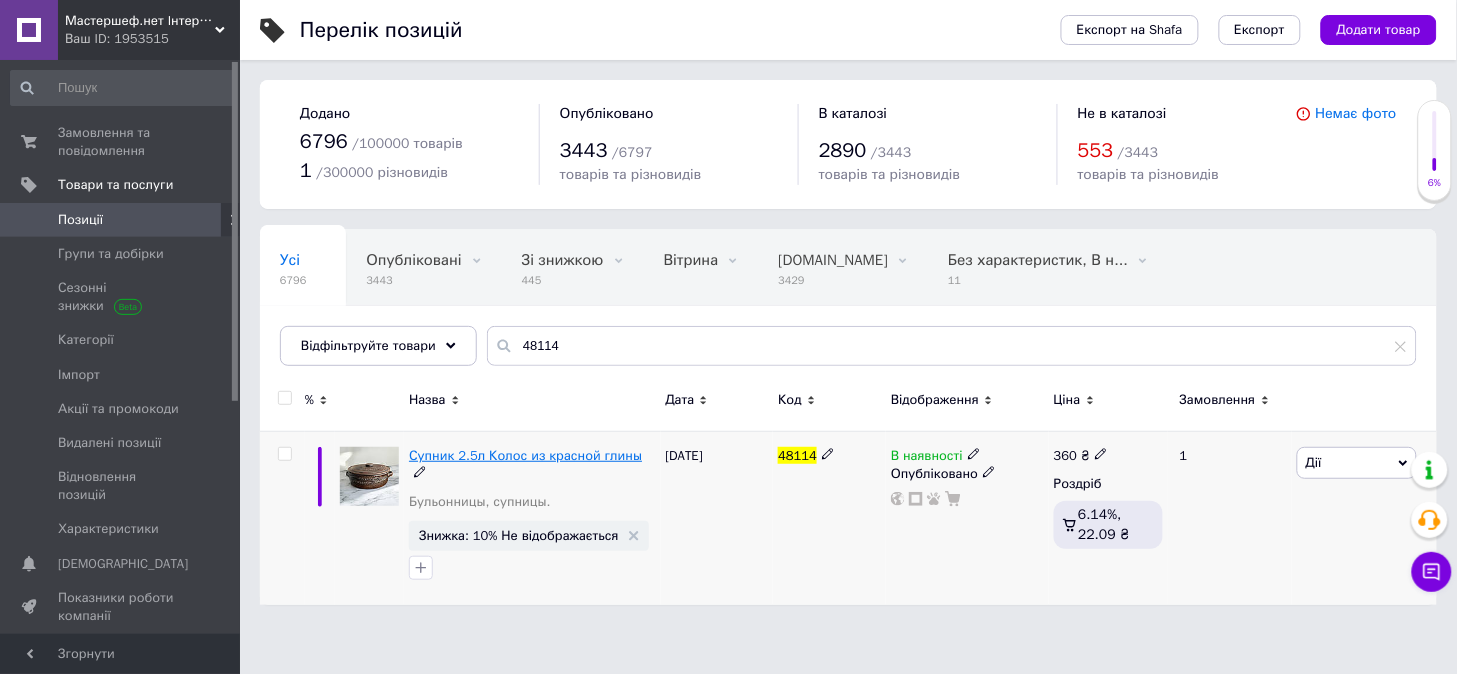 click on "Супник 2.5л Колос из красной глины" at bounding box center [525, 455] 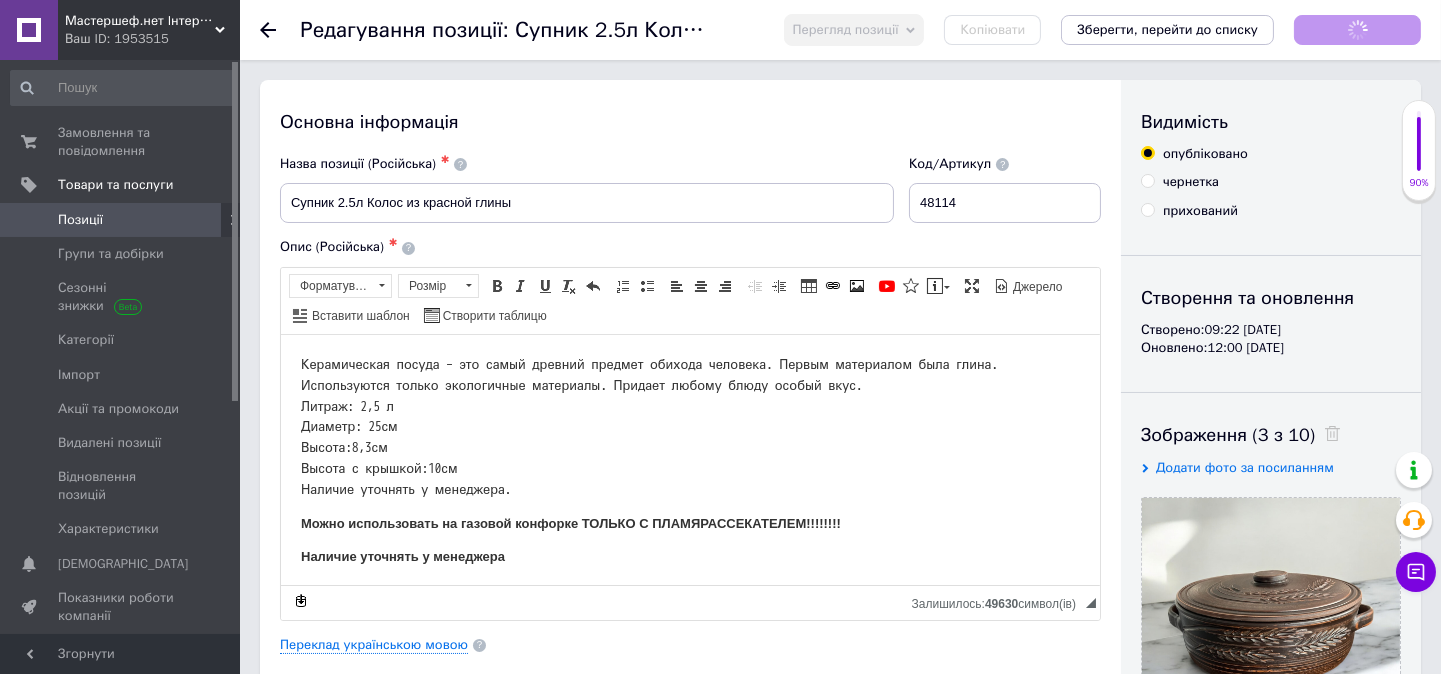 scroll, scrollTop: 0, scrollLeft: 0, axis: both 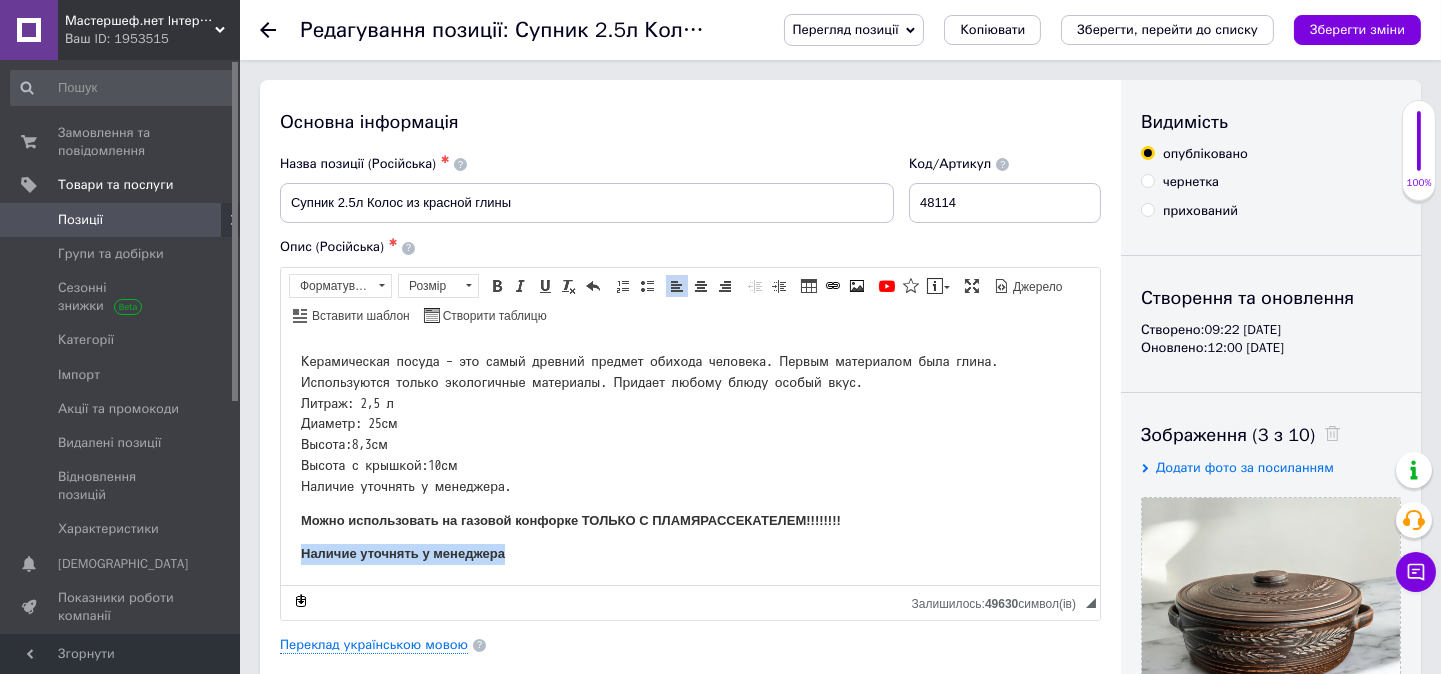 drag, startPoint x: 301, startPoint y: 548, endPoint x: 594, endPoint y: 569, distance: 293.7516 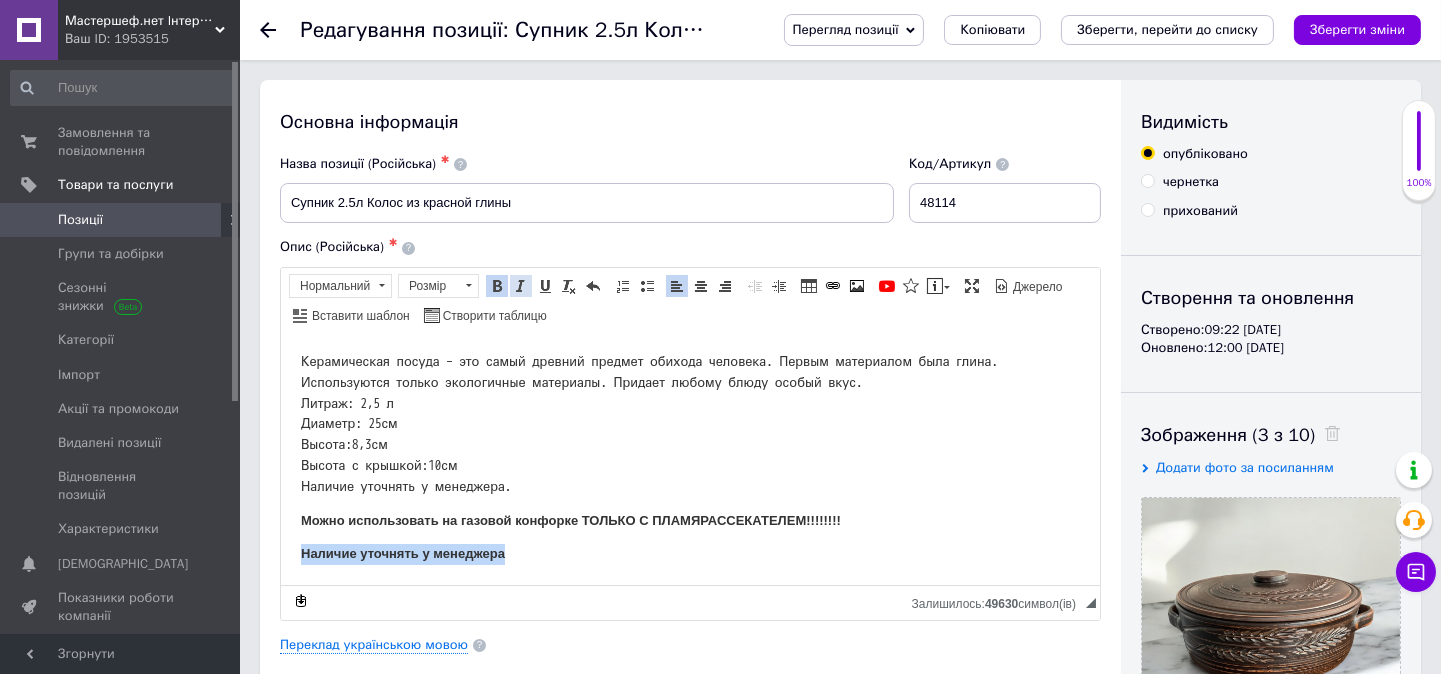 click at bounding box center (521, 286) 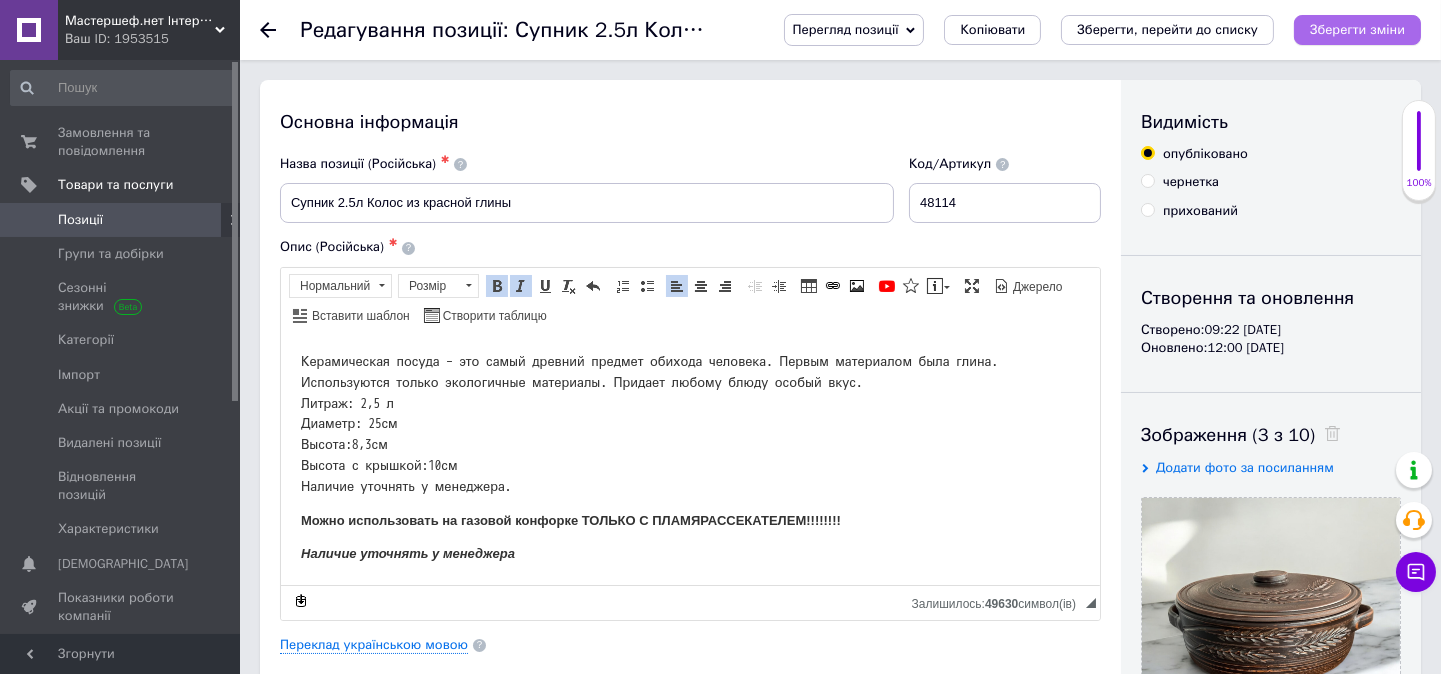 click on "Перегляд позиції Зберегти та переглянути на сайті Зберегти та переглянути на маркетплейсі [DOMAIN_NAME] Копіювати Зберегти, перейти до списку Зберегти зміни" at bounding box center (1092, 30) 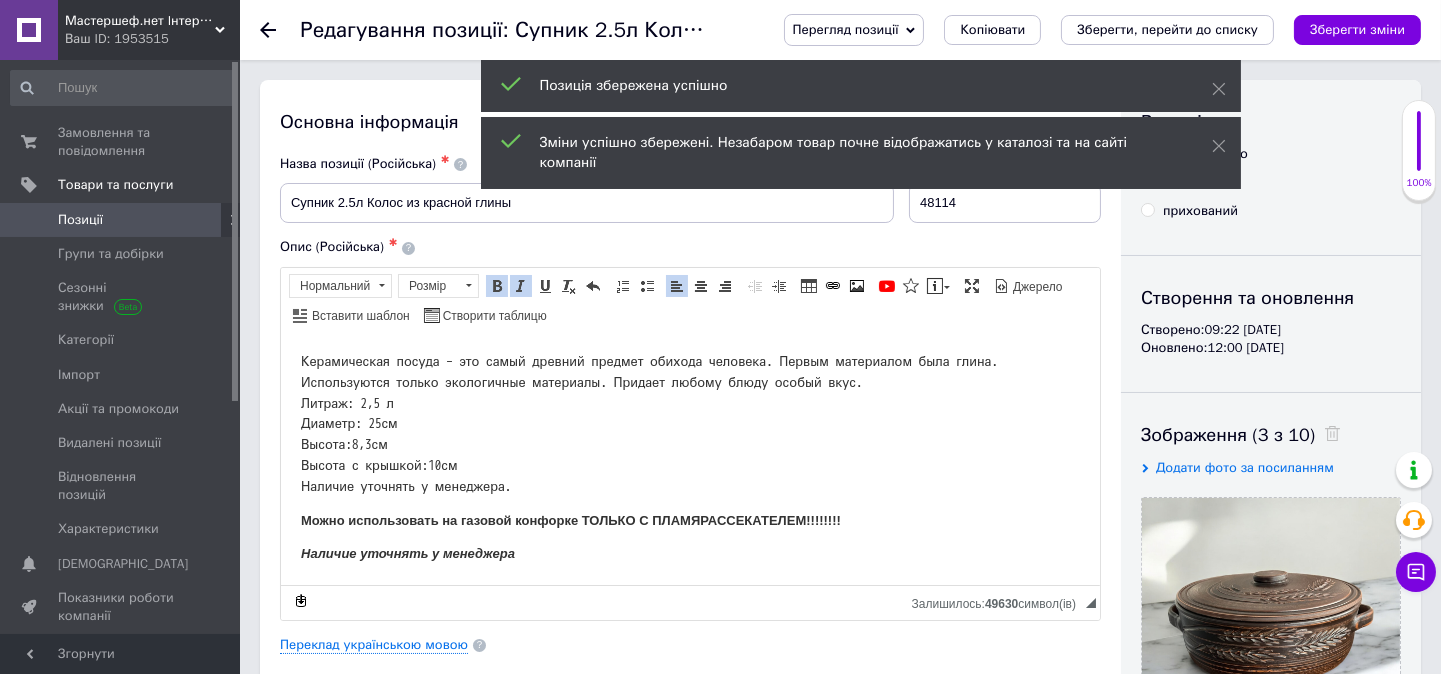 click 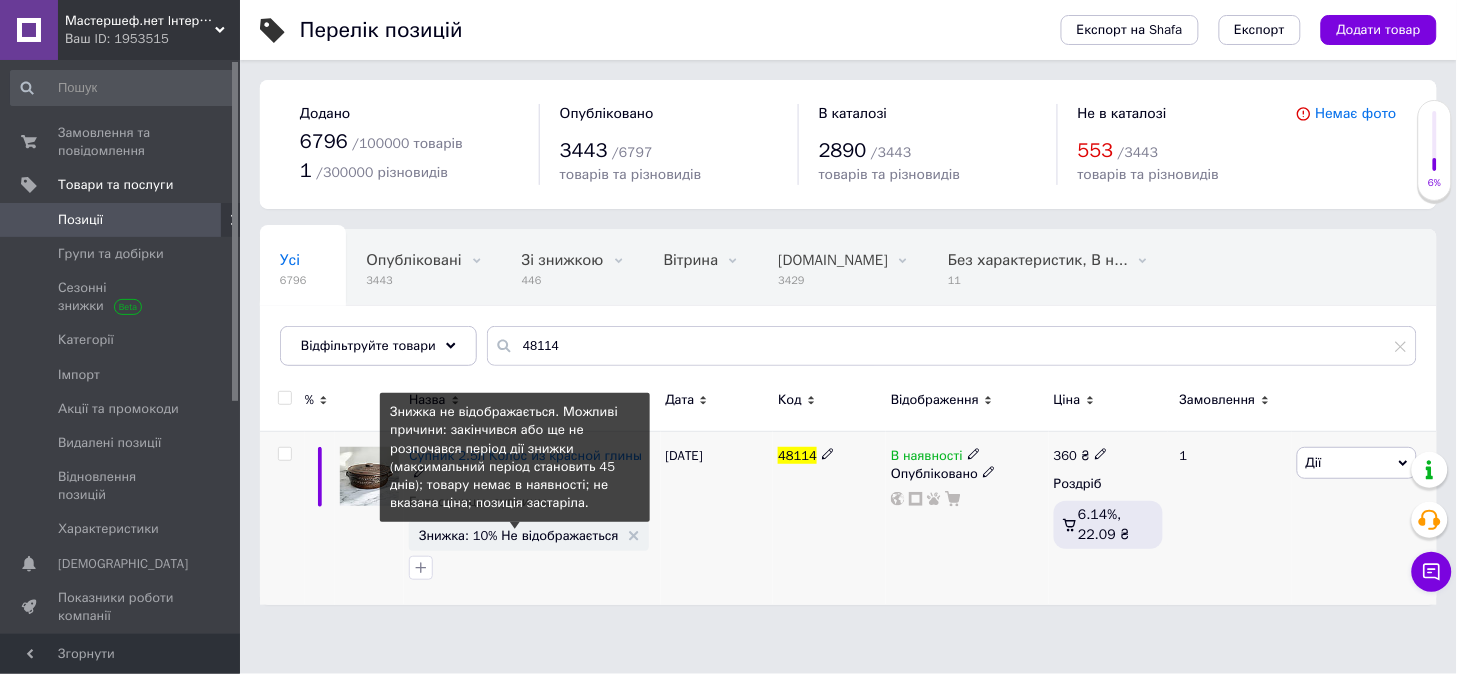click on "Знижка: 10% Не відображається" at bounding box center [519, 535] 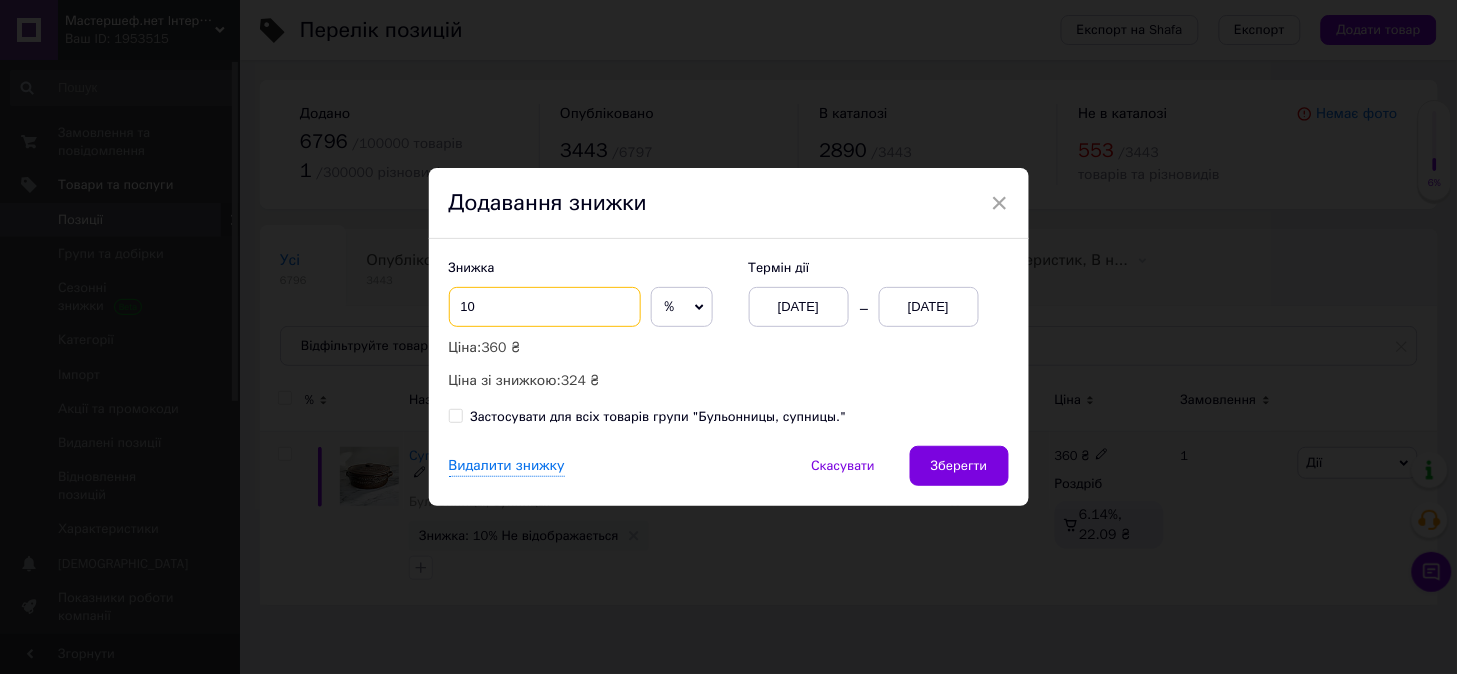 drag, startPoint x: 458, startPoint y: 308, endPoint x: 493, endPoint y: 308, distance: 35 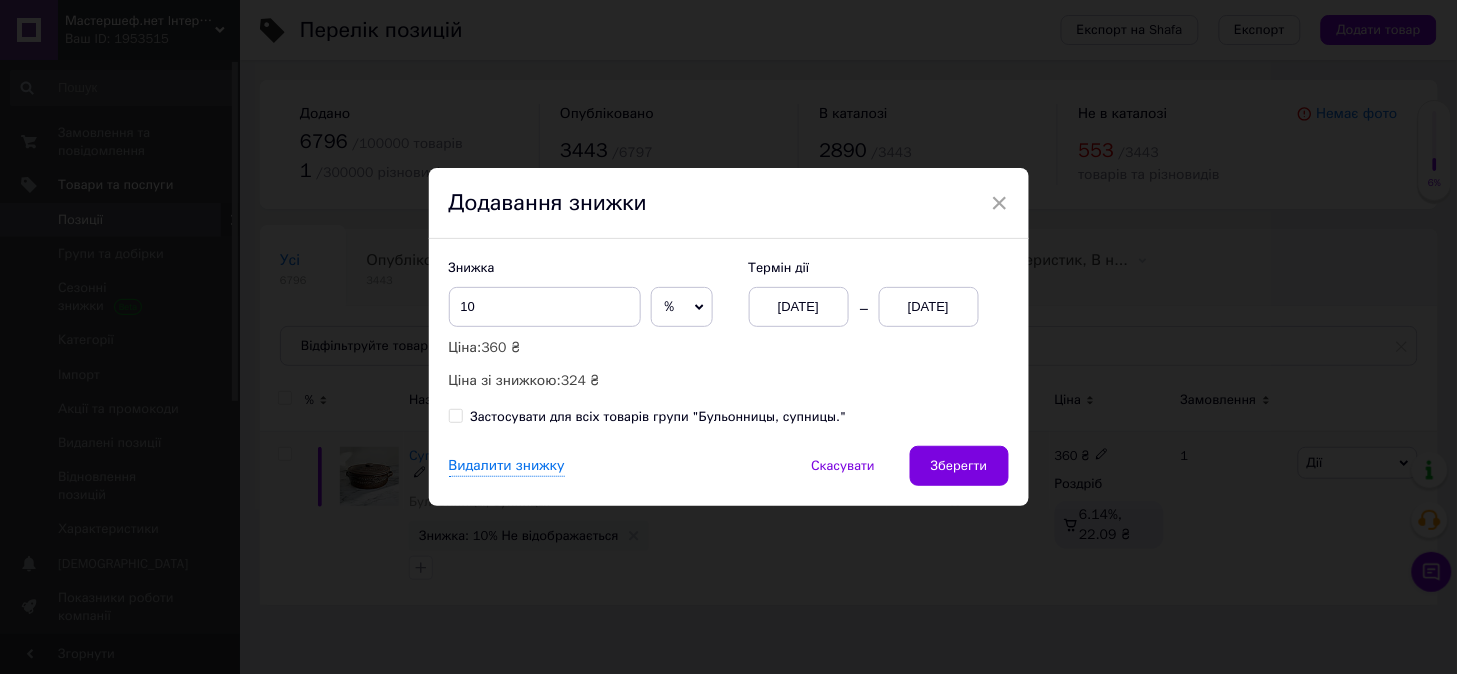 click on "[DATE]" at bounding box center (929, 307) 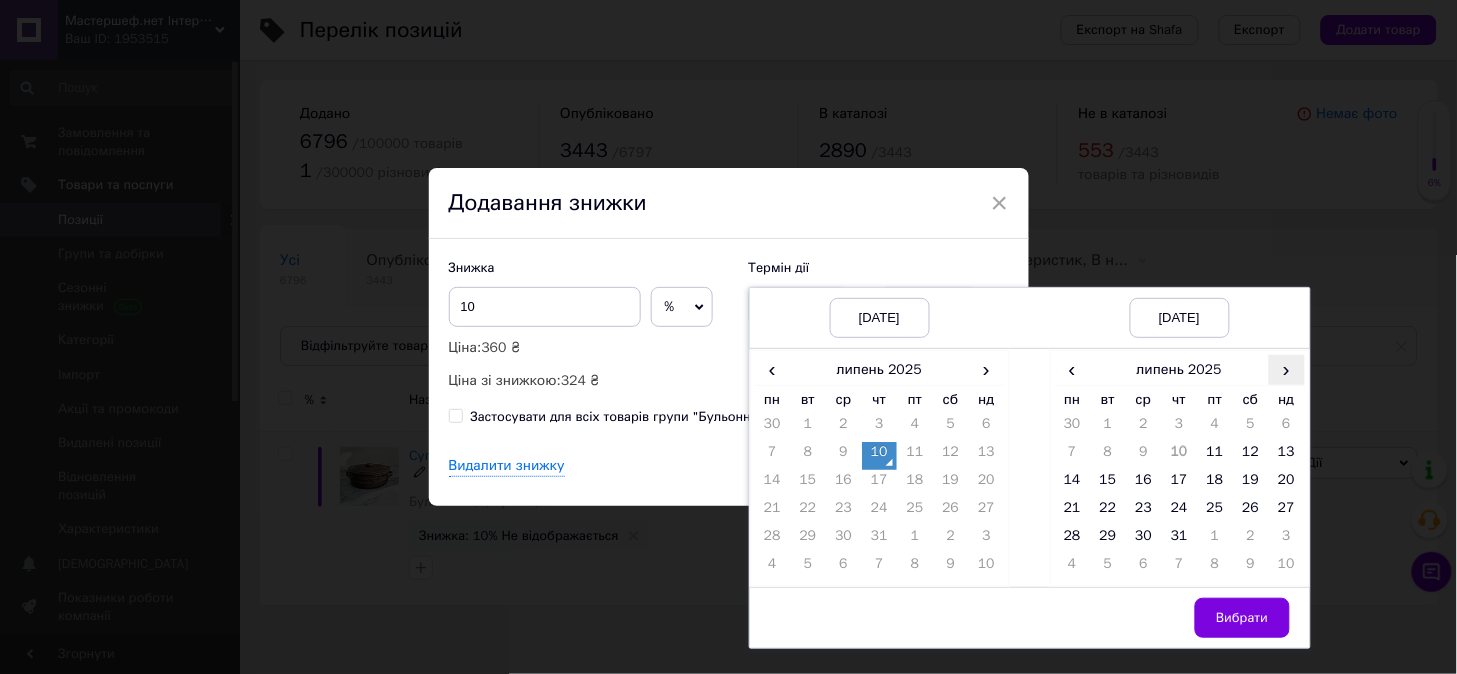 click on "›" at bounding box center (1287, 369) 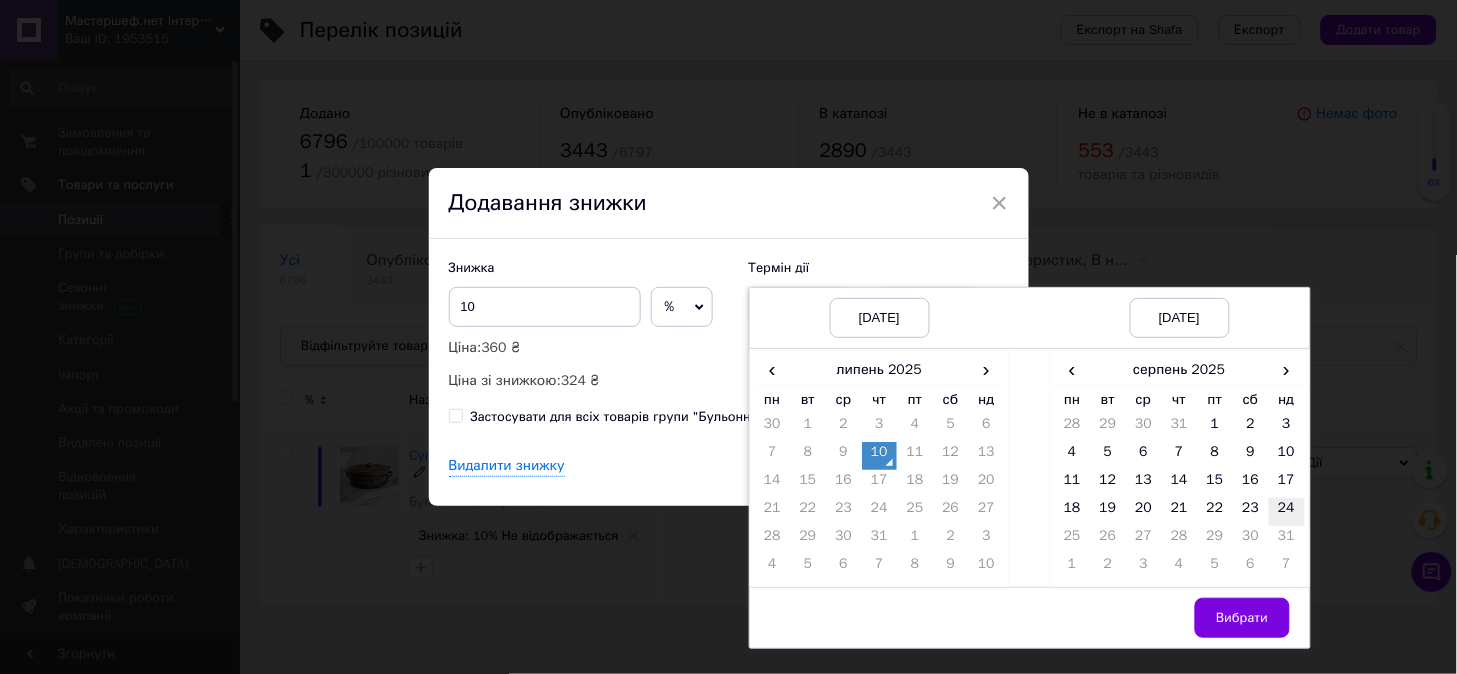 click on "24" at bounding box center [1287, 512] 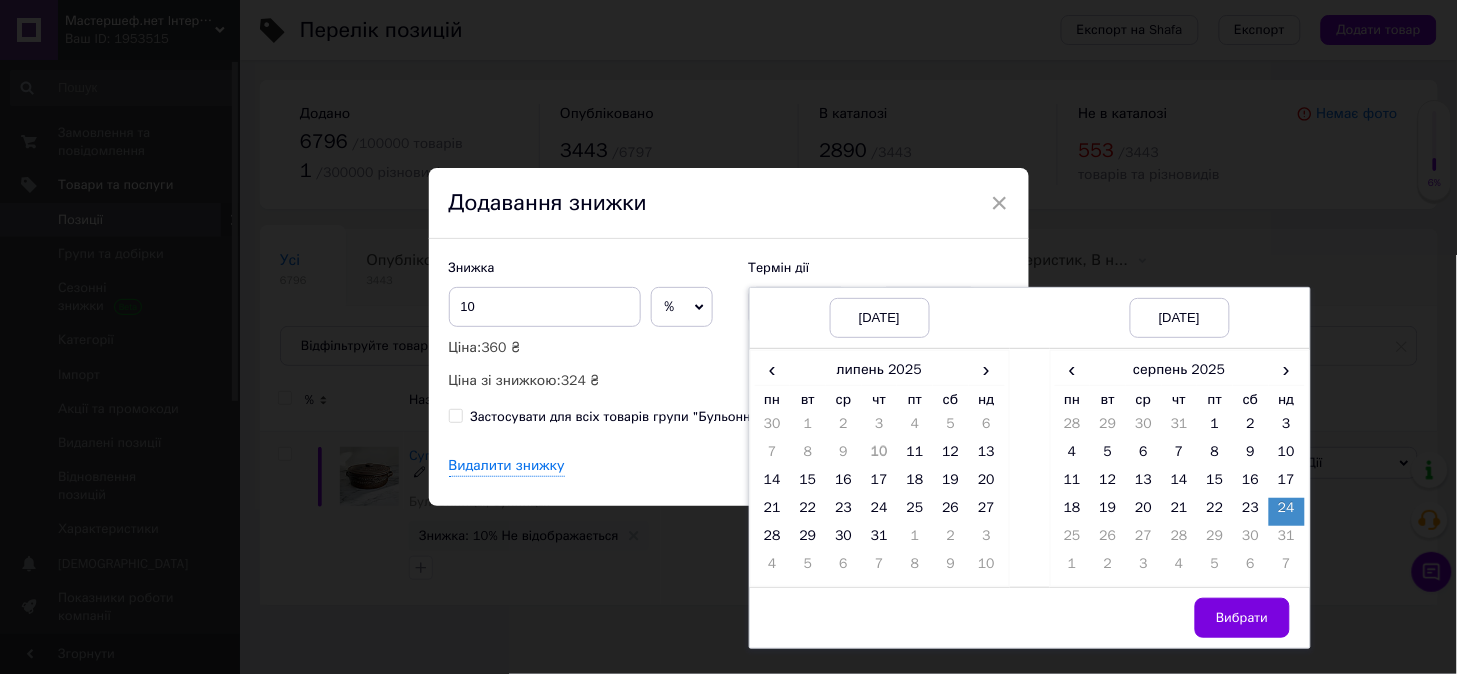 click on "Вибрати" at bounding box center (1242, 618) 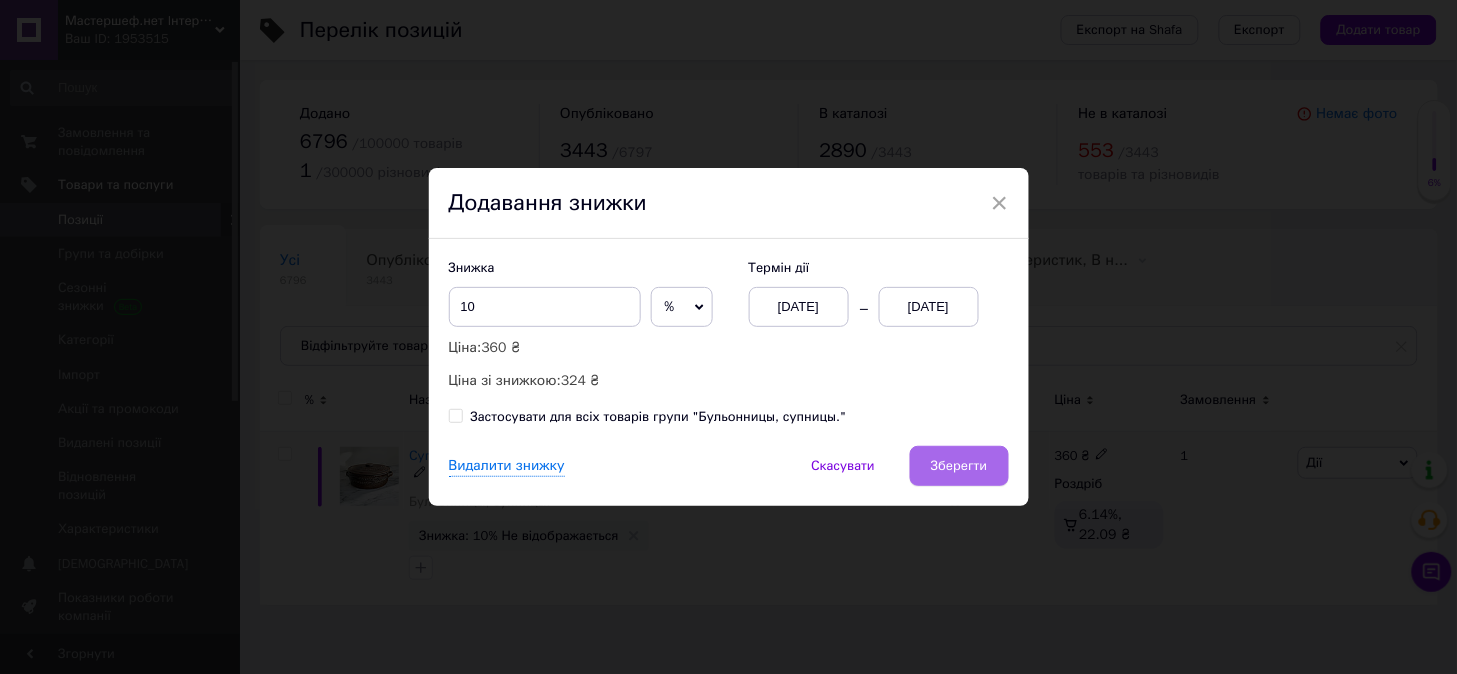 click on "Зберегти" at bounding box center [959, 466] 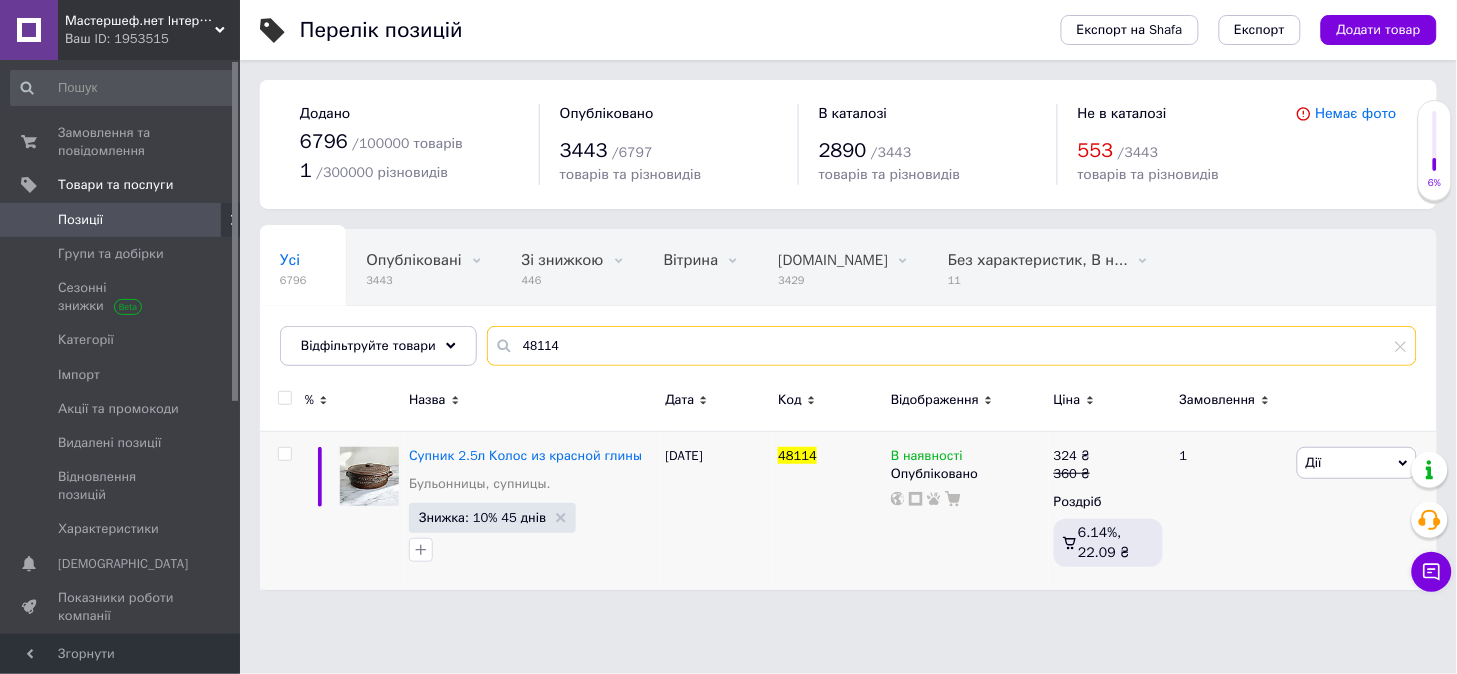 drag, startPoint x: 544, startPoint y: 343, endPoint x: 555, endPoint y: 345, distance: 11.18034 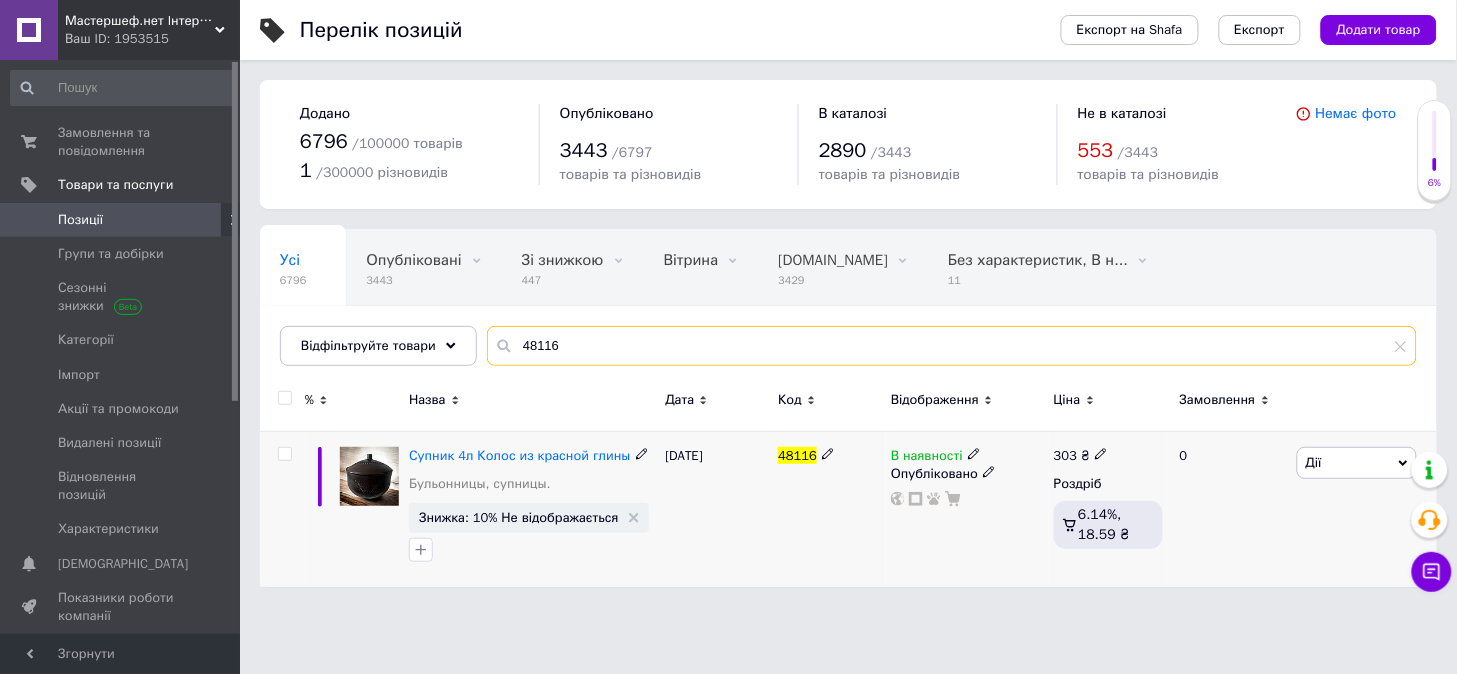 type on "48116" 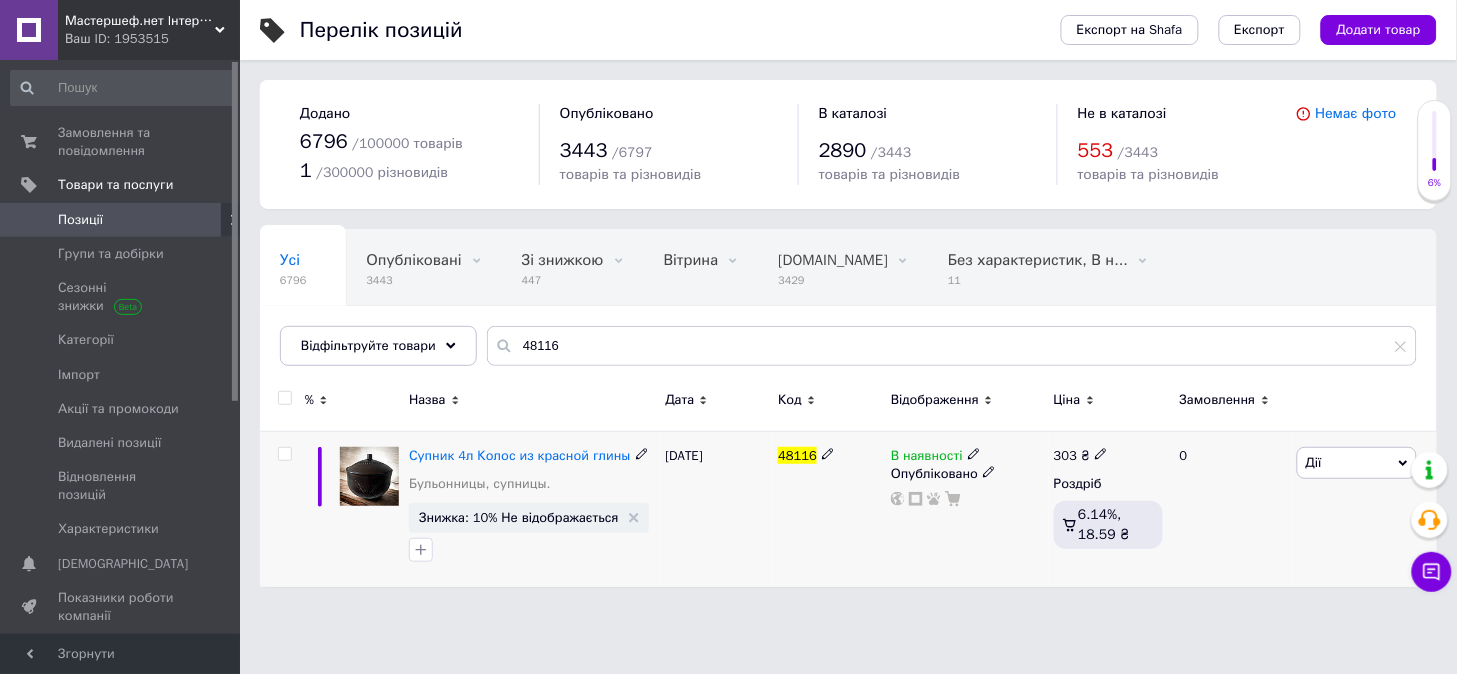 click on "Супник 4л Колос из красной глины Бульонницы, супницы. Знижка: 10% Не відображається" at bounding box center (532, 509) 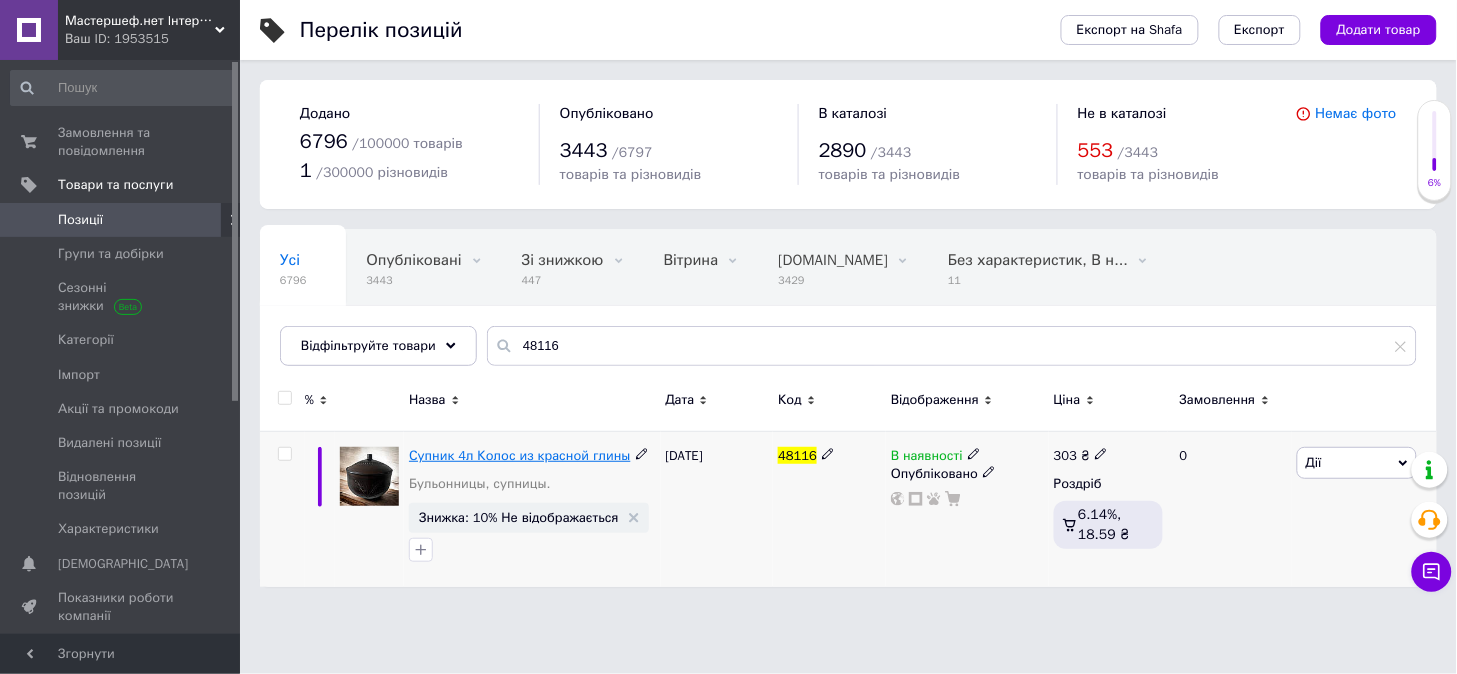 click on "Супник 4л Колос из красной глины" at bounding box center [519, 455] 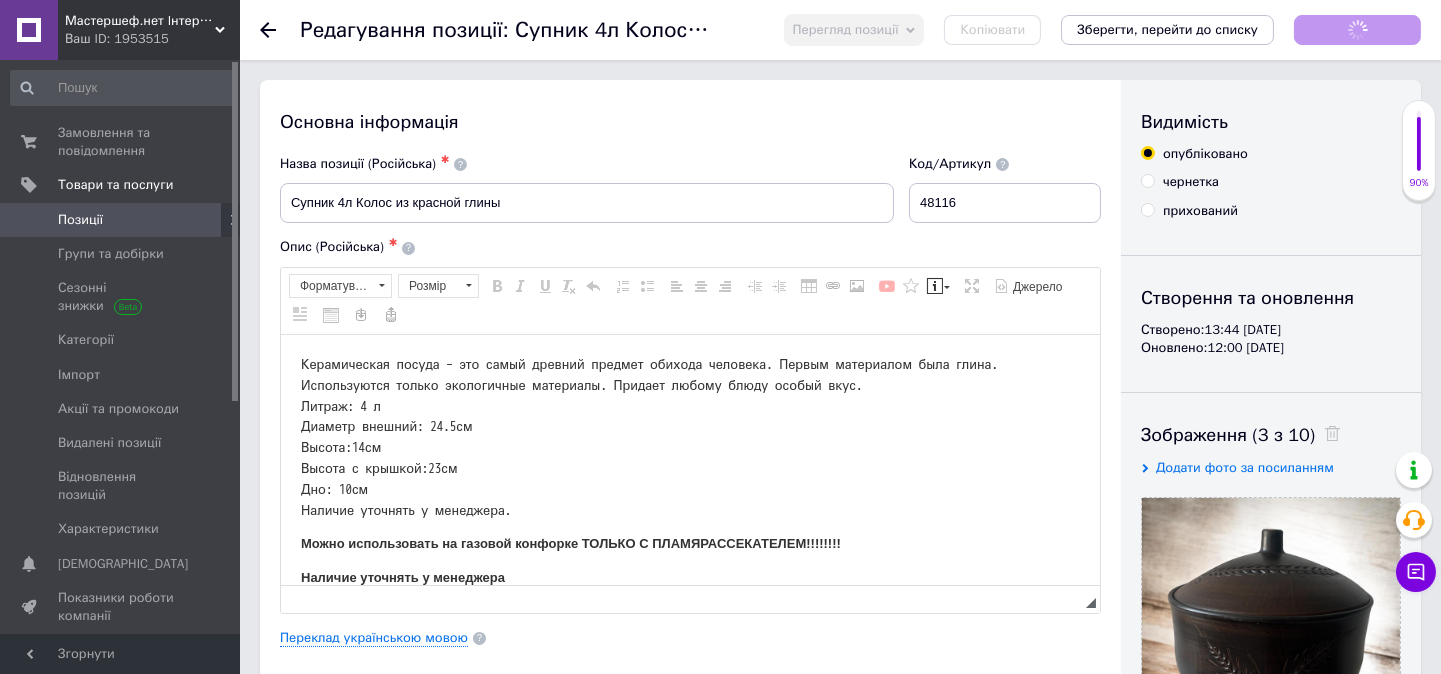 scroll, scrollTop: 0, scrollLeft: 0, axis: both 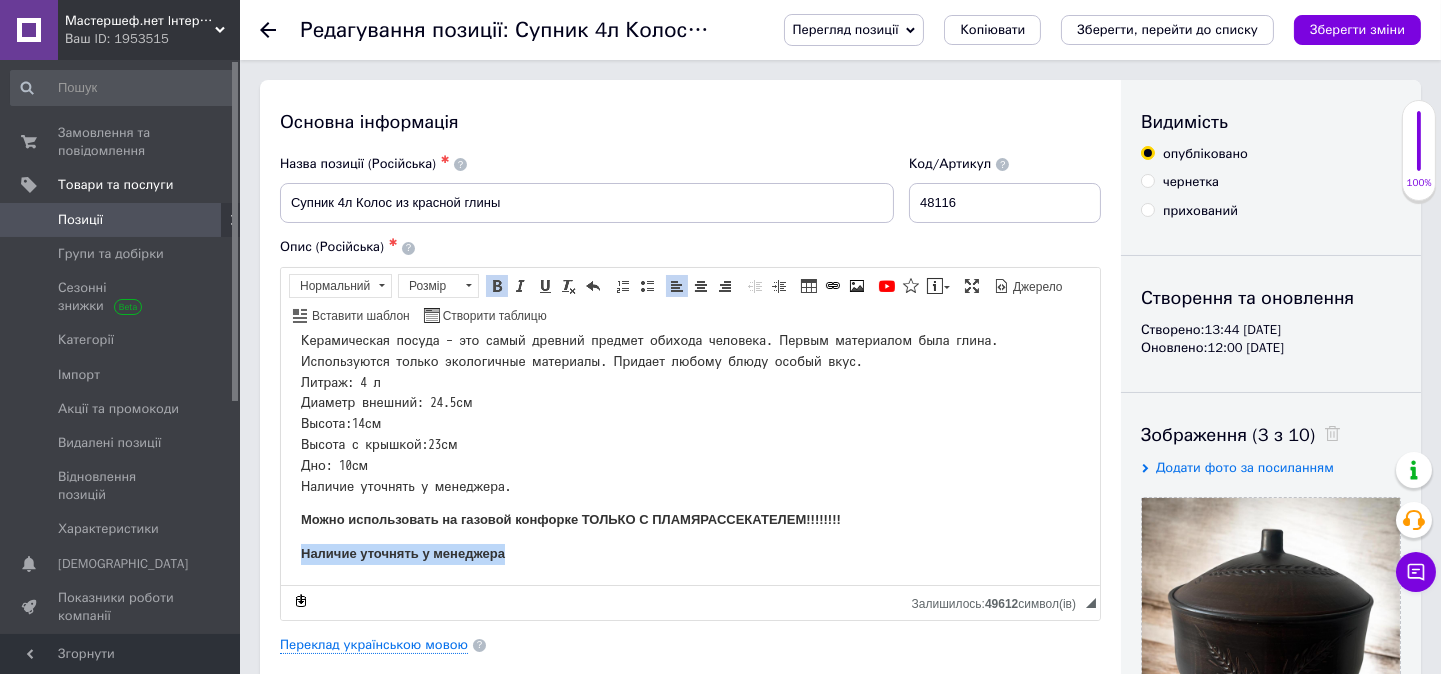 drag, startPoint x: 297, startPoint y: 574, endPoint x: 552, endPoint y: 595, distance: 255.86325 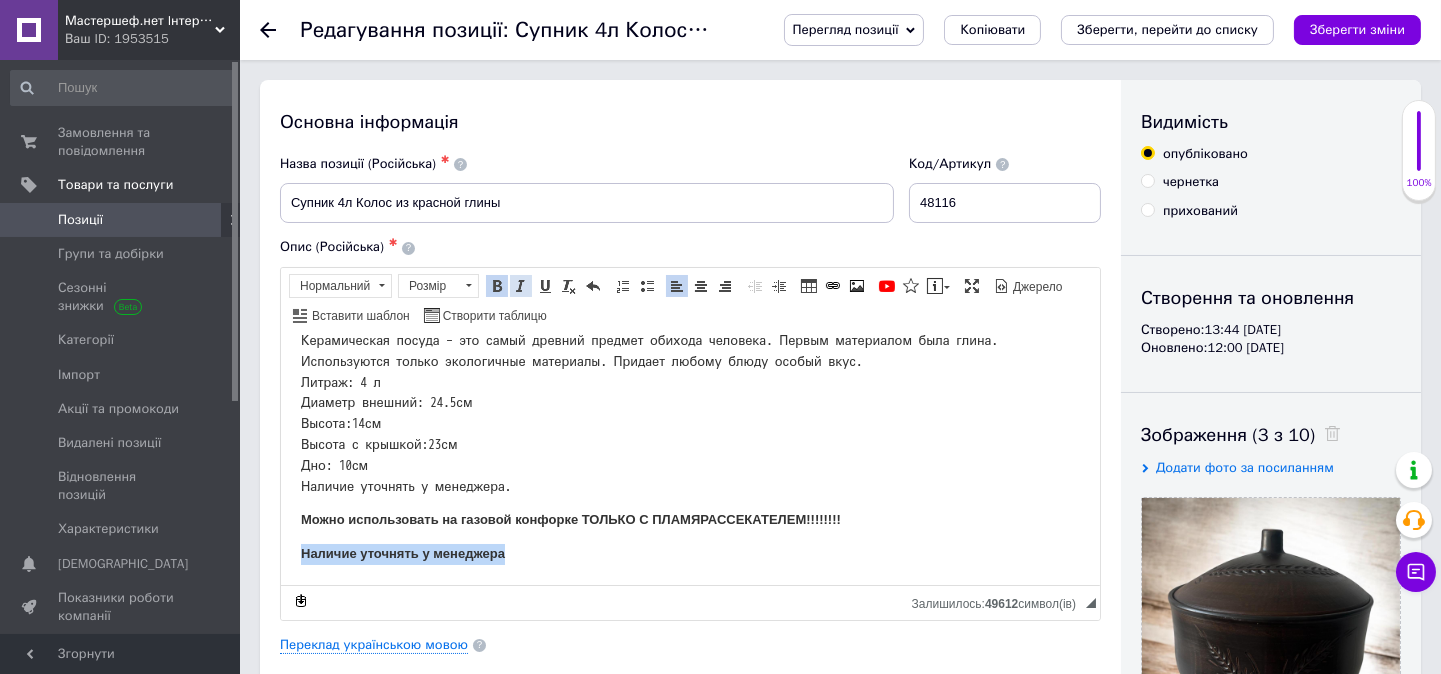 click at bounding box center (521, 286) 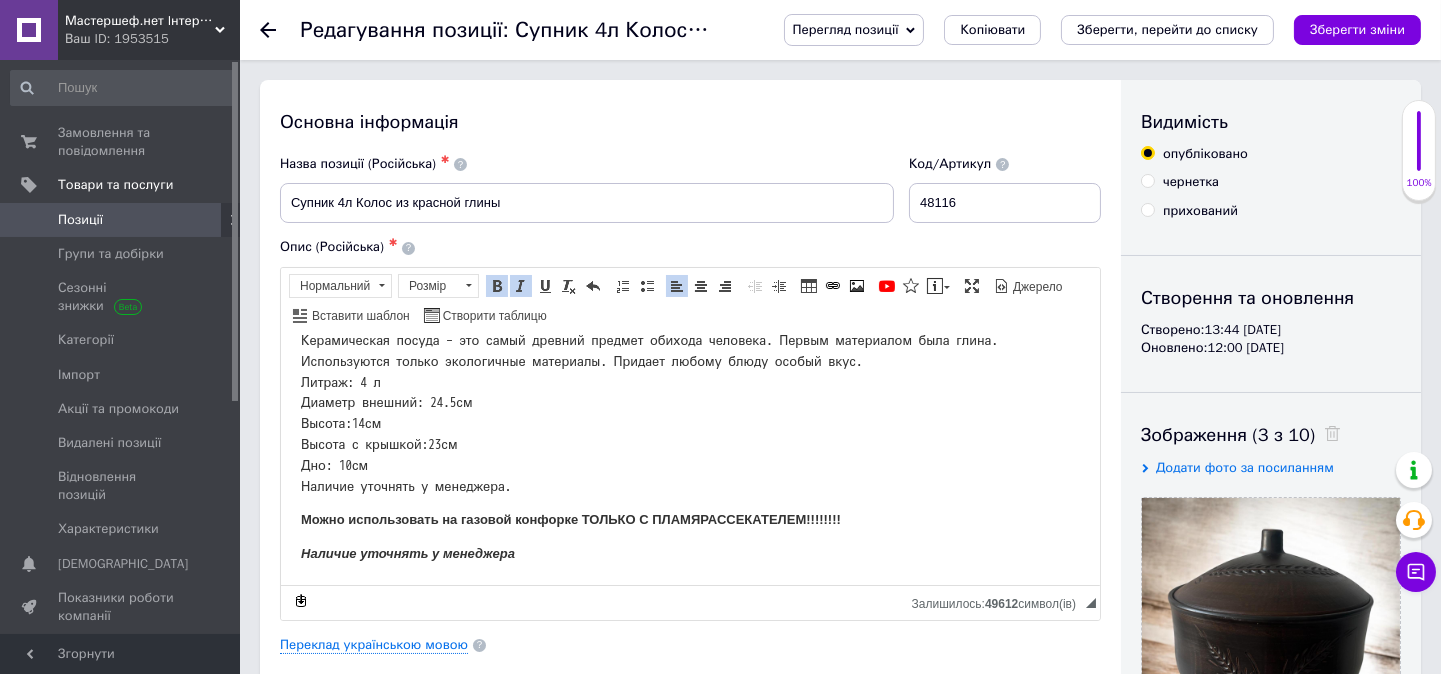 click on "Зберегти зміни" at bounding box center [1357, 29] 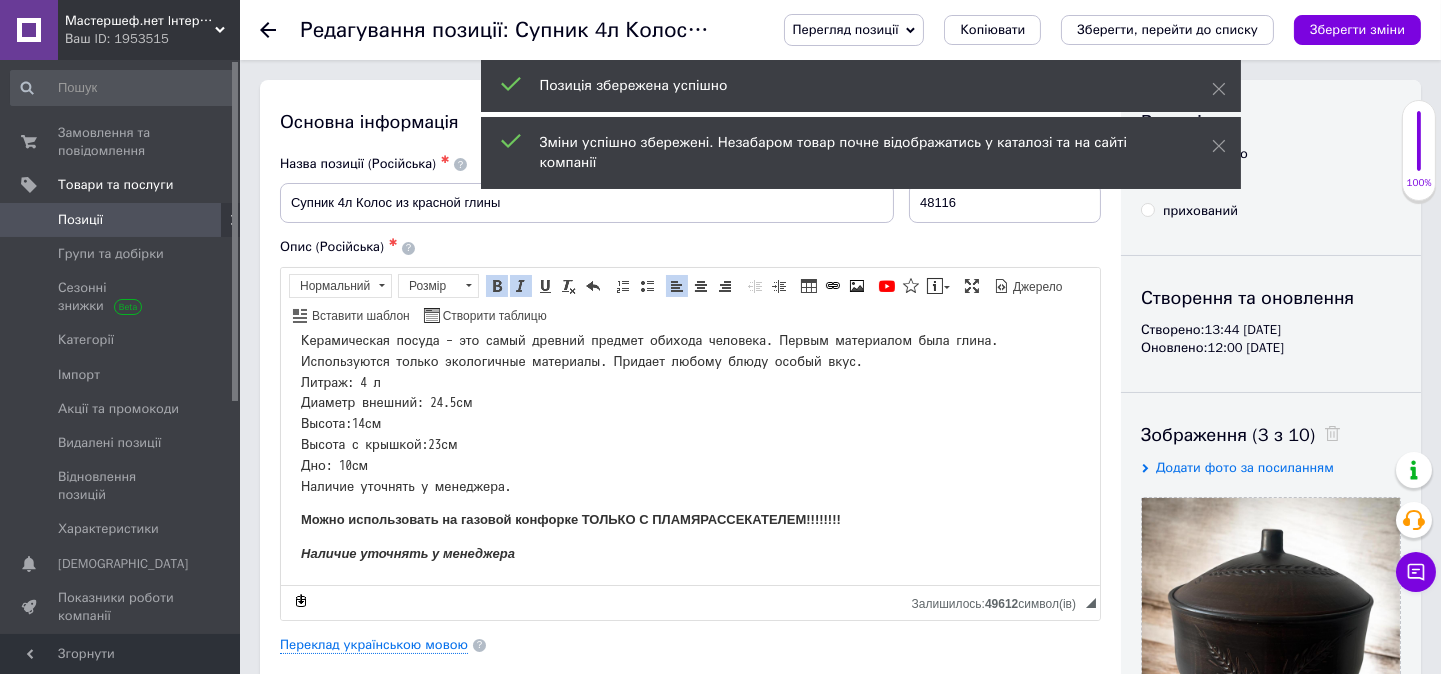 click 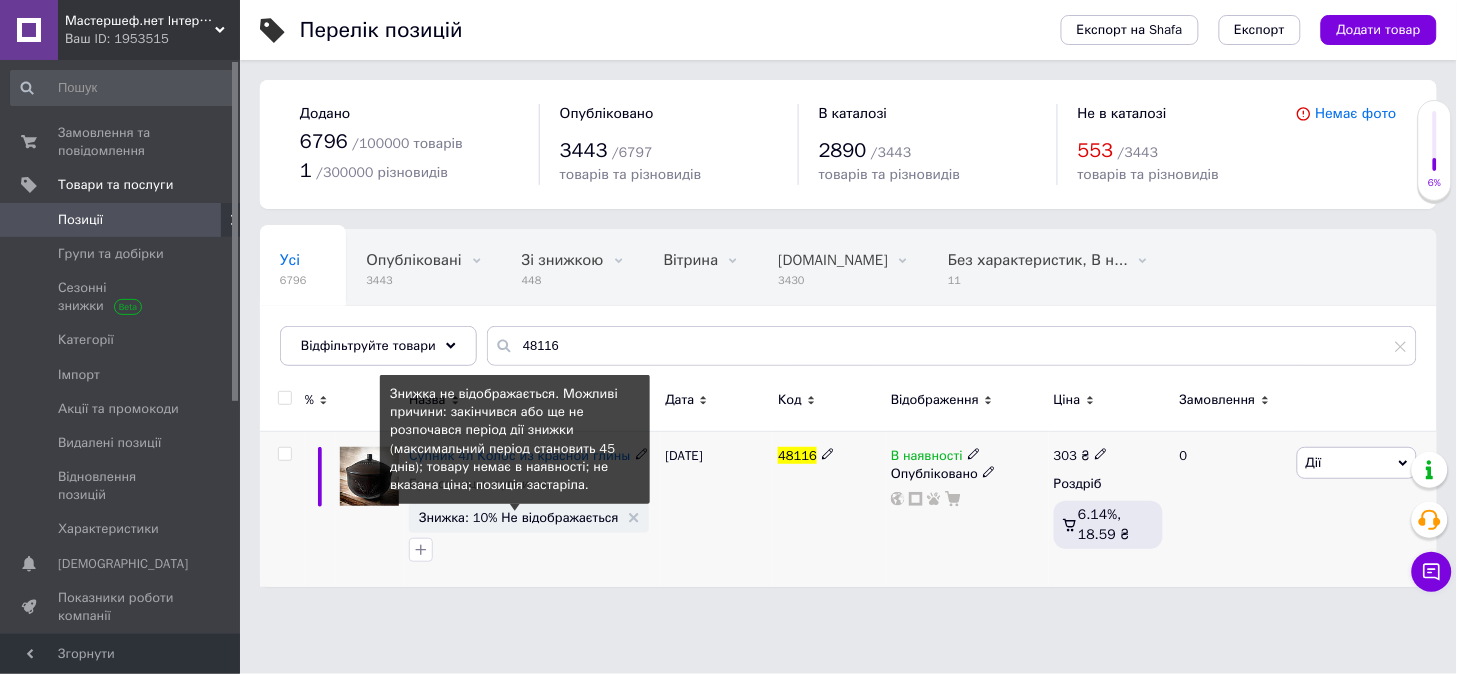 click on "Знижка: 10% Не відображається" at bounding box center (519, 517) 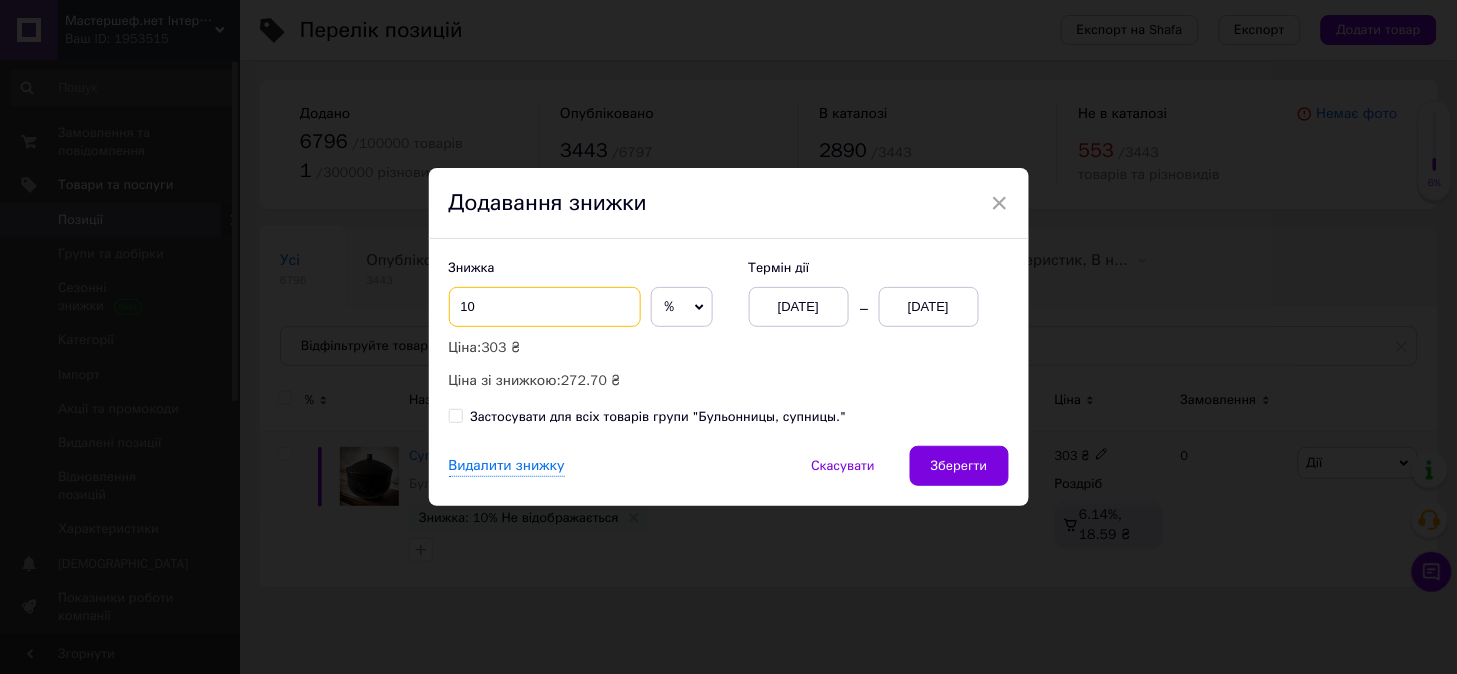 drag, startPoint x: 458, startPoint y: 304, endPoint x: 546, endPoint y: 328, distance: 91.214035 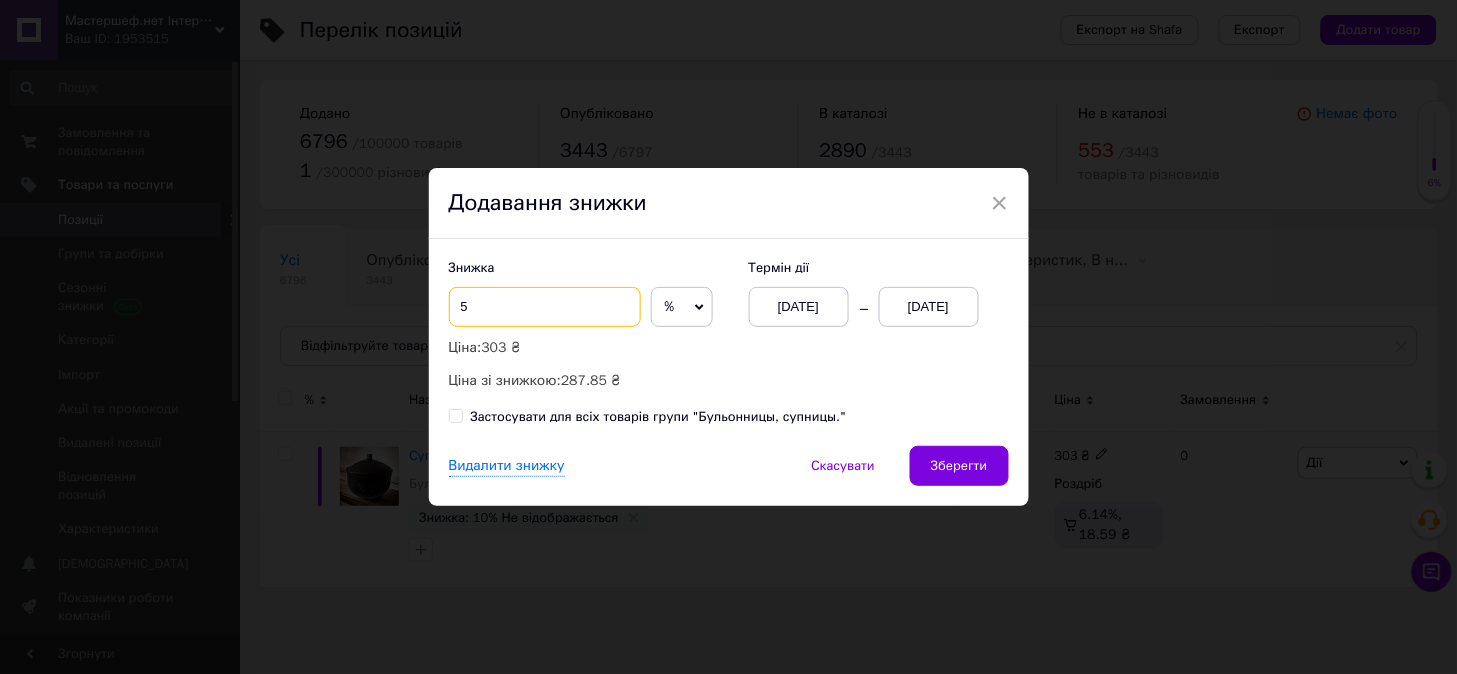 type on "5" 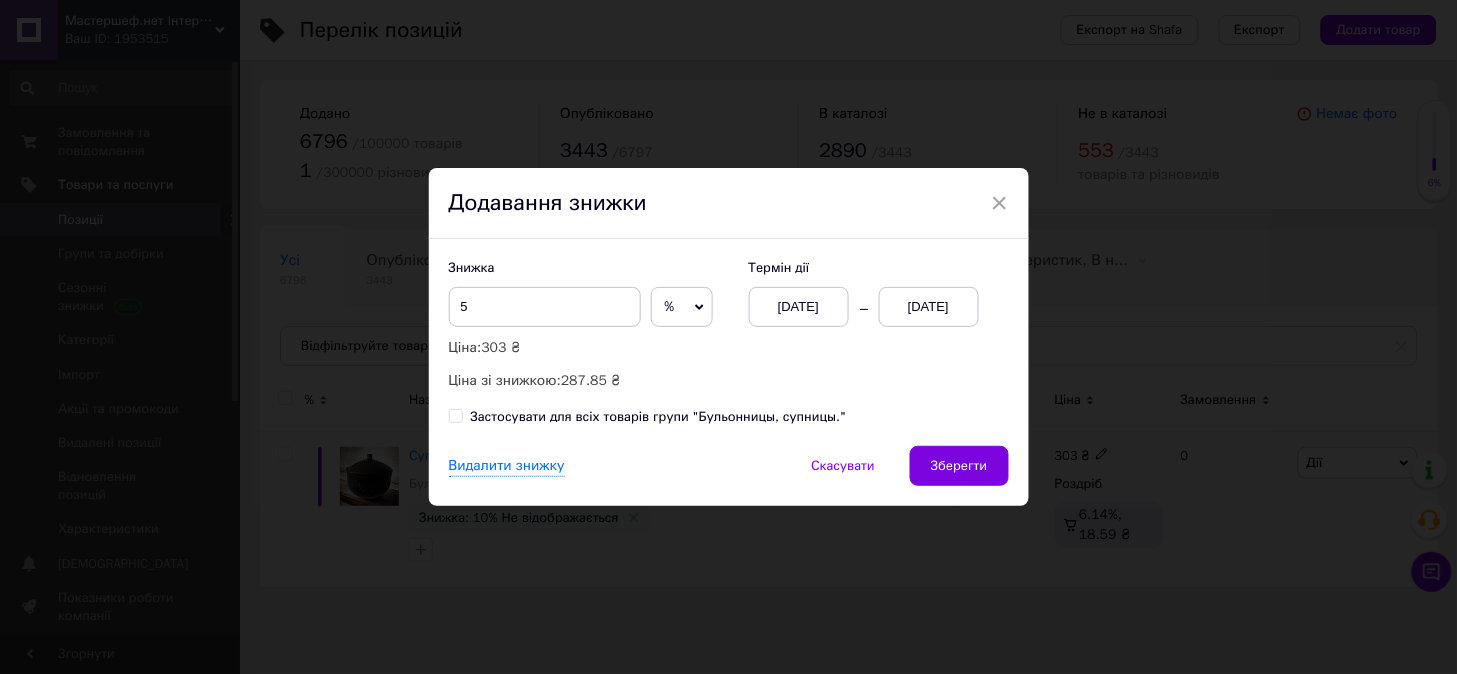 click on "[DATE]" at bounding box center [929, 307] 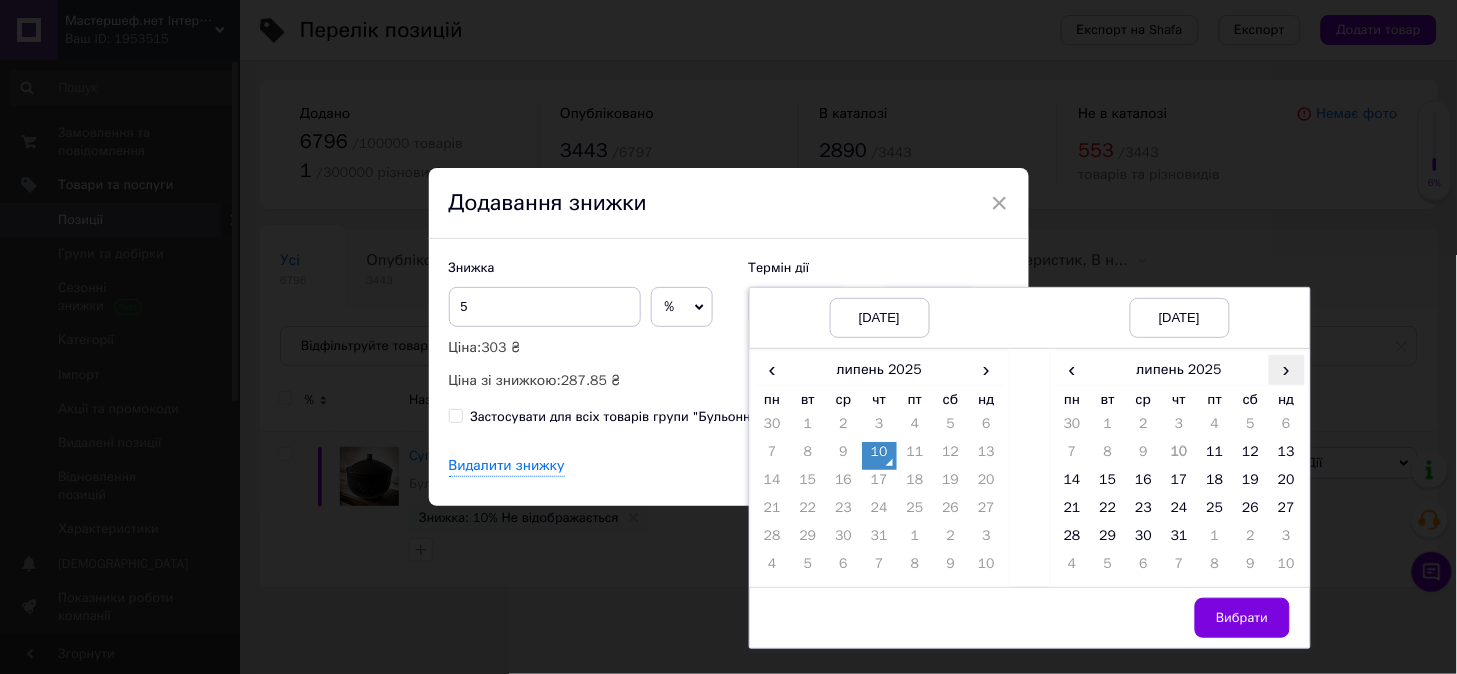 click on "›" at bounding box center (1287, 369) 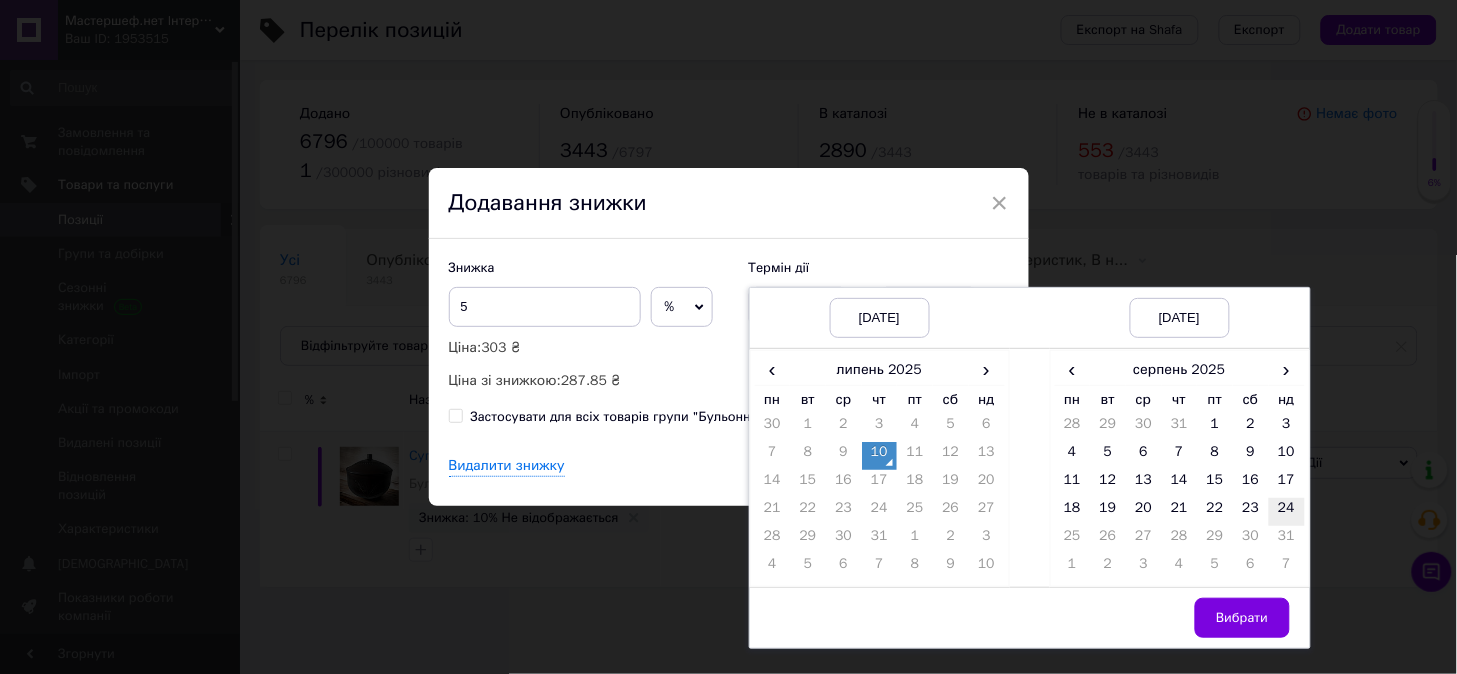 click on "24" at bounding box center (1287, 512) 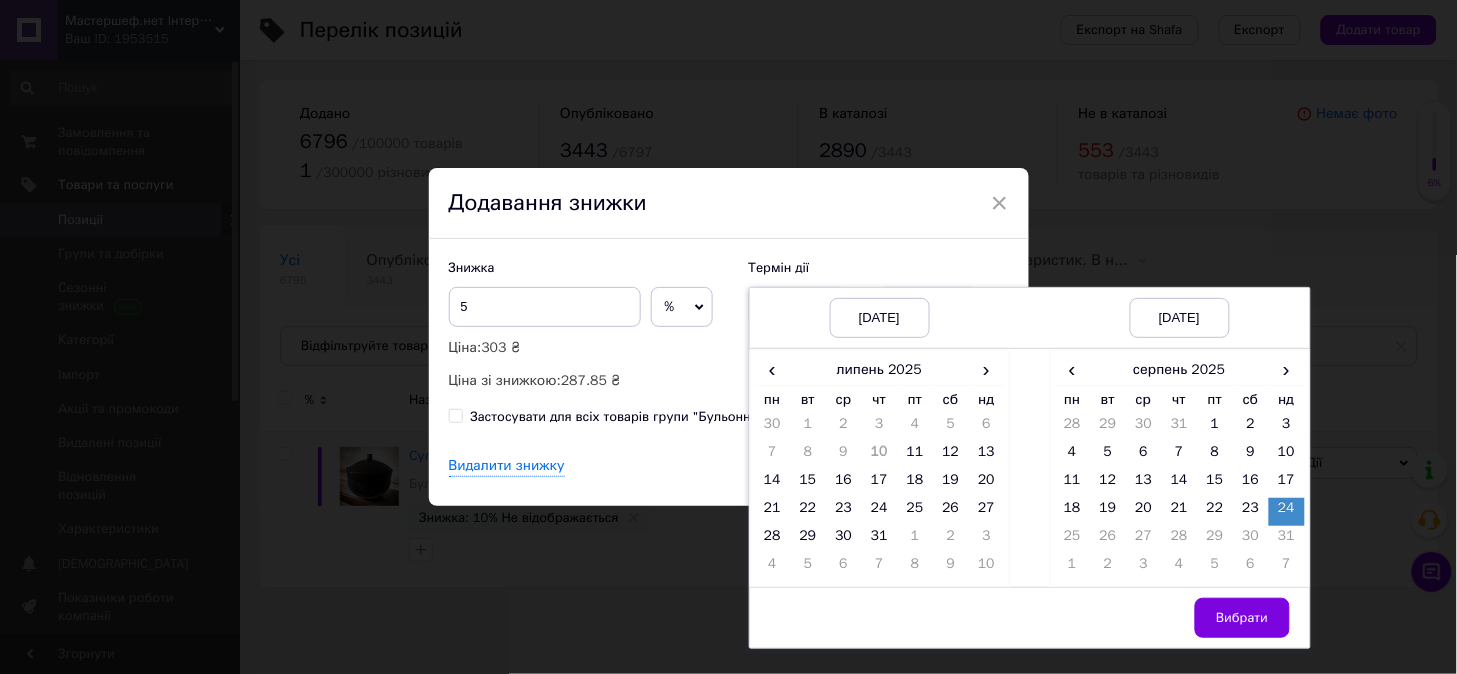 drag, startPoint x: 1250, startPoint y: 626, endPoint x: 1210, endPoint y: 608, distance: 43.863426 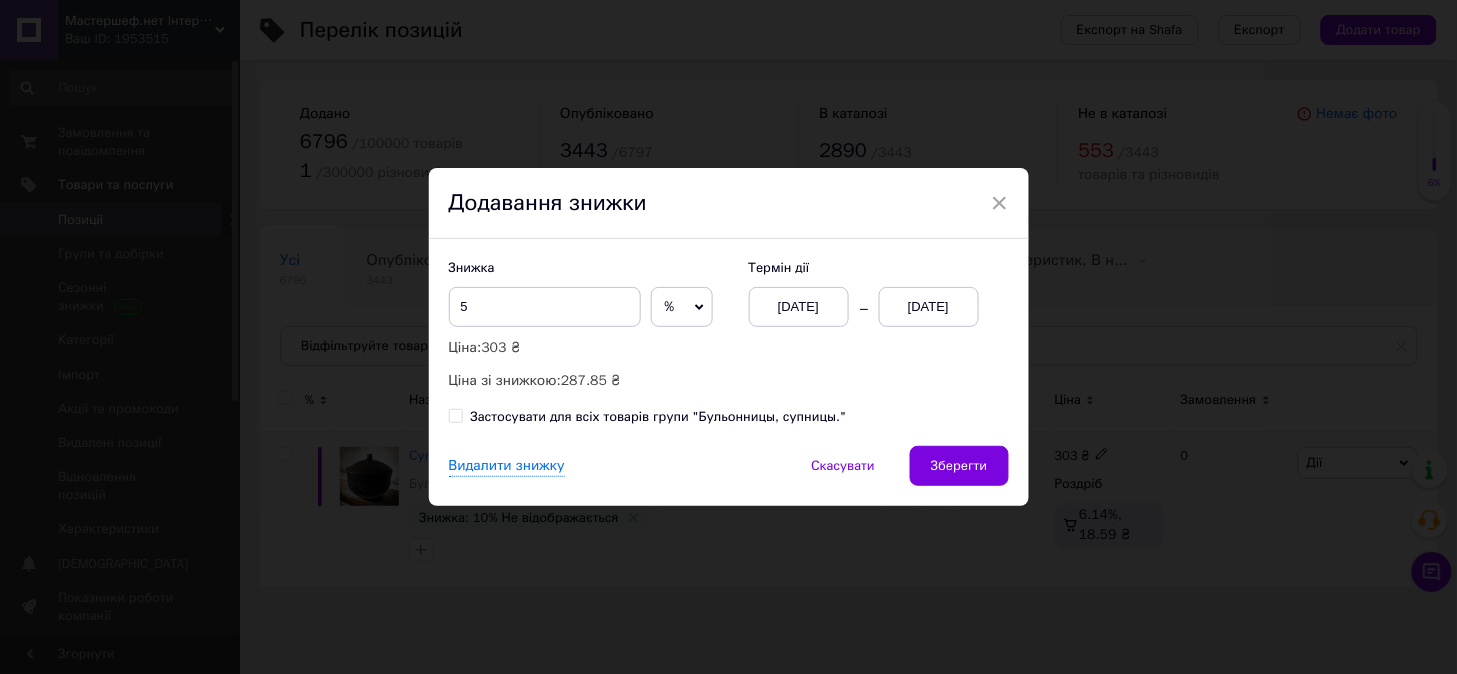 click on "Зберегти" at bounding box center [959, 466] 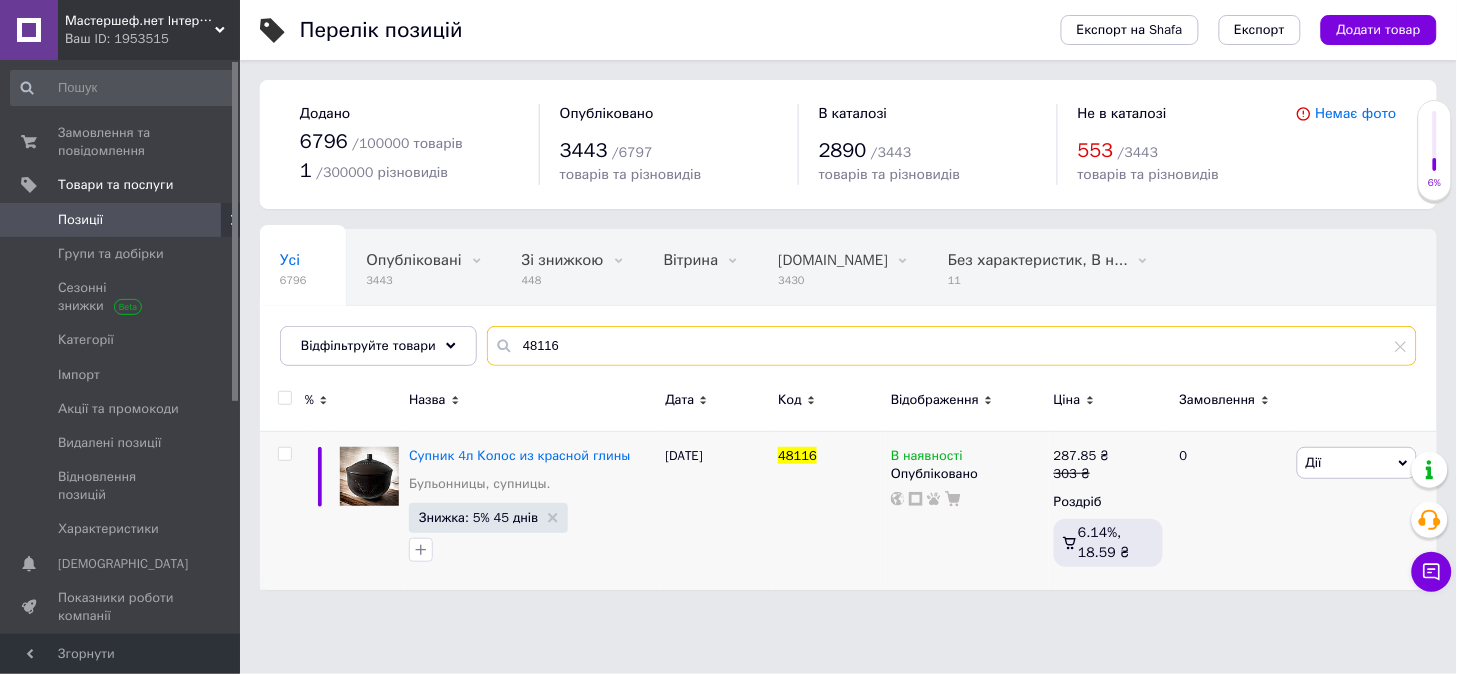 drag, startPoint x: 542, startPoint y: 348, endPoint x: 580, endPoint y: 352, distance: 38.209946 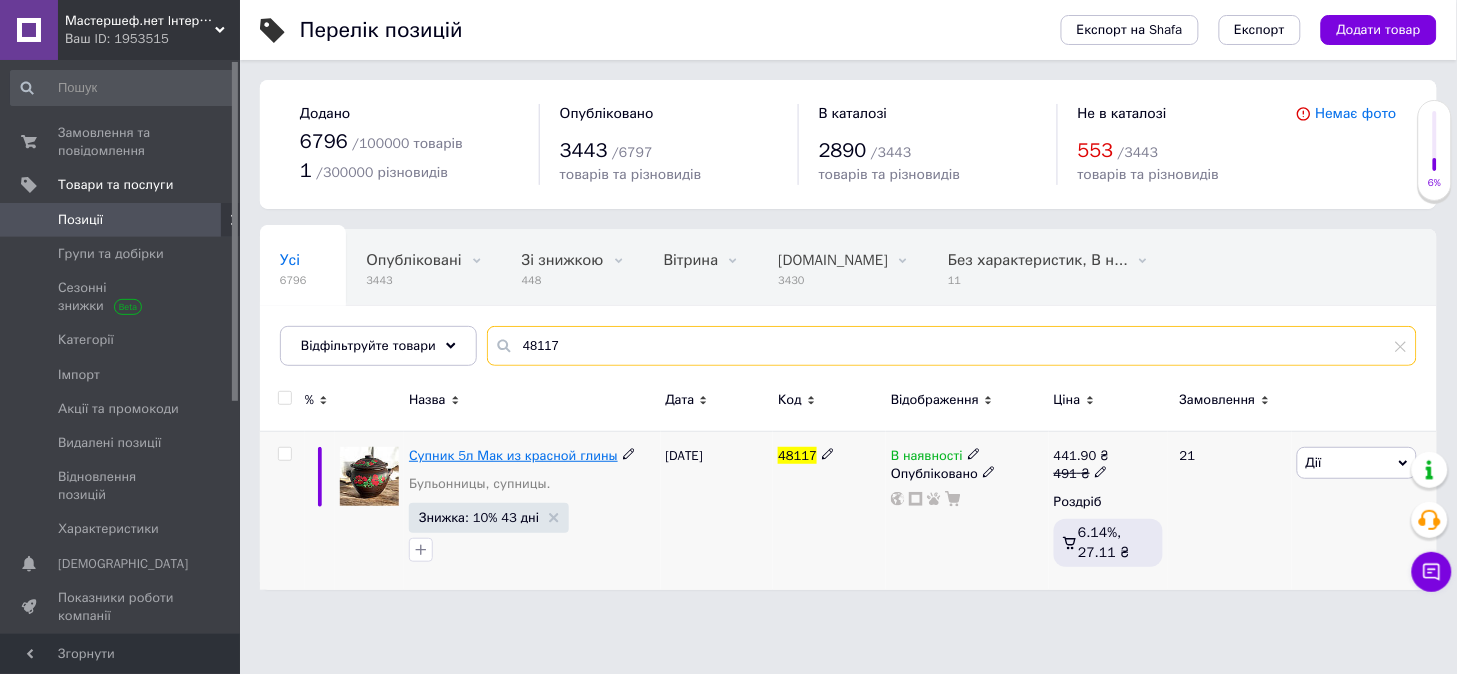 type on "48117" 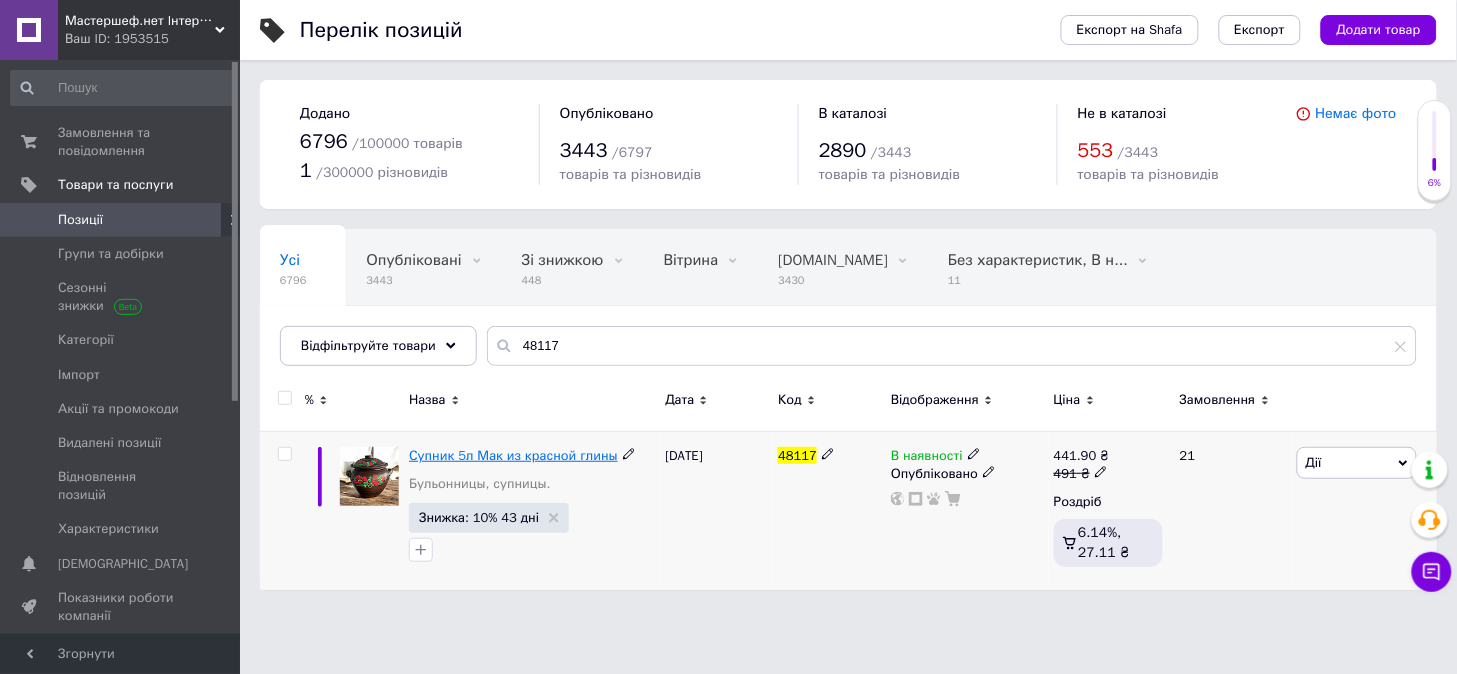 click on "Супник 5л Мак из красной глины" at bounding box center (513, 455) 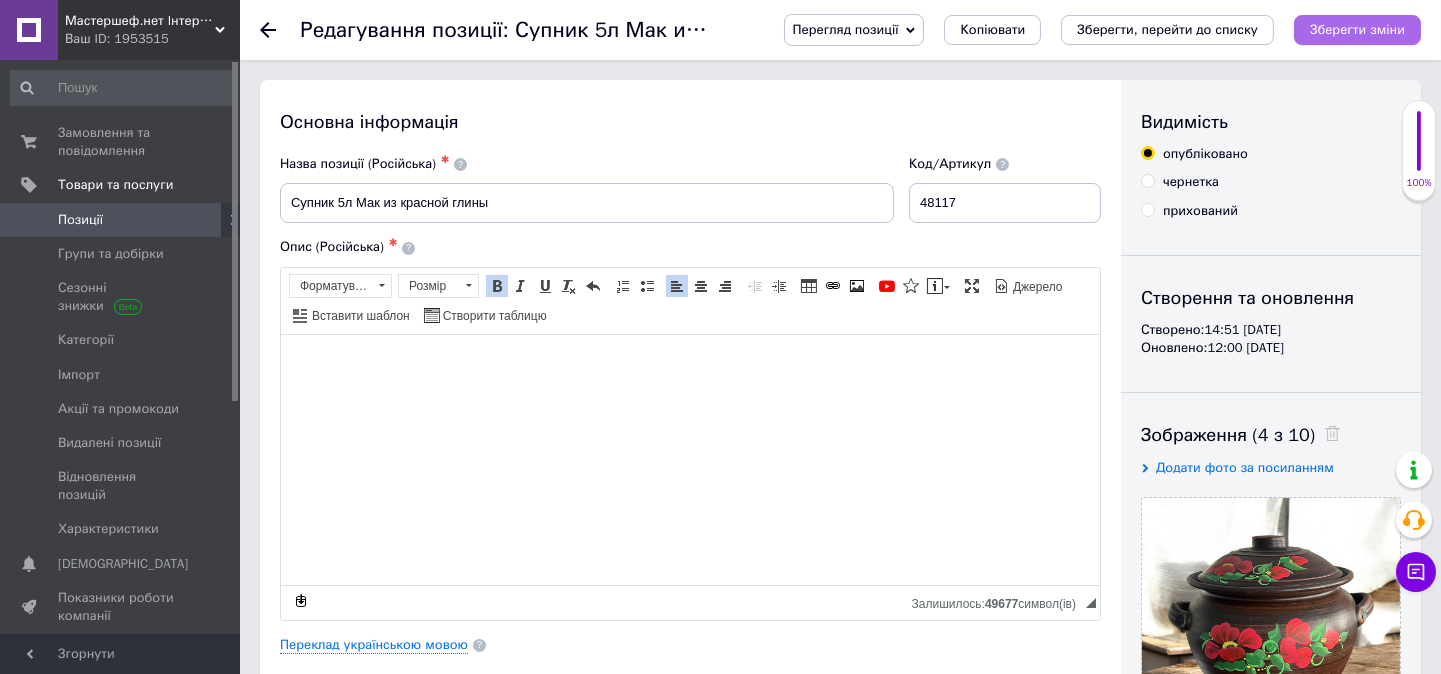 click on "Зберегти зміни" at bounding box center [1357, 30] 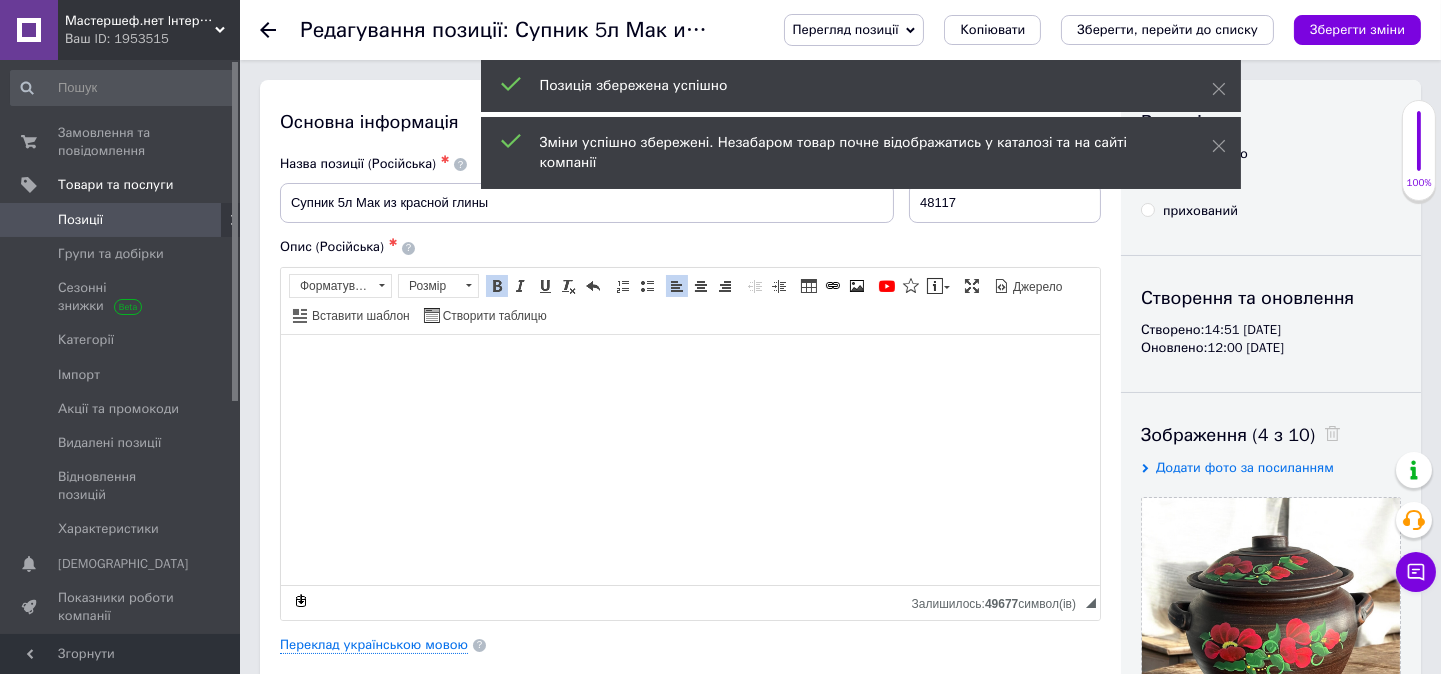 click 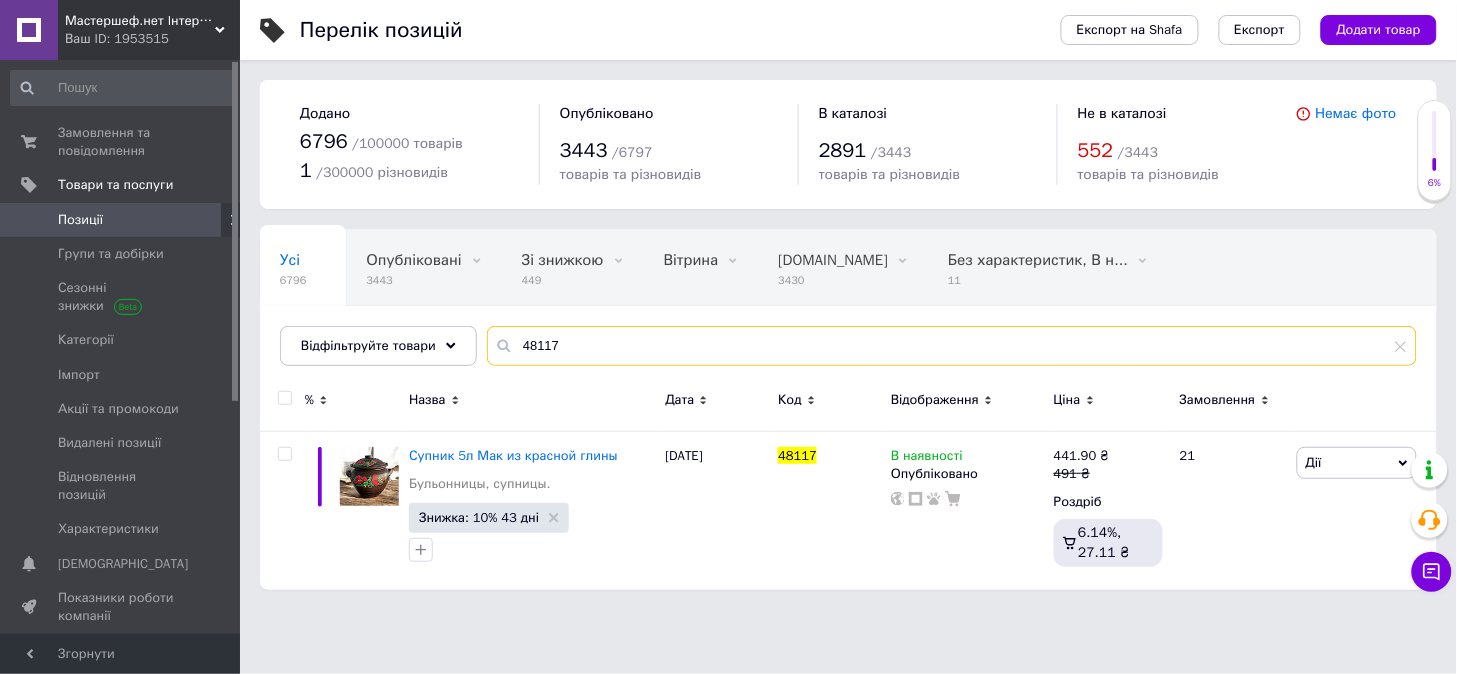 drag, startPoint x: 533, startPoint y: 348, endPoint x: 616, endPoint y: 358, distance: 83.60024 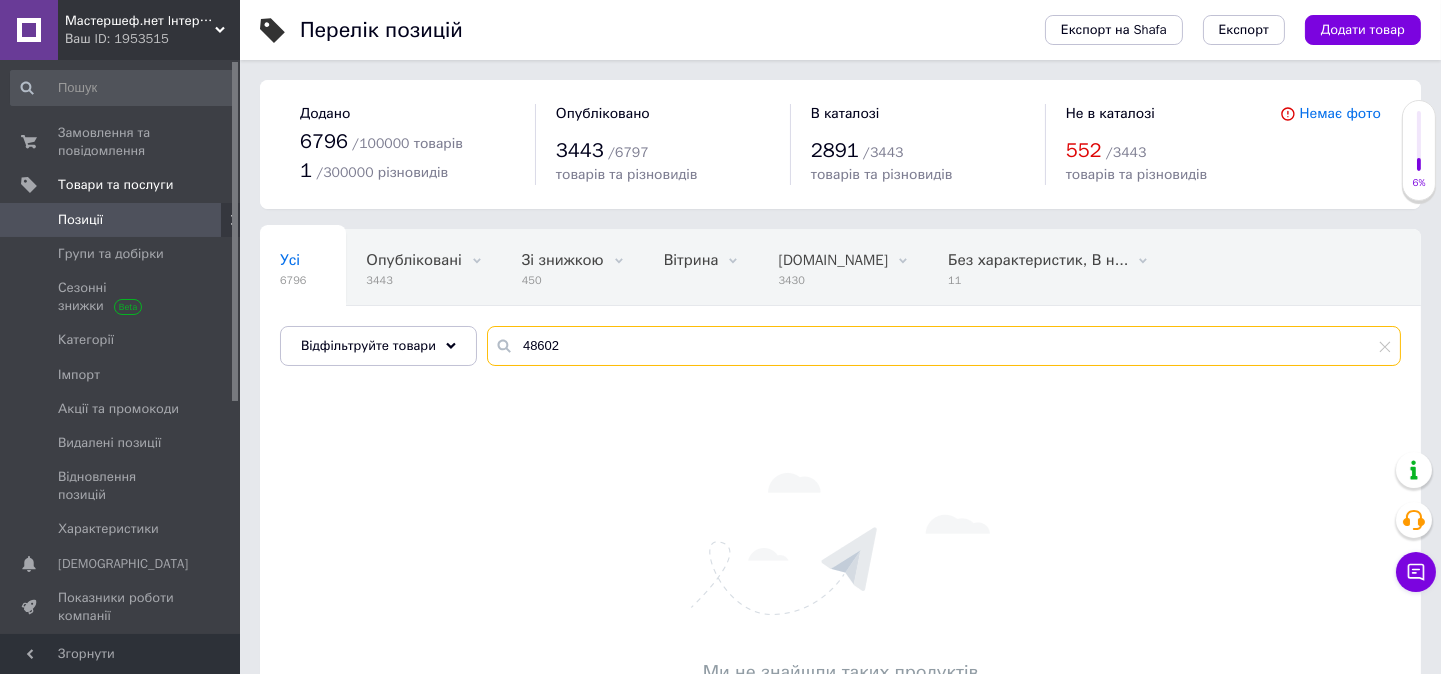 drag, startPoint x: 531, startPoint y: 345, endPoint x: 617, endPoint y: 355, distance: 86.579445 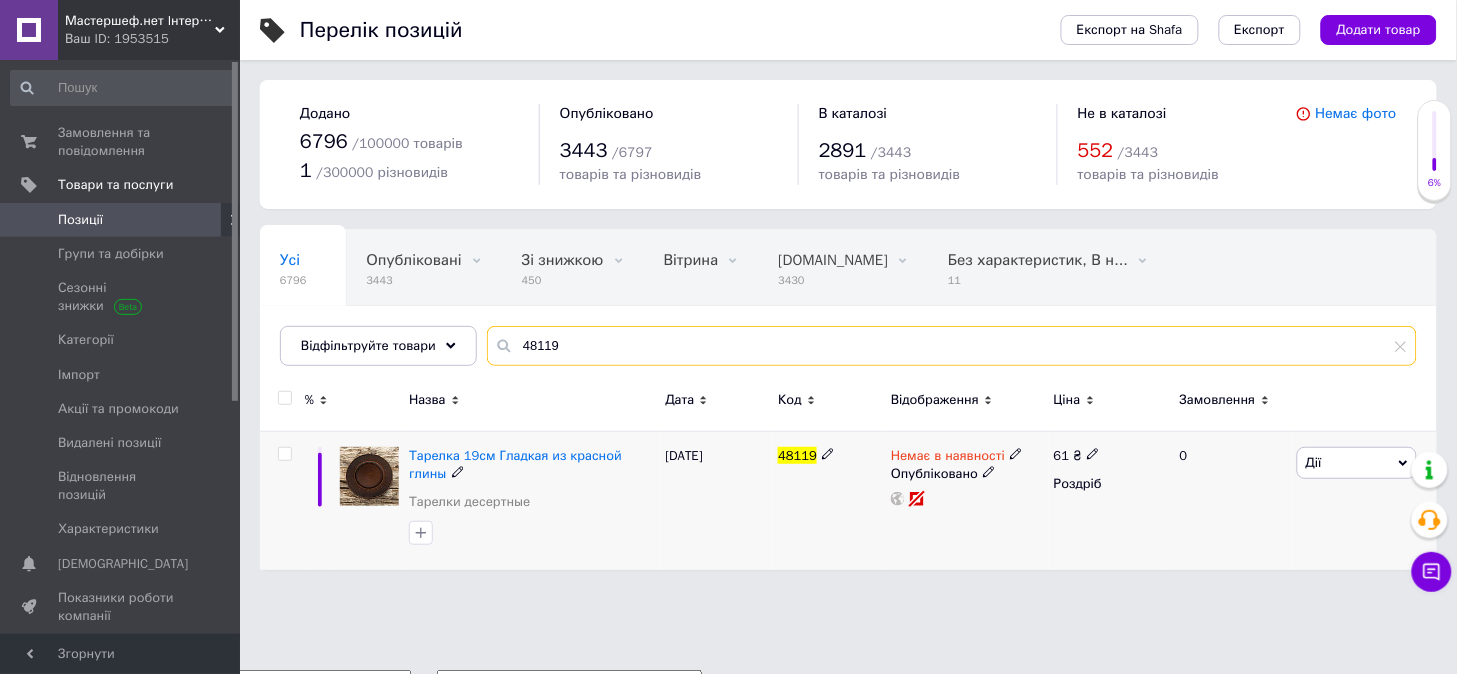 type on "48119" 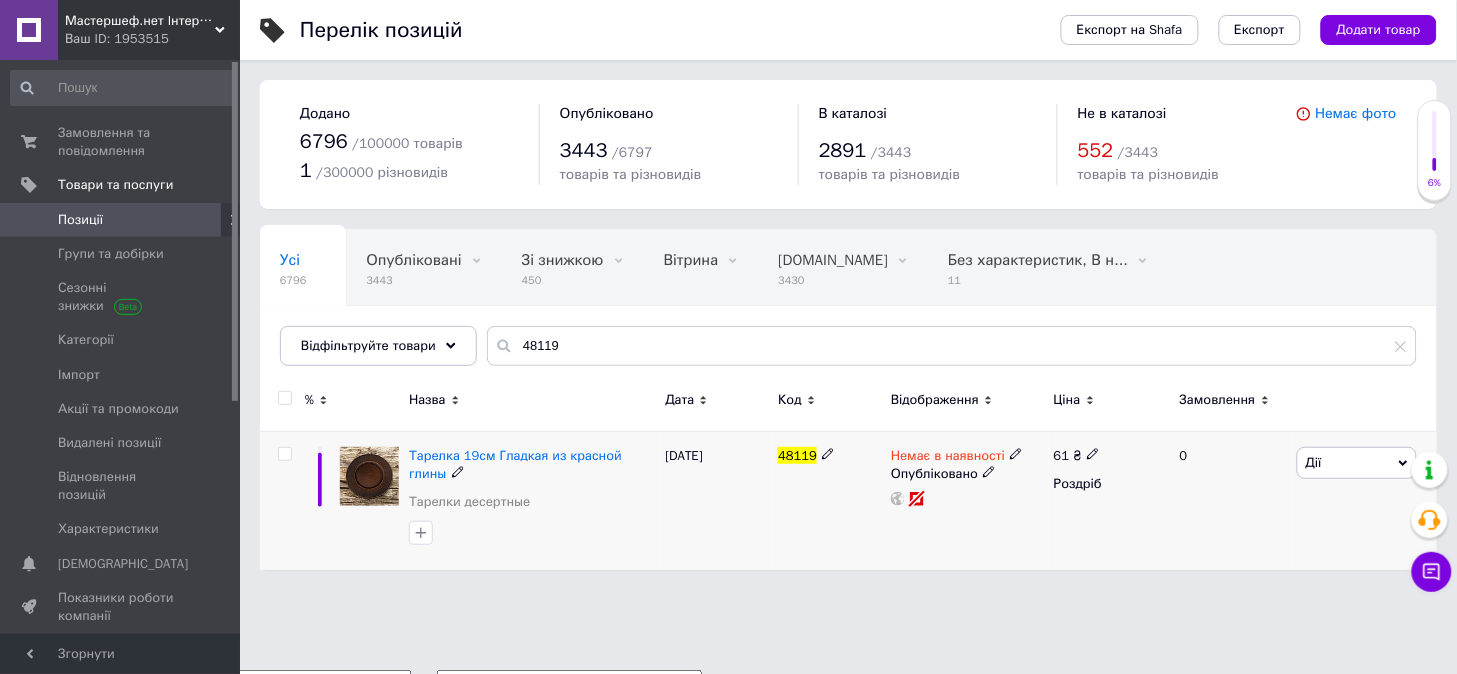 click 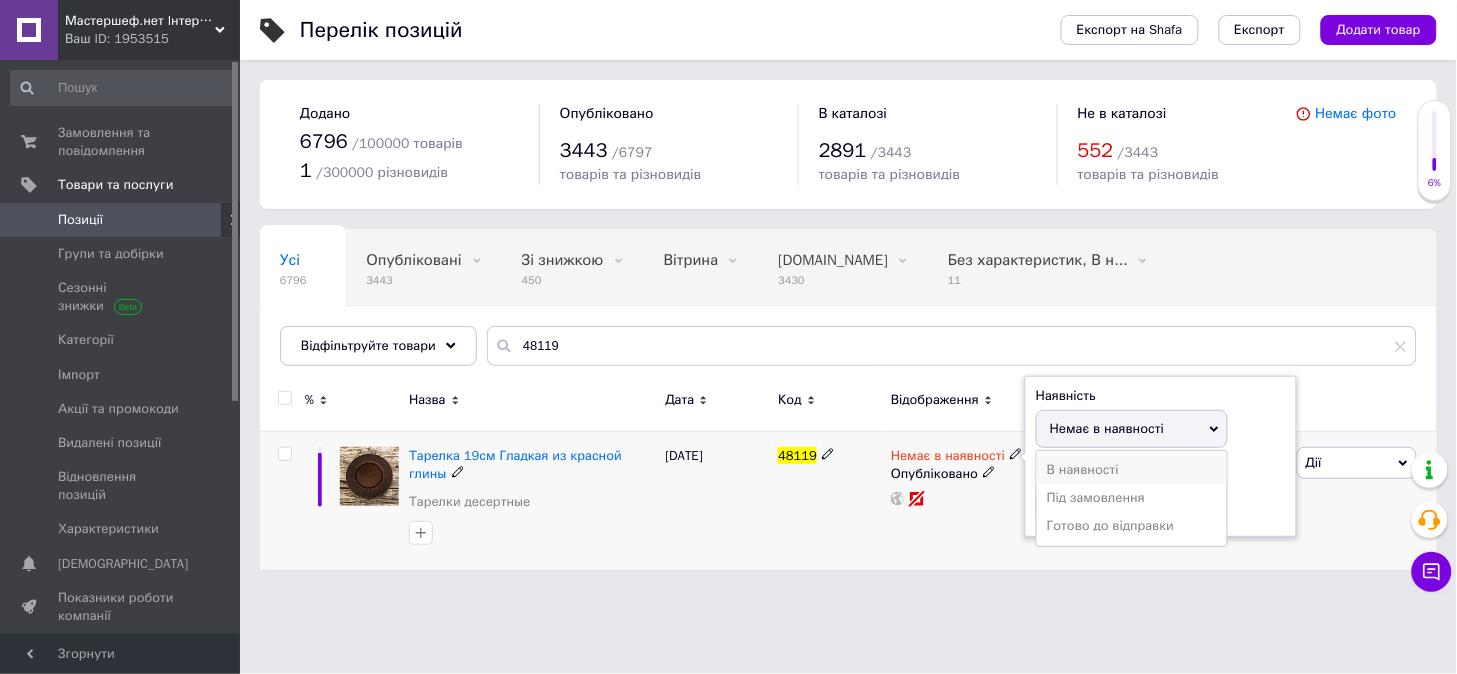 click on "В наявності" at bounding box center [1132, 470] 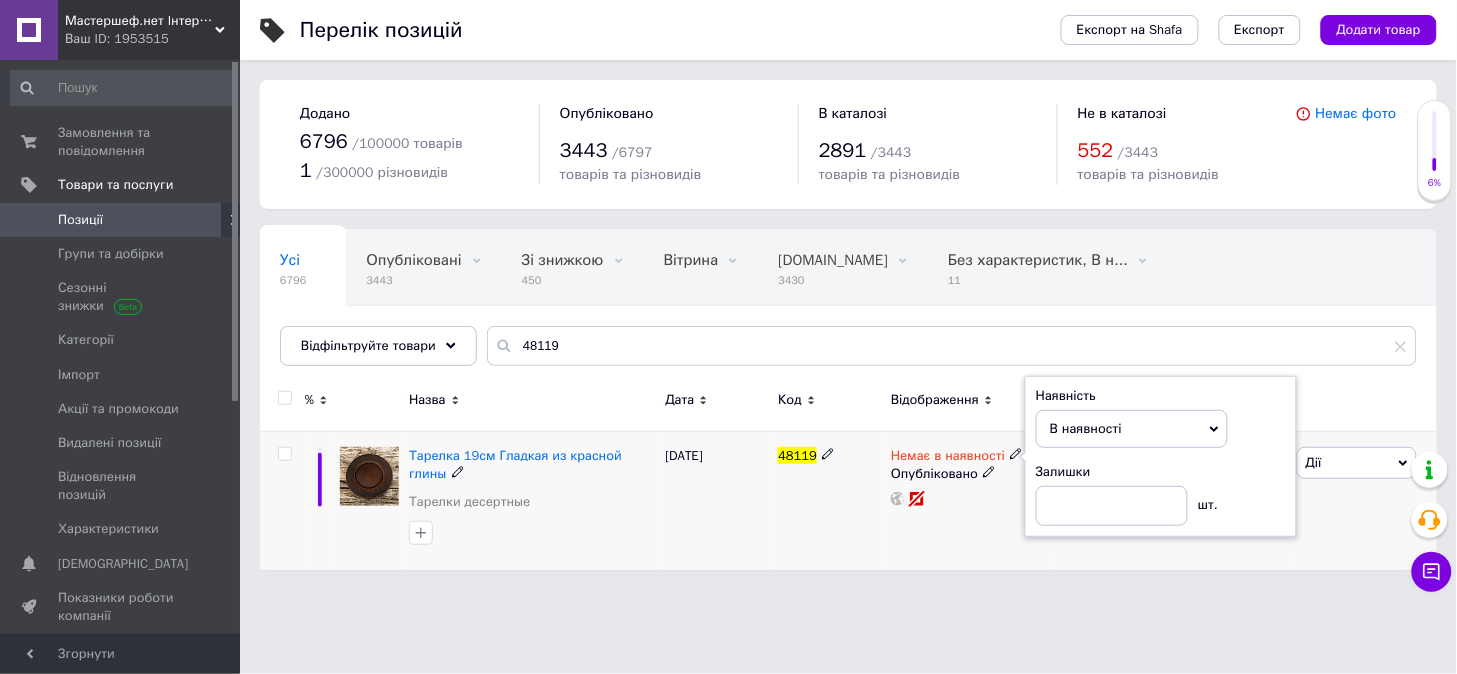 click on "Немає в наявності Наявність В наявності Немає в наявності Під замовлення Готово до відправки Залишки шт. Опубліковано" at bounding box center (967, 500) 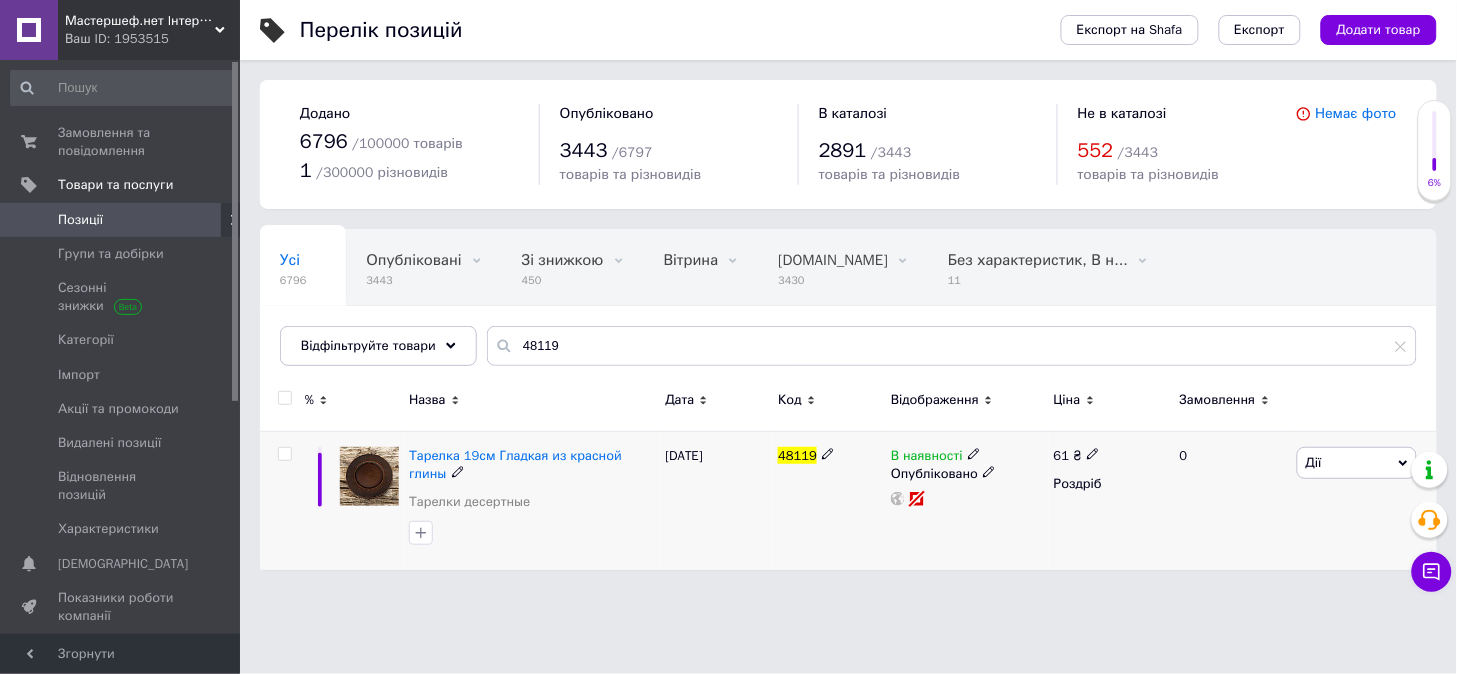 click on "Дії" at bounding box center (1357, 463) 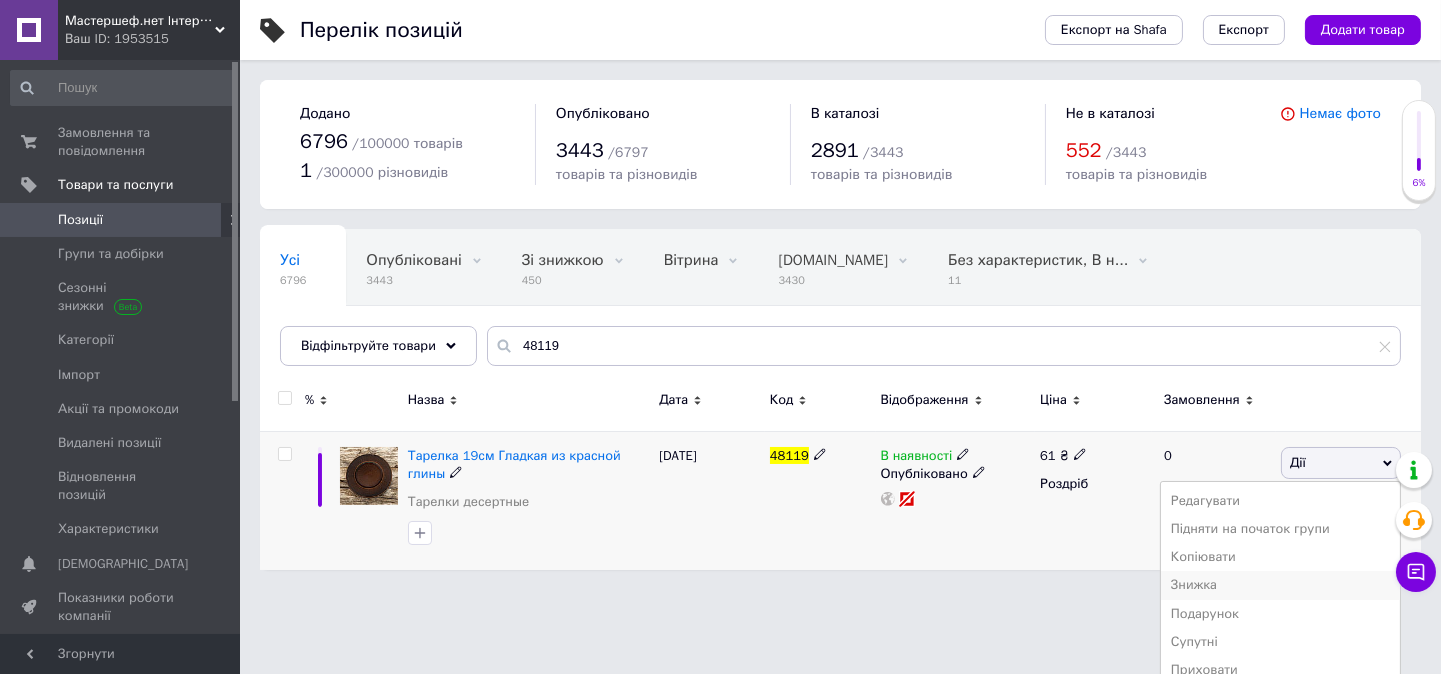 click on "Знижка" at bounding box center (1280, 585) 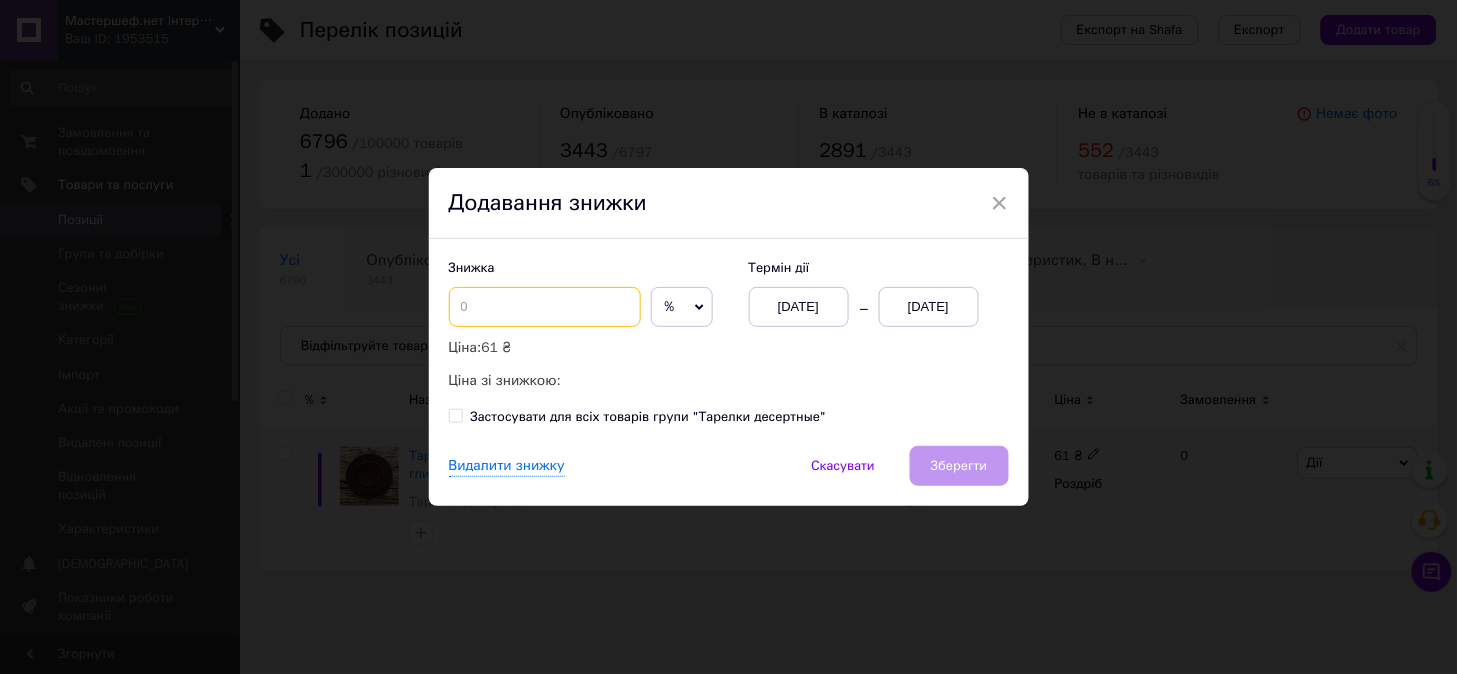 click at bounding box center (545, 307) 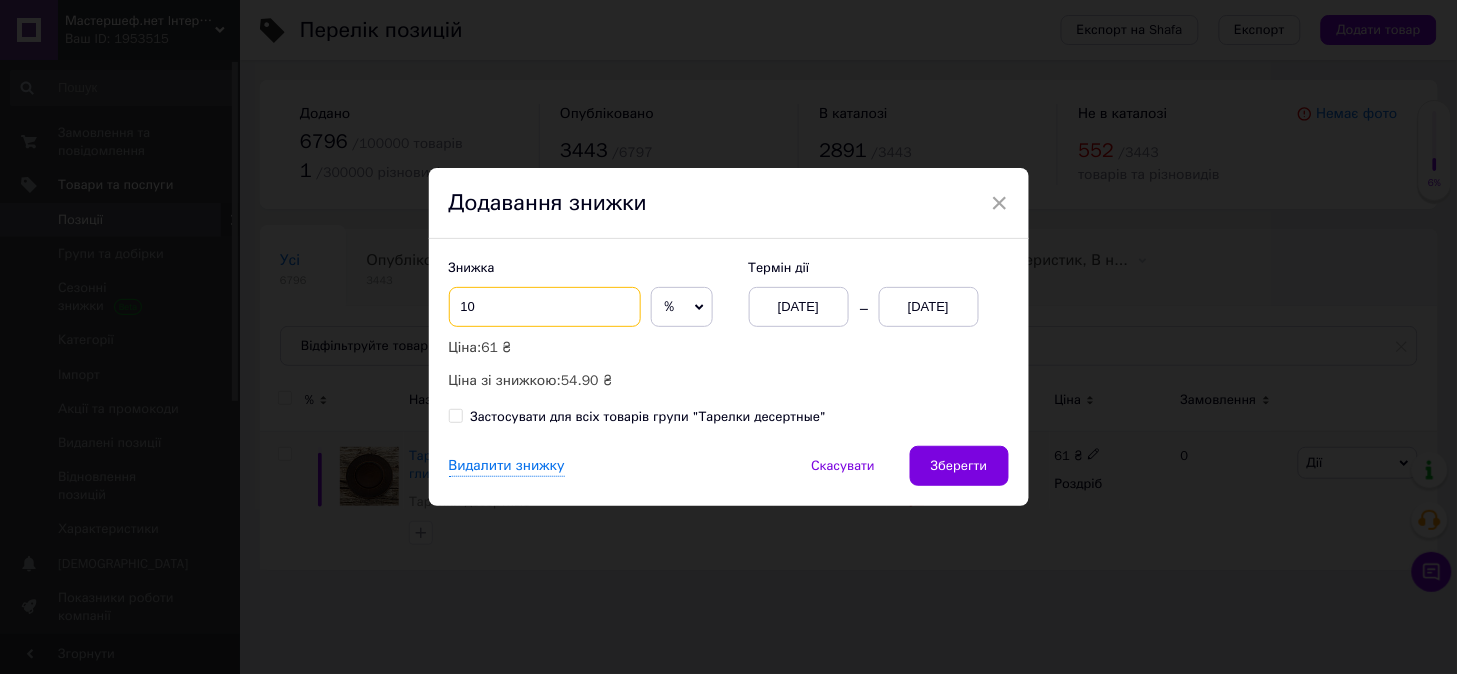 type on "10" 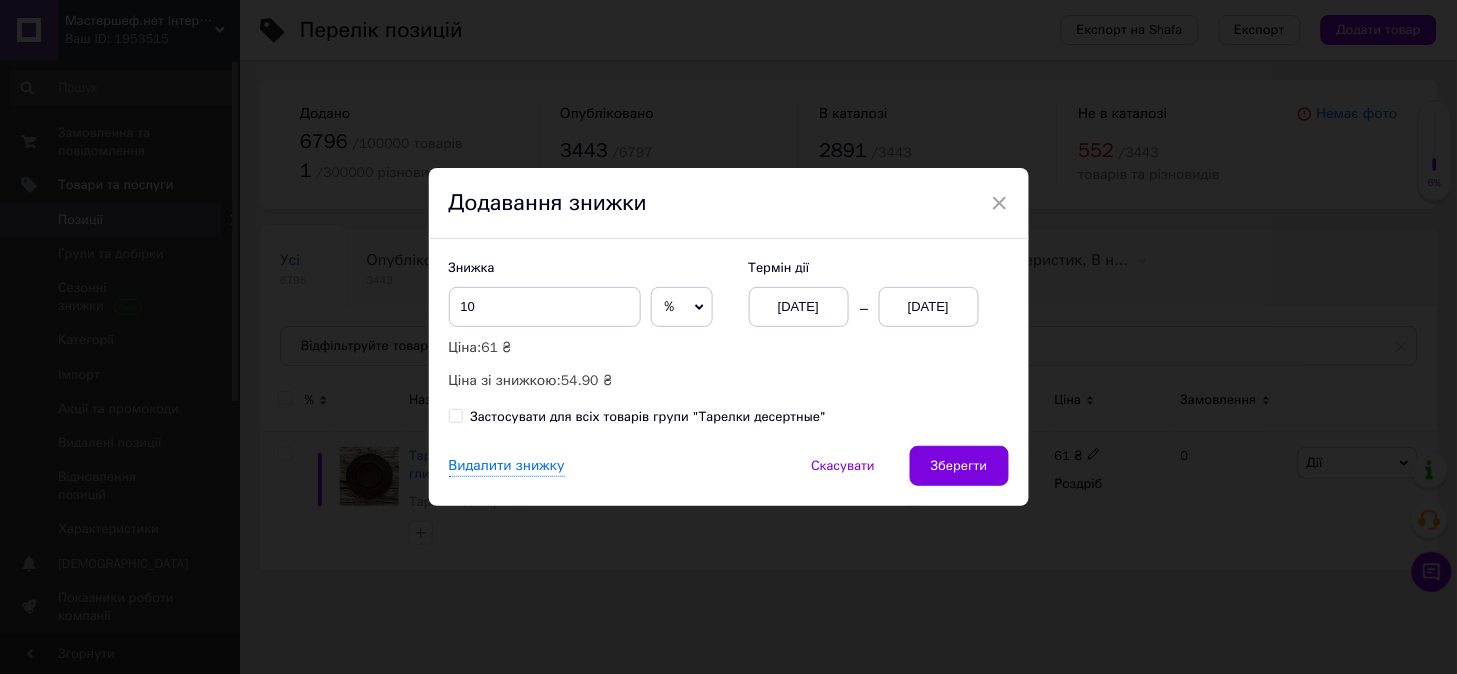click on "Знижка 10 % ₴ Ціна:  61   ₴ Ціна зі знижкою:  54.90   ₴ Термін дії [DATE] [DATE]" at bounding box center (729, 325) 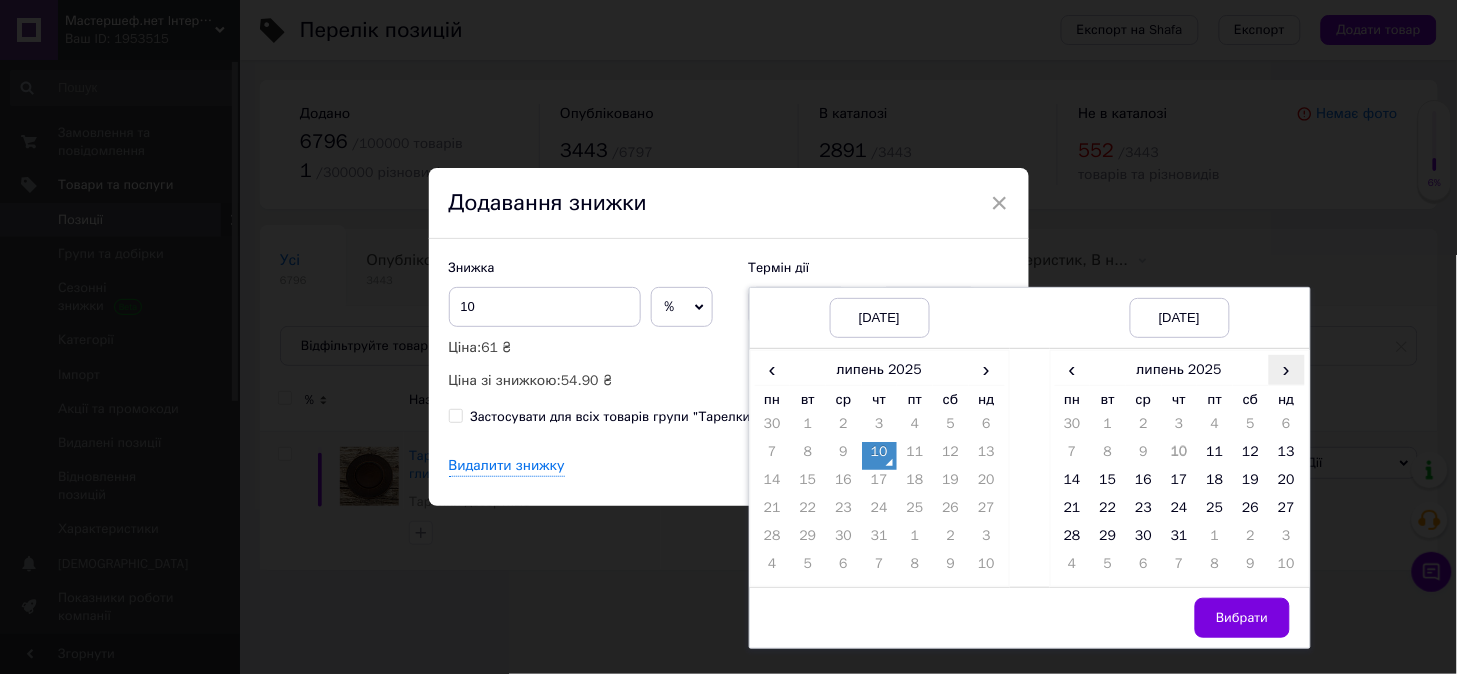 click on "›" at bounding box center [1287, 369] 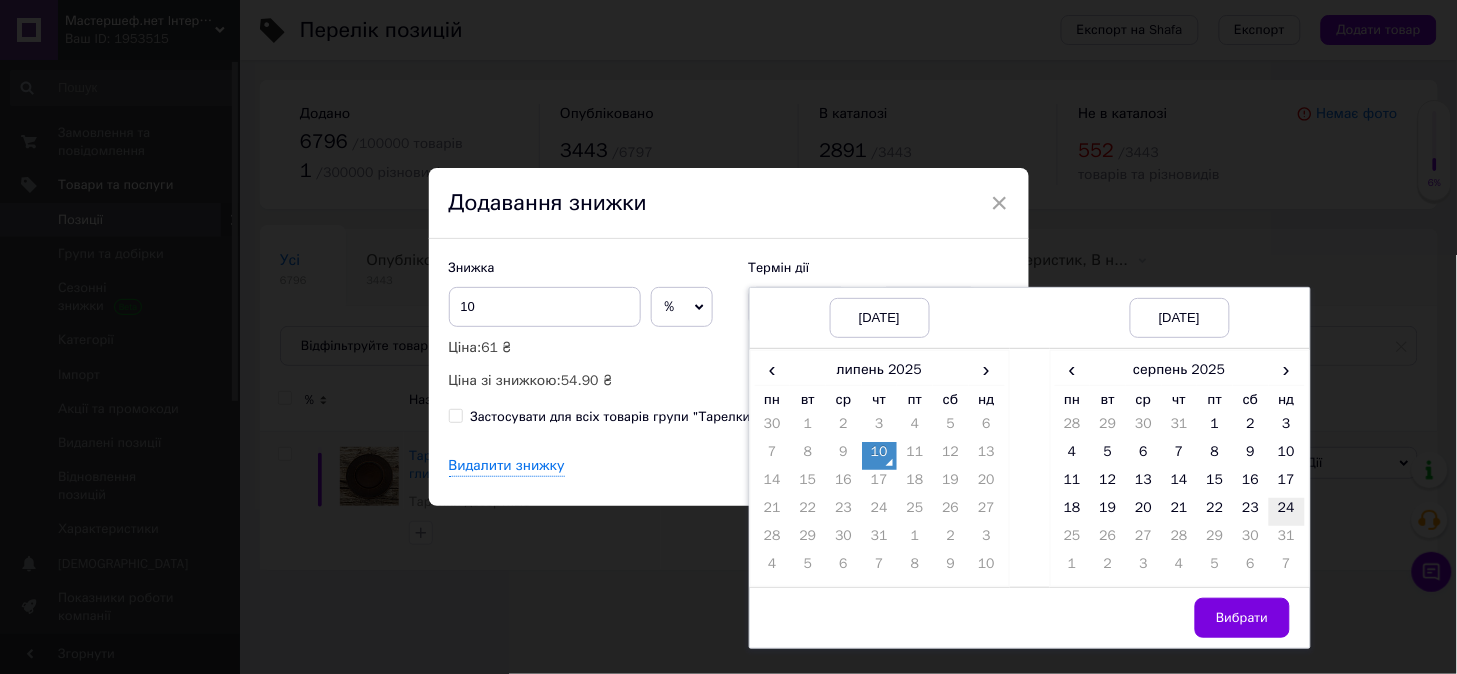 click on "24" at bounding box center (1287, 512) 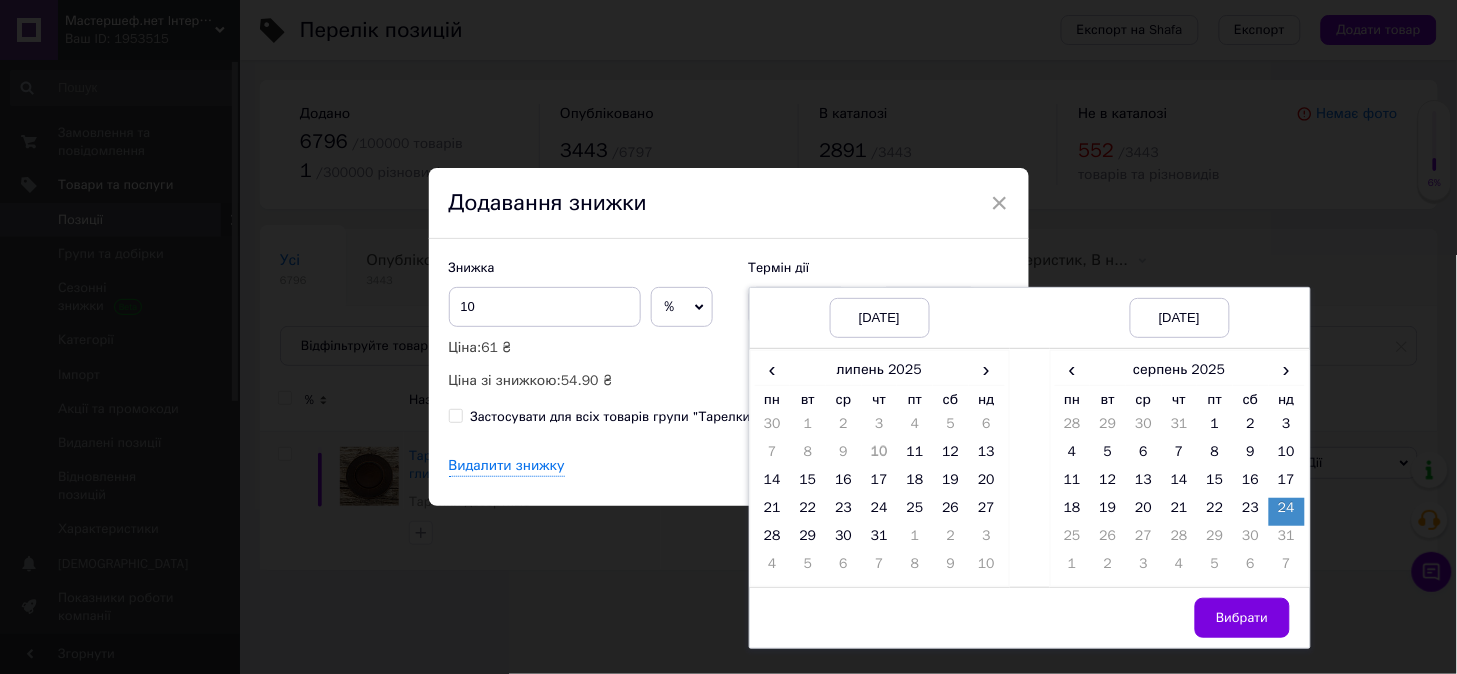 click on "Вибрати" at bounding box center [1242, 618] 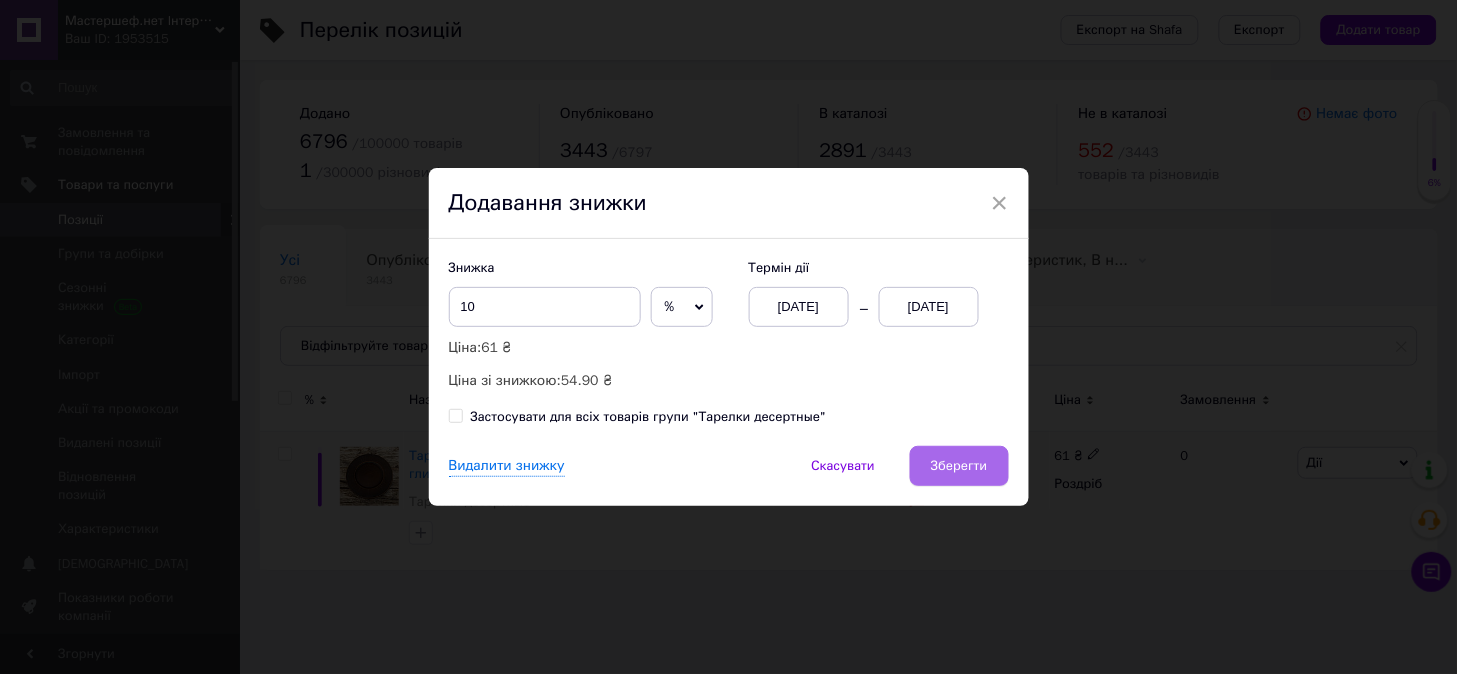 click on "Зберегти" at bounding box center (959, 466) 